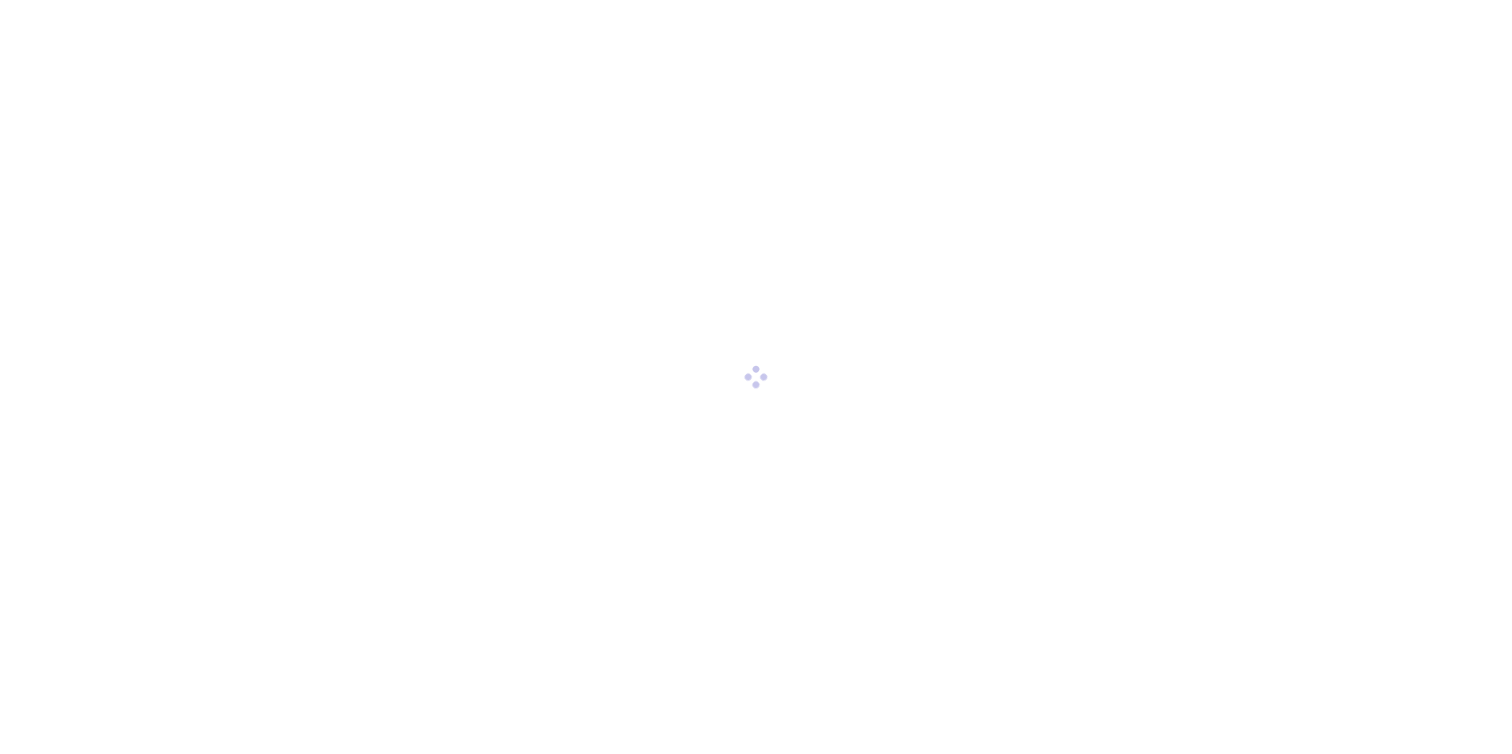 scroll, scrollTop: 0, scrollLeft: 0, axis: both 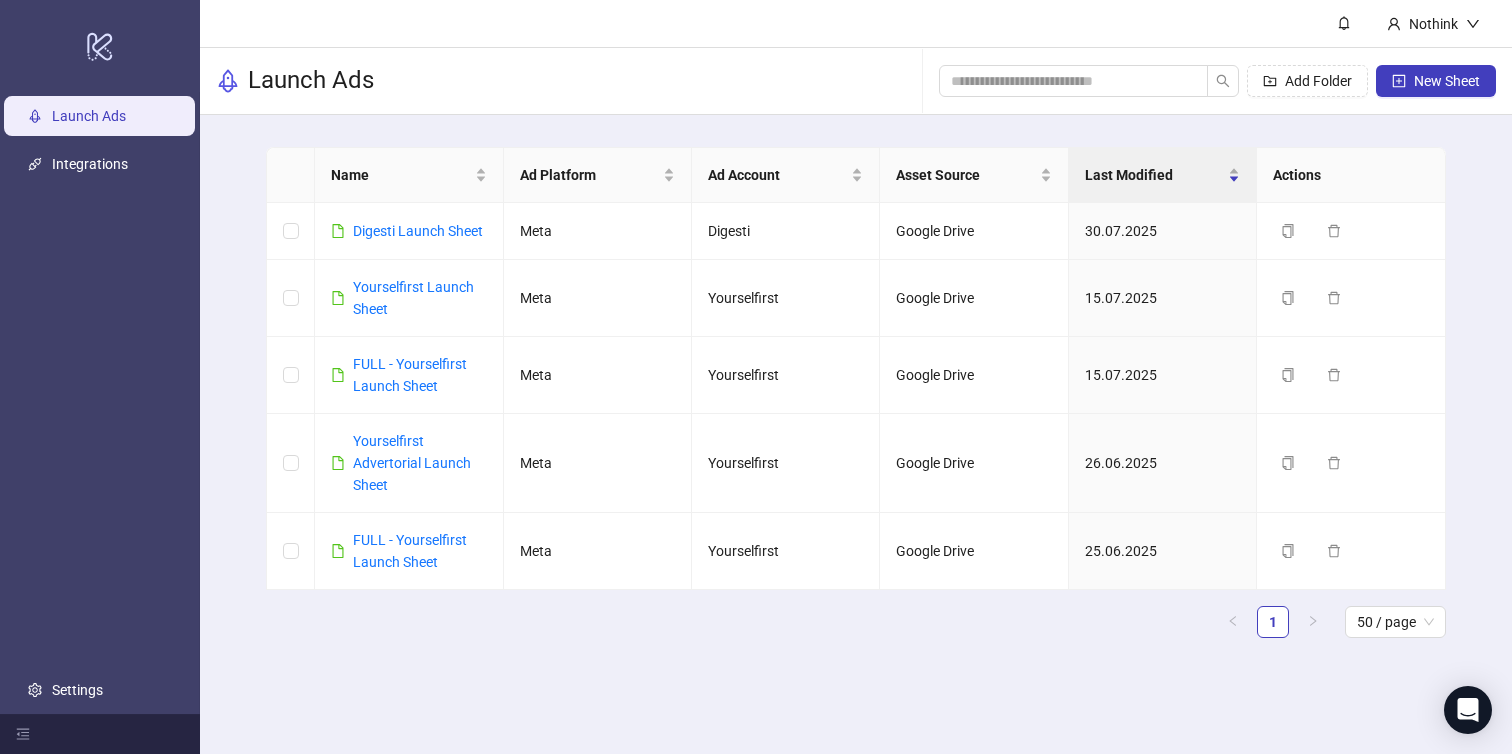 click on "Name Ad Platform Ad Account Asset Source Last Modified Actions               Digesti Launch Sheet Meta Digesti Google Drive 30.07.2025 Duplicate Delete Yourselfirst Launch Sheet Meta Yourselfirst Google Drive 15.07.2025 Duplicate Delete FULL - Yourselfirst Launch Sheet Meta Yourselfirst Google Drive 15.07.2025 Duplicate Delete Yourselfirst Advertorial Launch Sheet Meta Yourselfirst Google Drive 26.06.2025 Duplicate Delete FULL - Yourselfirst Launch Sheet Meta Yourselfirst Google Drive 25.06.2025 Duplicate Delete 1 50 / page" at bounding box center [856, 400] 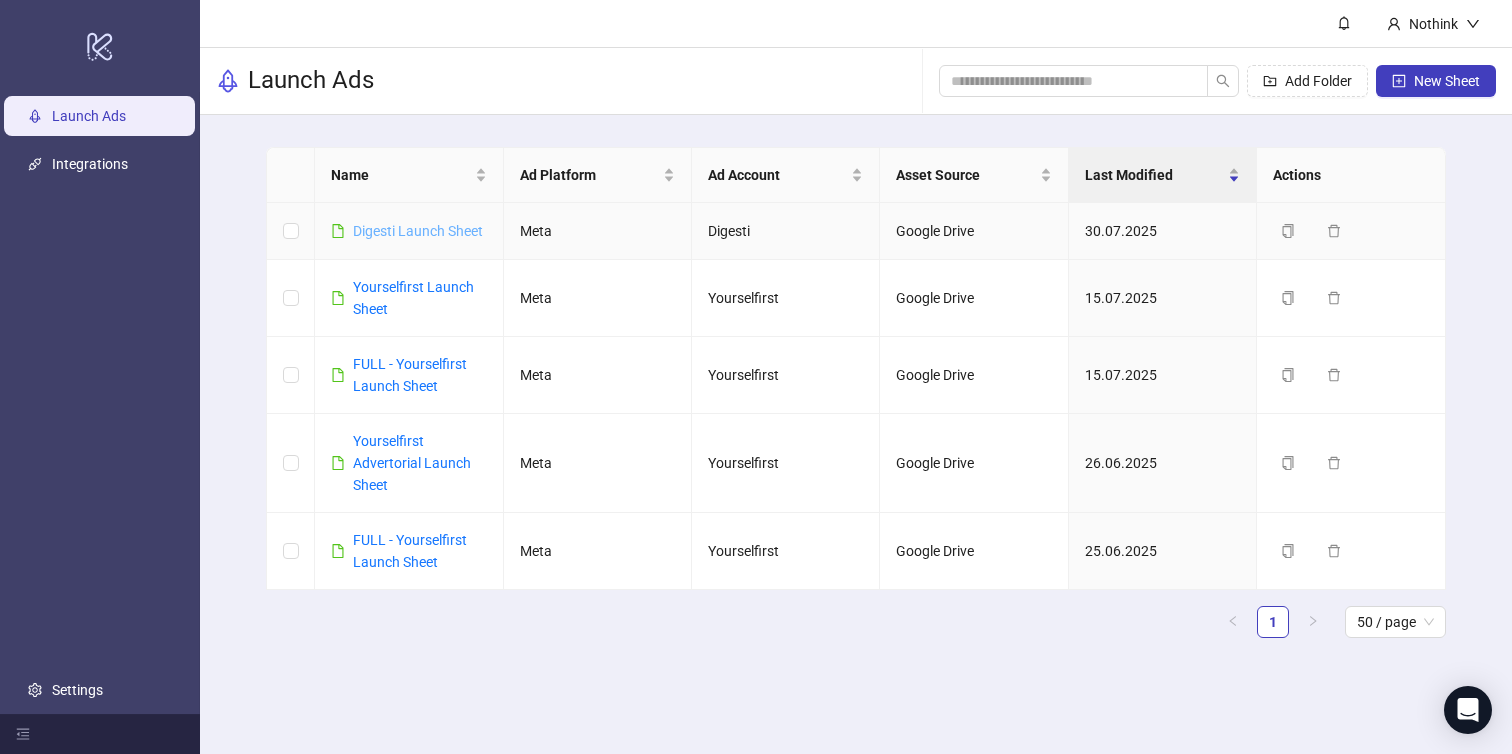 click on "Digesti Launch Sheet" at bounding box center [418, 231] 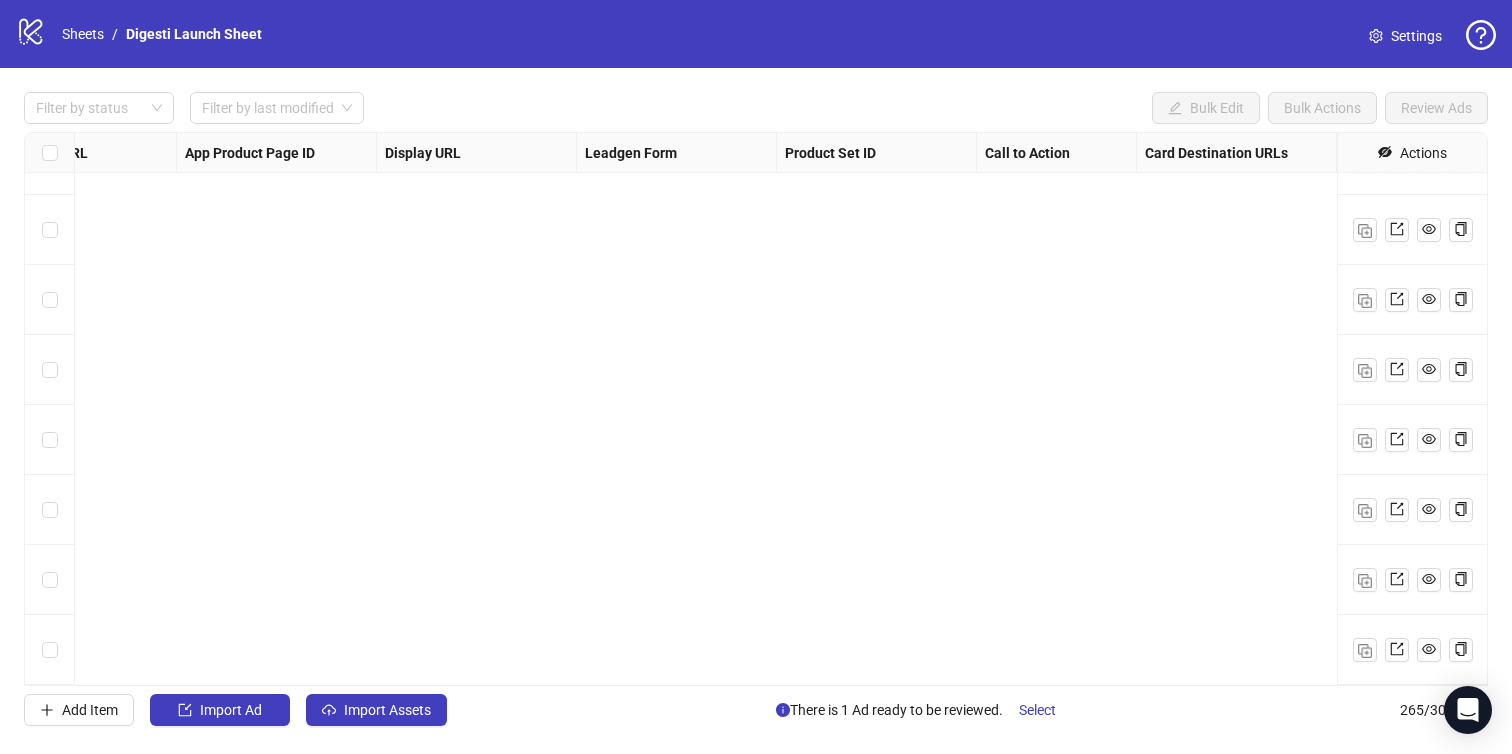 scroll, scrollTop: 18038, scrollLeft: 0, axis: vertical 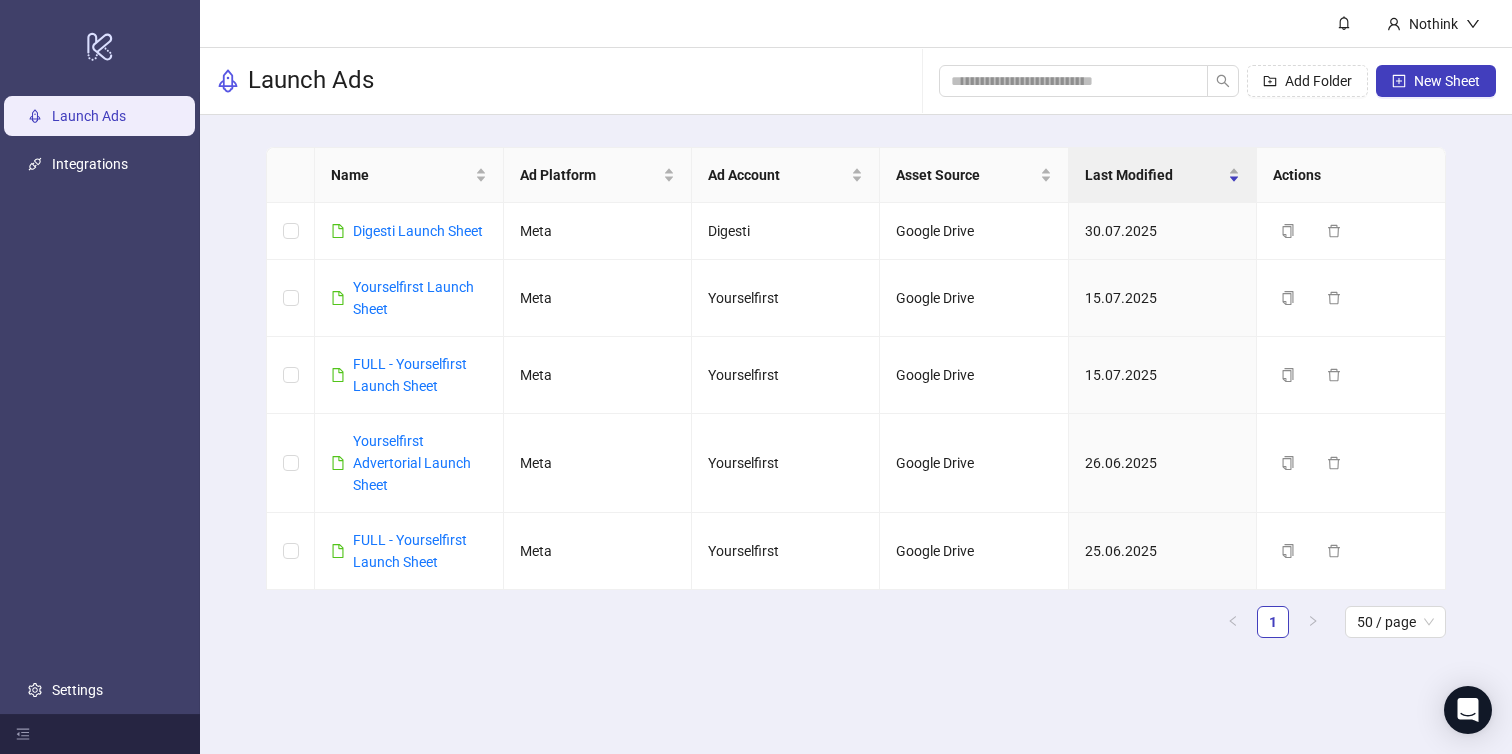 click on "Launch Ads Integrations Settings" at bounding box center (100, 403) 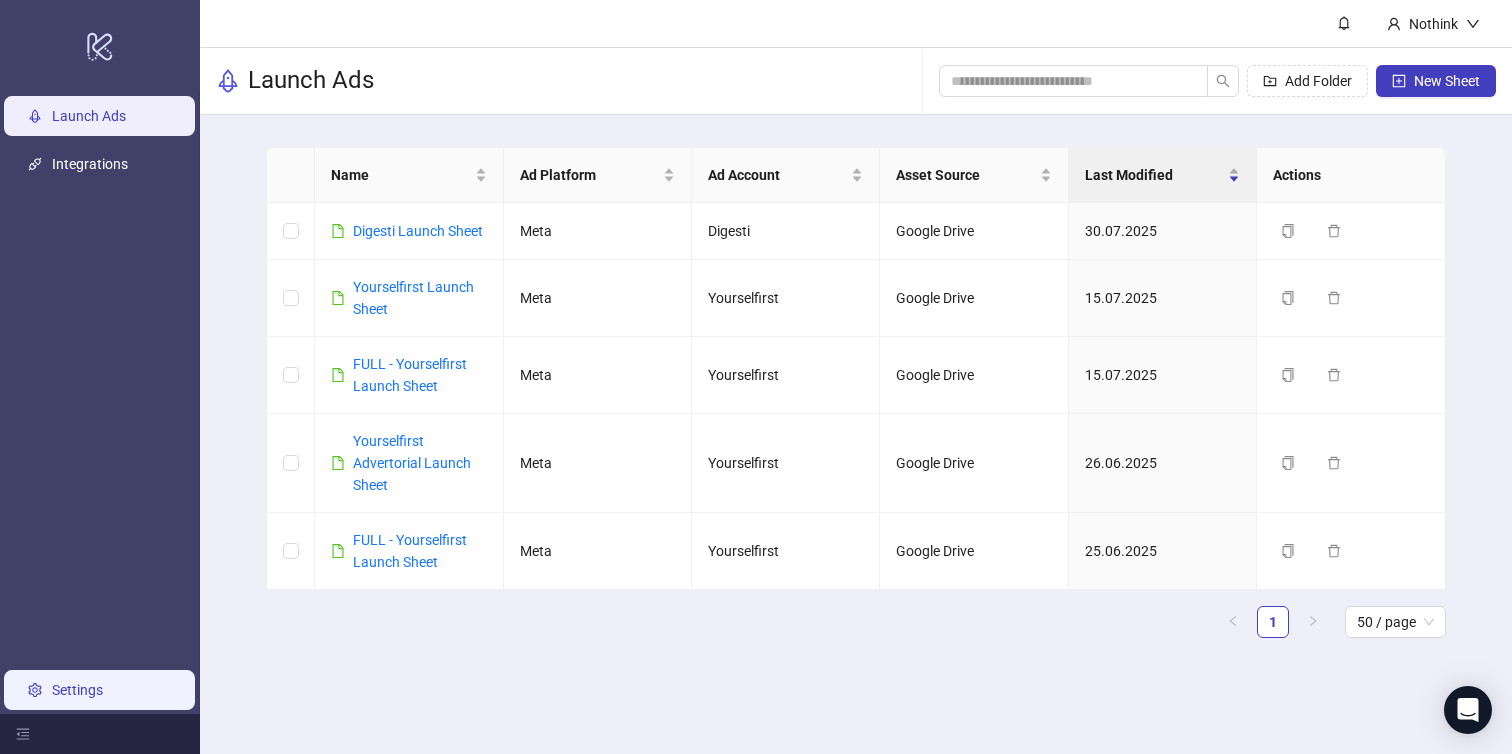 click on "Settings" at bounding box center (77, 690) 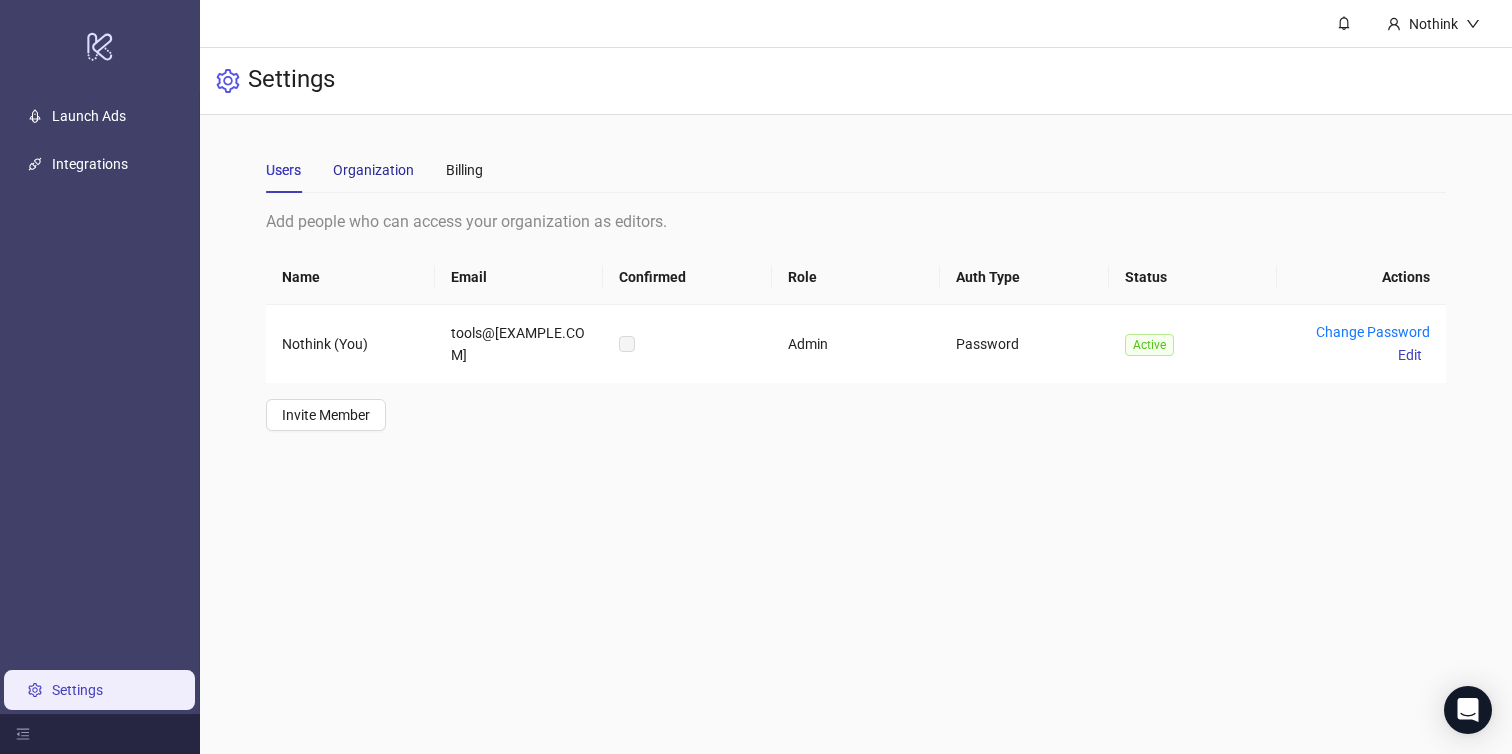 click on "Organization" at bounding box center [373, 170] 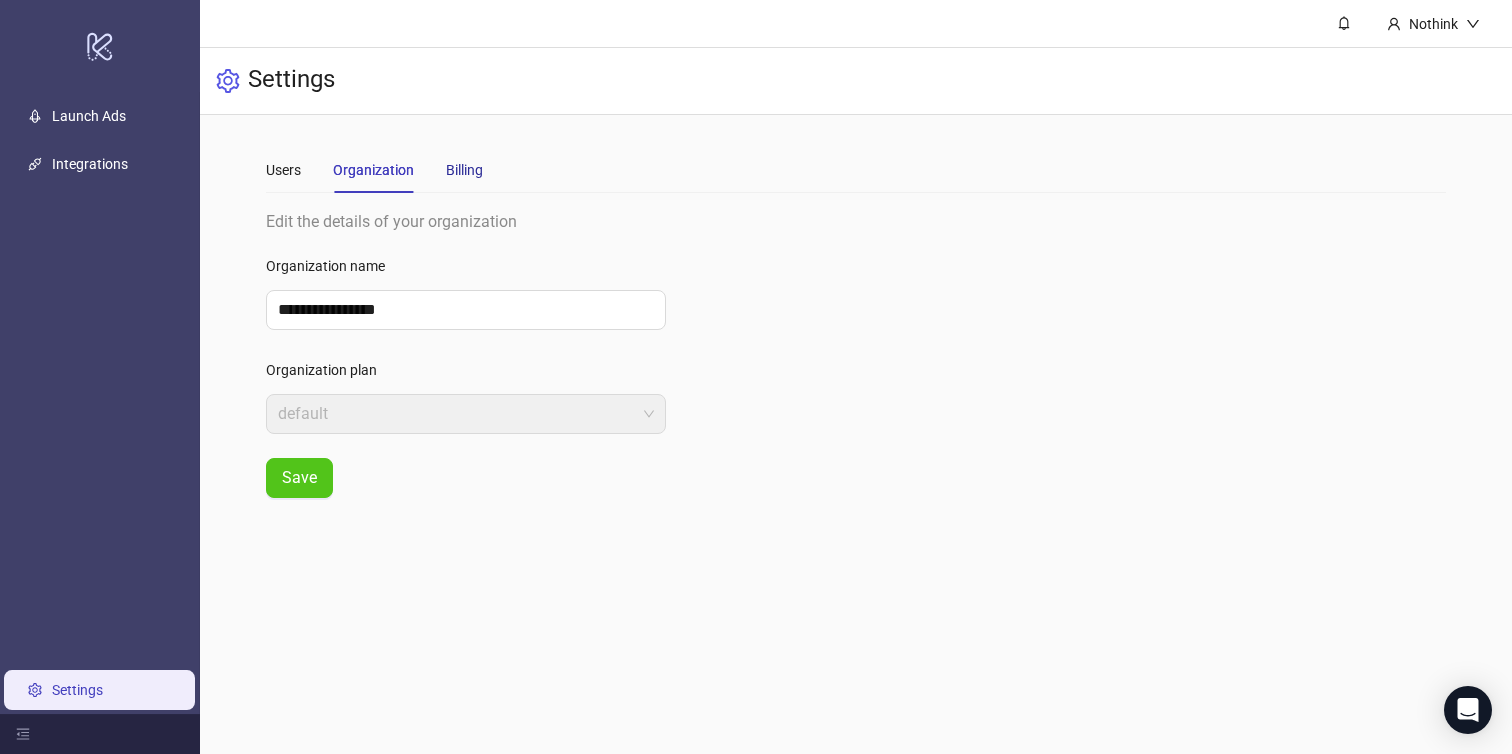 click on "Billing" at bounding box center (464, 170) 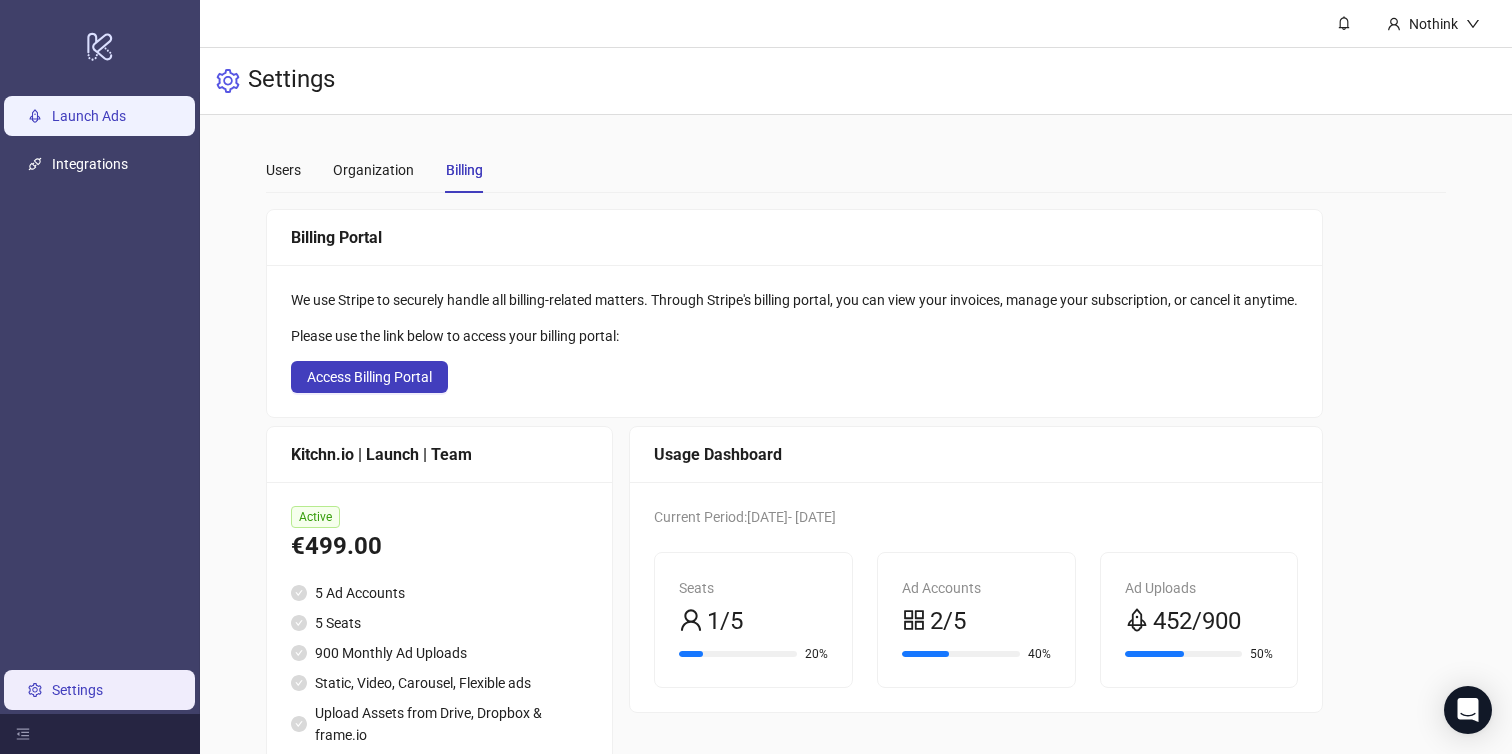 click on "Launch Ads" at bounding box center (89, 116) 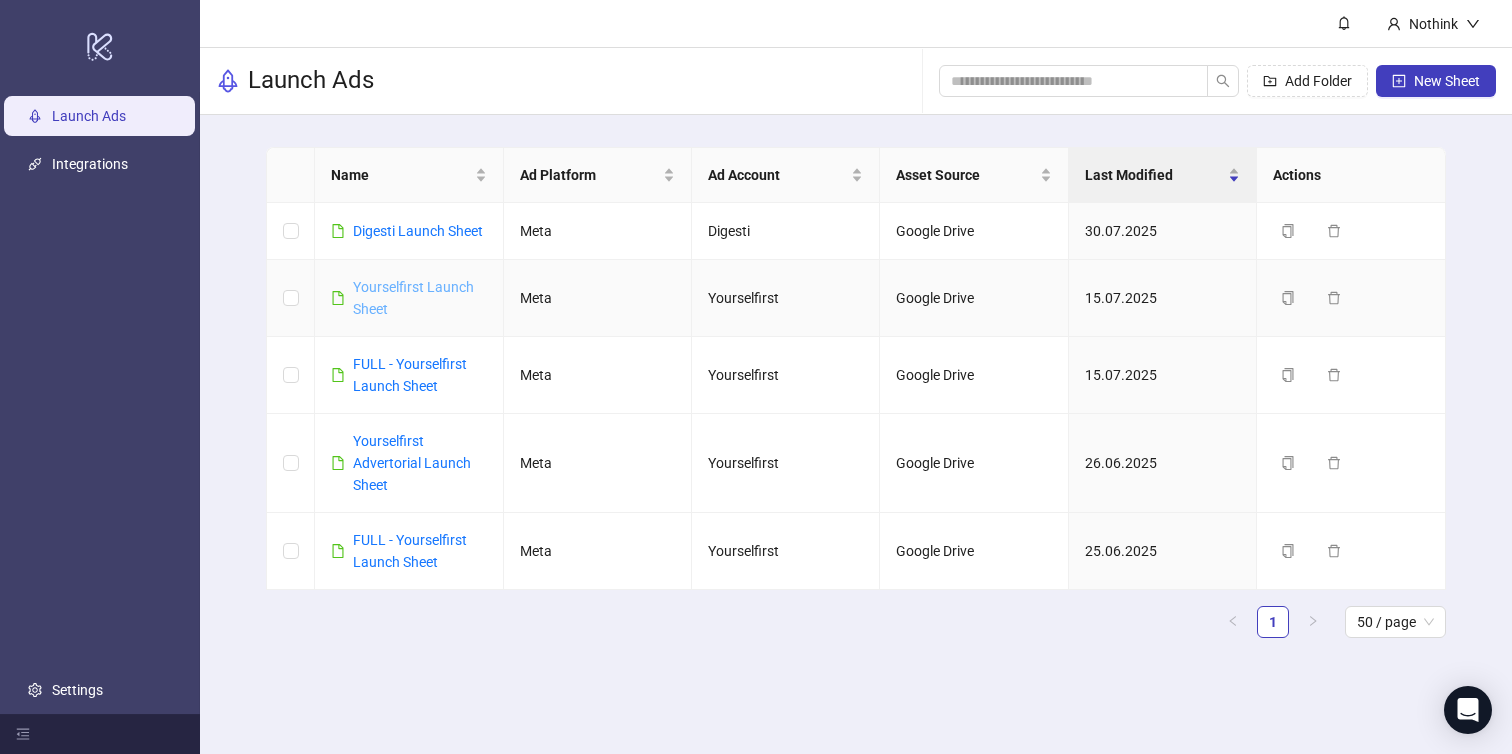 click on "Yourselfirst Launch Sheet" at bounding box center (413, 298) 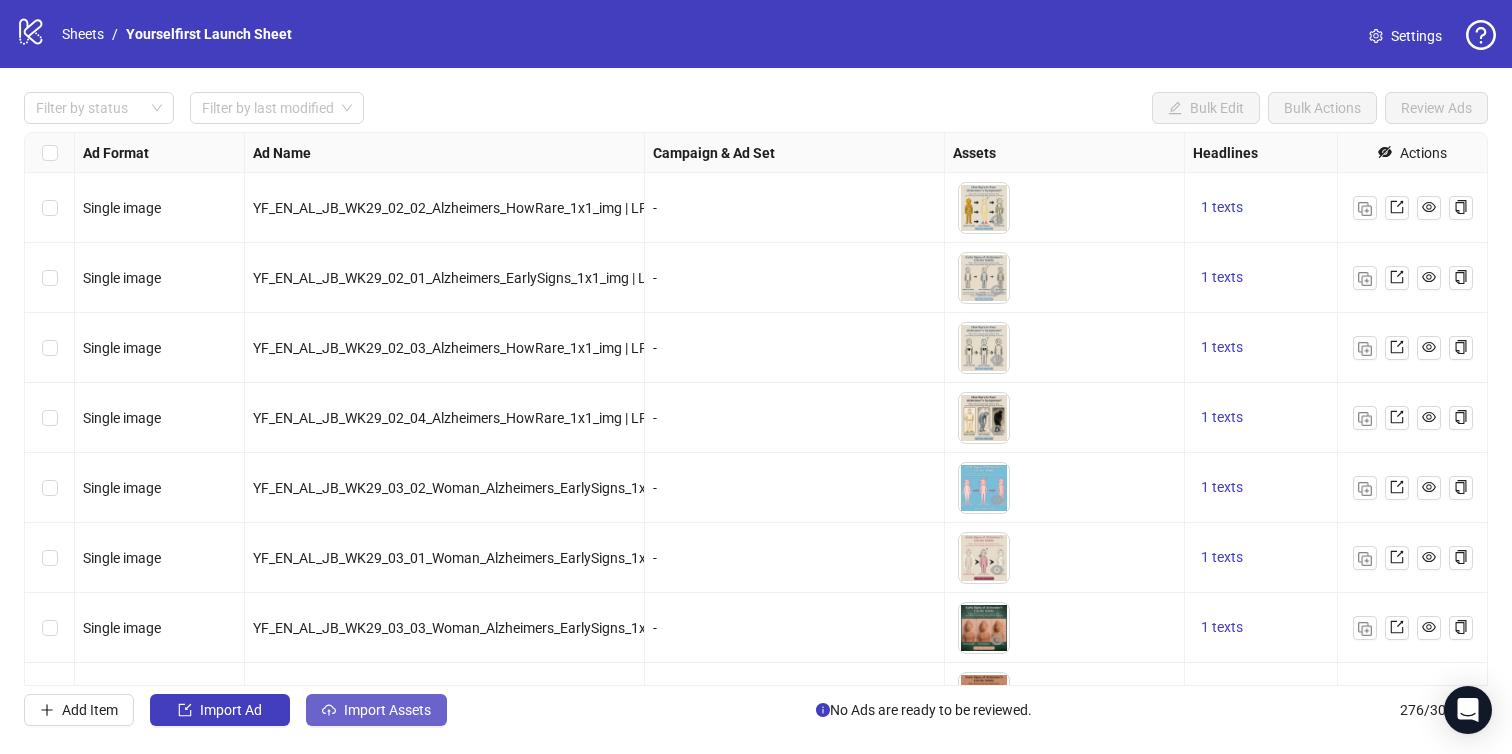 click on "Import Assets" at bounding box center (376, 710) 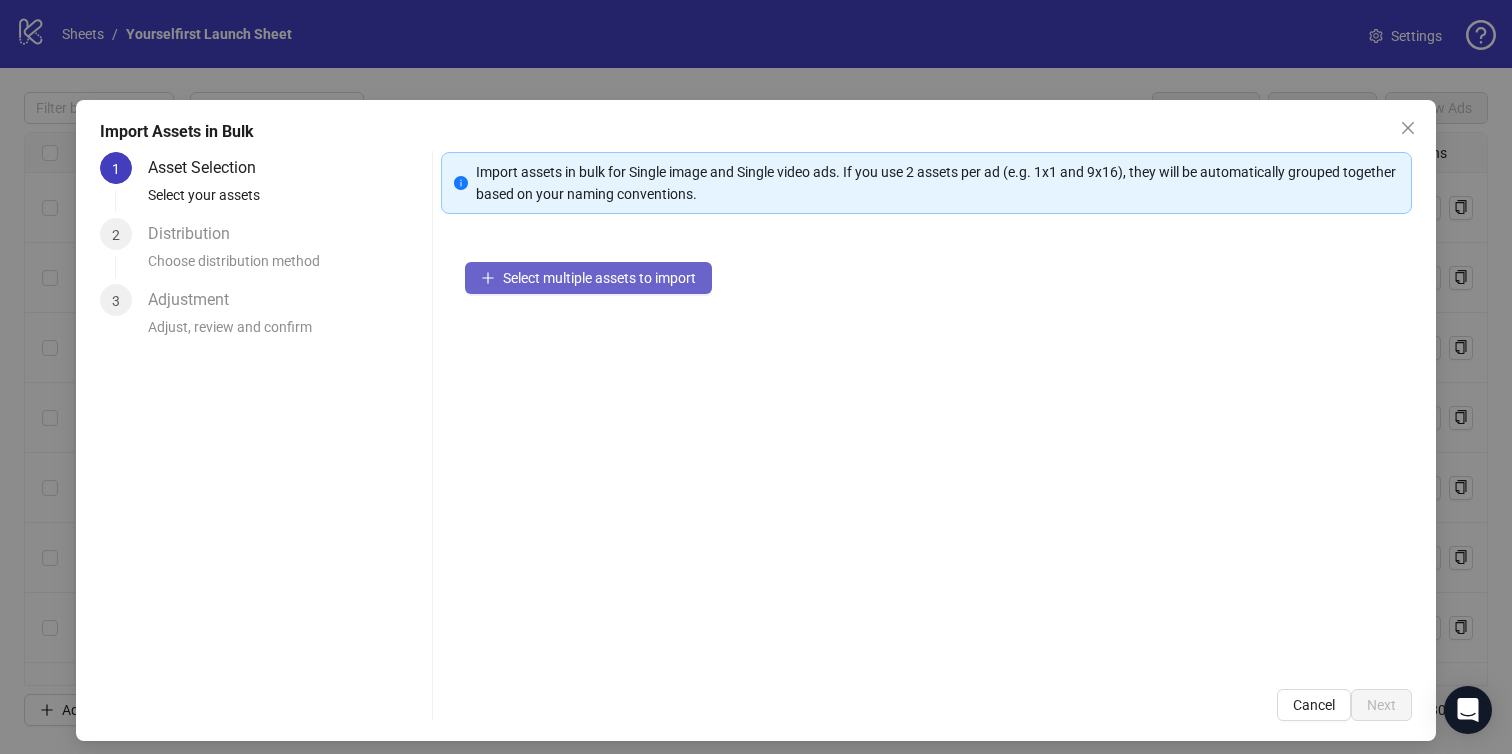 click on "Select multiple assets to import" at bounding box center (588, 278) 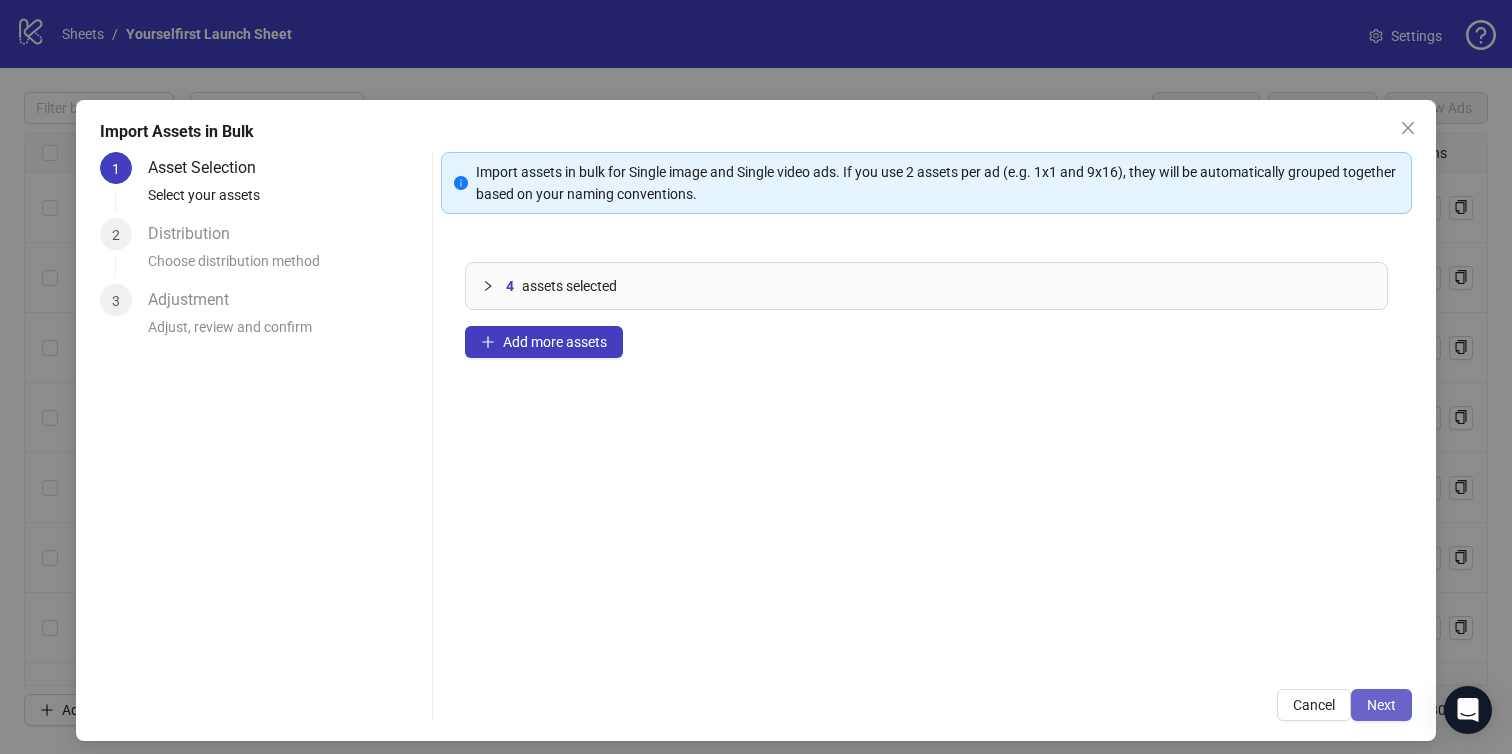 click on "Next" at bounding box center [1381, 705] 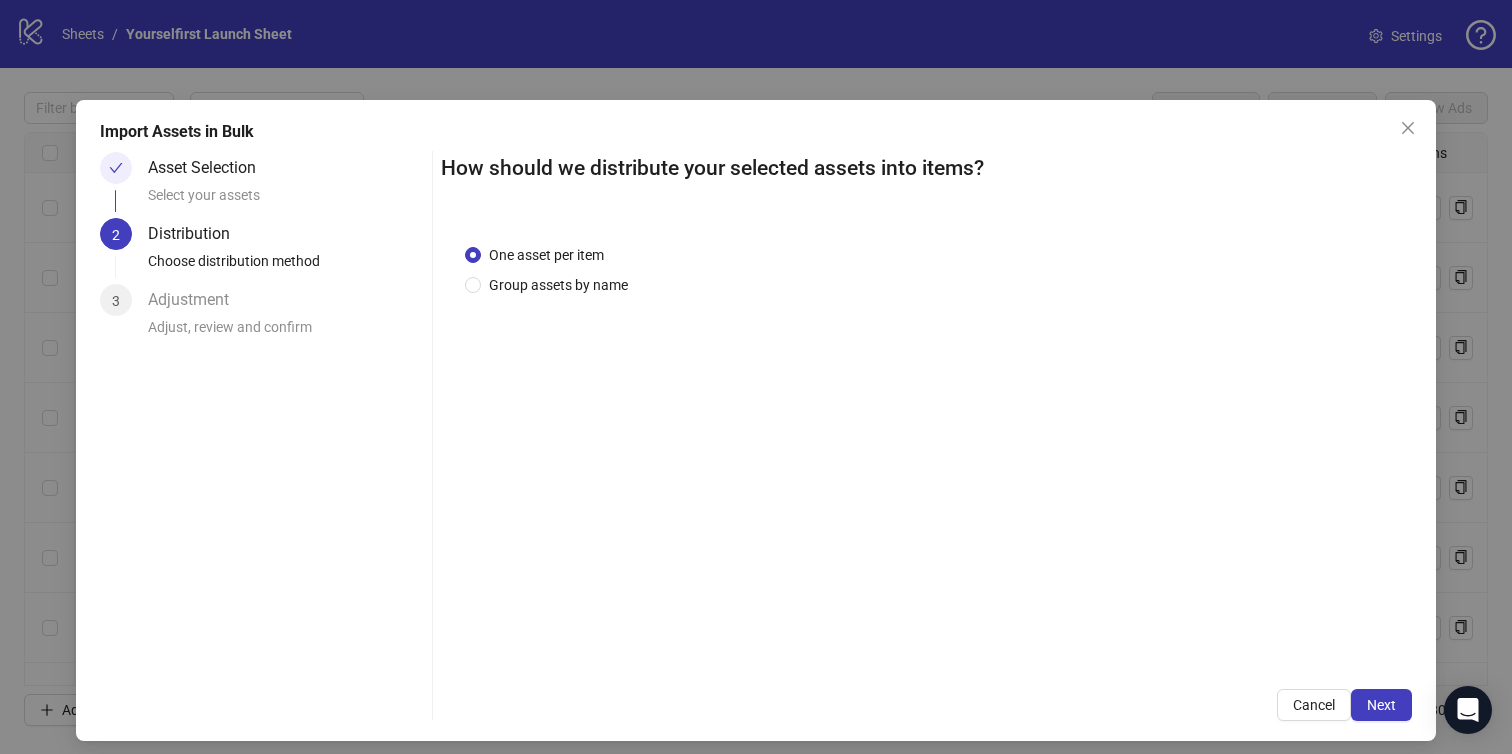 click on "Next" at bounding box center [1381, 705] 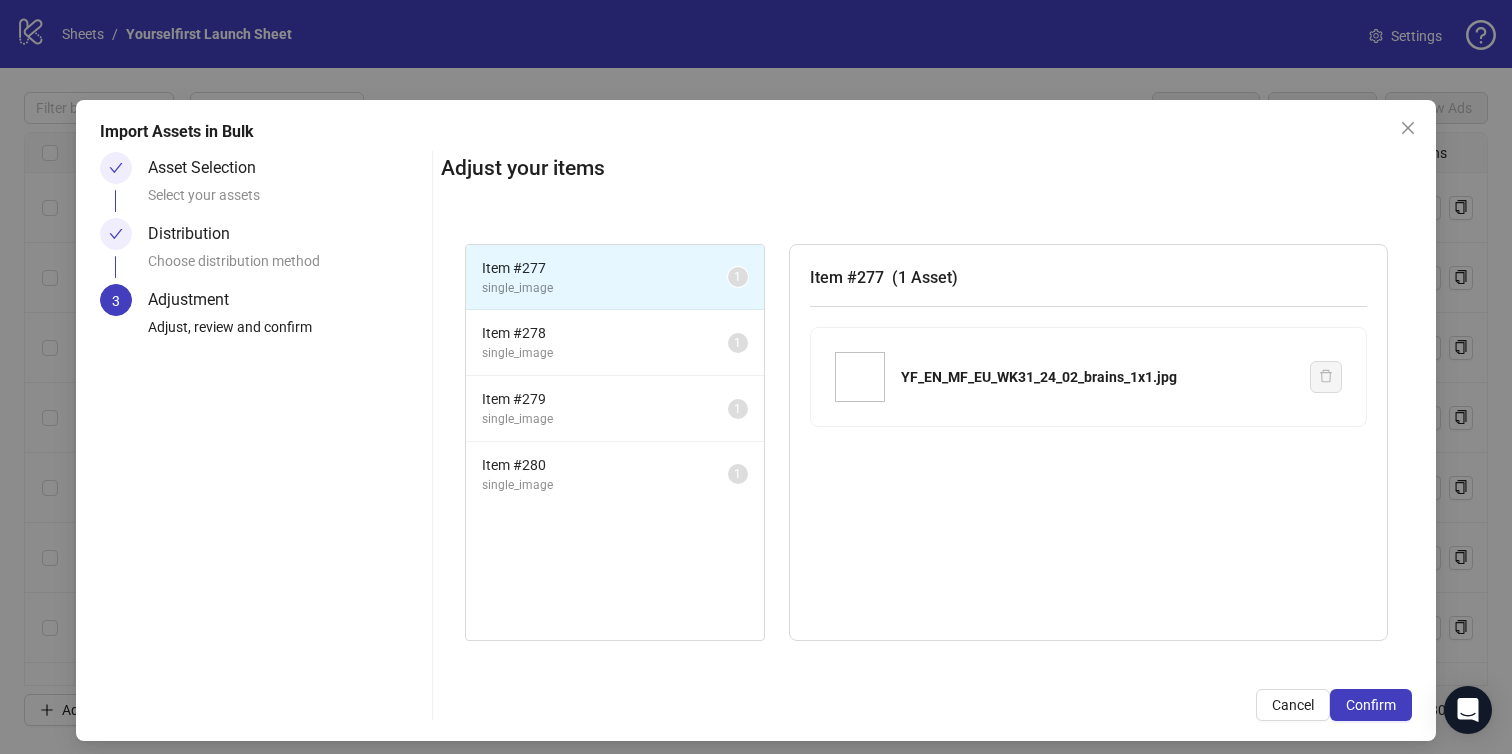 click on "Confirm" at bounding box center (1371, 705) 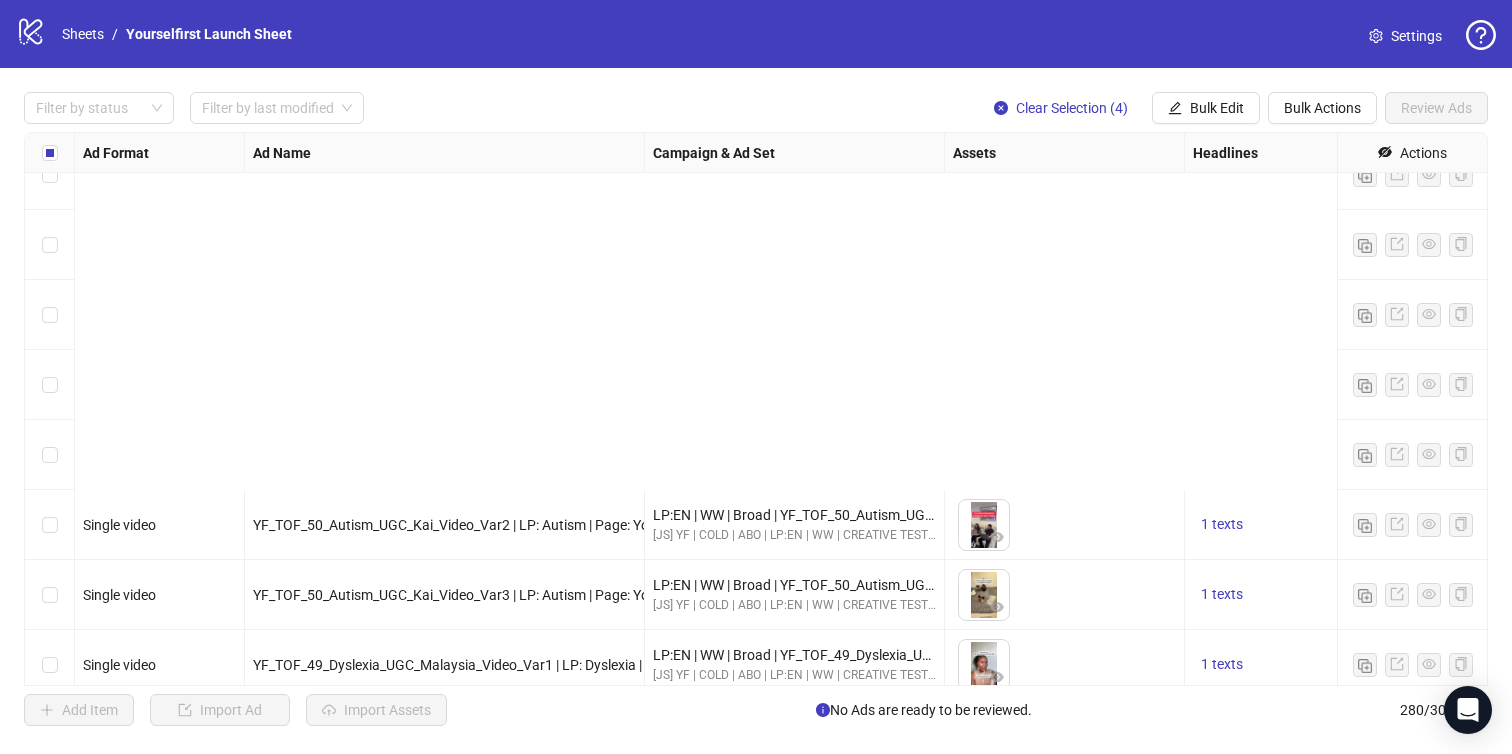scroll, scrollTop: 19088, scrollLeft: 0, axis: vertical 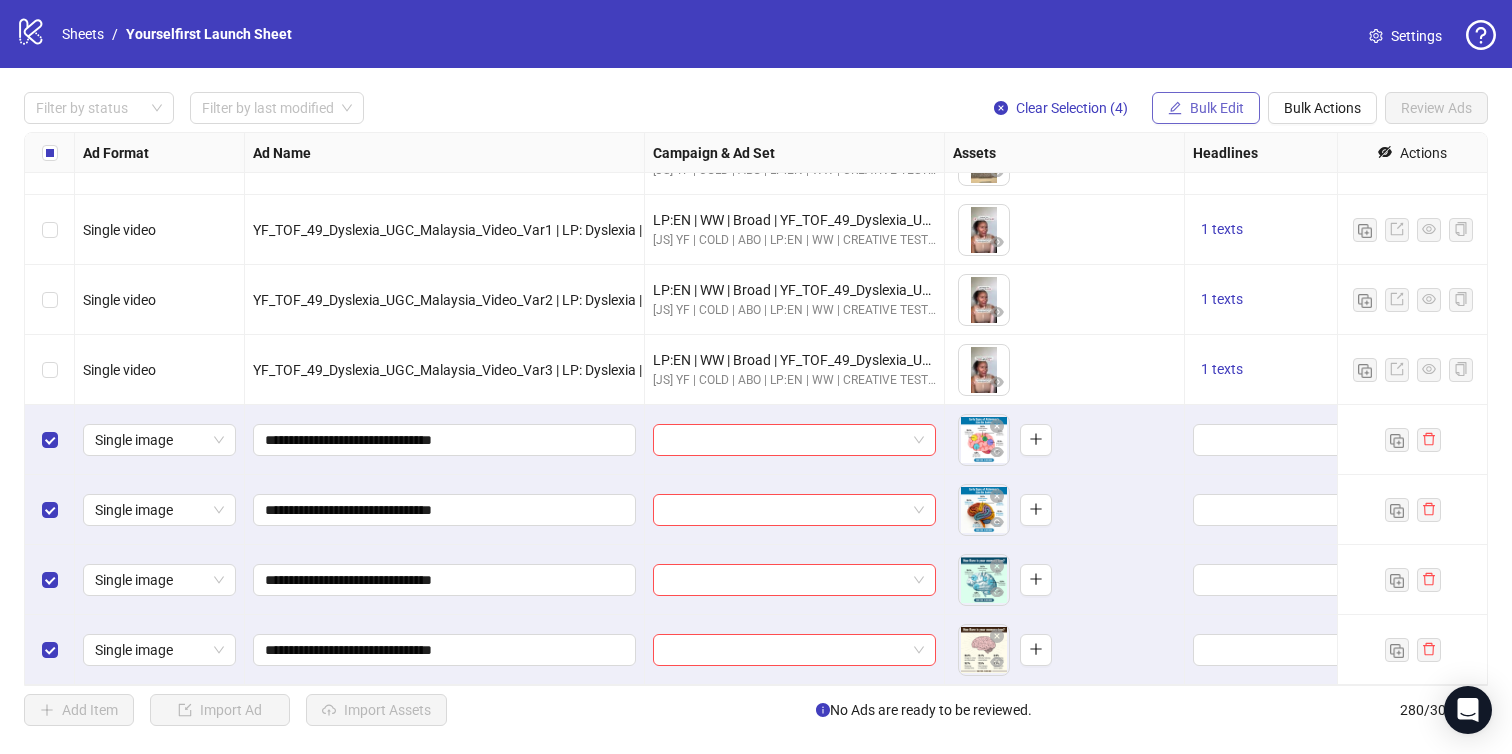 click on "Bulk Edit" at bounding box center (1217, 108) 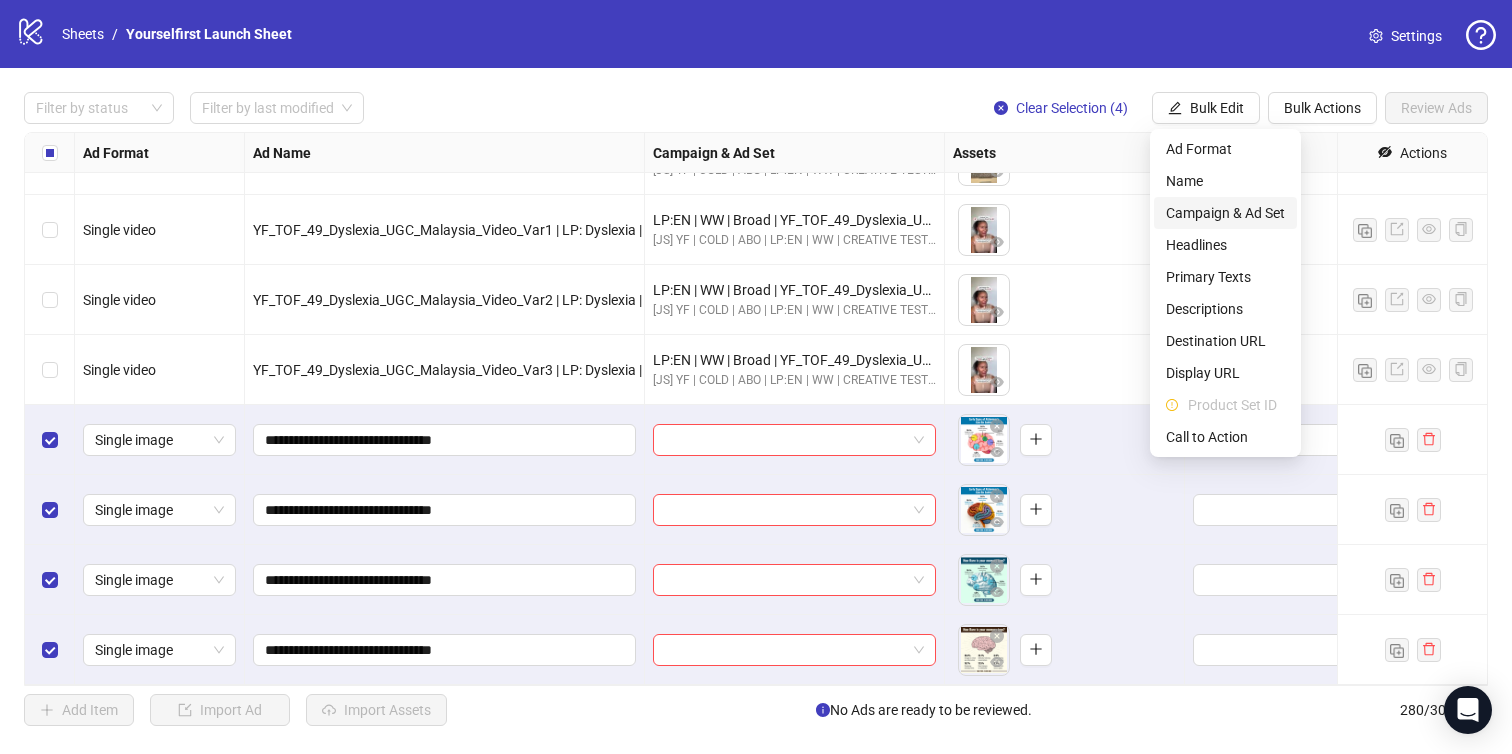 click on "Campaign & Ad Set" at bounding box center [1225, 213] 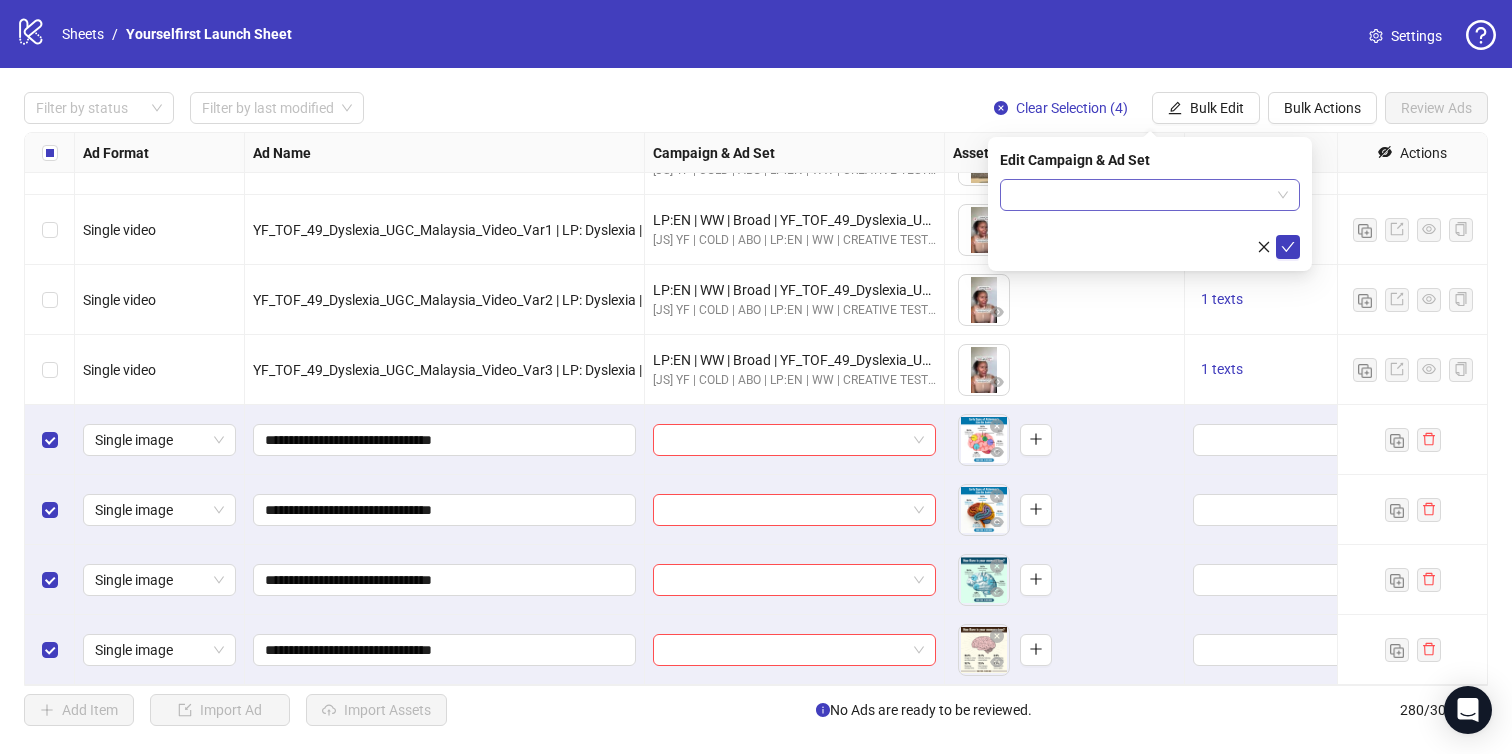 click at bounding box center (1141, 195) 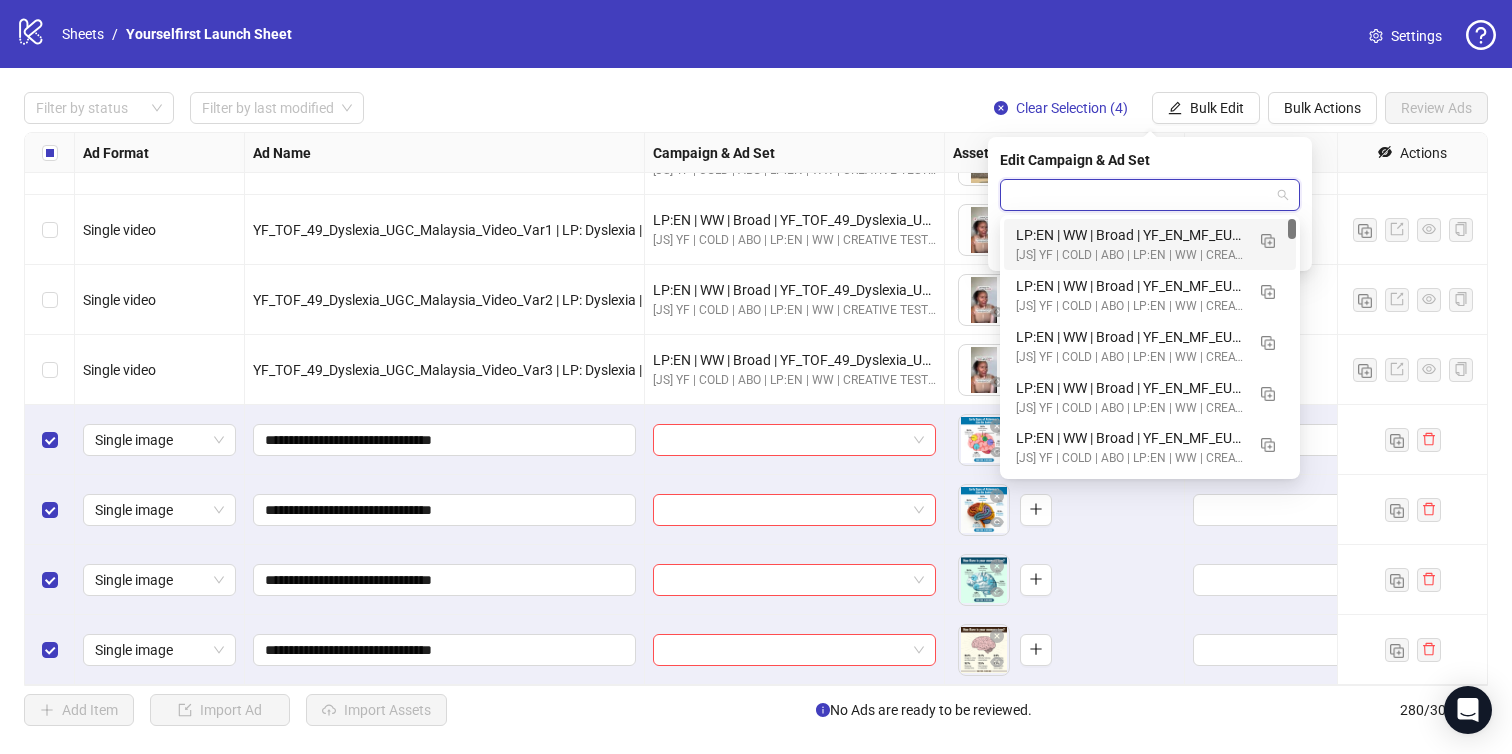 paste on "**********" 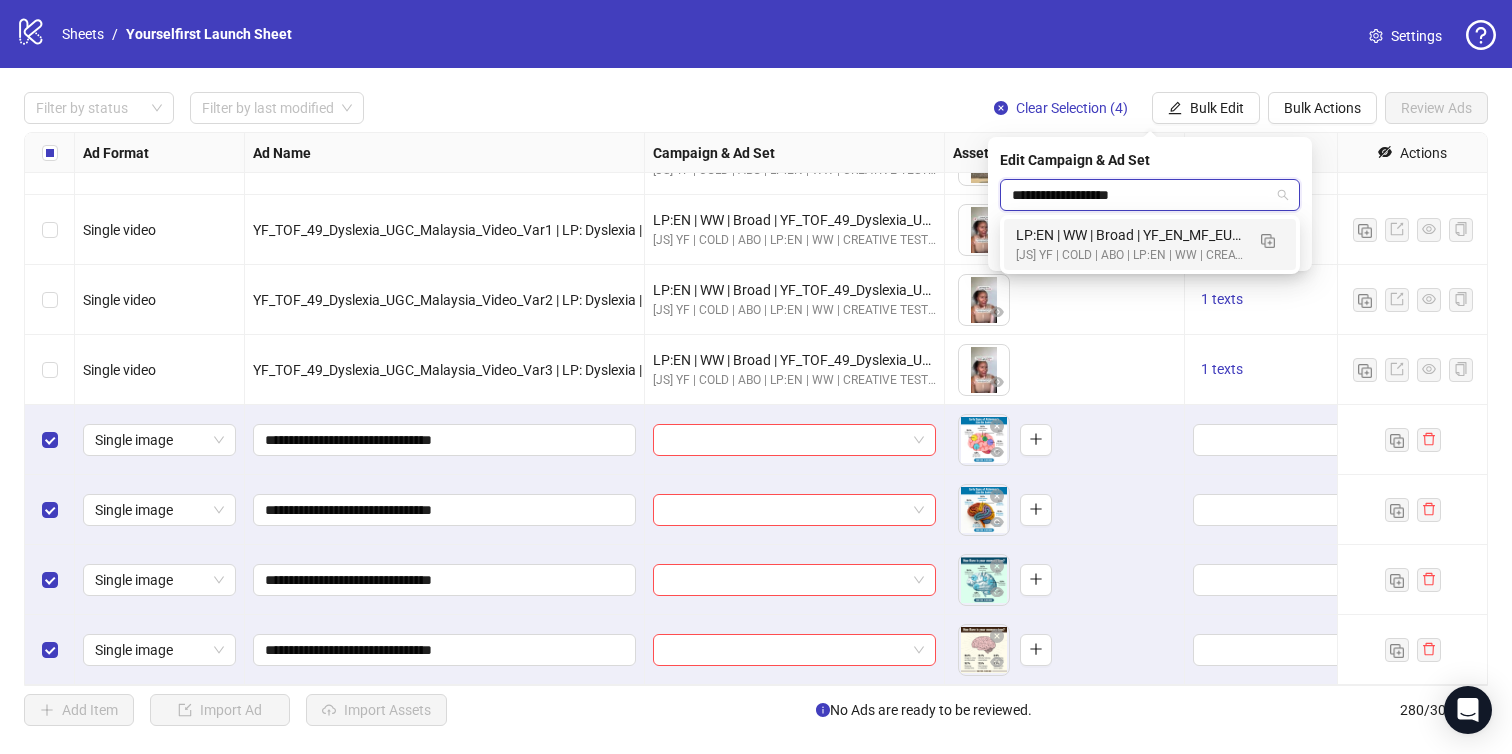 click on "LP:EN | WW | Broad | YF_EN_MF_EU_WK31_24 | FULL LOCALE EXCL v3 | A18+ | [DATE]" at bounding box center (1130, 235) 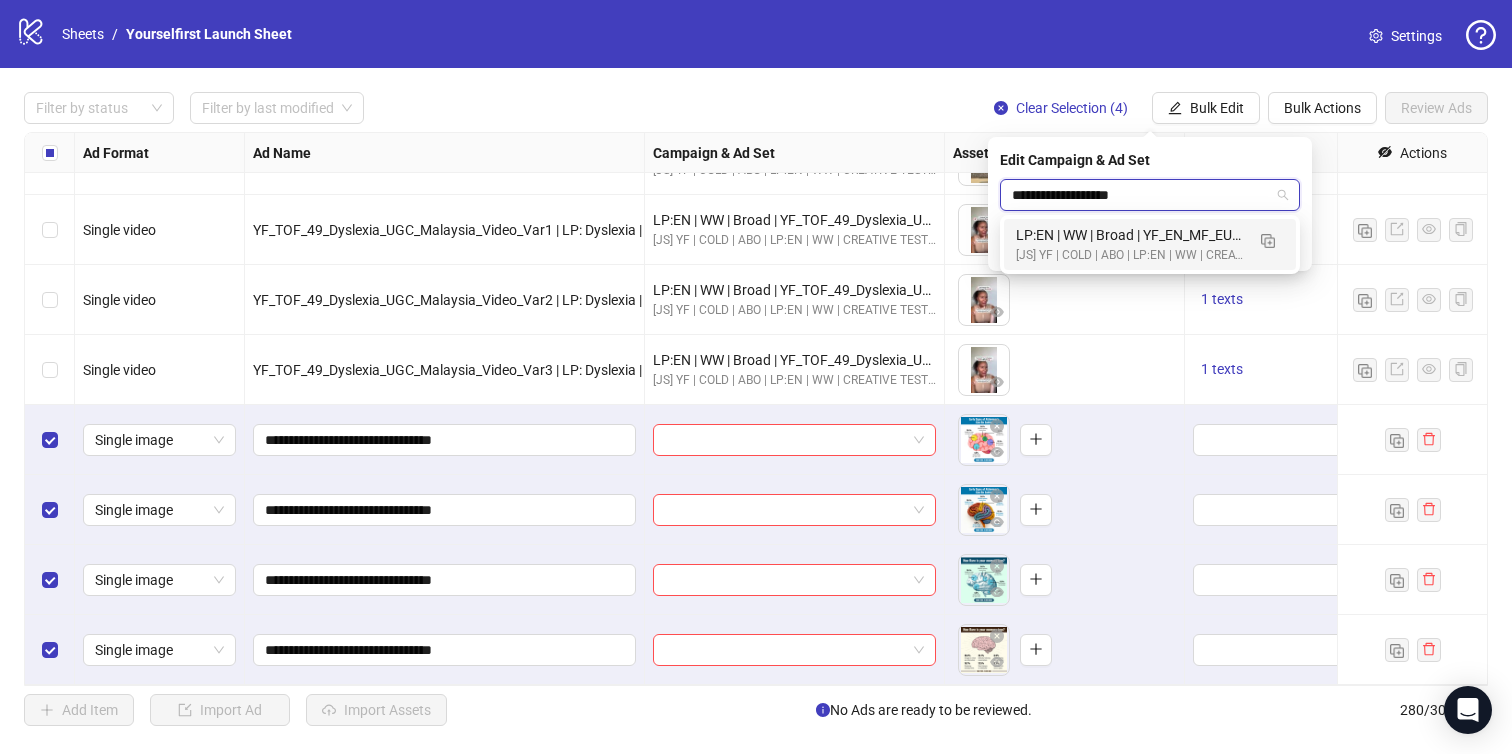 type 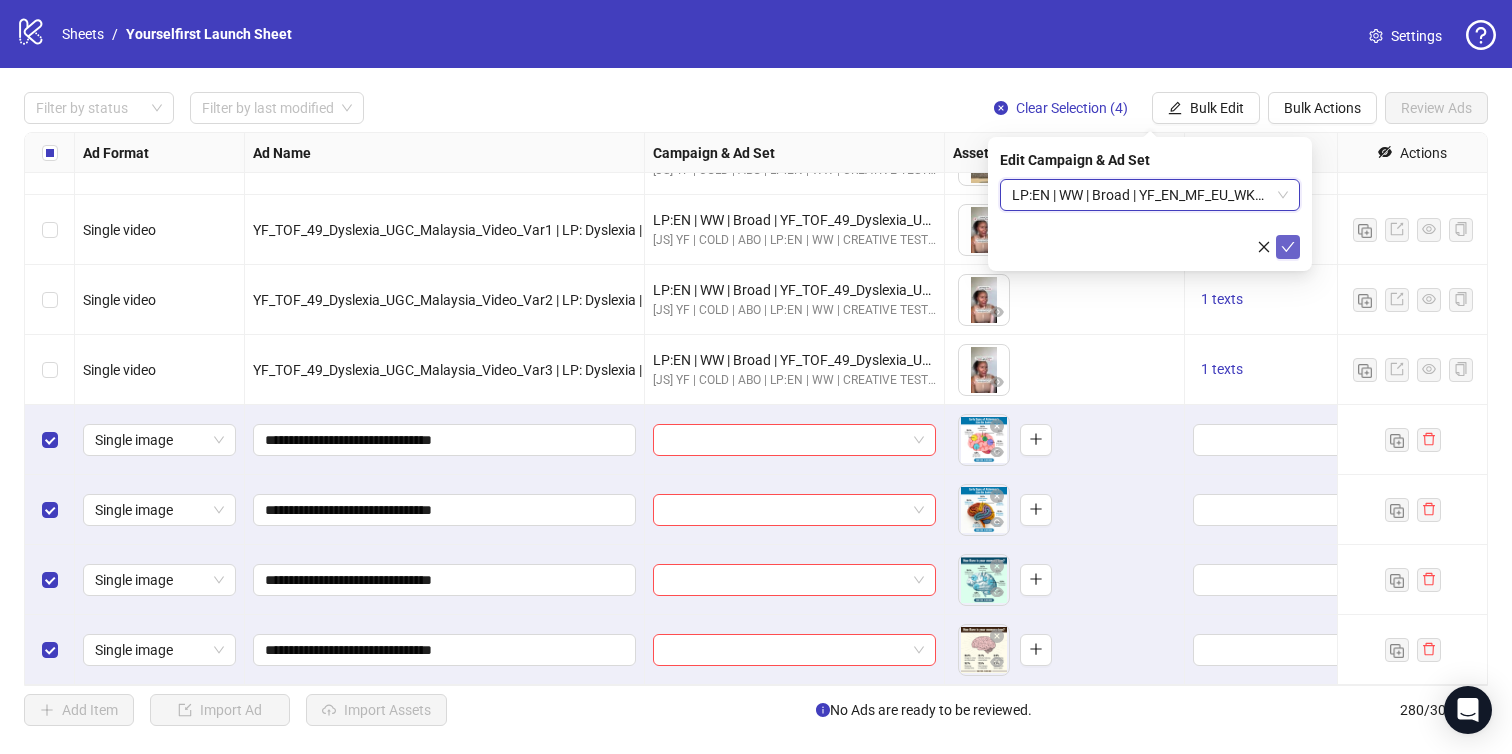 click 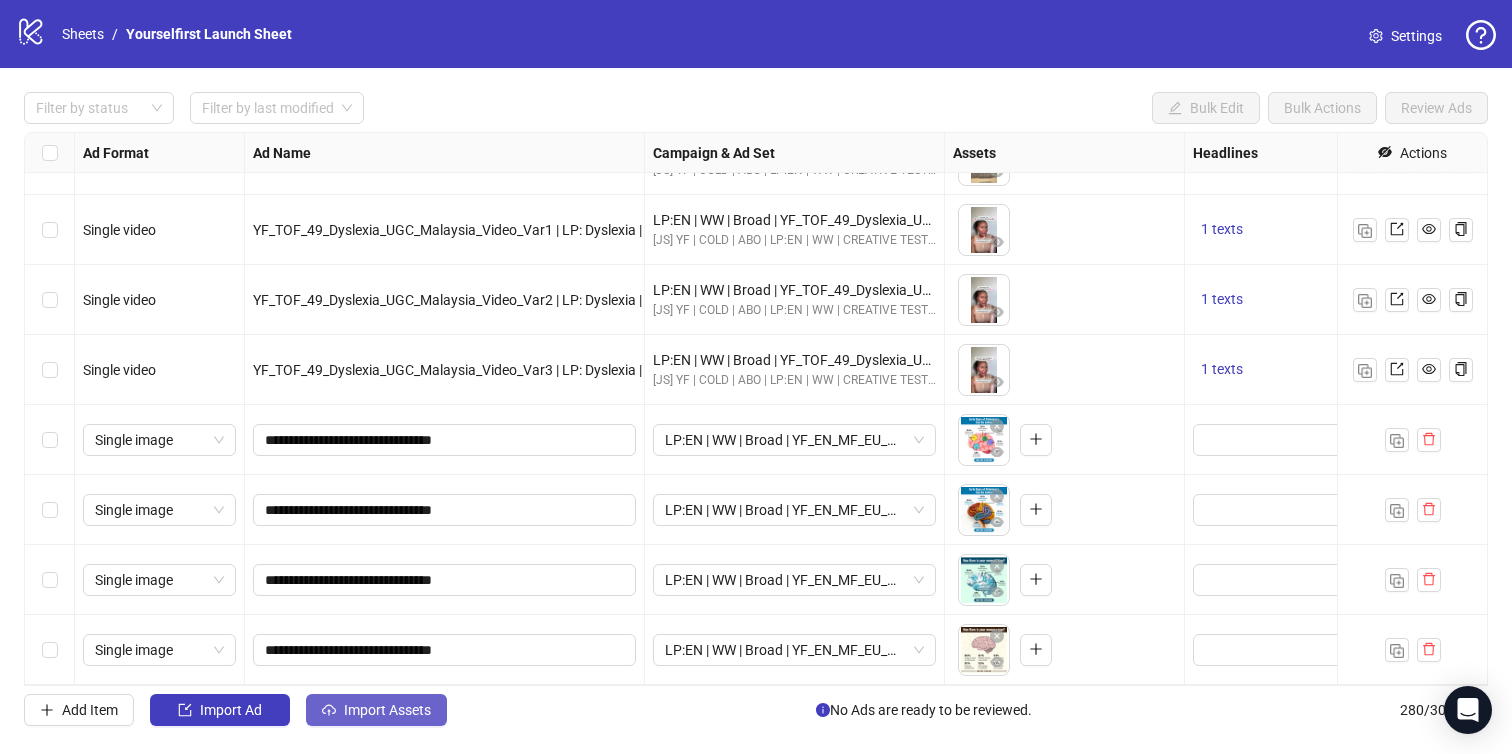 click on "Import Assets" at bounding box center (387, 710) 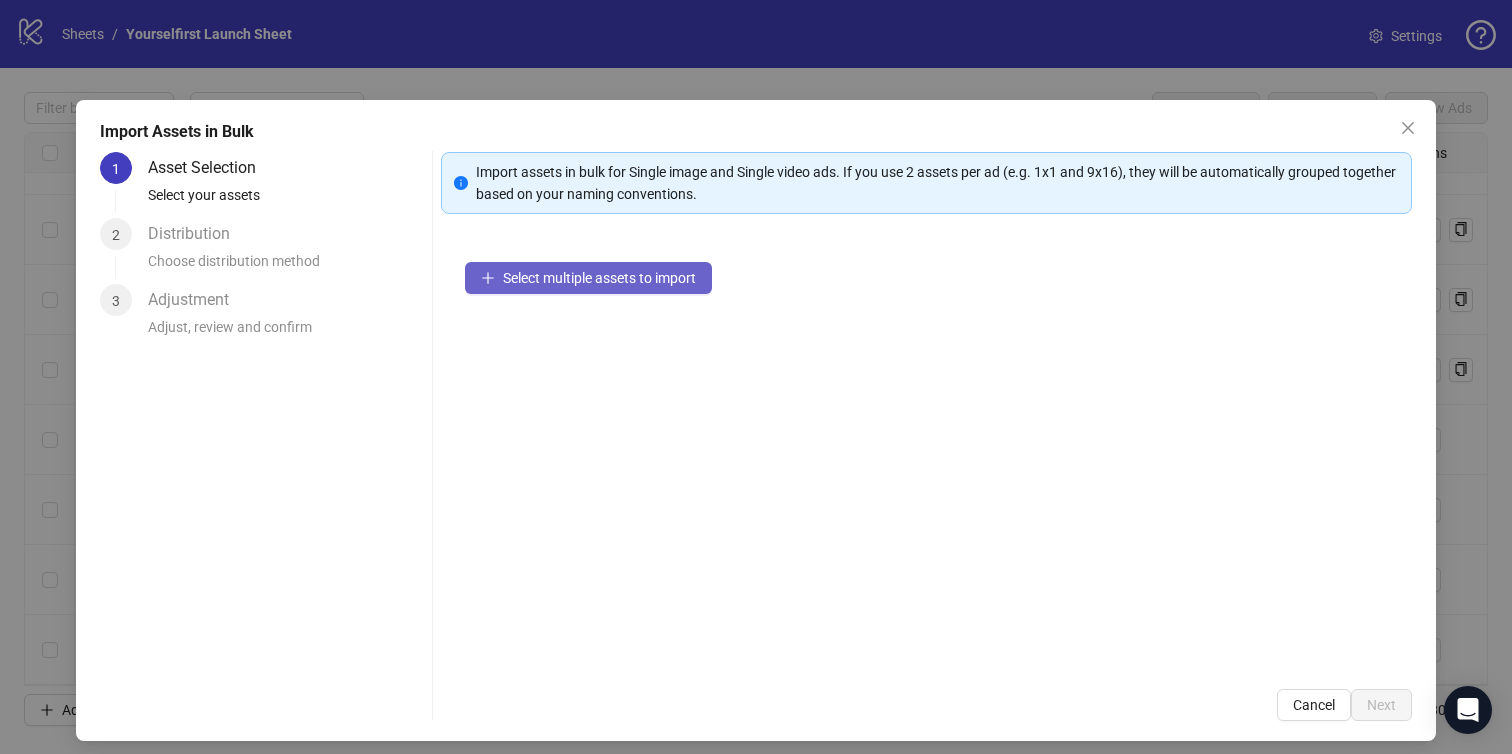 click on "Select multiple assets to import" at bounding box center [599, 278] 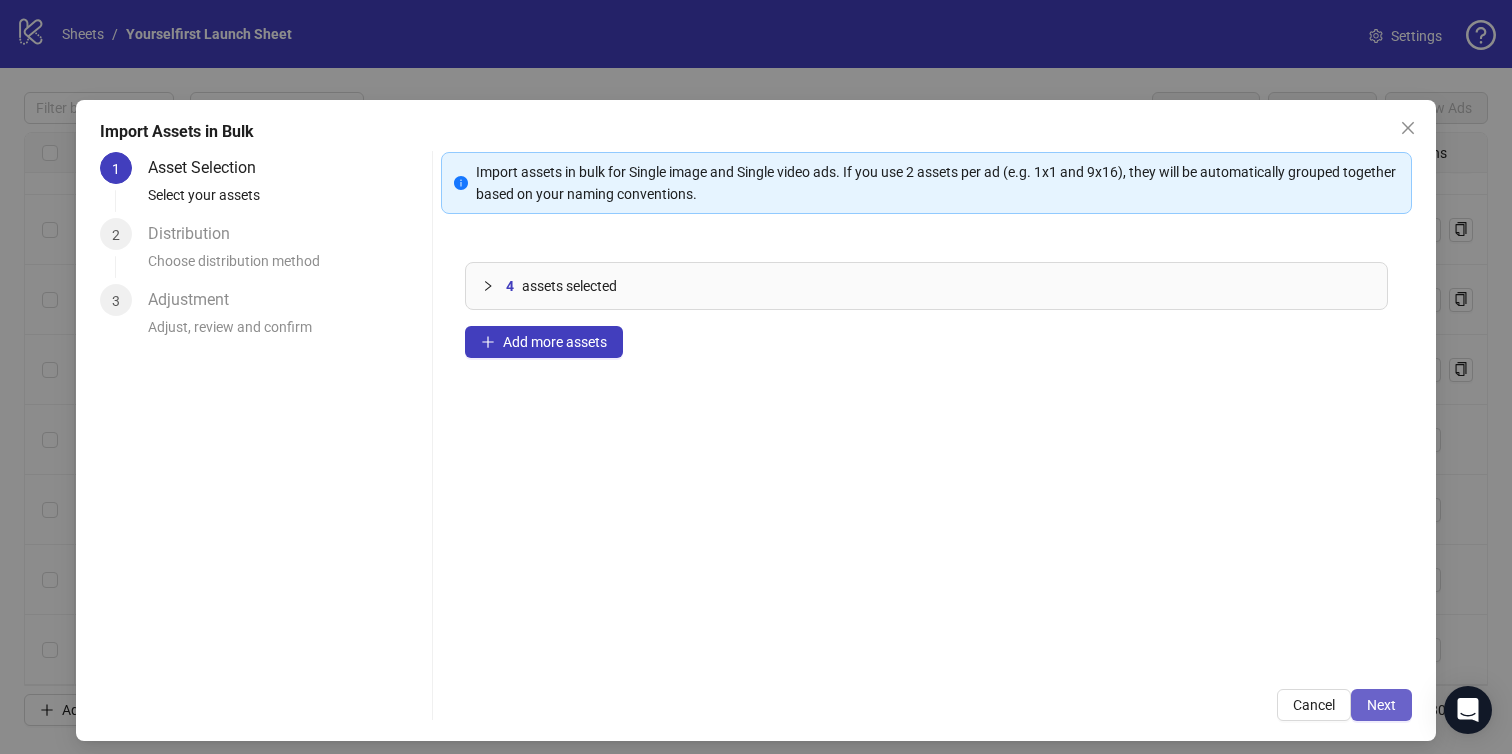 click on "Next" at bounding box center [1381, 705] 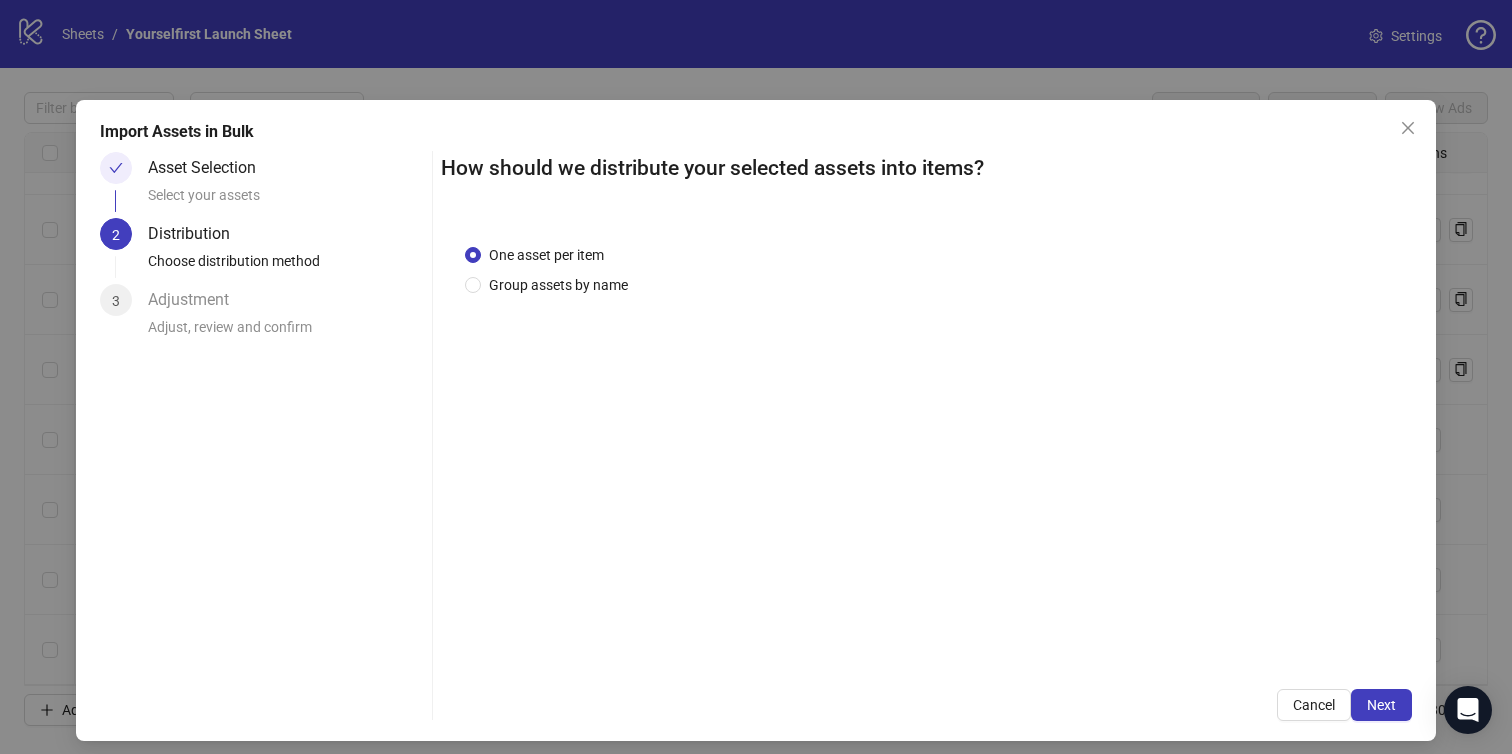 click on "Next" at bounding box center [1381, 705] 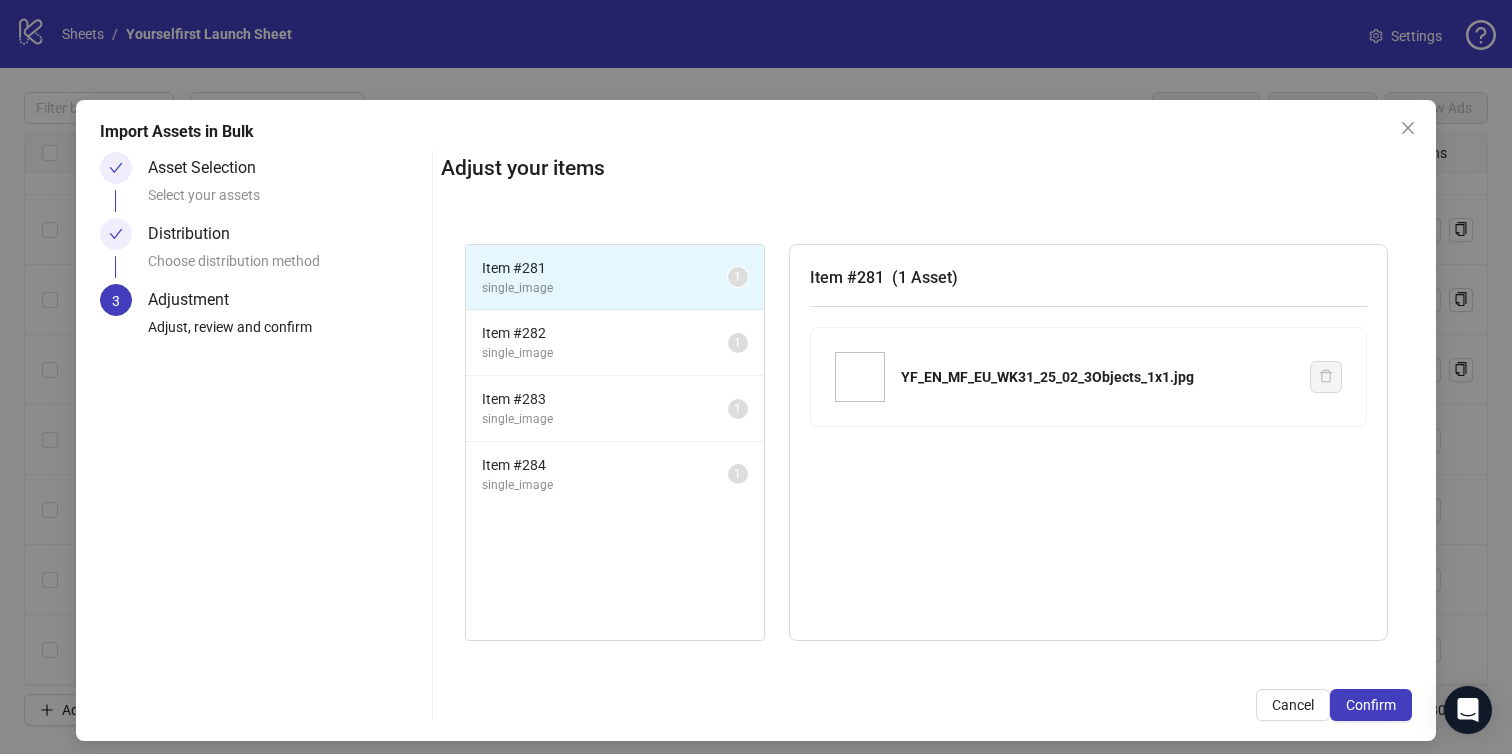 click on "Confirm" at bounding box center [1371, 705] 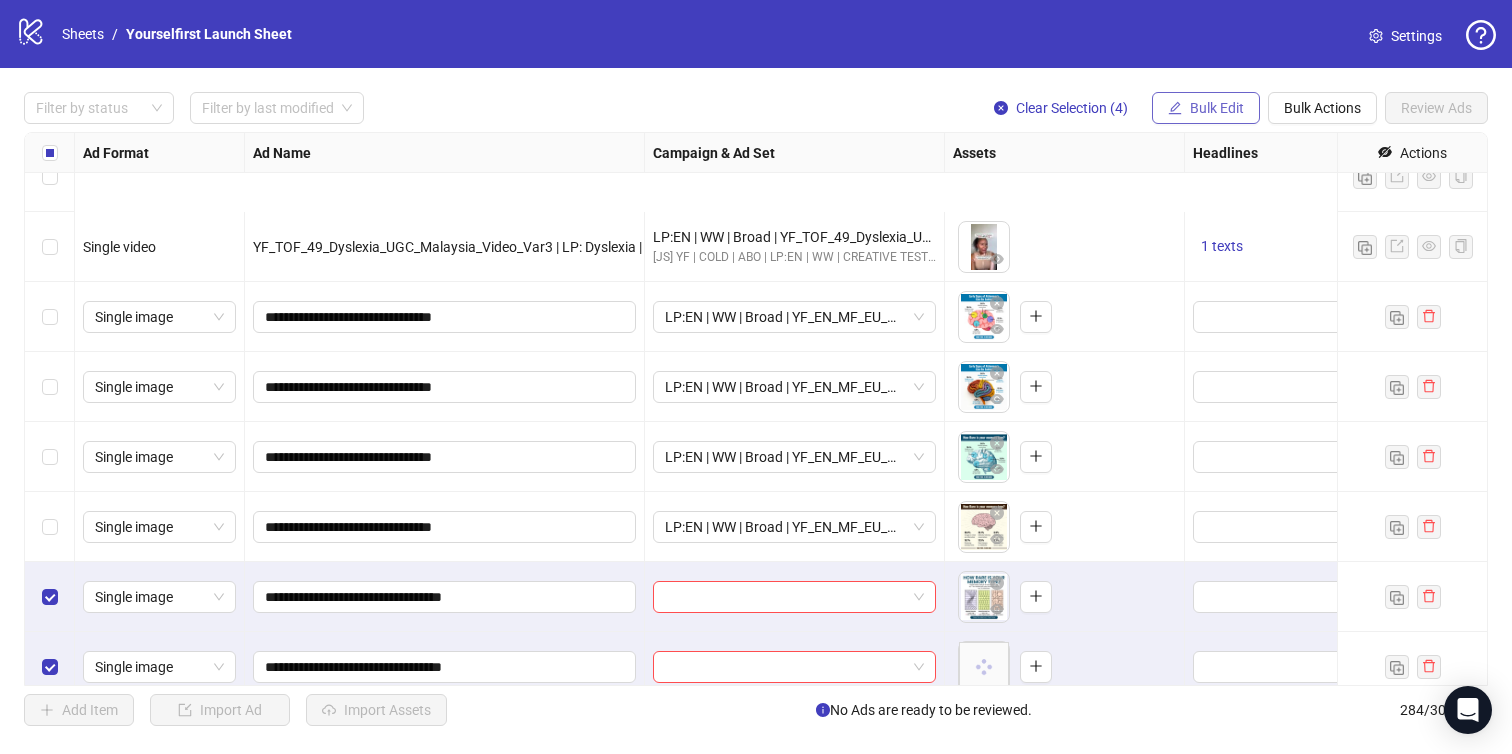 scroll, scrollTop: 19368, scrollLeft: 0, axis: vertical 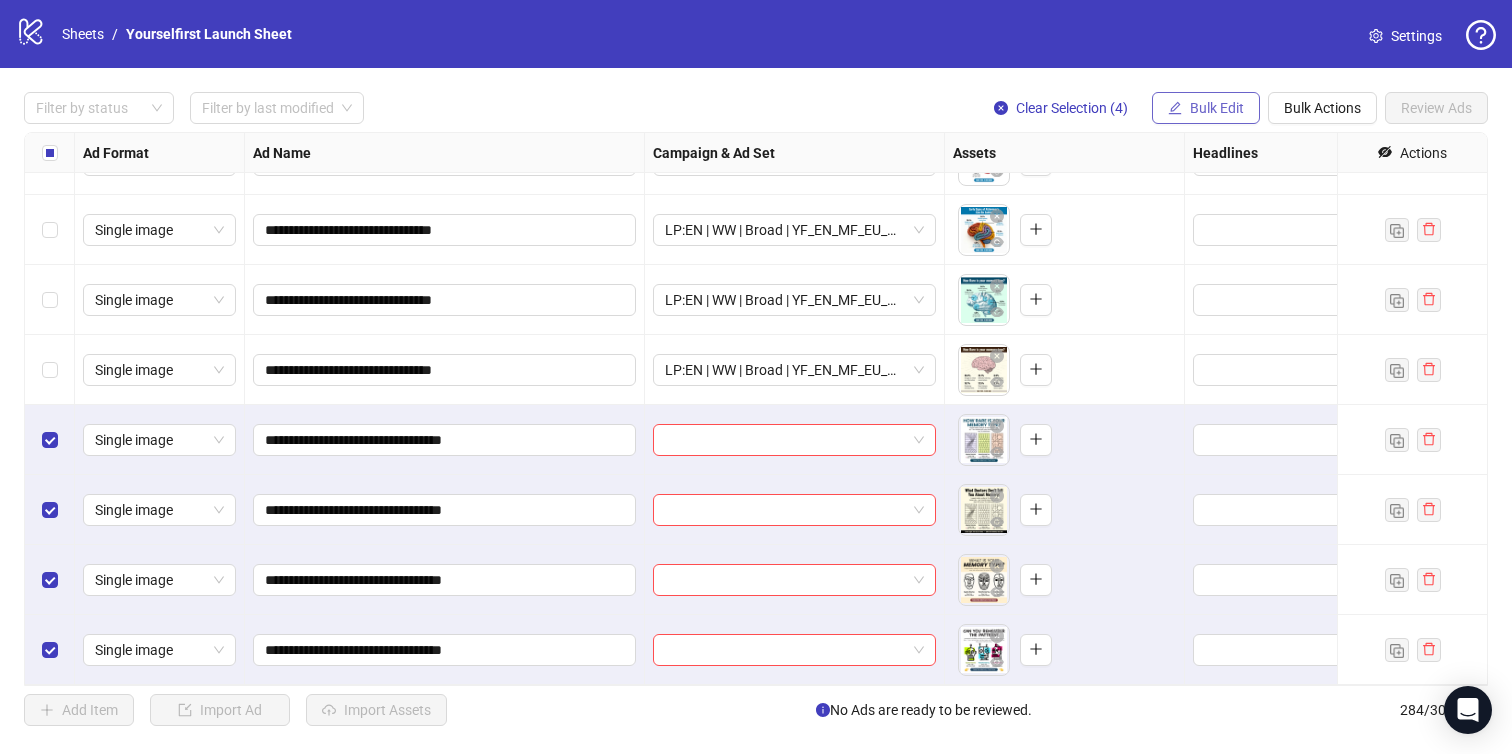 click on "Bulk Edit" at bounding box center [1217, 108] 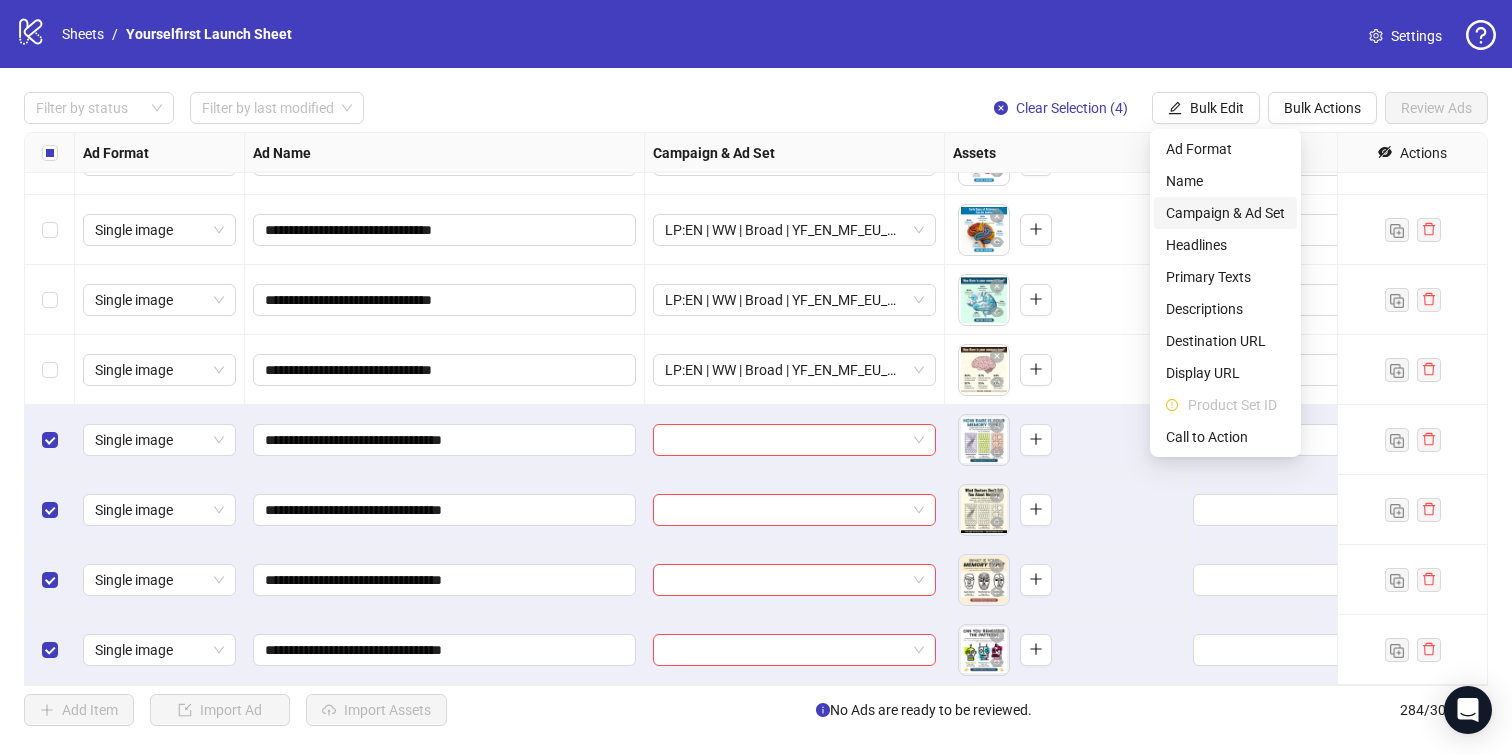 click on "Campaign & Ad Set" at bounding box center (1225, 213) 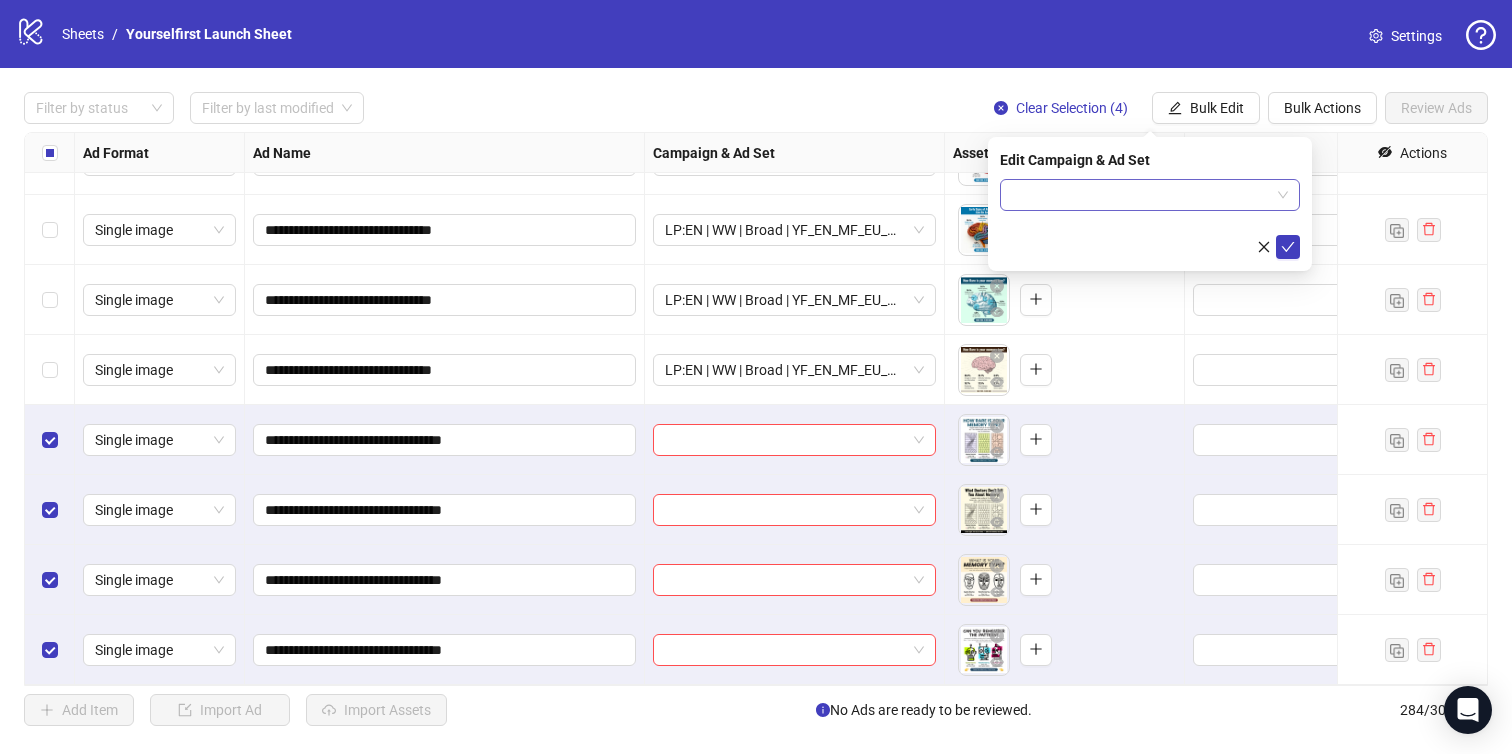 click at bounding box center [1141, 195] 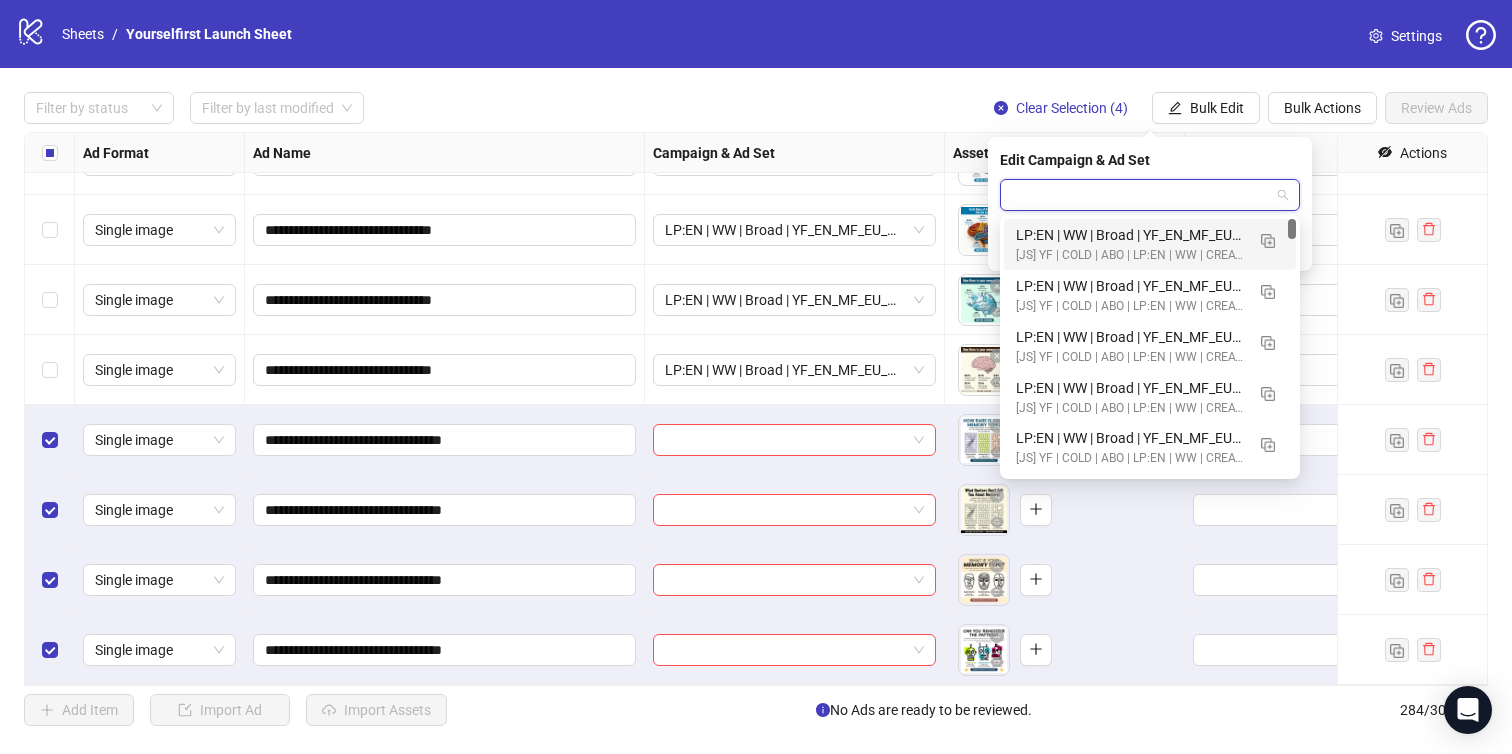paste on "**********" 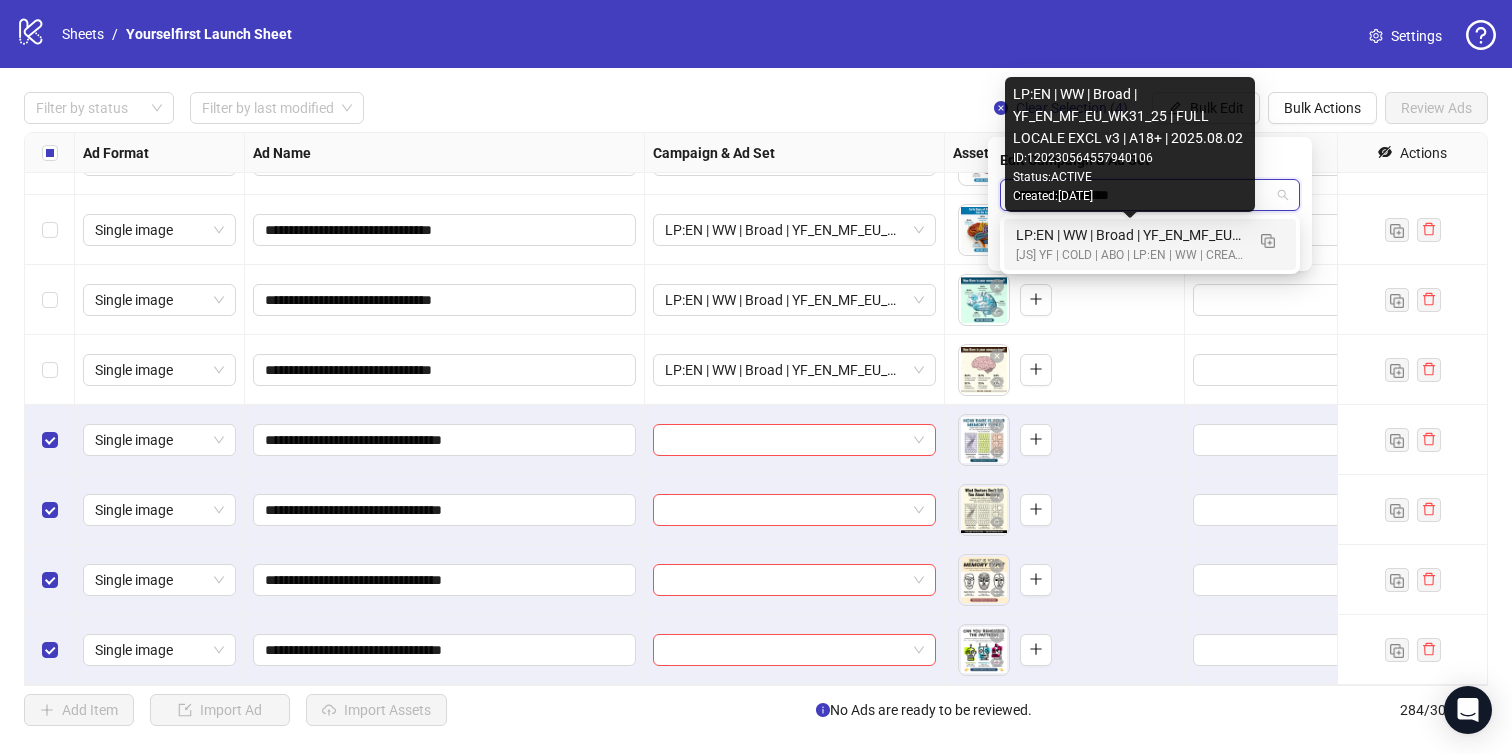 click on "LP:EN | WW | Broad | YF_EN_MF_EU_WK31_25 | FULL LOCALE EXCL v3 | A18+ | 2025.08.02" at bounding box center [1130, 235] 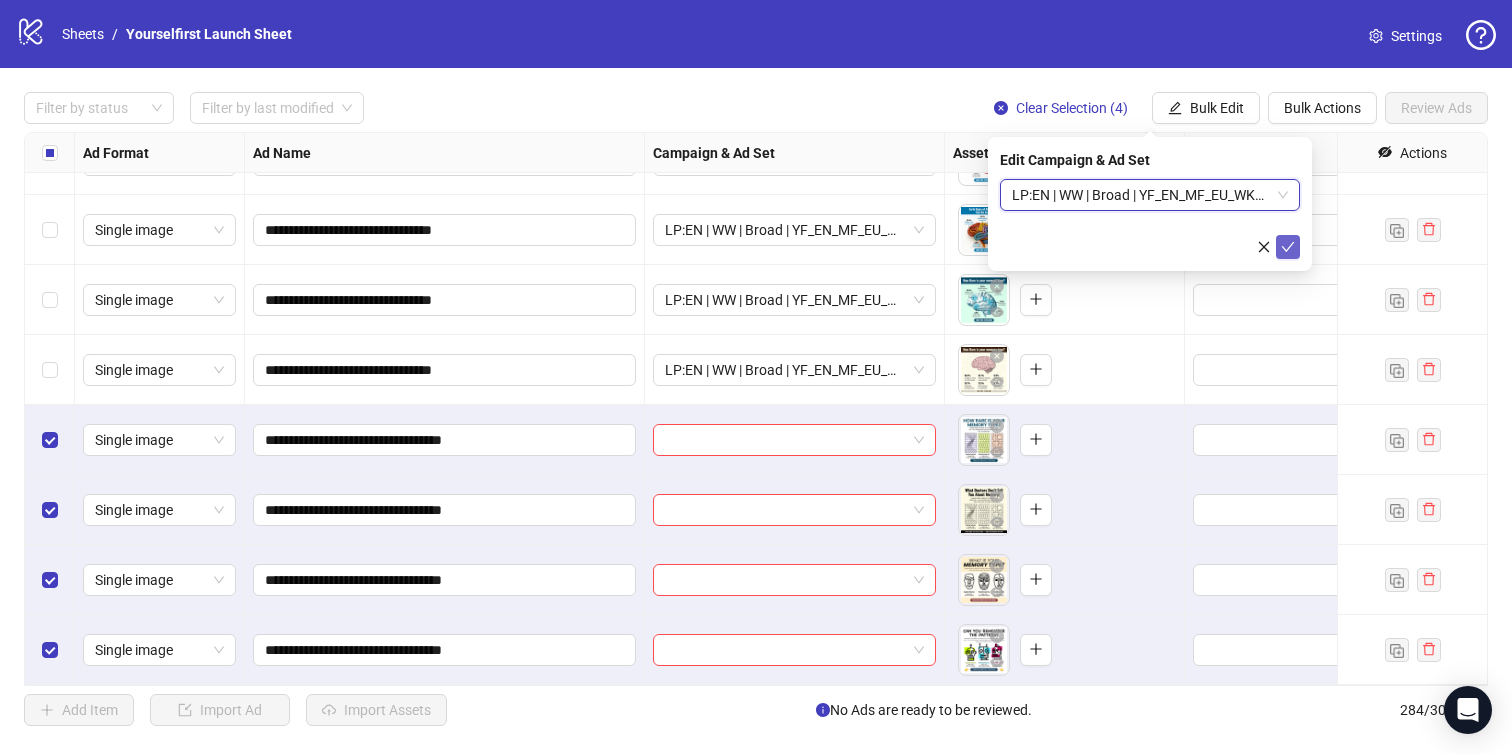 click at bounding box center (1288, 247) 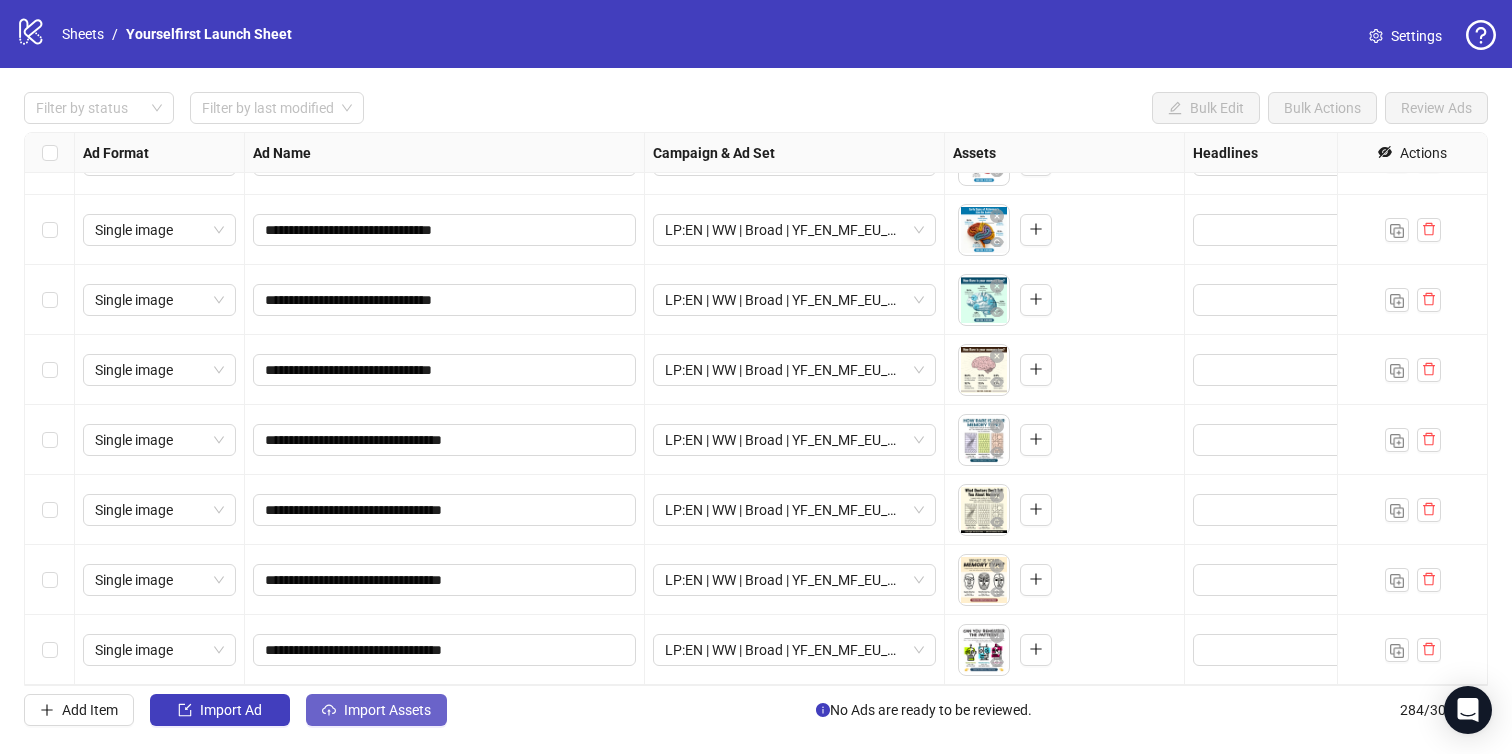 click on "Import Assets" at bounding box center [387, 710] 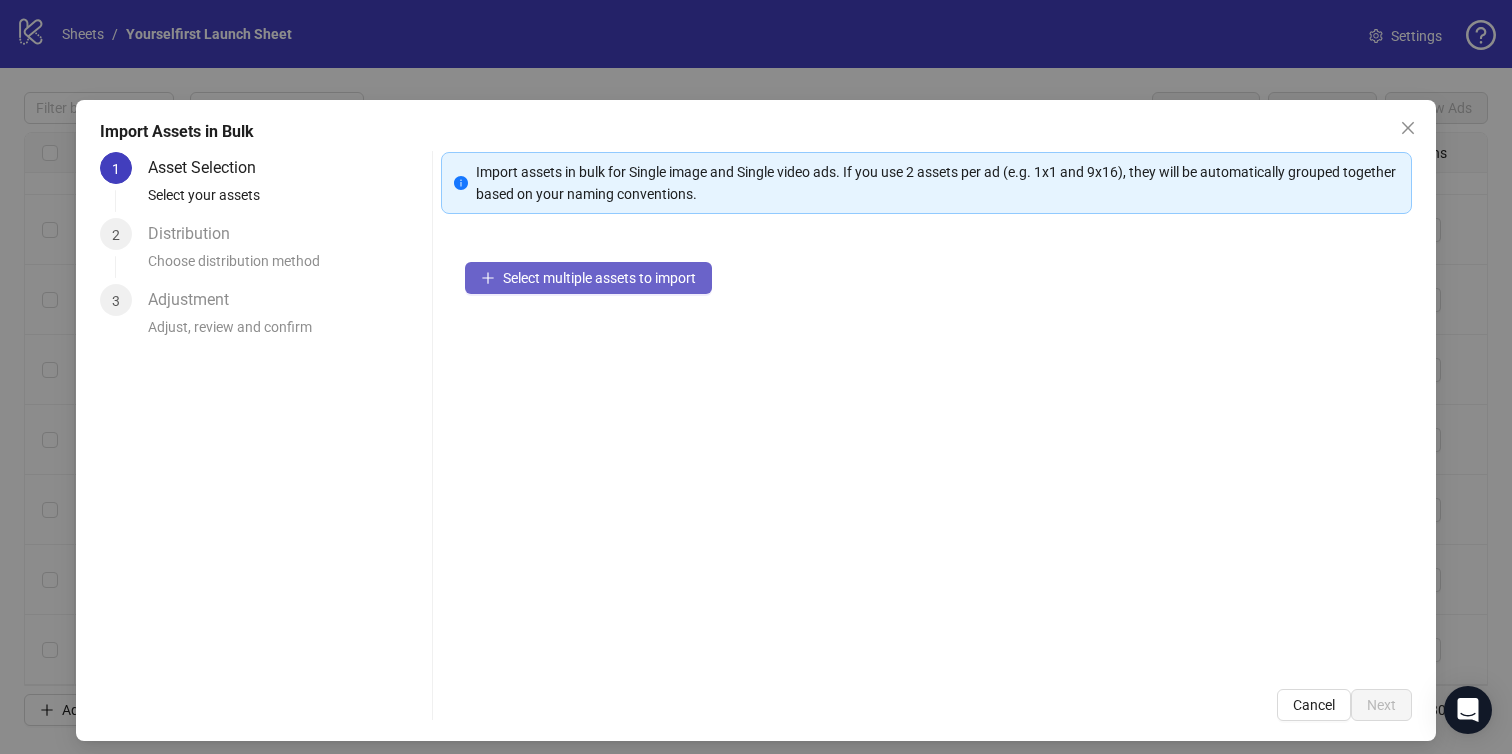 click on "Select multiple assets to import" at bounding box center (599, 278) 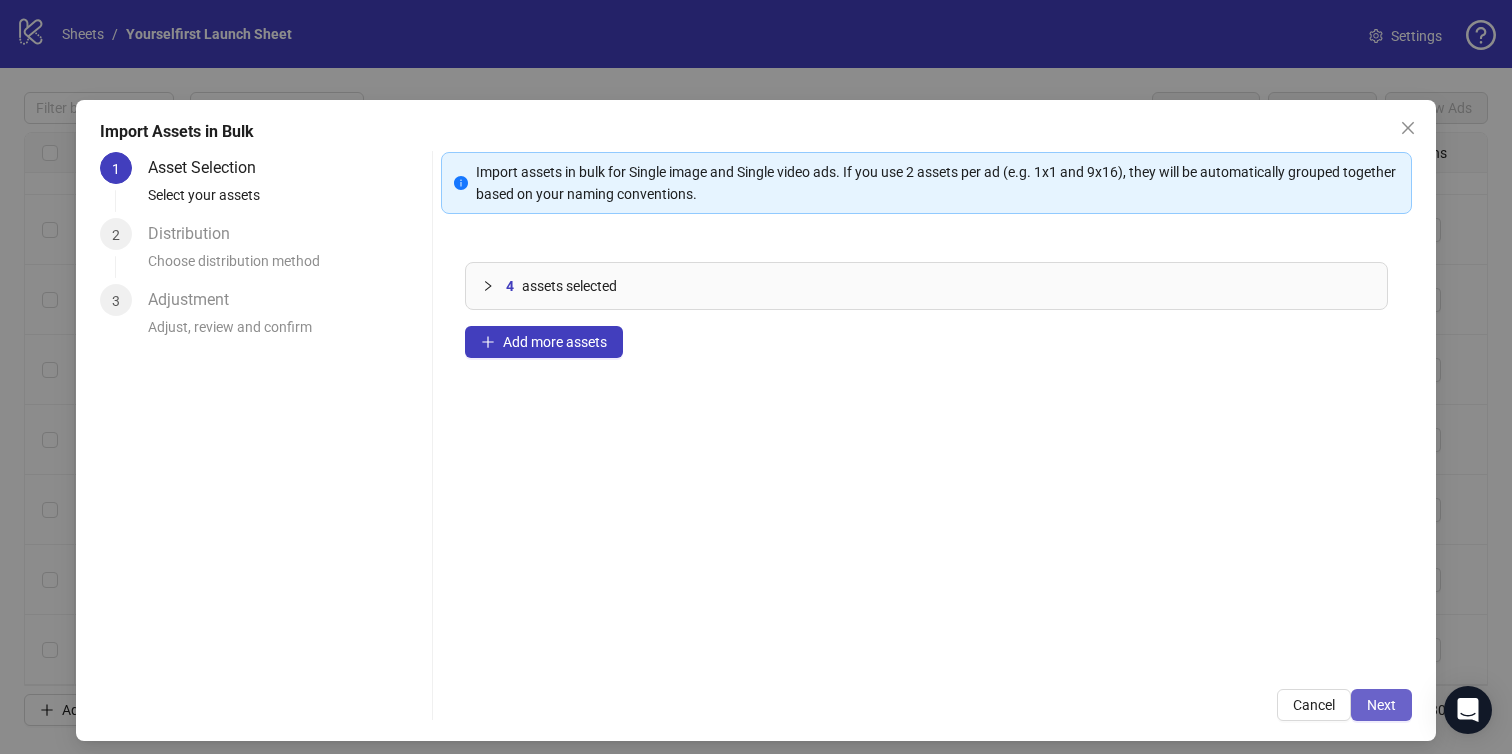 click on "Next" at bounding box center (1381, 705) 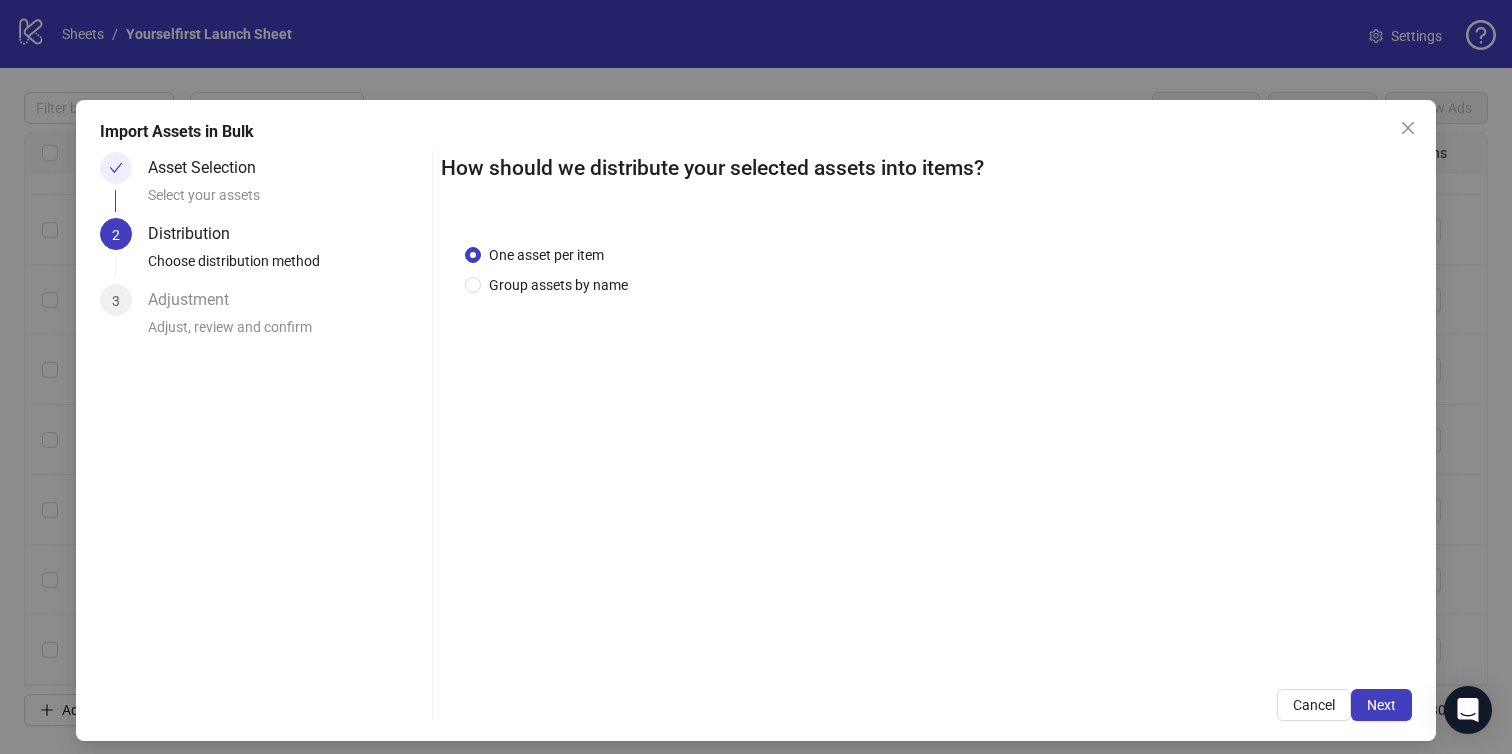 click on "Next" at bounding box center [1381, 705] 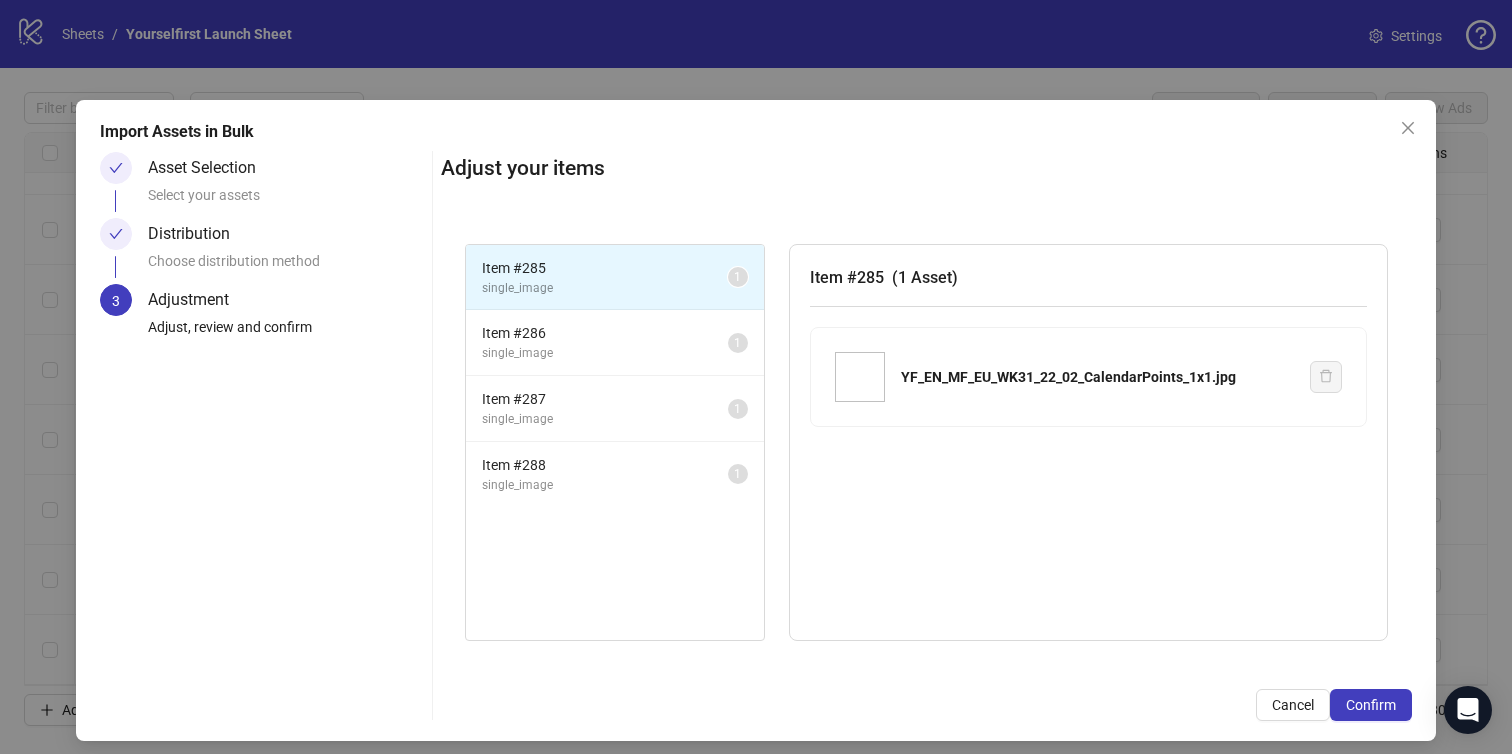 click on "Confirm" at bounding box center [1371, 705] 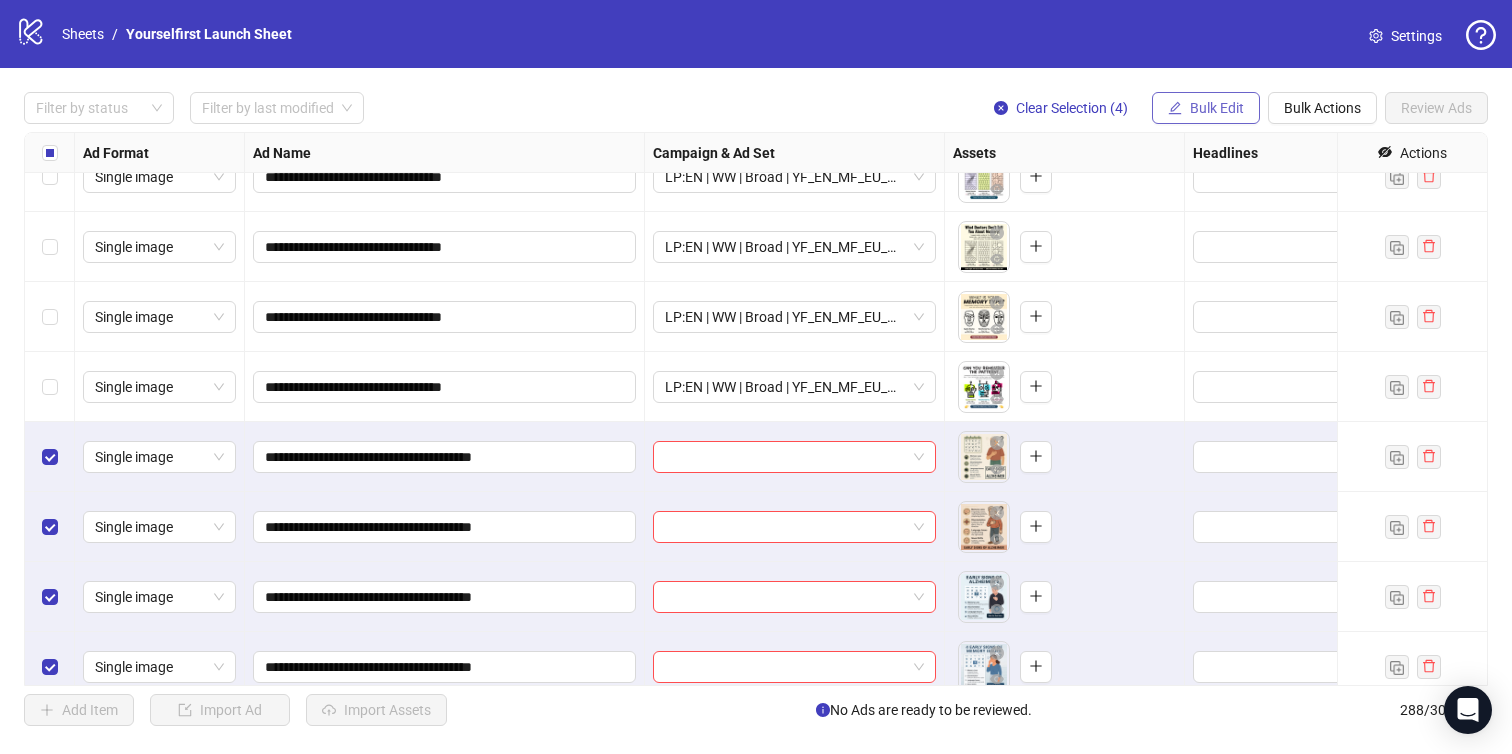 scroll, scrollTop: 19648, scrollLeft: 0, axis: vertical 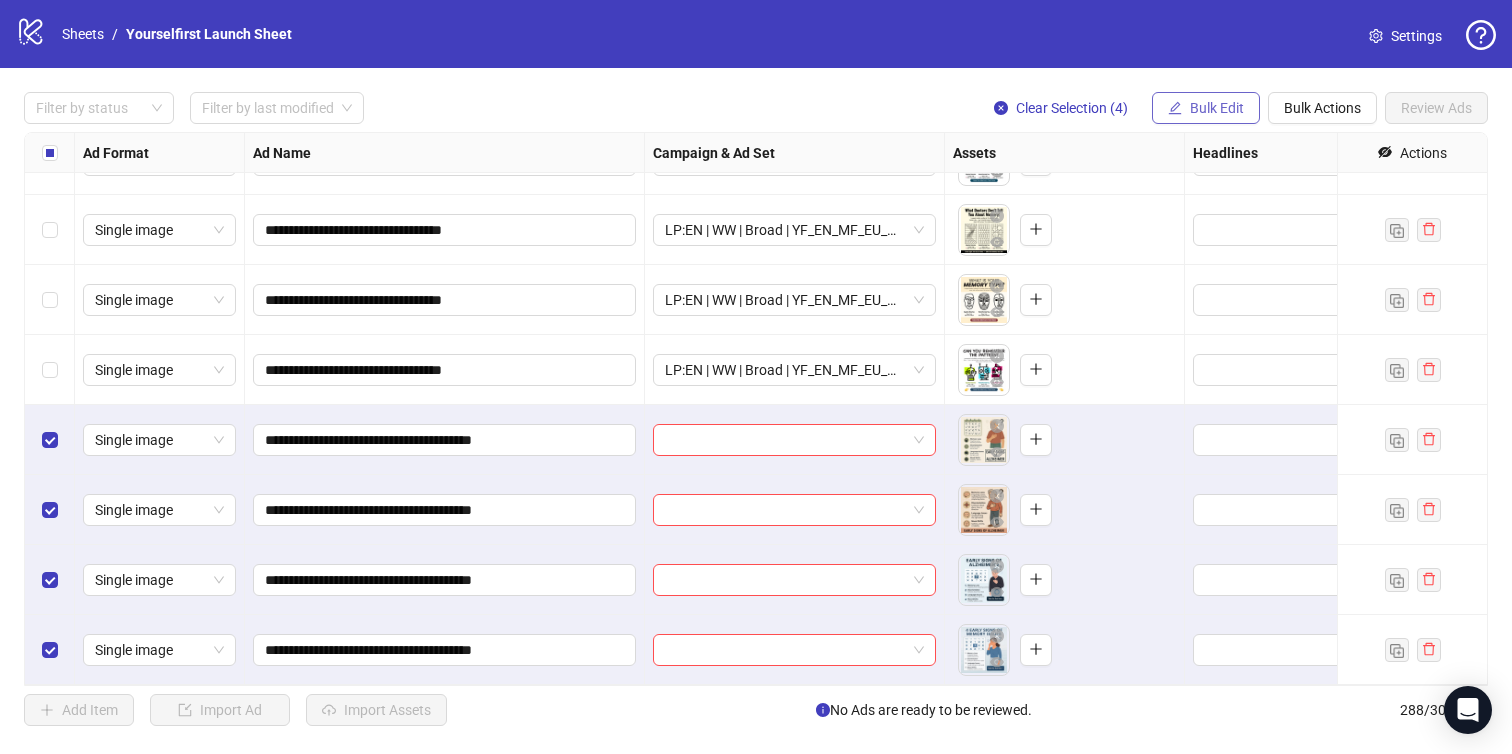 click on "Bulk Edit" at bounding box center [1217, 108] 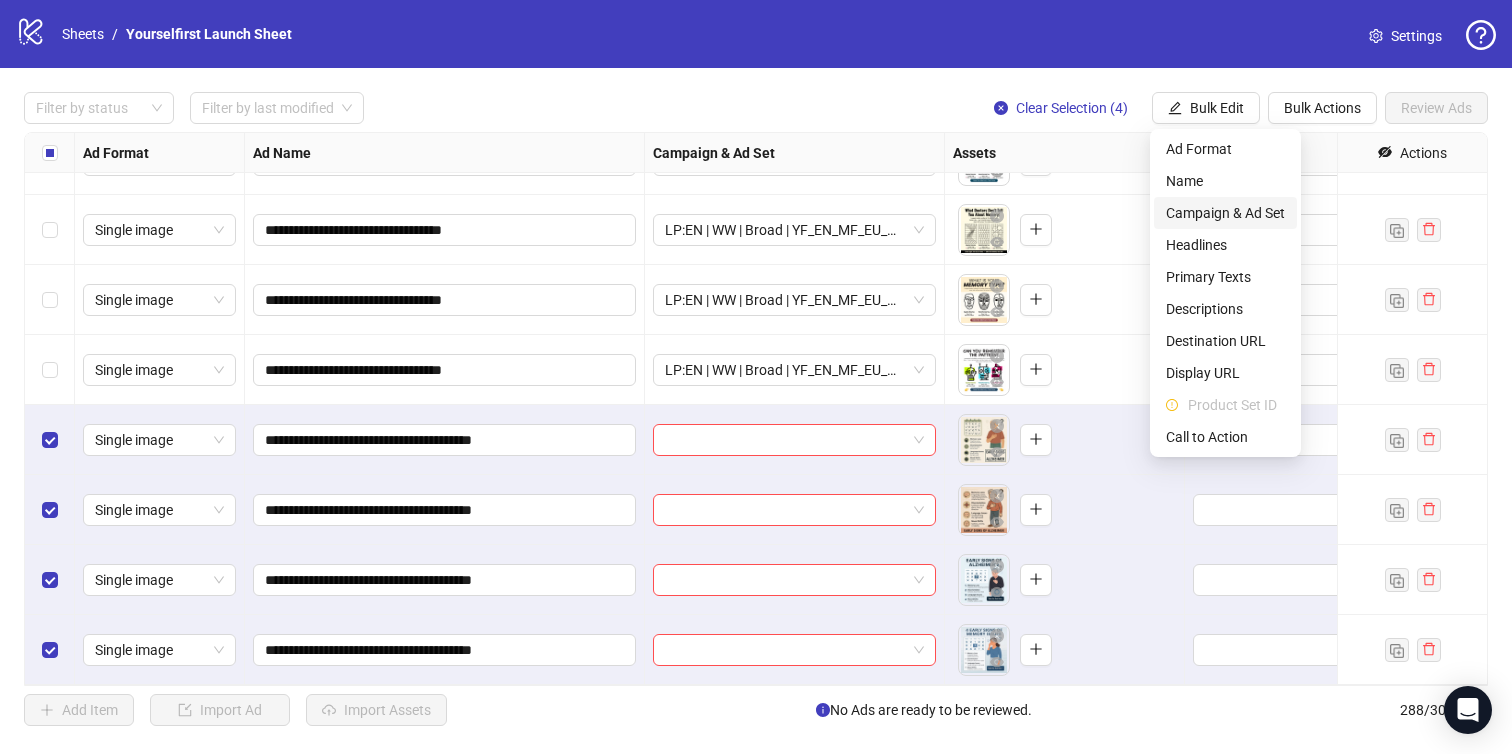 click on "Campaign & Ad Set" at bounding box center [1225, 213] 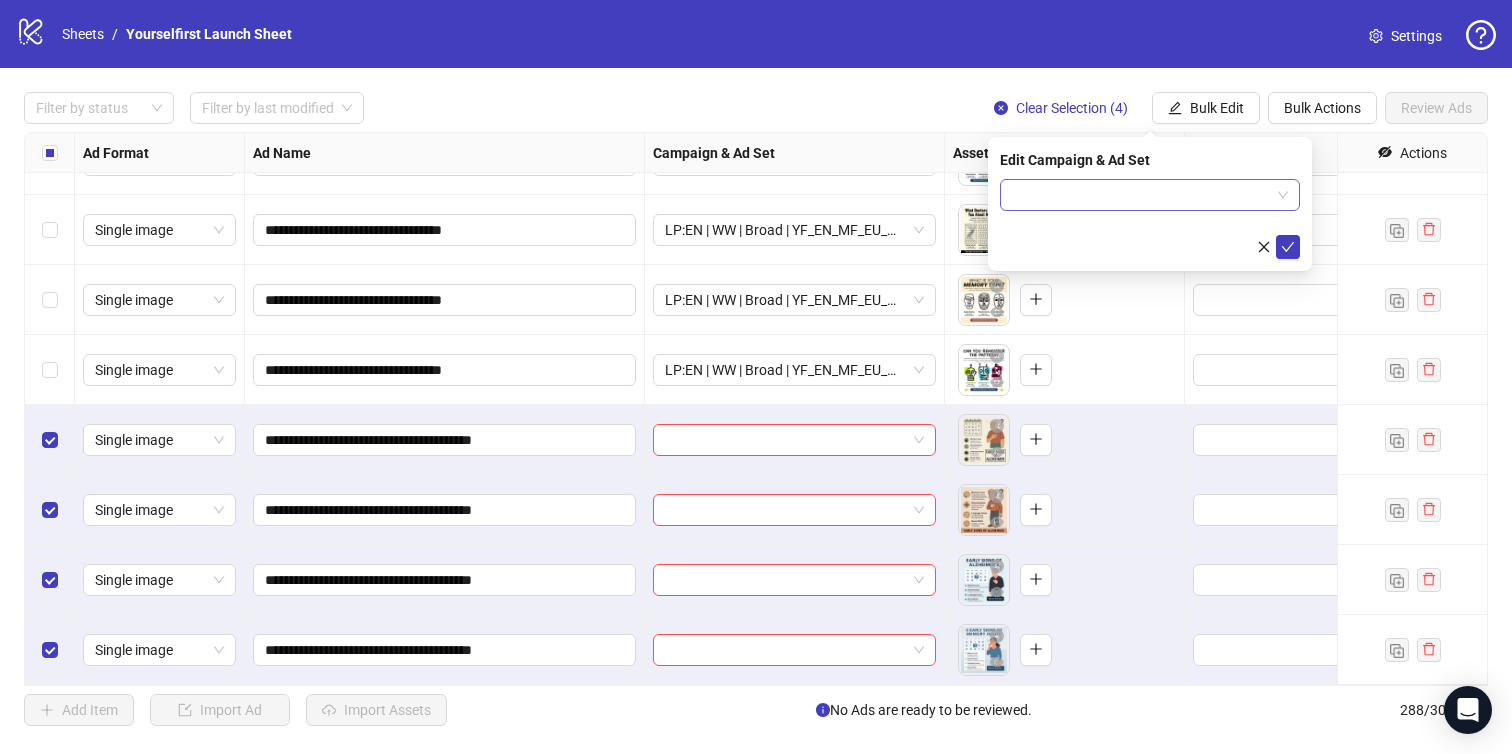 click at bounding box center [1141, 195] 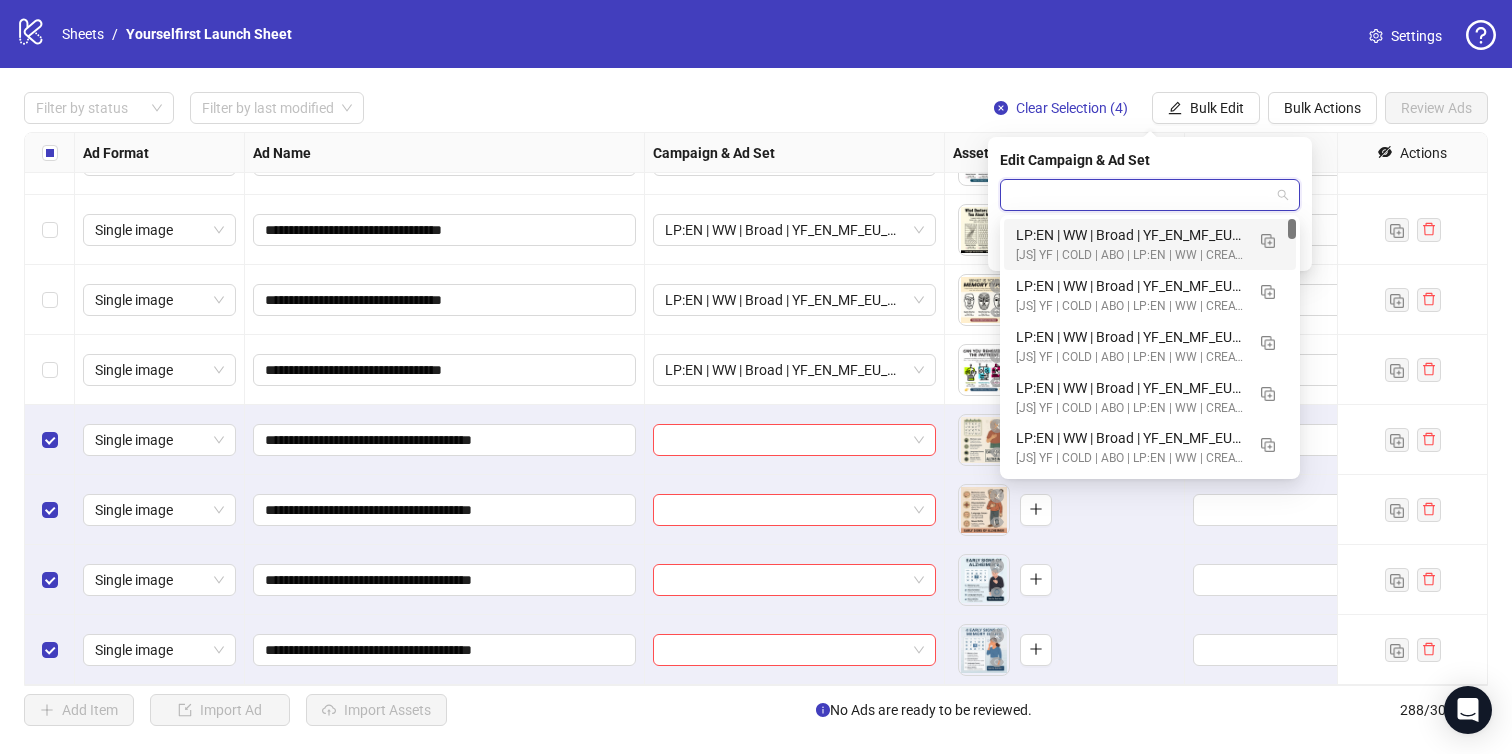 paste on "**********" 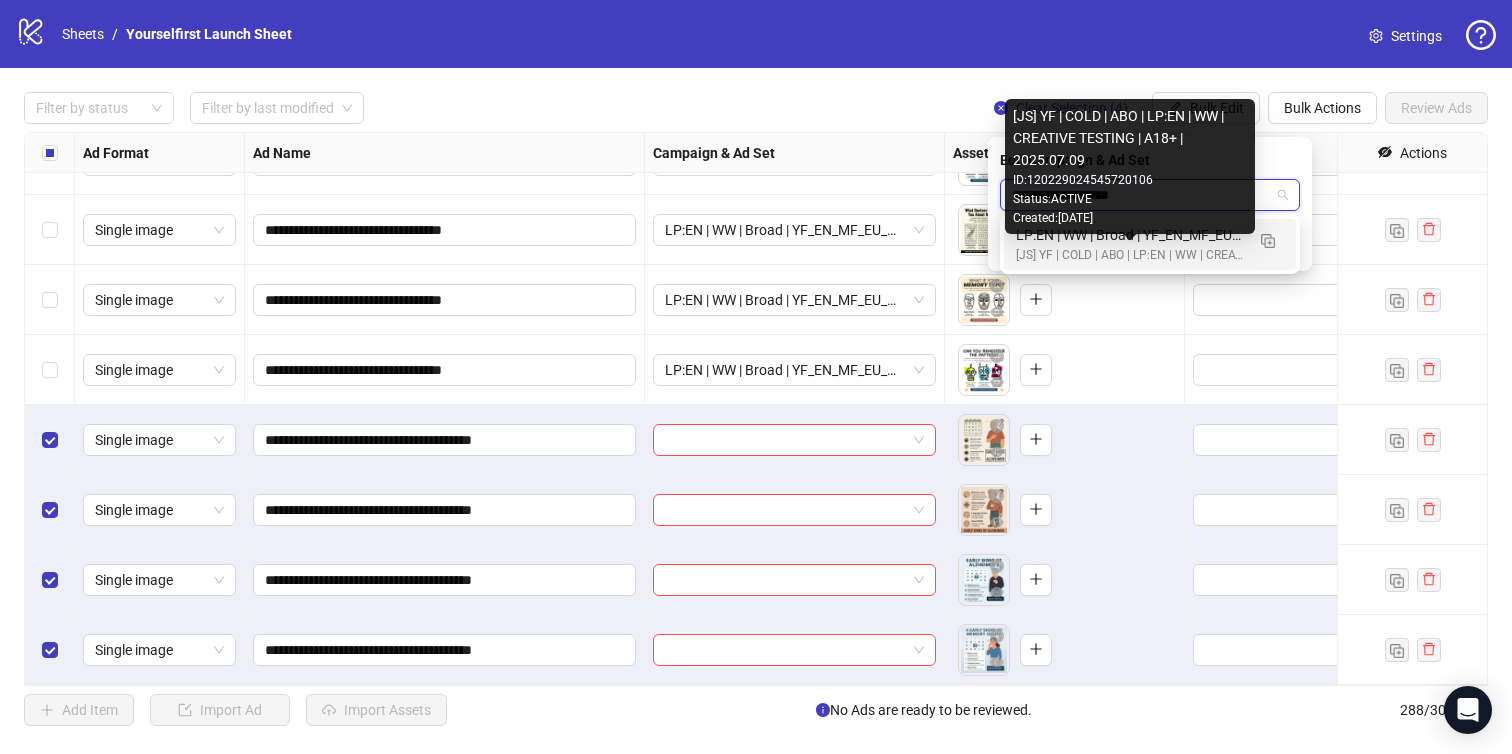 click on "[JS] YF | COLD | ABO | LP:EN | WW | CREATIVE TESTING | A18+ | 2025.07.09" at bounding box center (1130, 255) 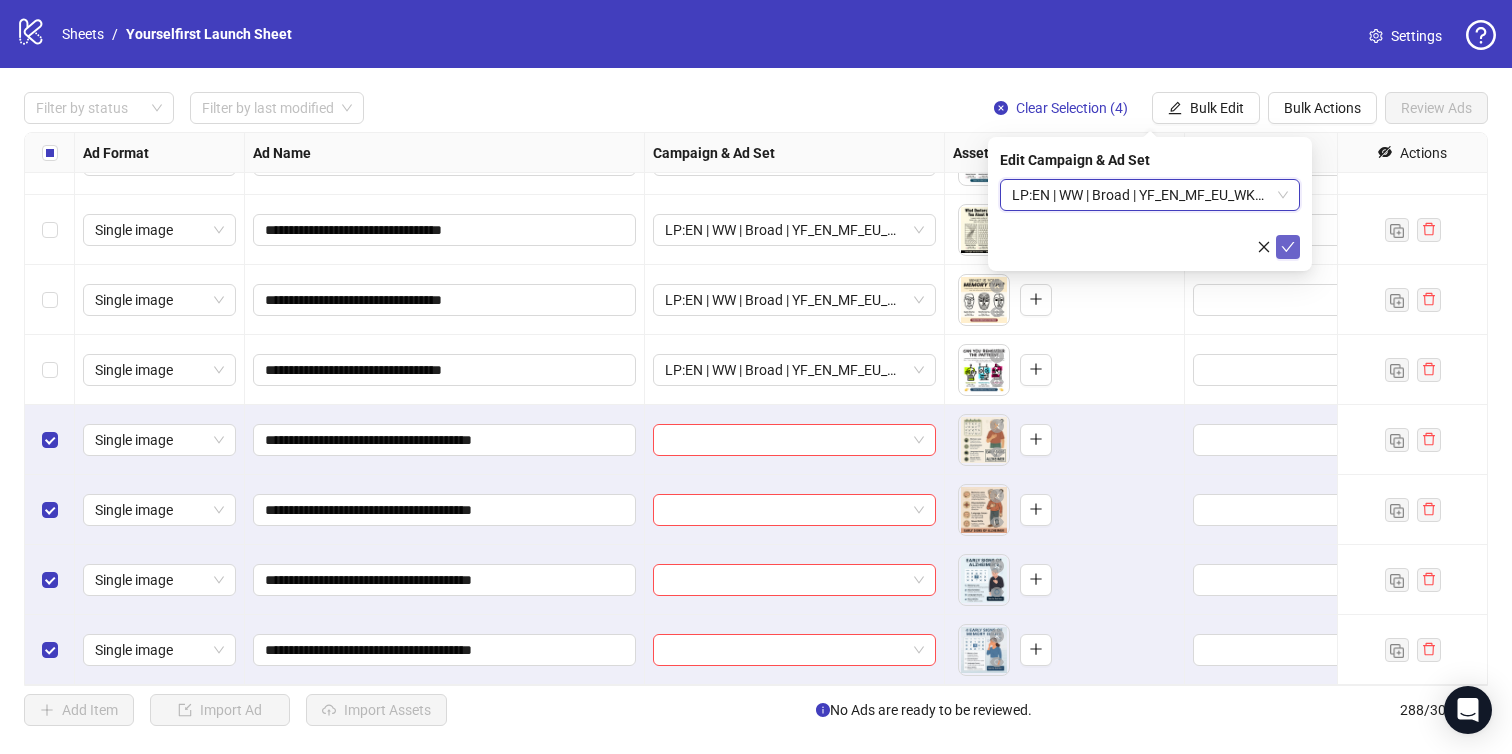 click 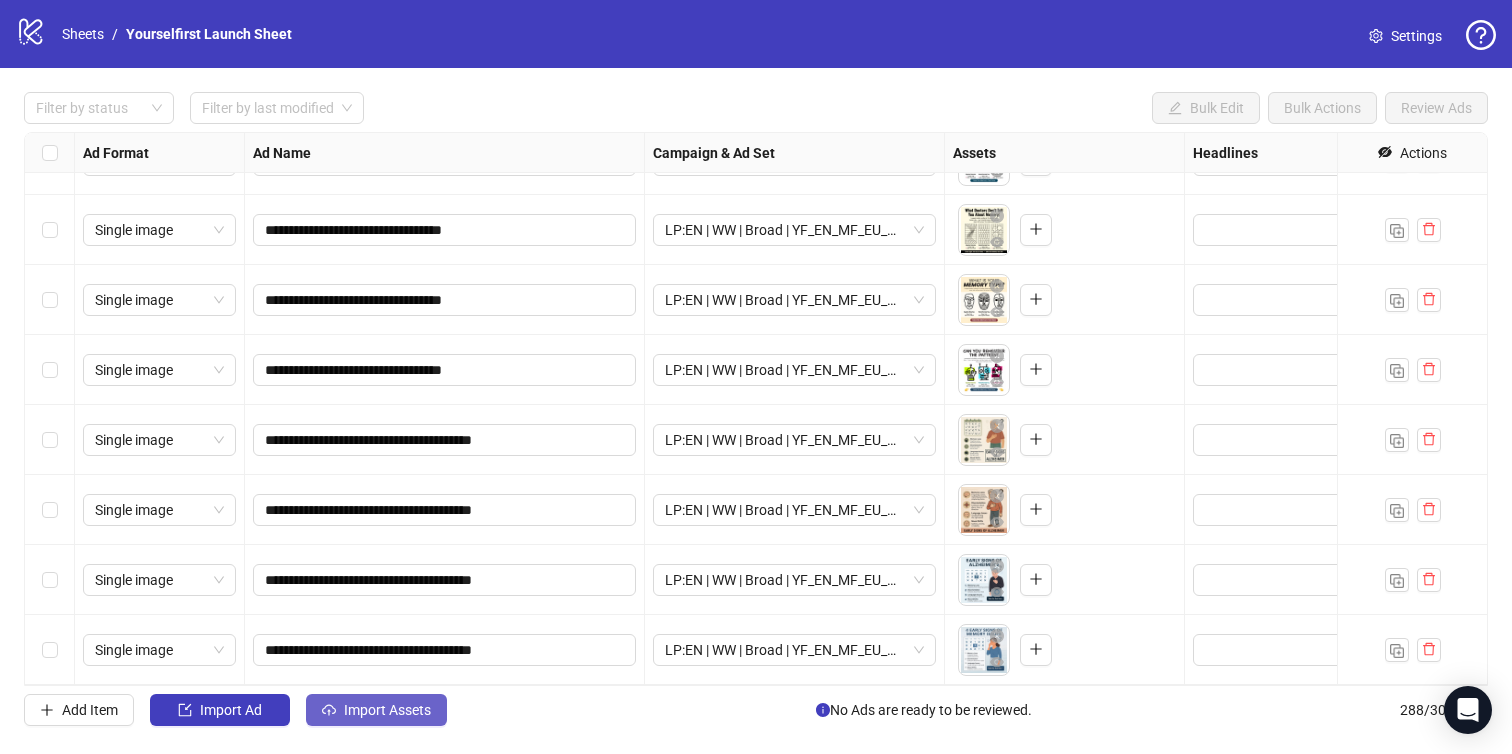 click on "Import Assets" at bounding box center (376, 710) 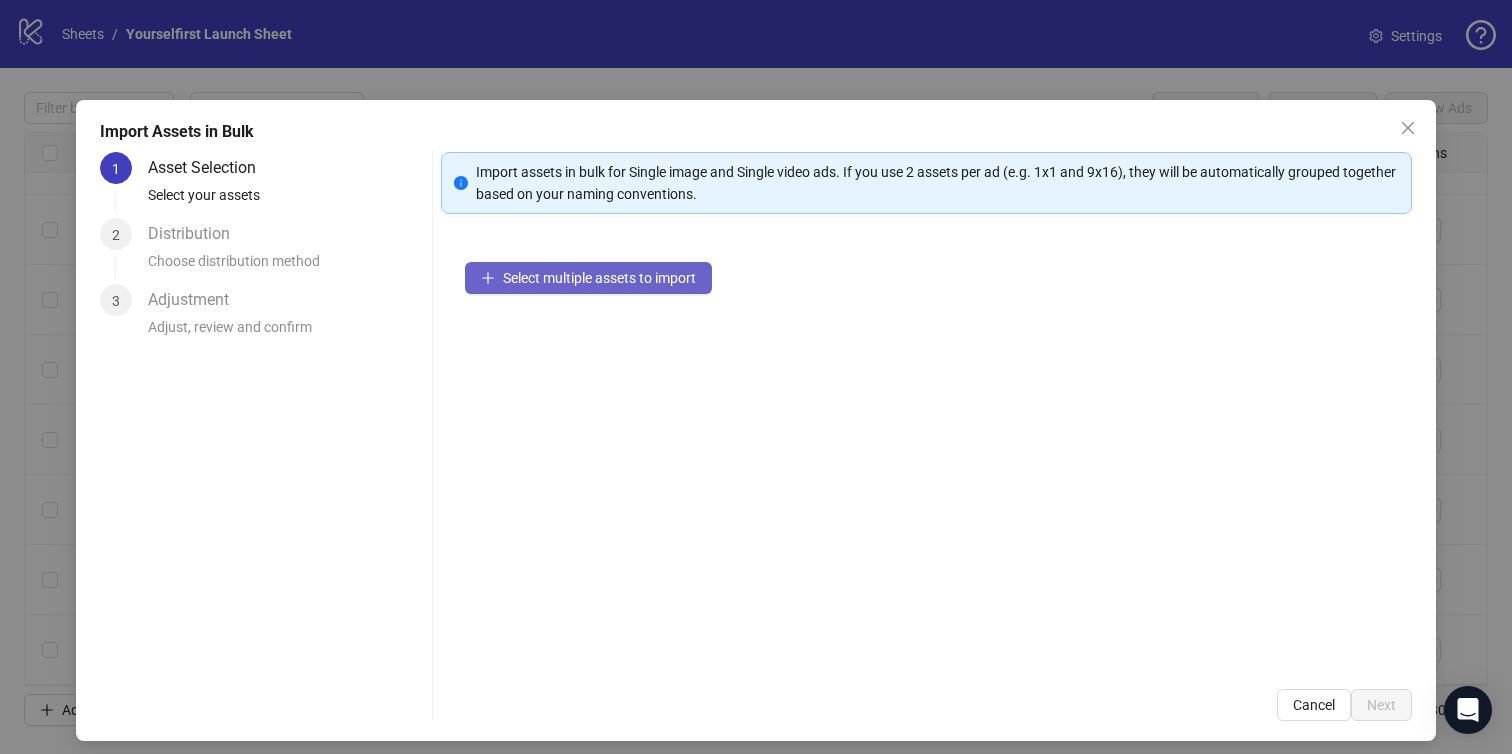 click on "Select multiple assets to import" at bounding box center (599, 278) 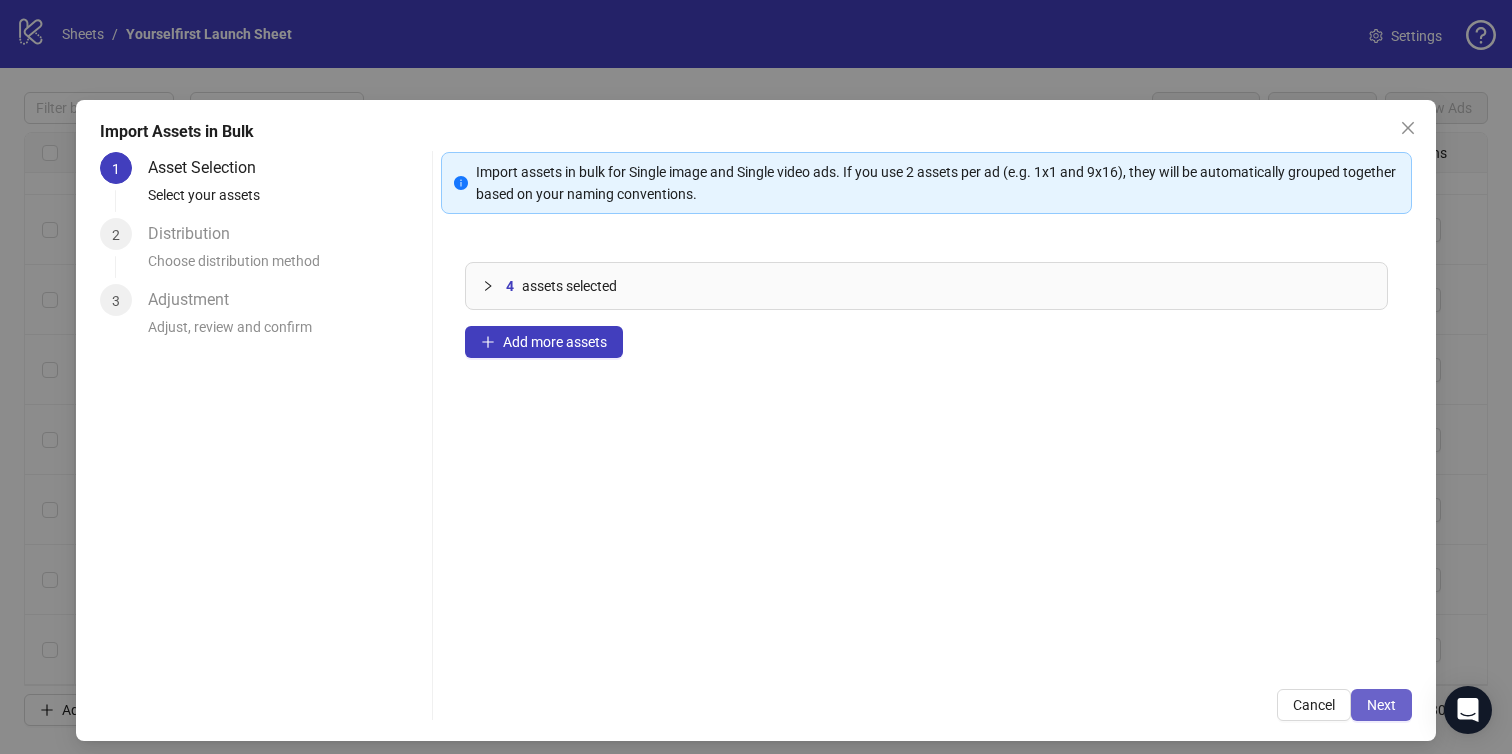 click on "Next" at bounding box center (1381, 705) 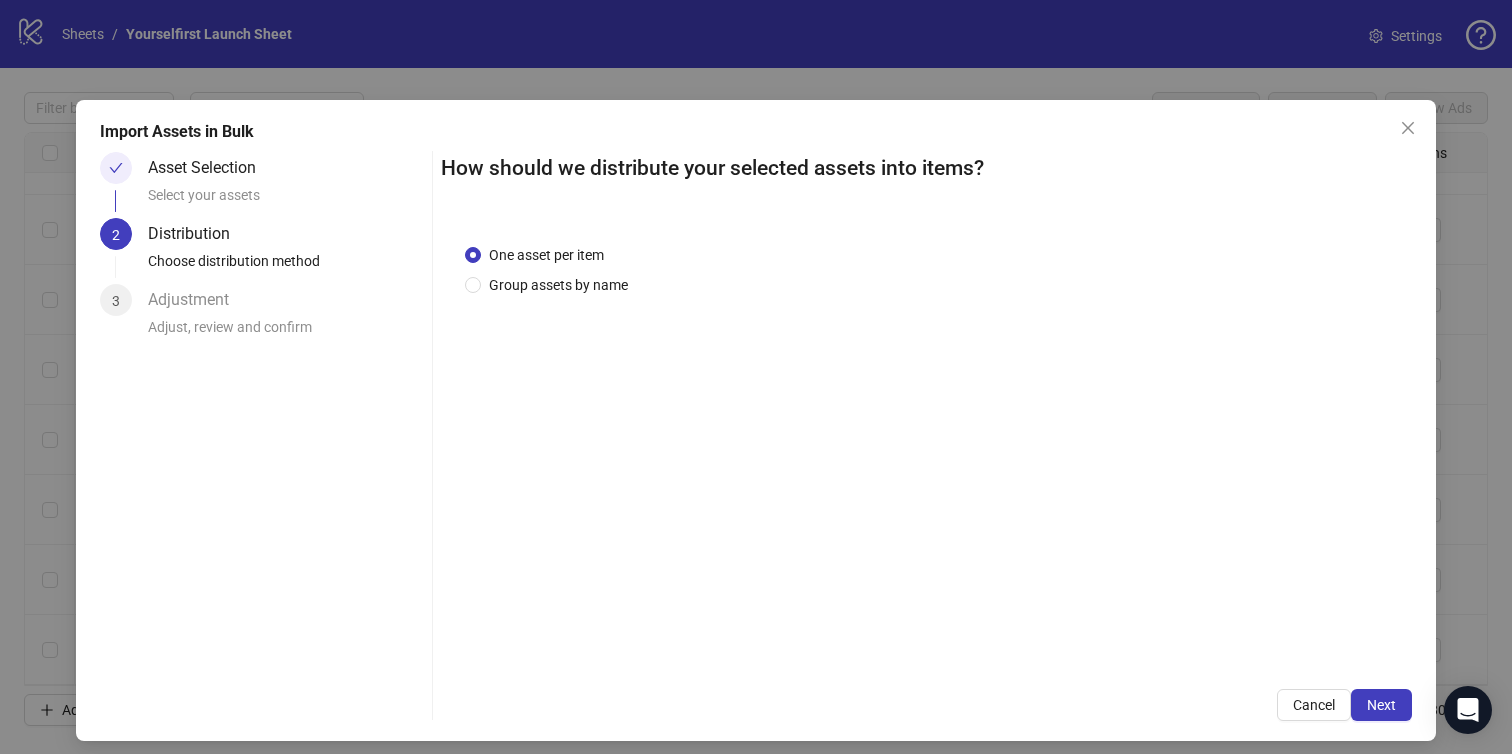 click on "Next" at bounding box center (1381, 705) 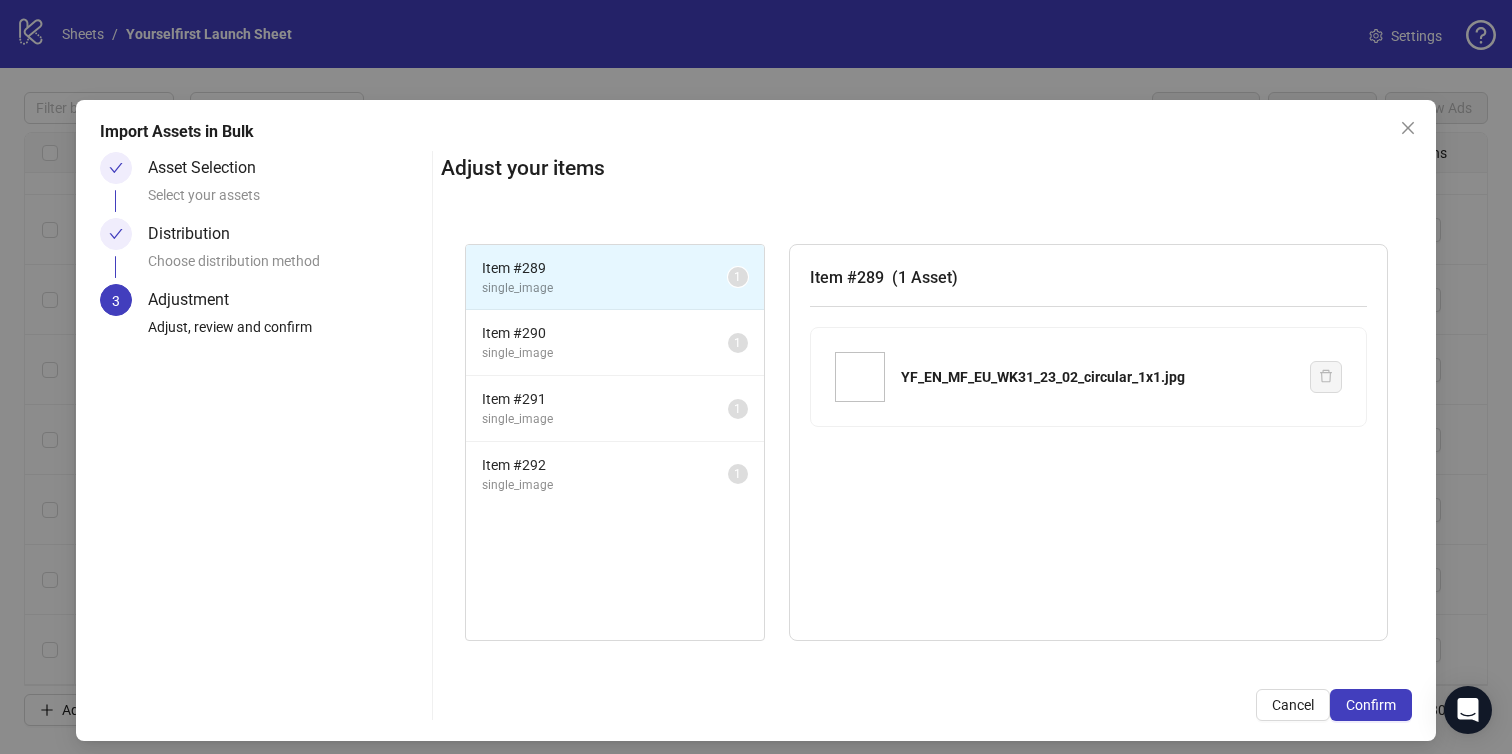 click on "Confirm" at bounding box center [1371, 705] 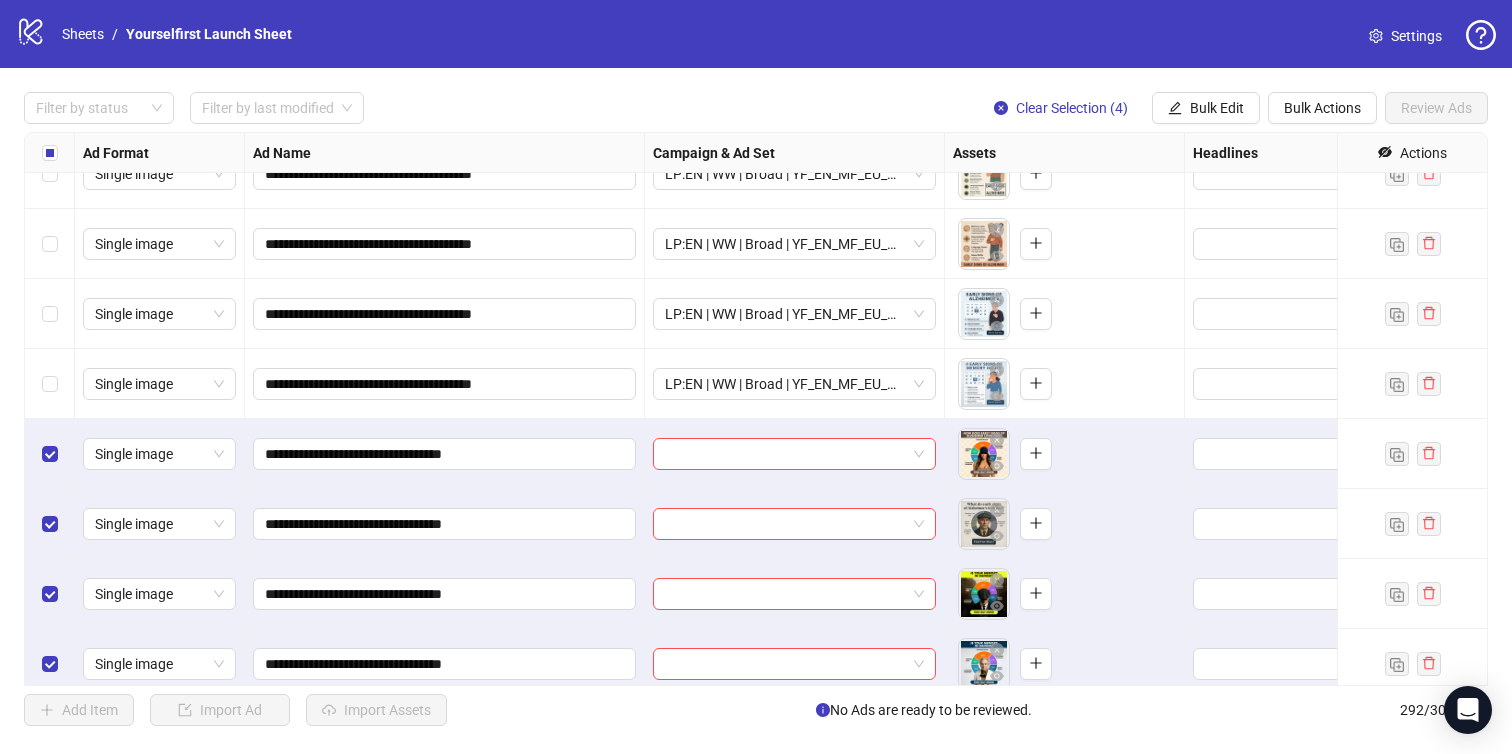 scroll, scrollTop: 19928, scrollLeft: 0, axis: vertical 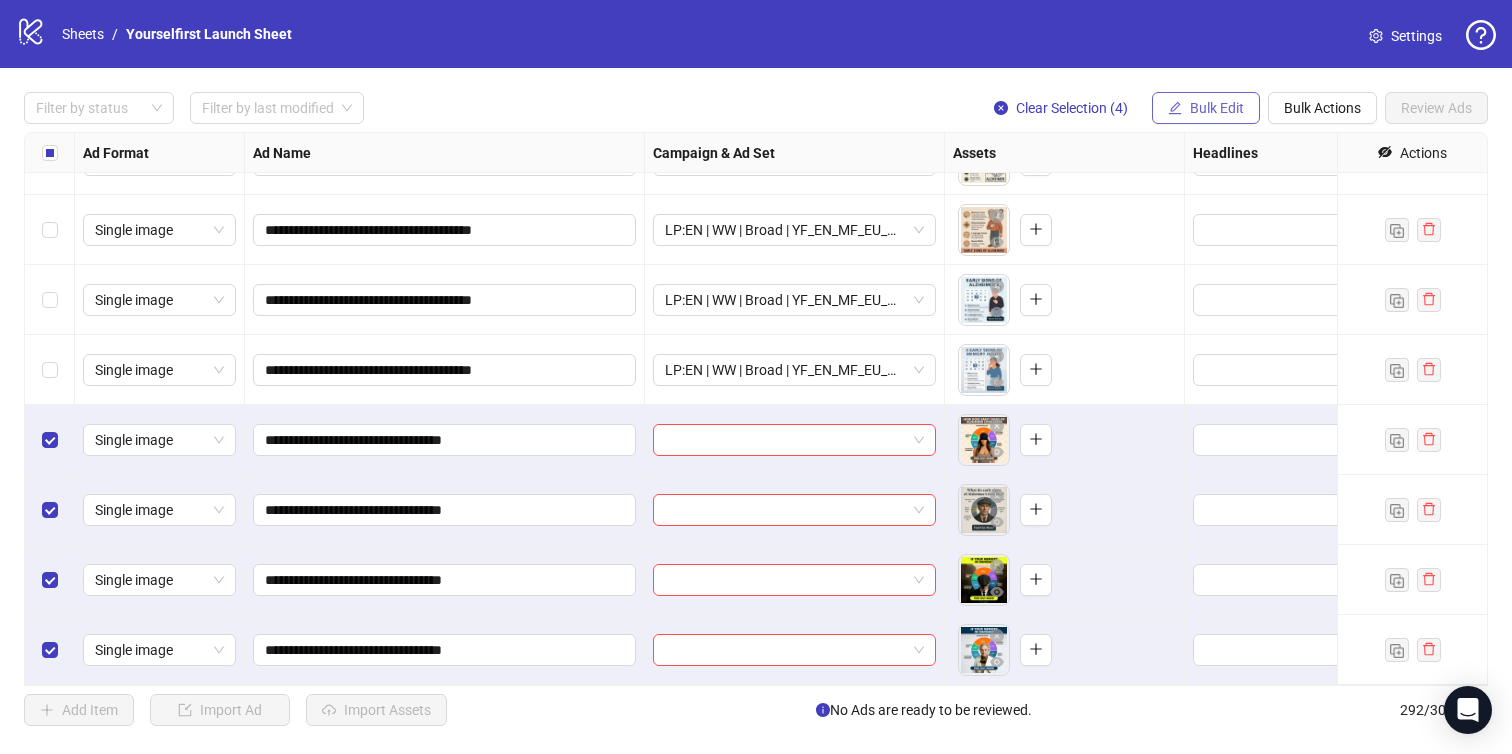 click on "Bulk Edit" at bounding box center [1206, 108] 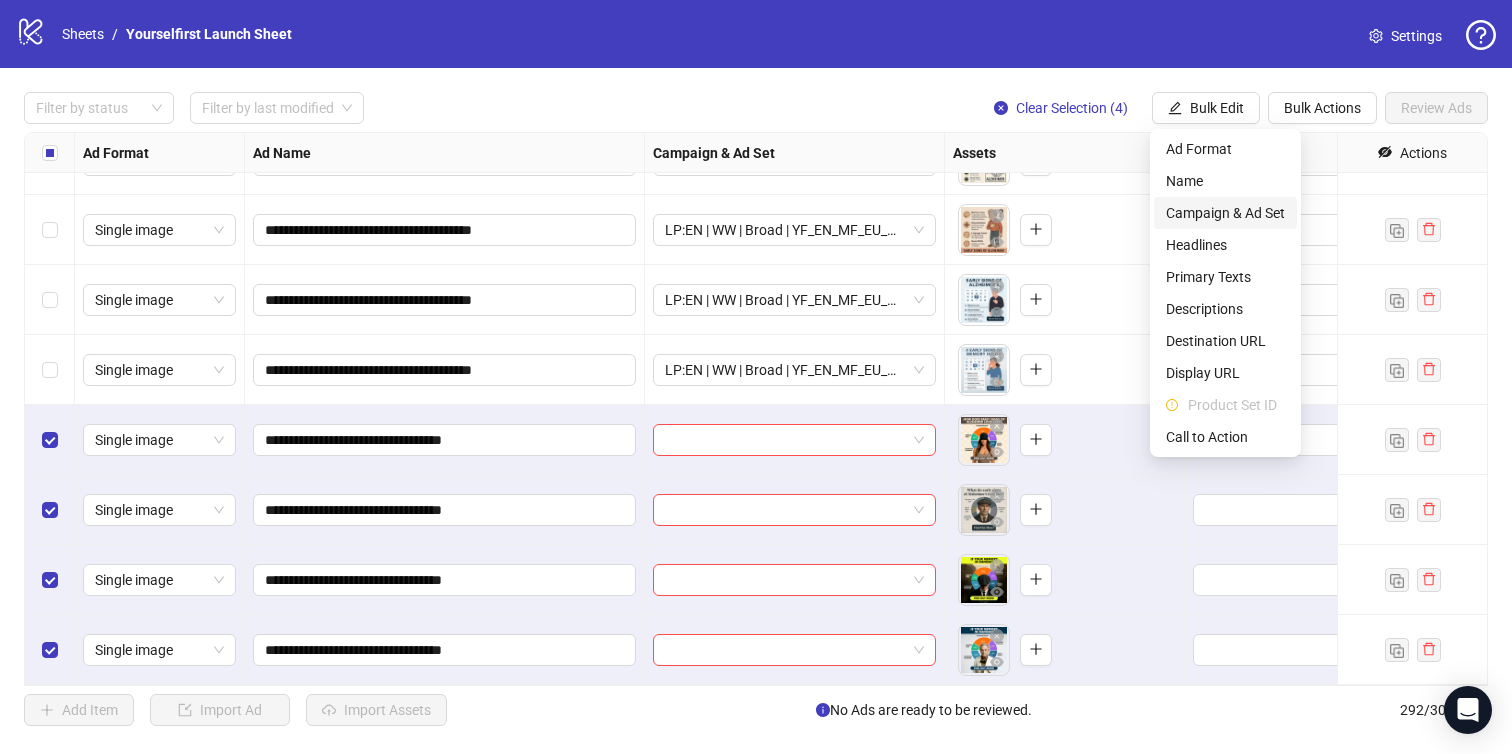 click on "Campaign & Ad Set" at bounding box center [1225, 213] 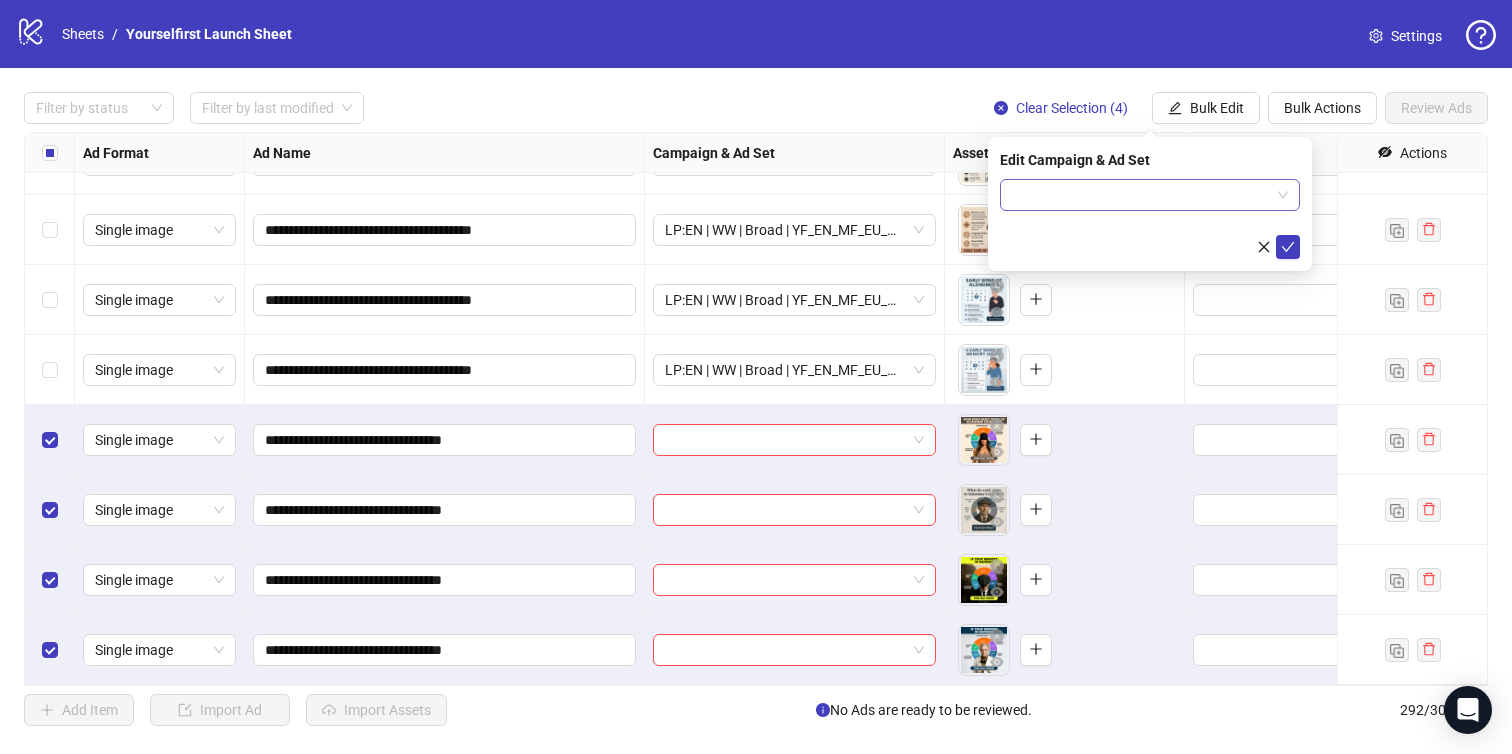 click at bounding box center (1141, 195) 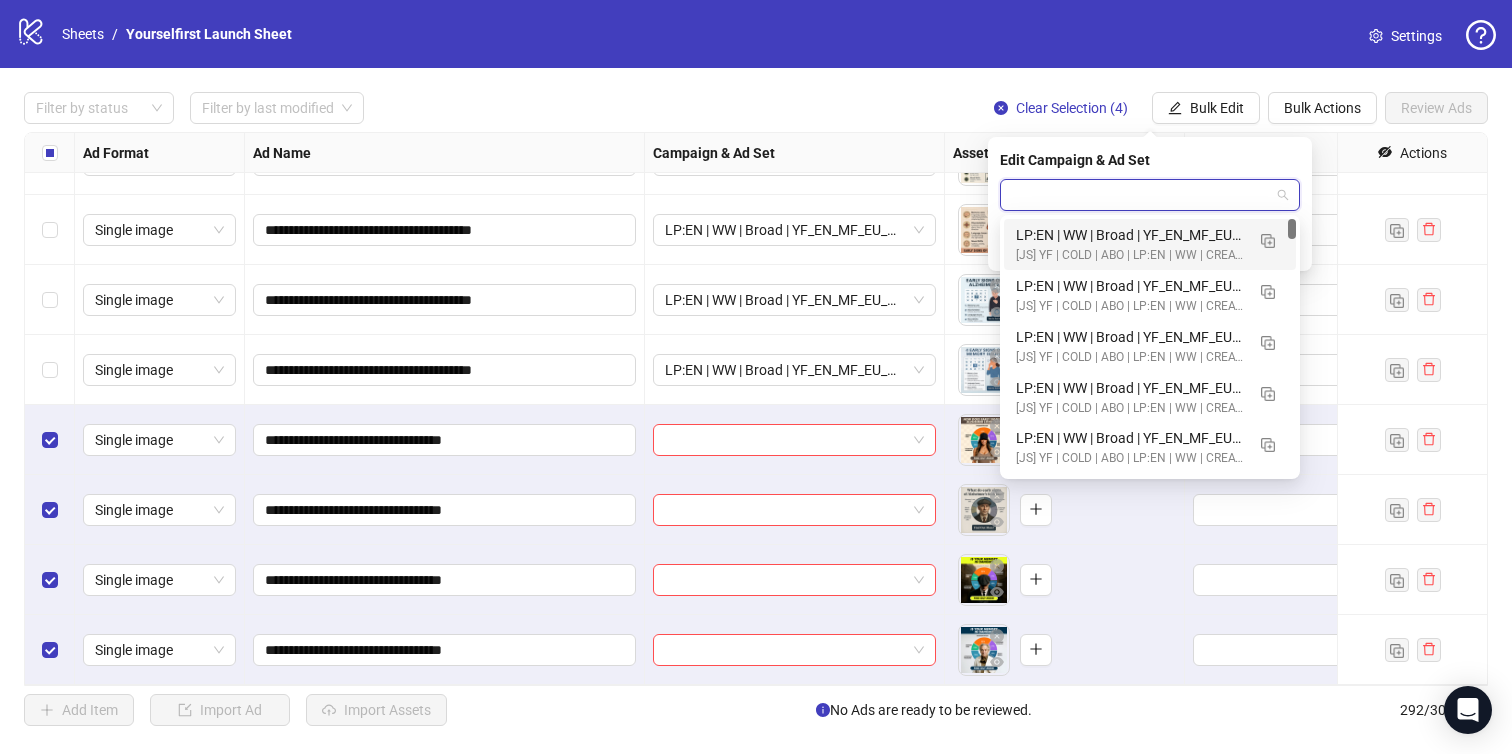paste on "**********" 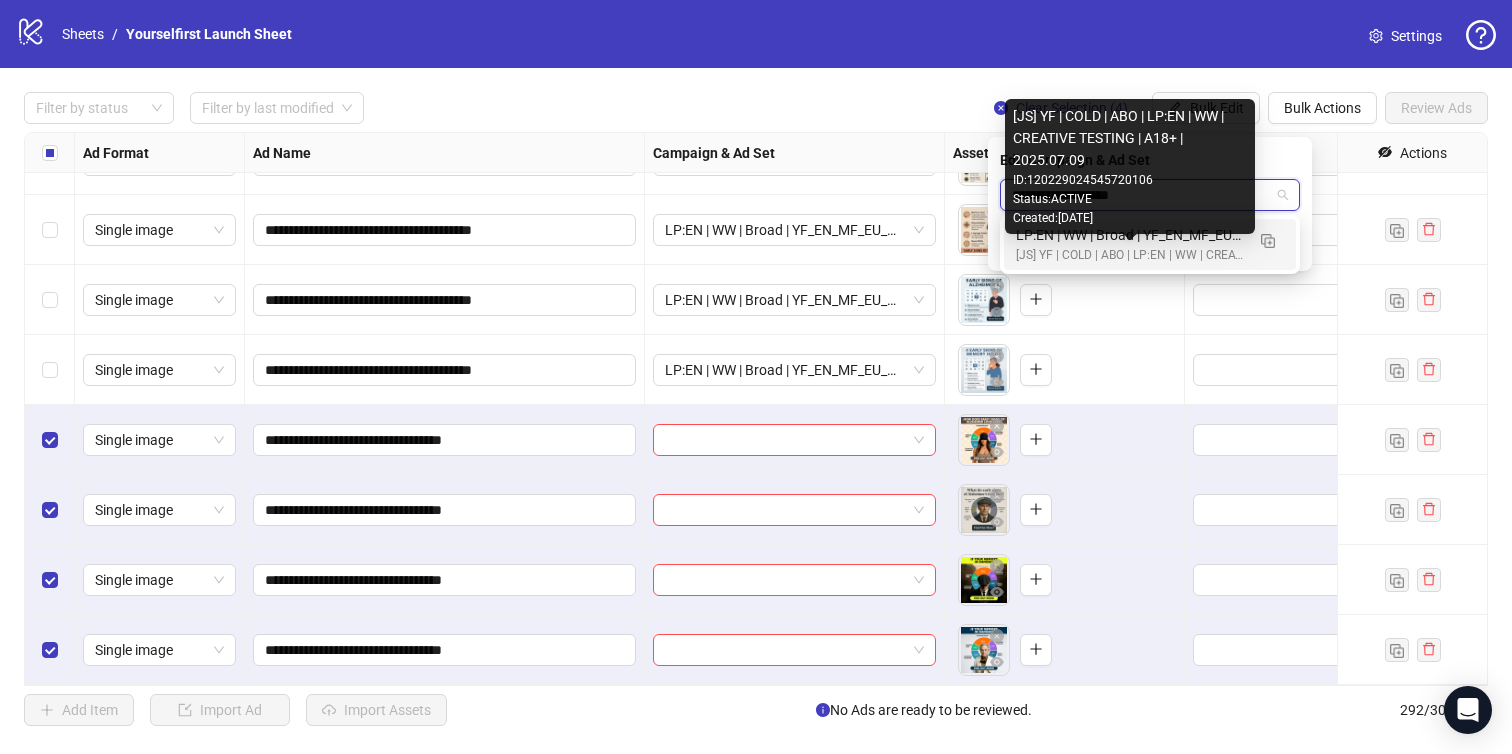 click on "[JS] YF | COLD | ABO | LP:EN | WW | CREATIVE TESTING | A18+ | 2025.07.09" at bounding box center (1130, 255) 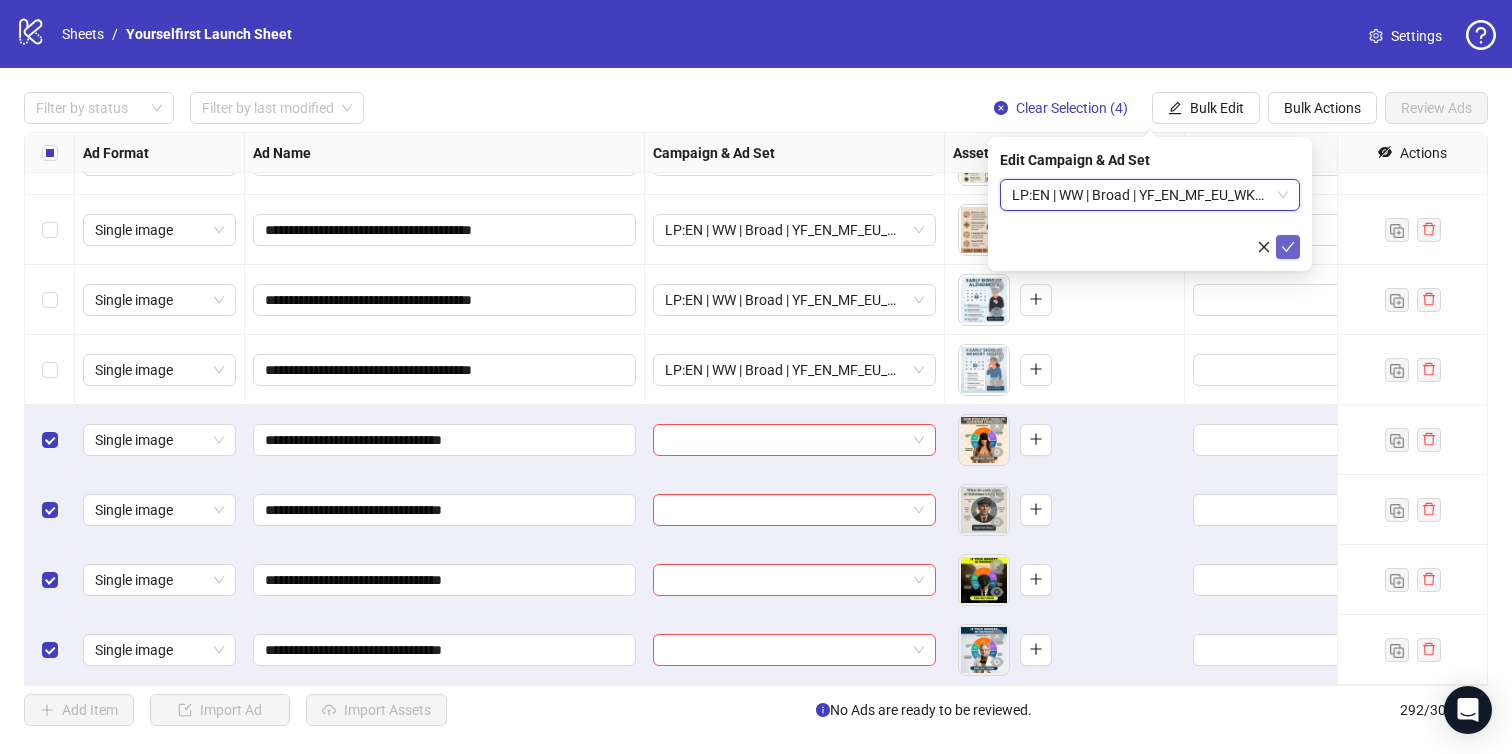 click 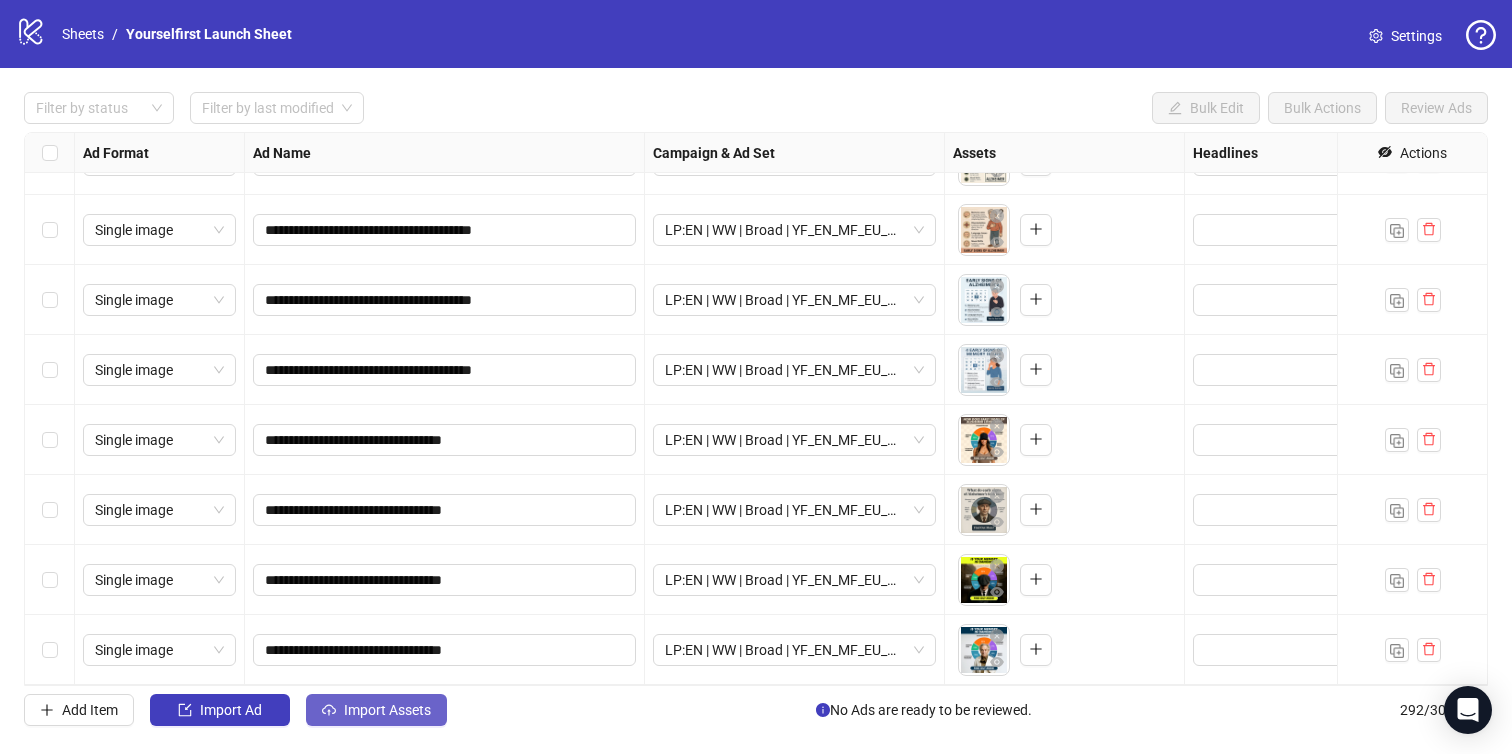 click on "Import Assets" at bounding box center [387, 710] 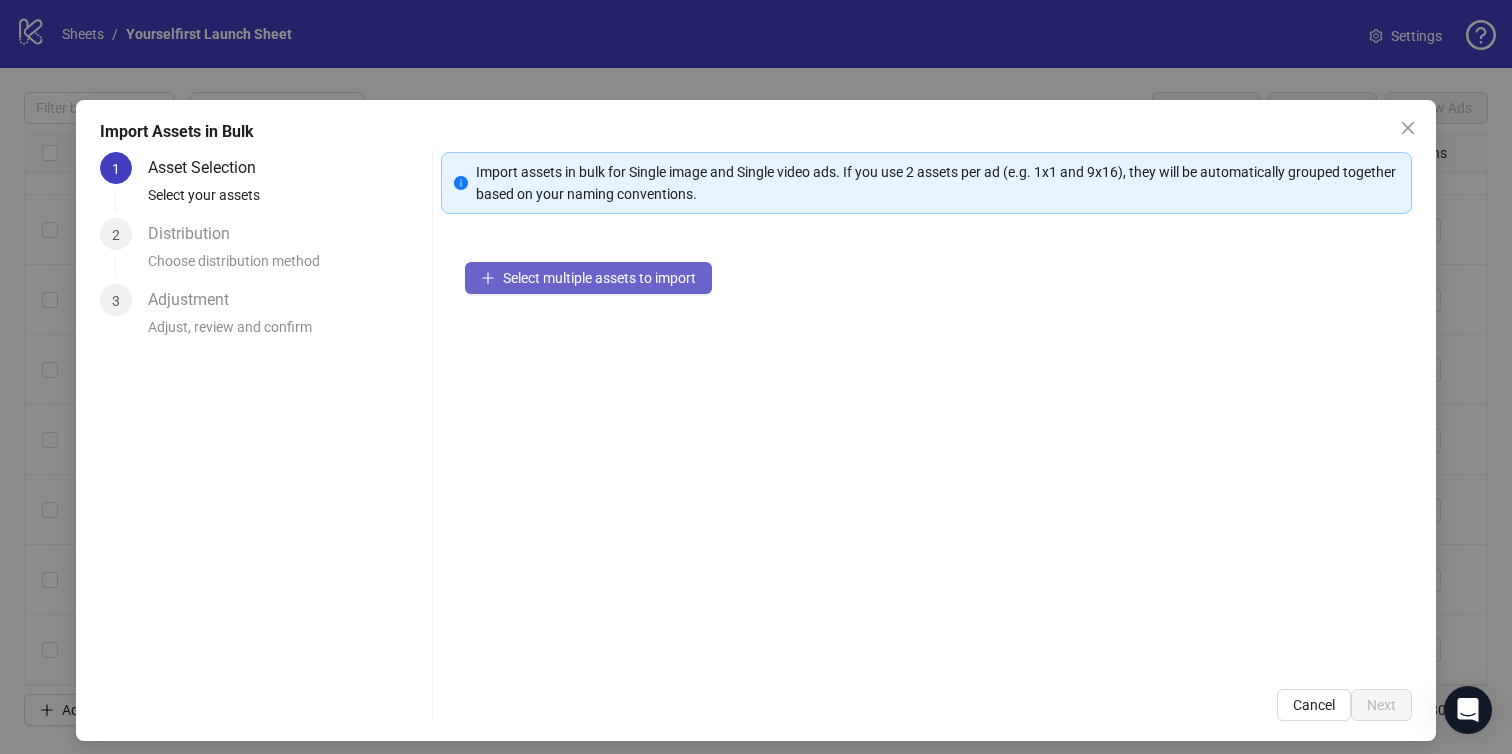 click on "Select multiple assets to import" at bounding box center [599, 278] 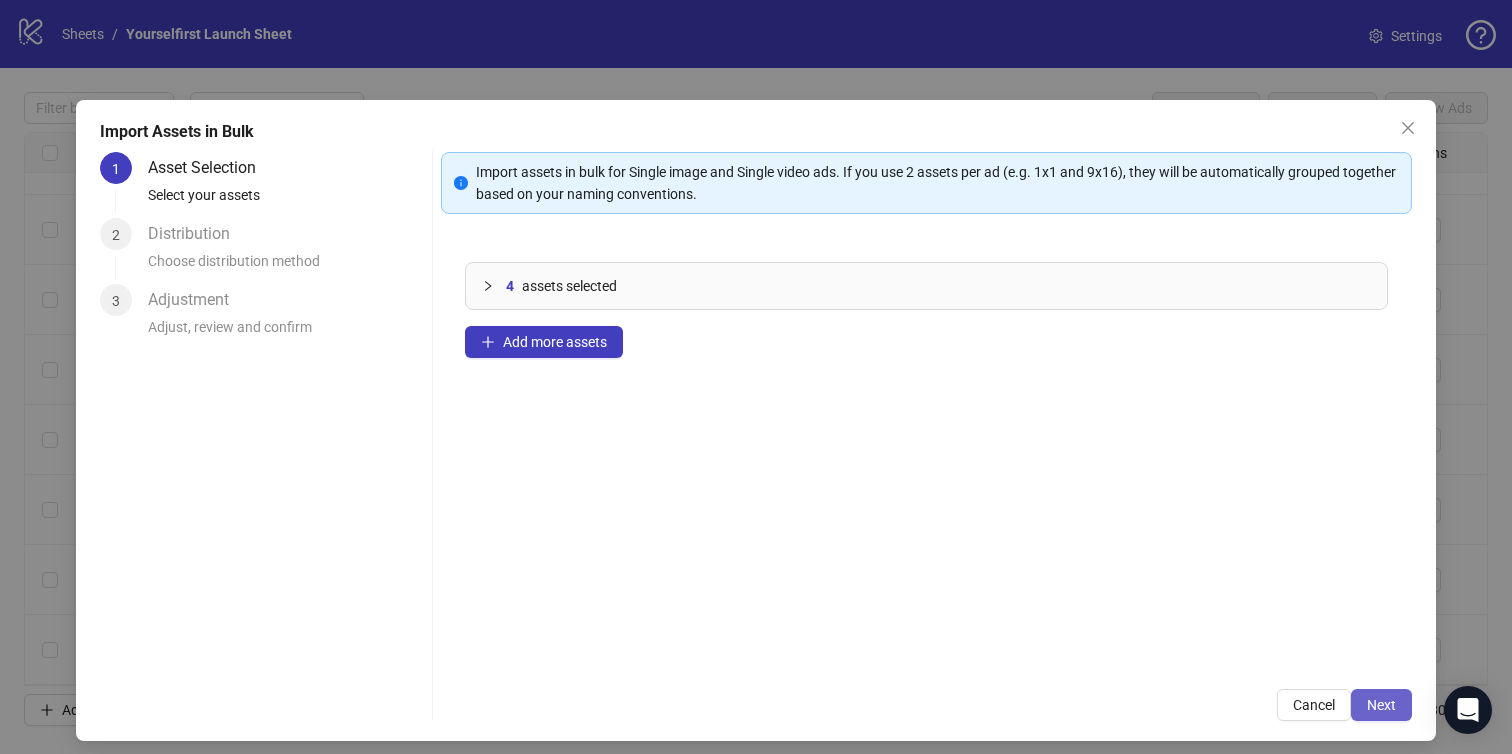 click on "Next" at bounding box center [1381, 705] 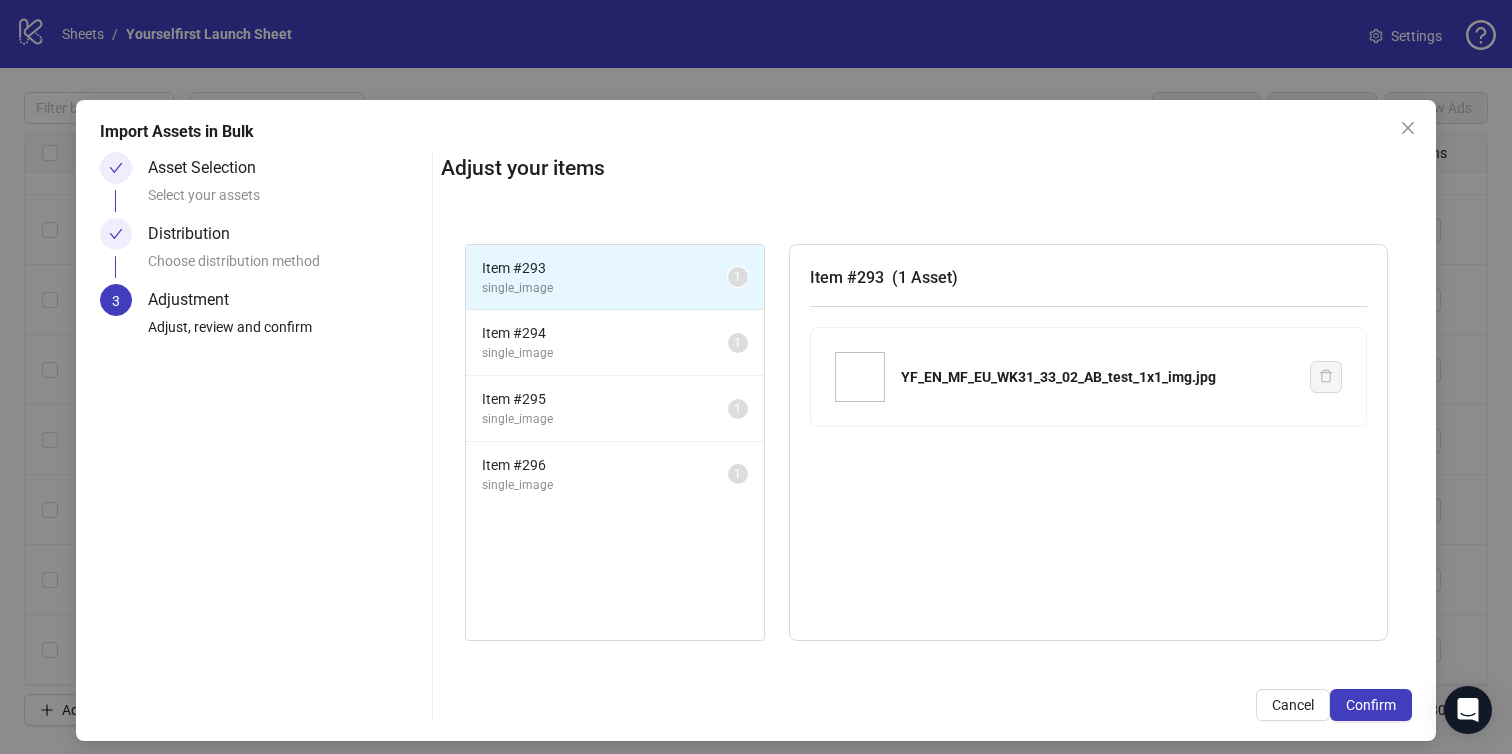 click on "Confirm" at bounding box center (1371, 705) 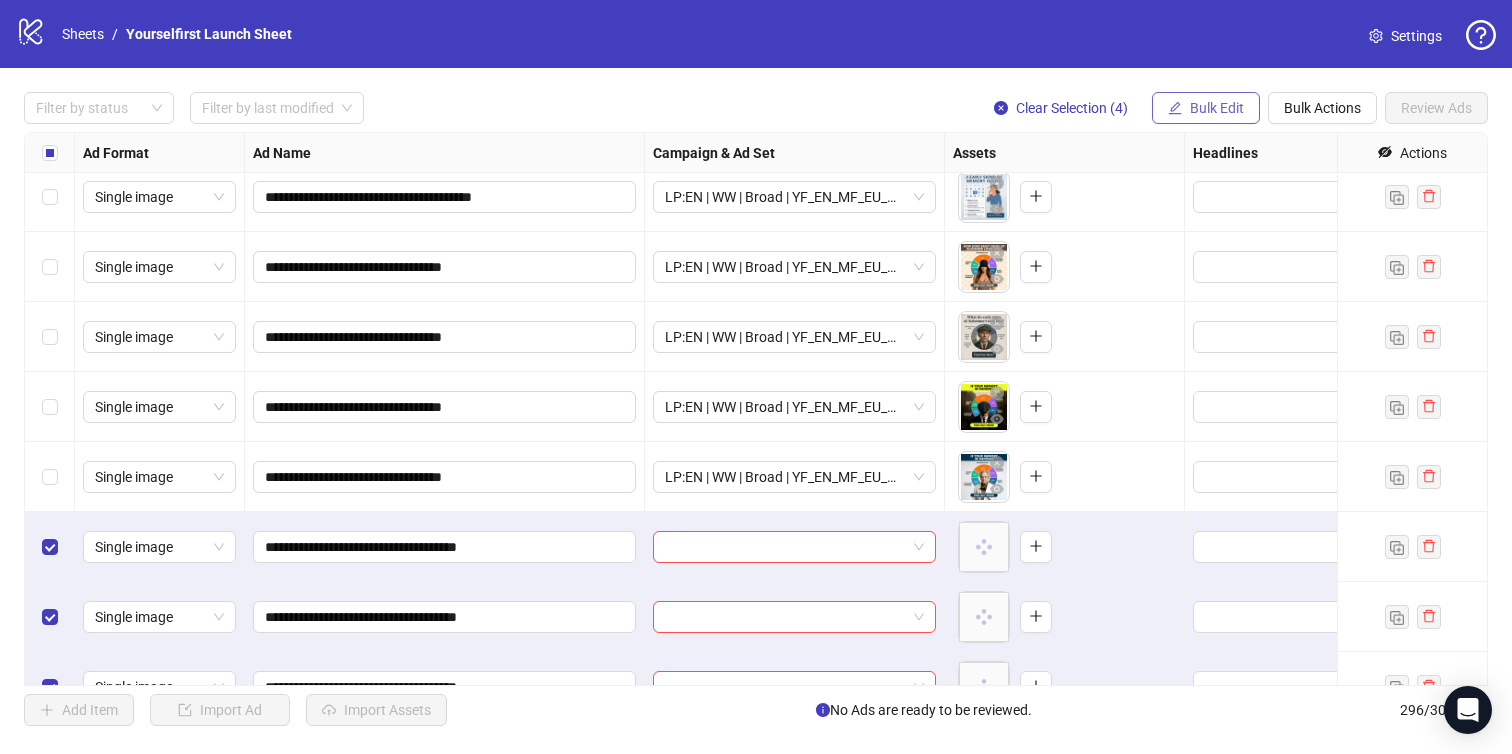 click on "Bulk Edit" at bounding box center [1217, 108] 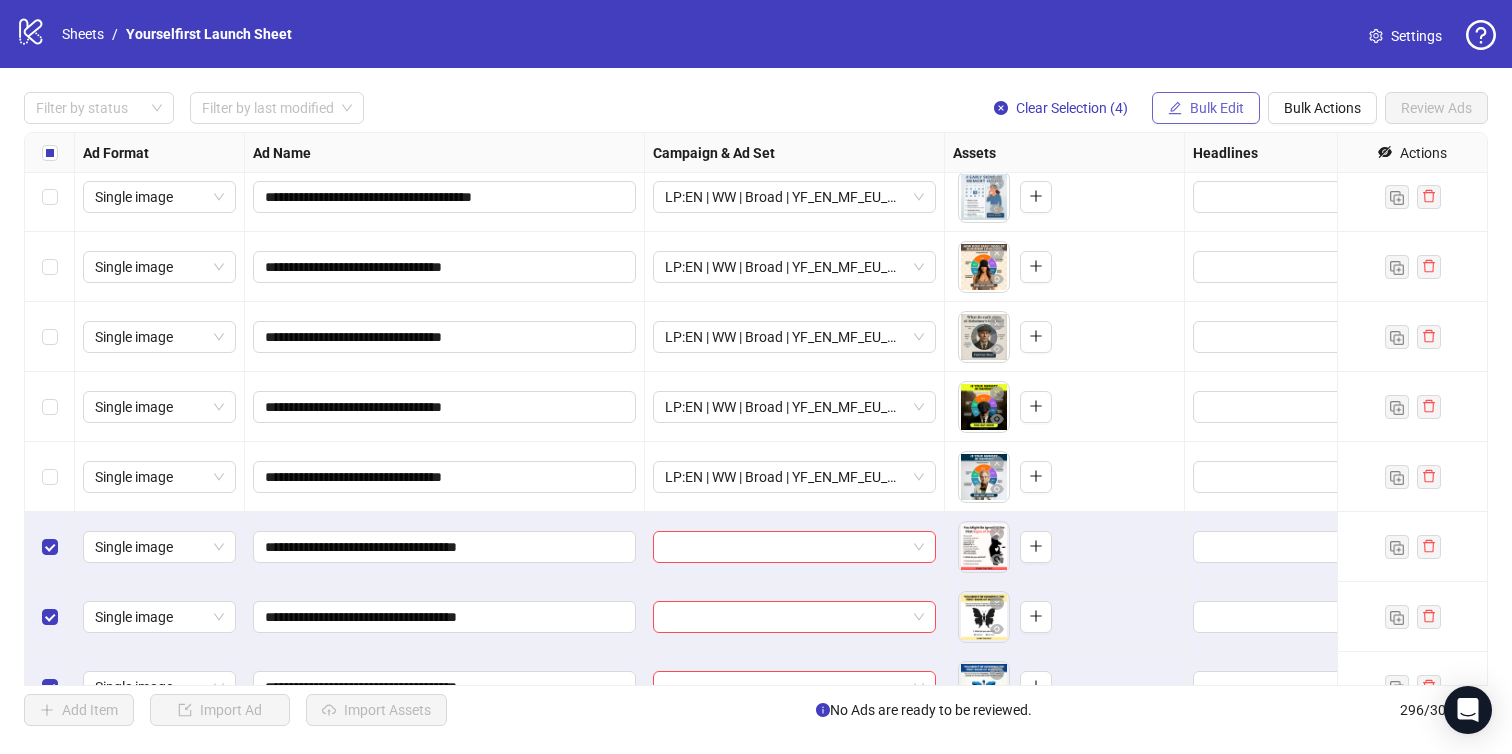 scroll, scrollTop: 20208, scrollLeft: 0, axis: vertical 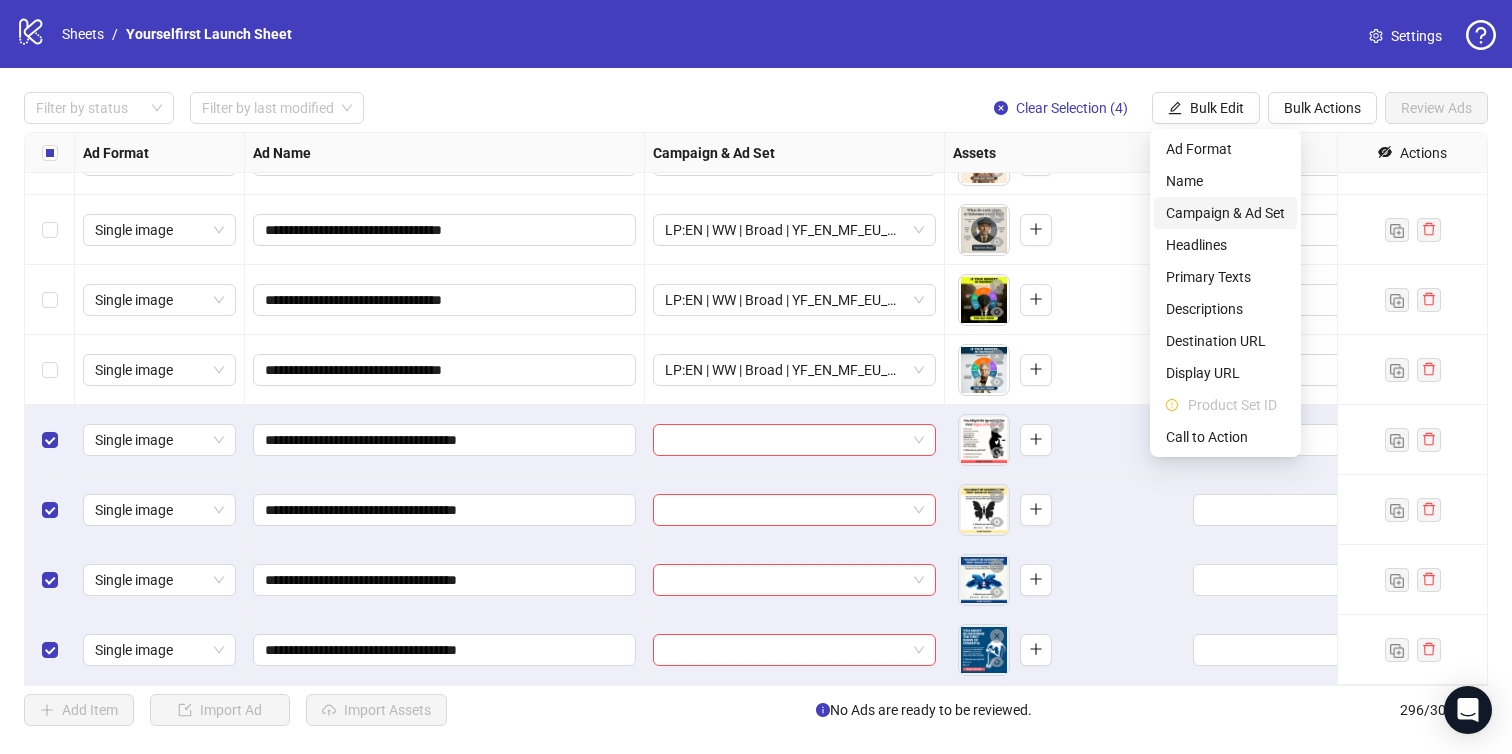 click on "Campaign & Ad Set" at bounding box center [1225, 213] 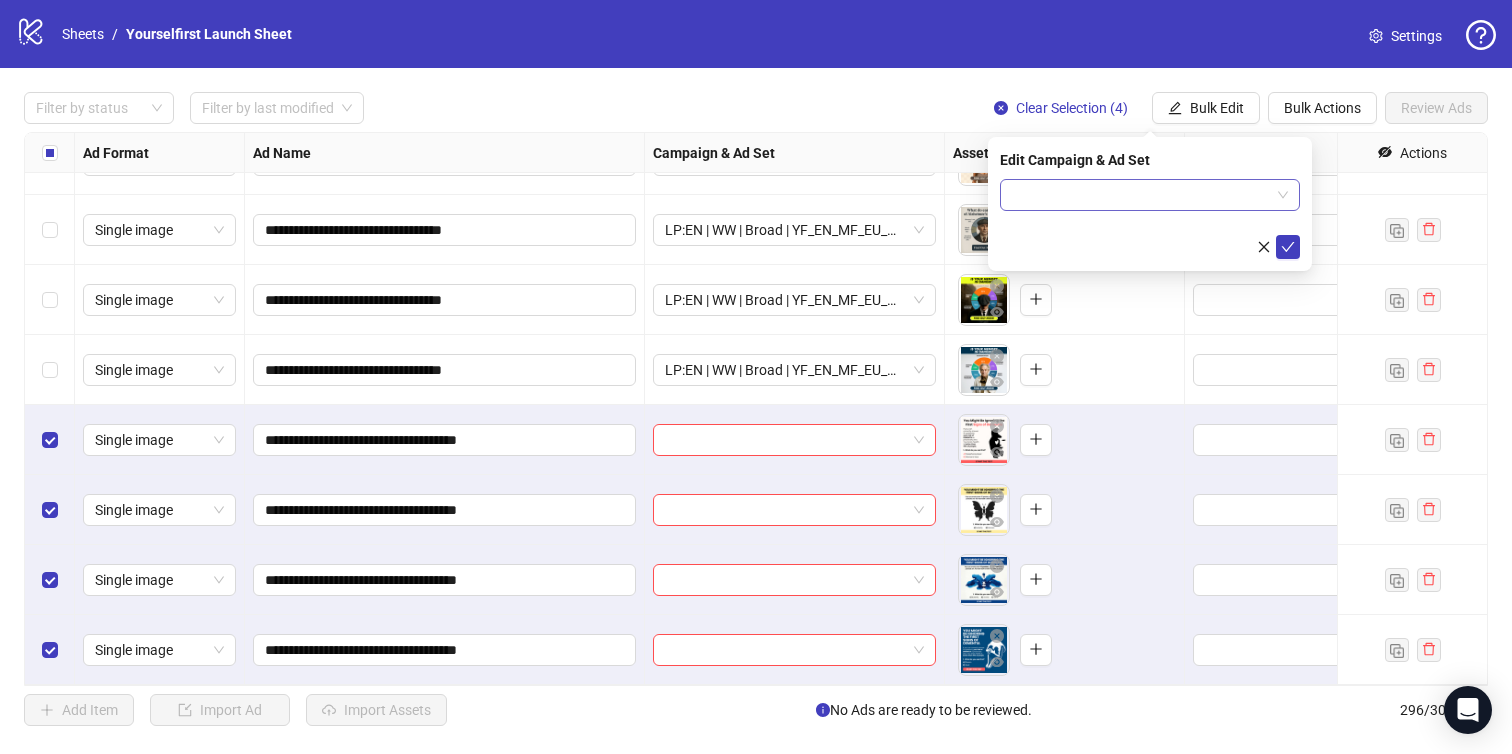 click at bounding box center (1141, 195) 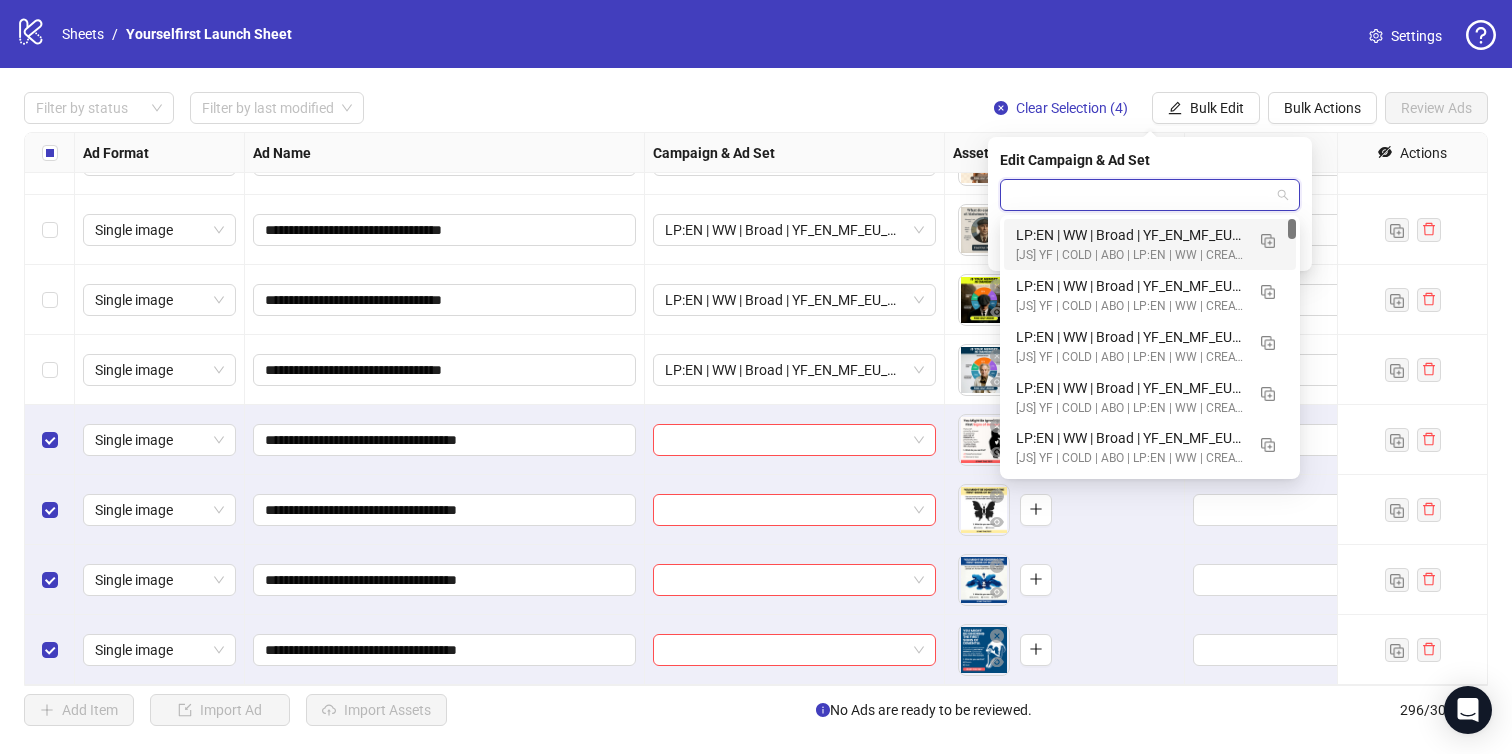 paste on "**********" 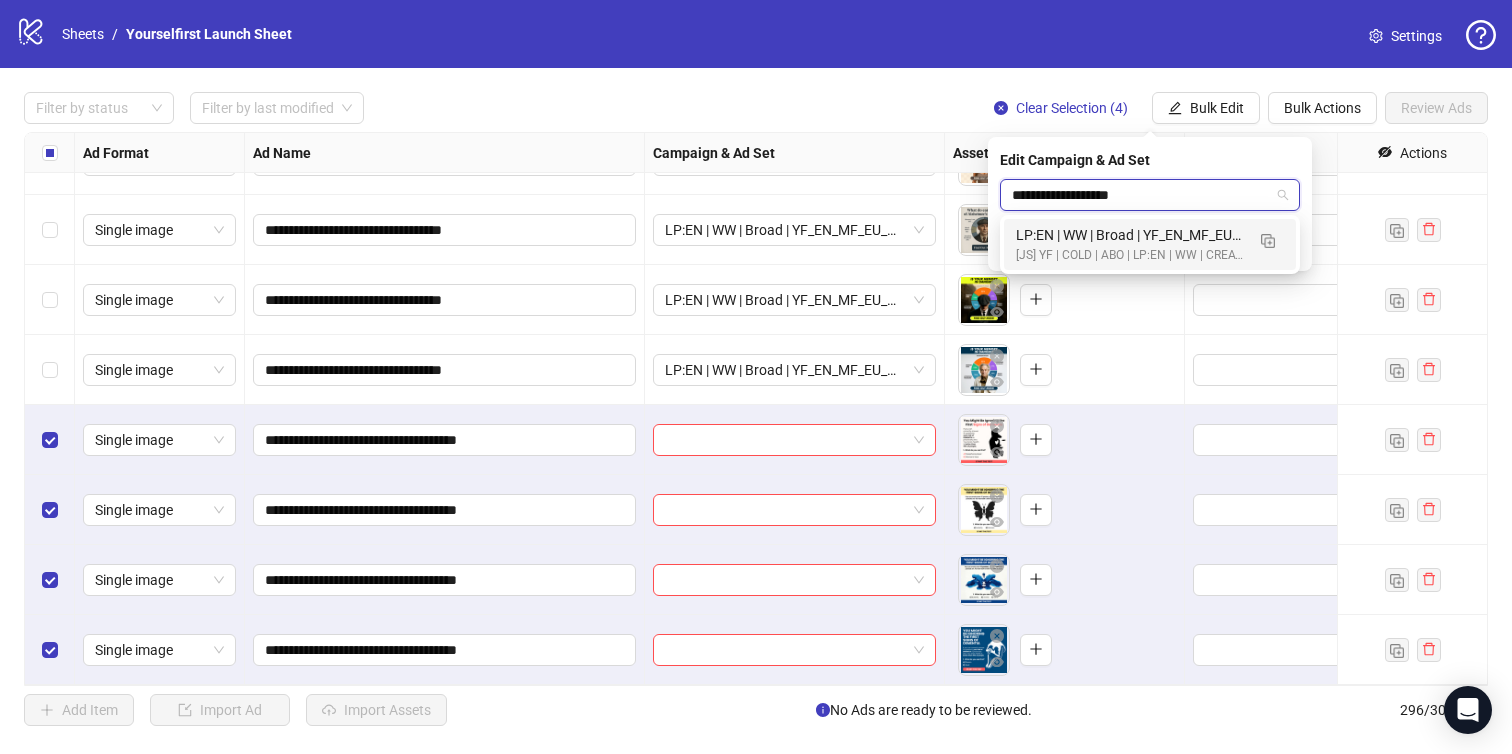 type on "**********" 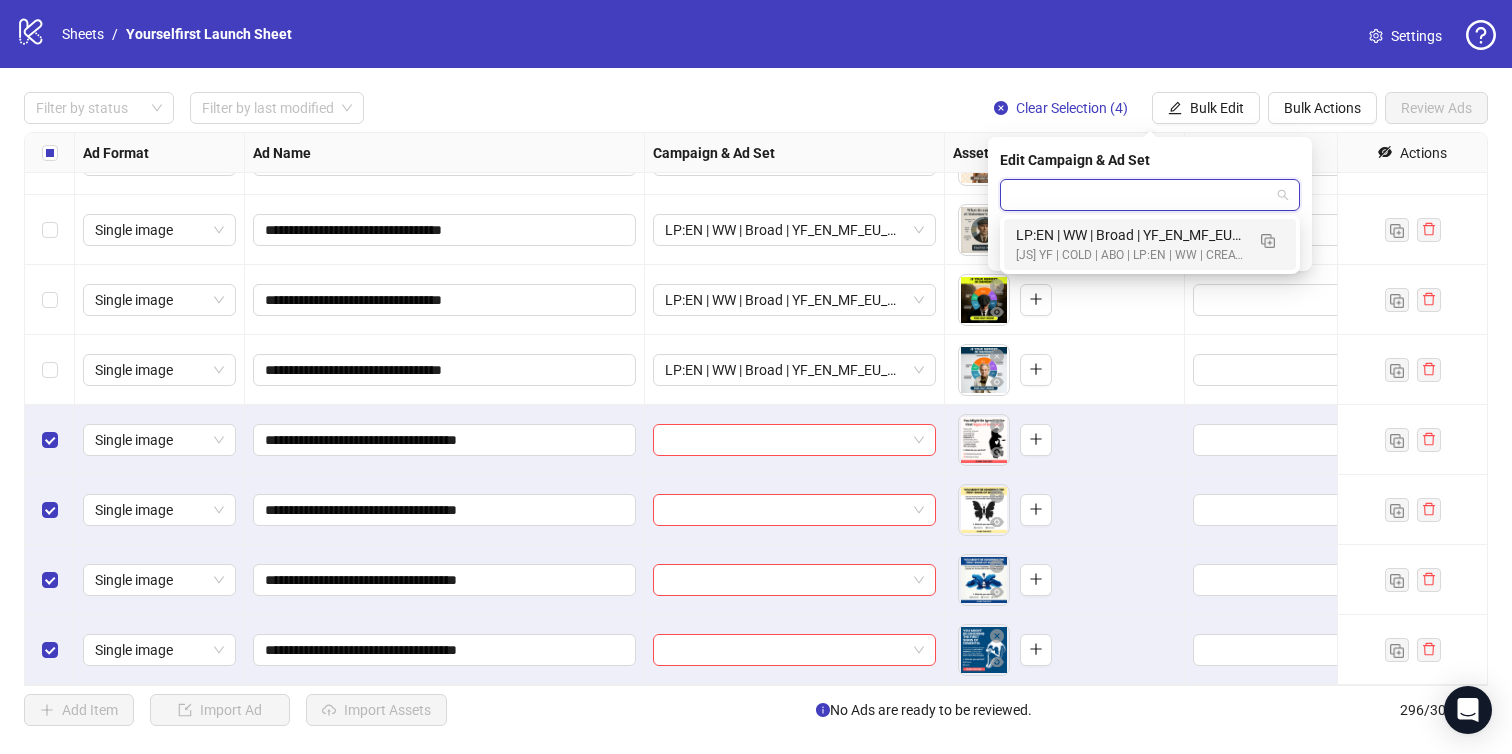 click on "To pick up a draggable item, press the space bar.
While dragging, use the arrow keys to move the item.
Press space again to drop the item in its new position, or press escape to cancel." at bounding box center (1064, 300) 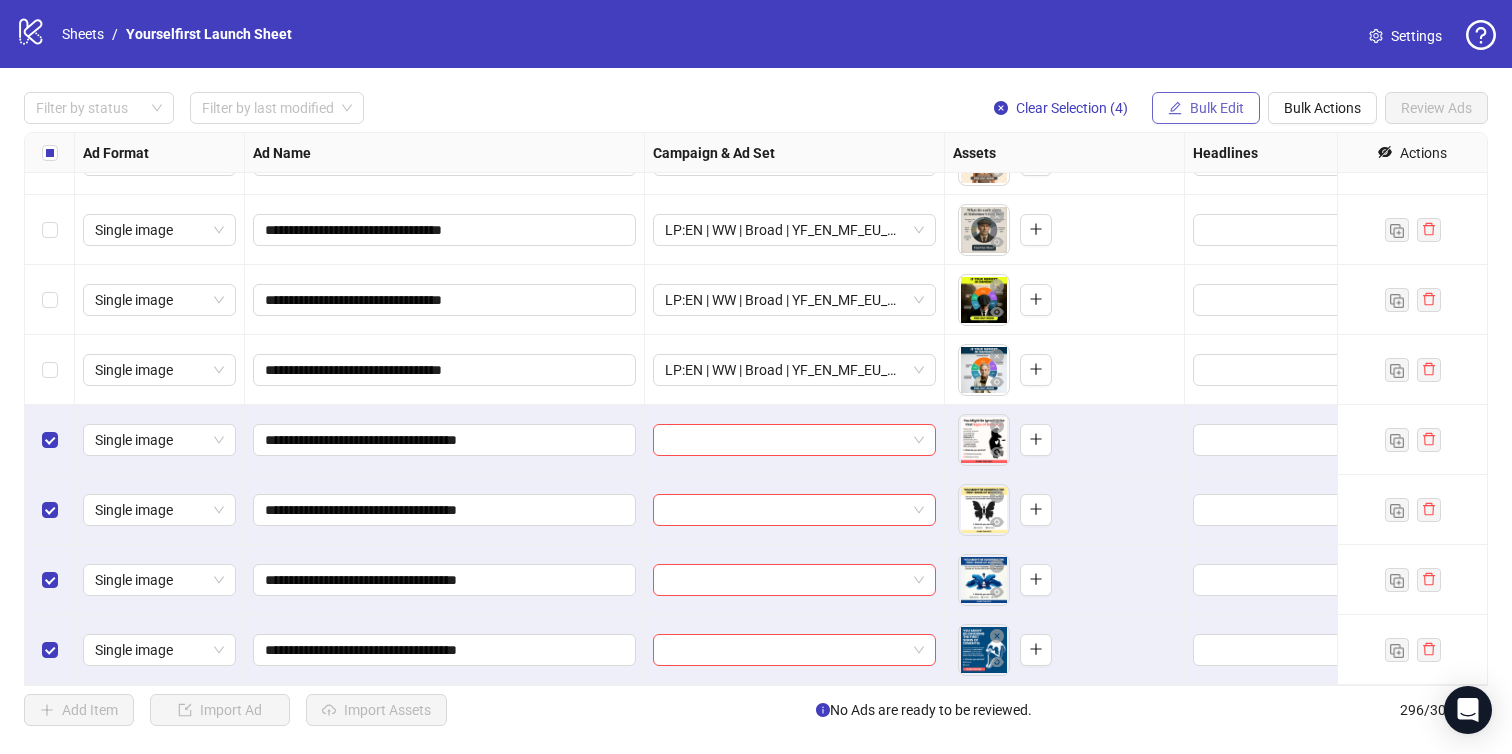 click on "Bulk Edit" at bounding box center [1206, 108] 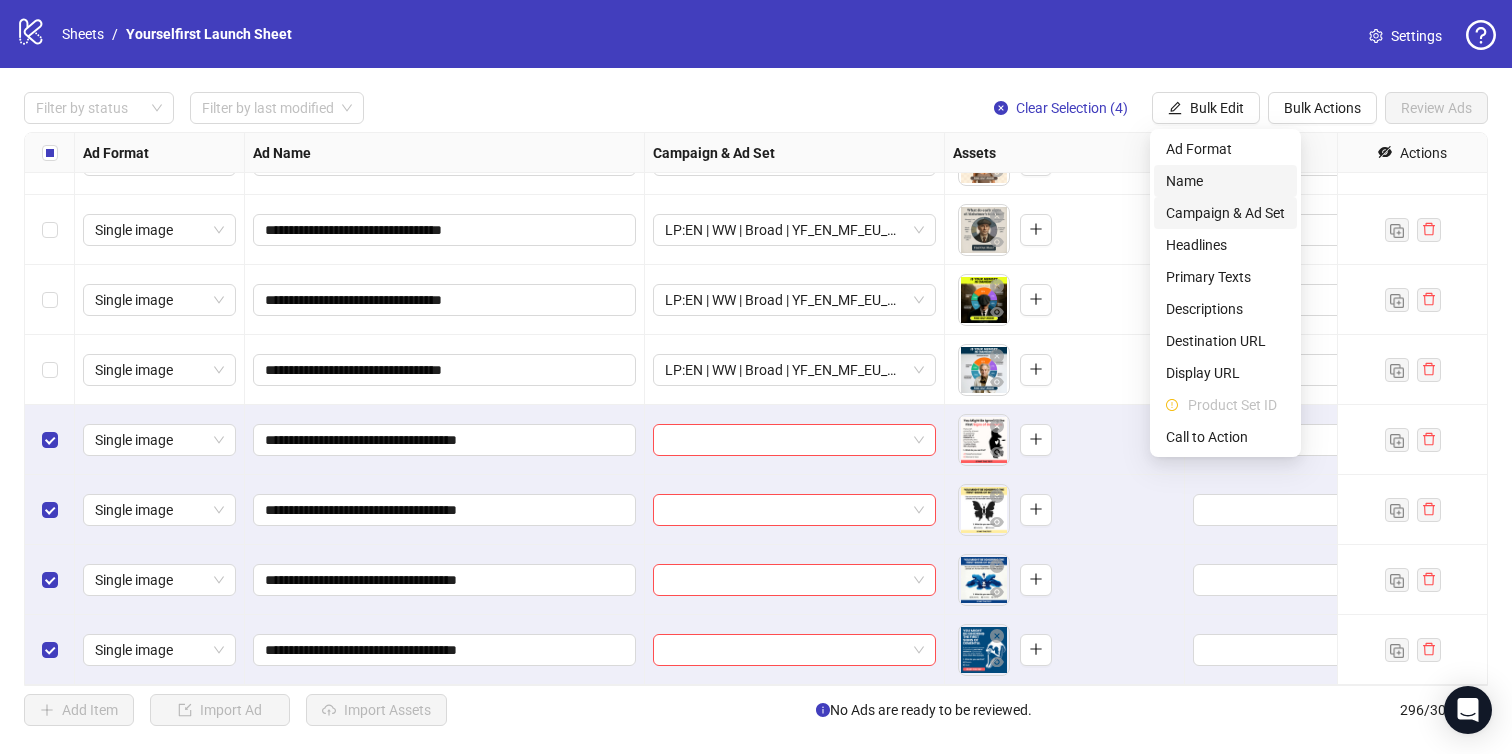 click on "Campaign & Ad Set" at bounding box center [1225, 213] 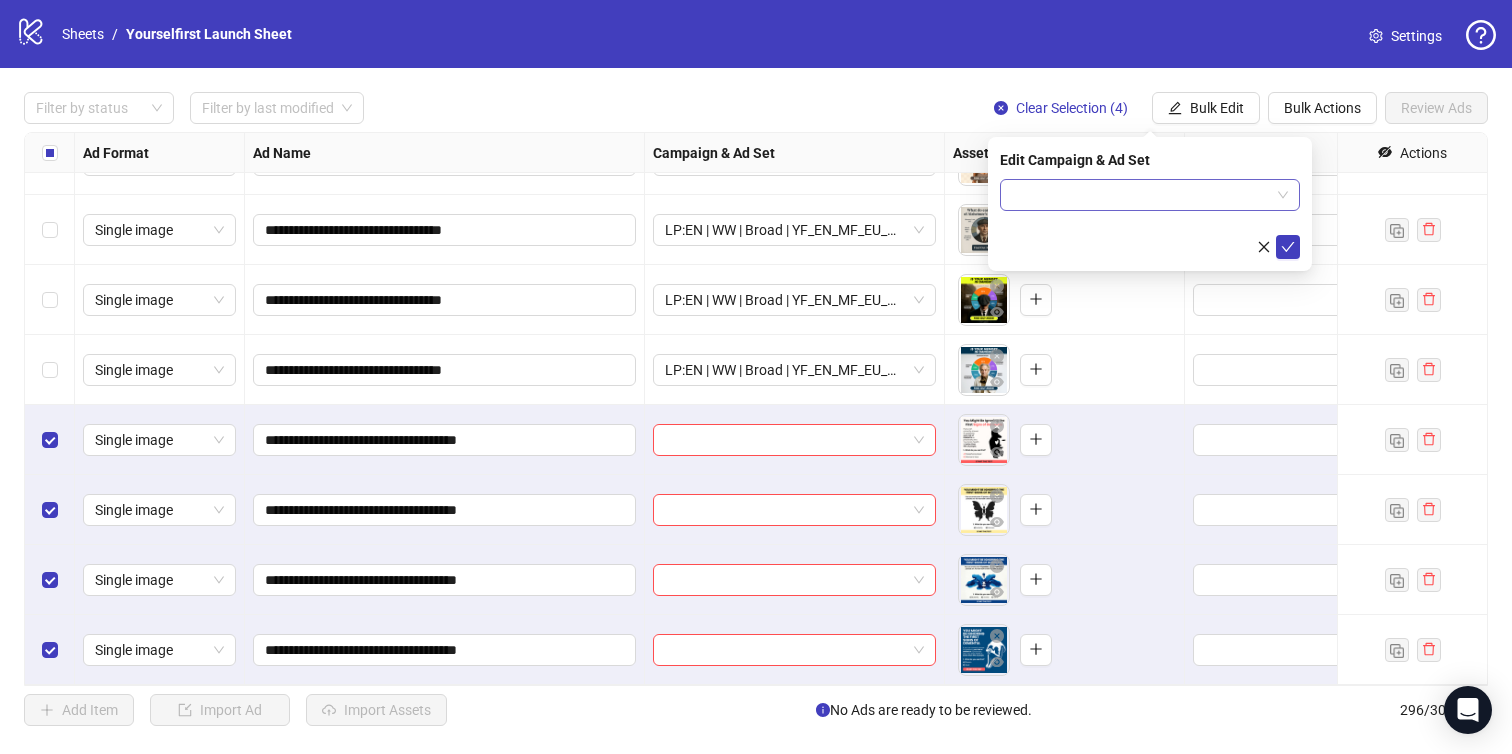 click at bounding box center (1141, 195) 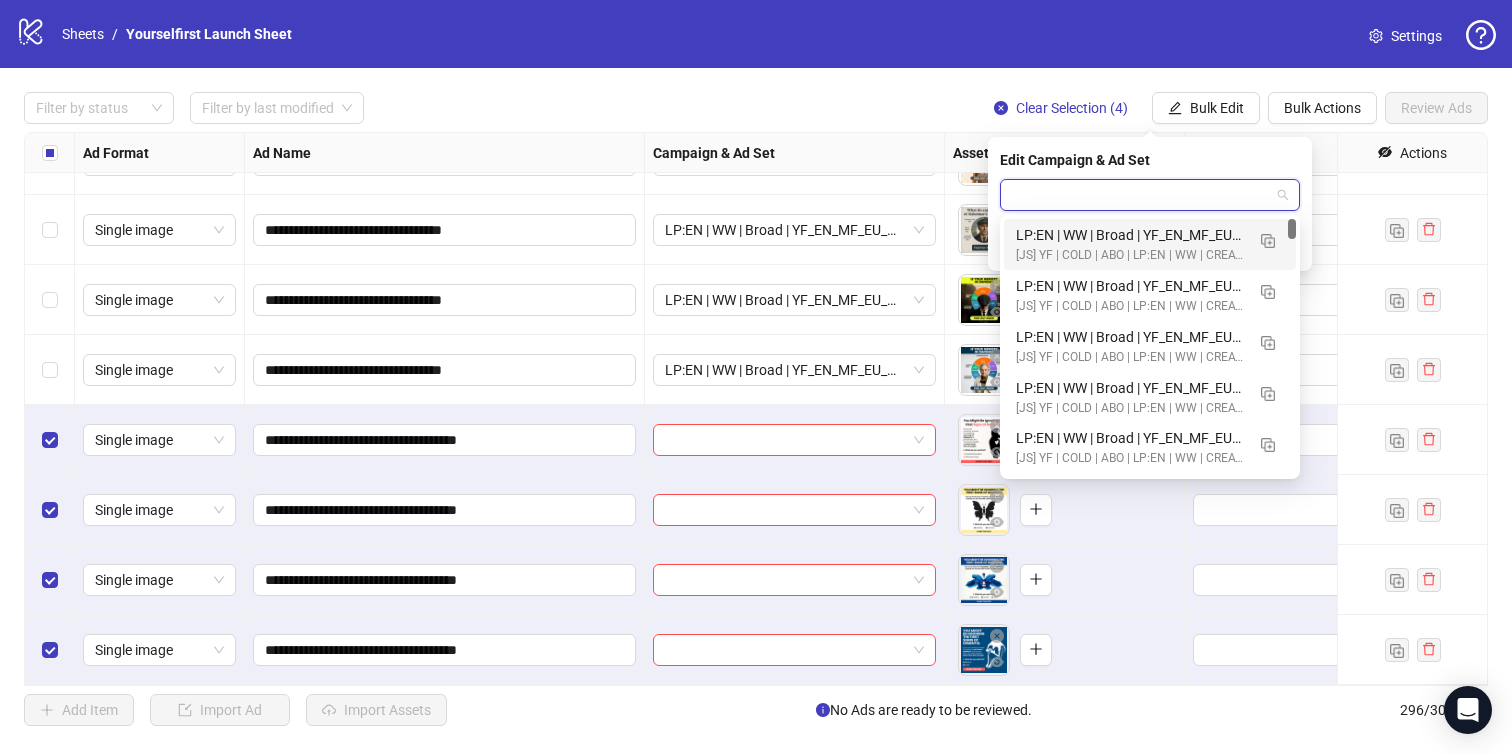 paste on "**********" 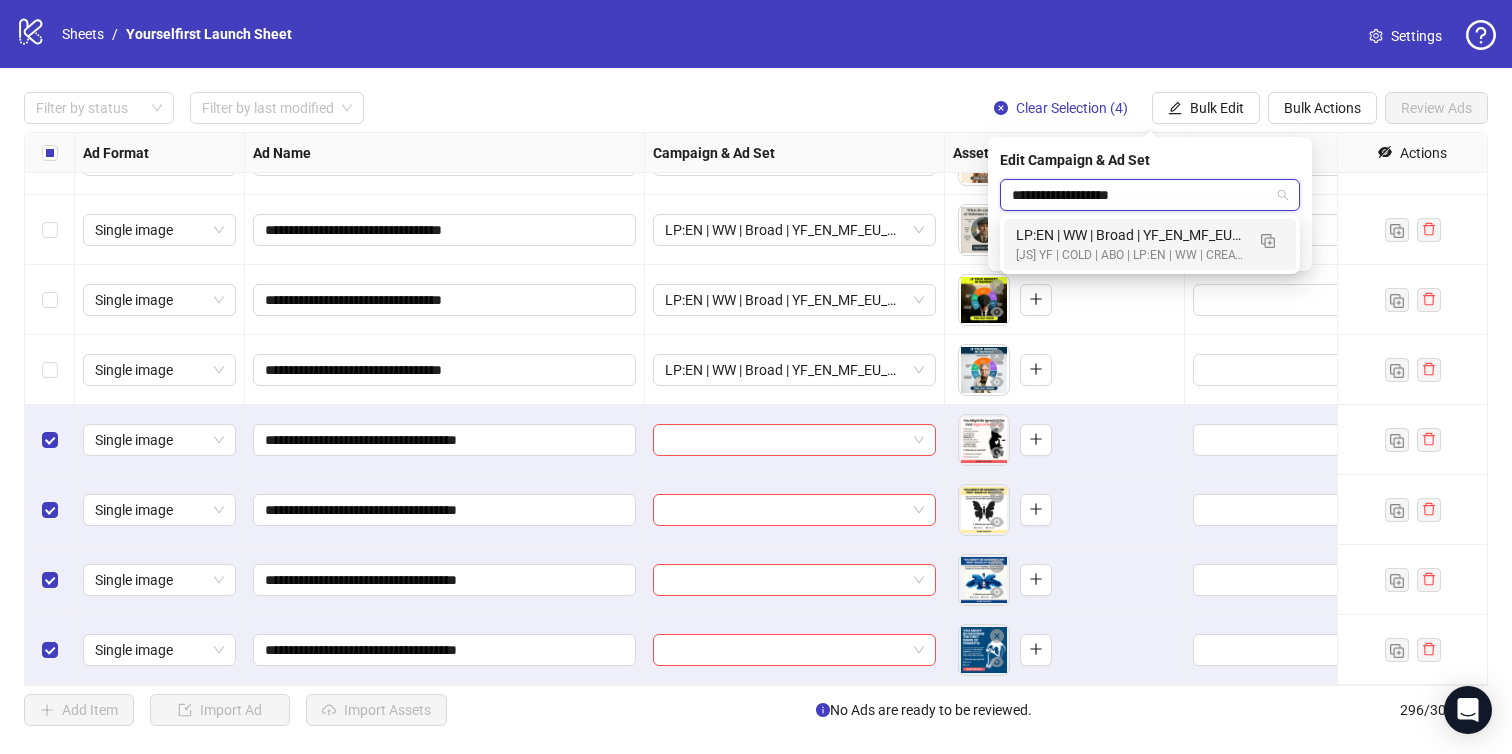 click on "LP:EN | WW | Broad | YF_EN_MF_EU_WK31_33 | FULL LOCALE EXCL v3 | A18+ | 2025.08.02" at bounding box center [1130, 235] 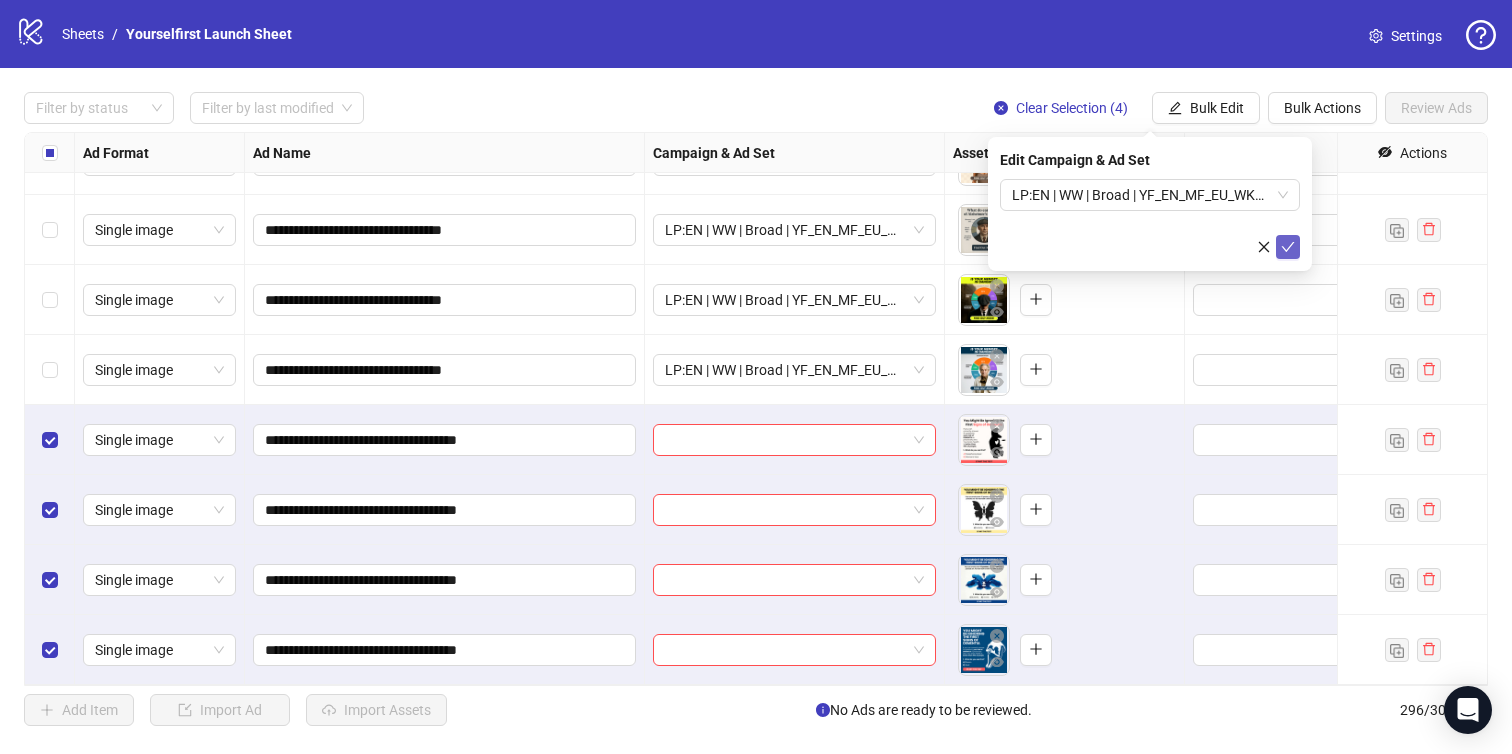 click 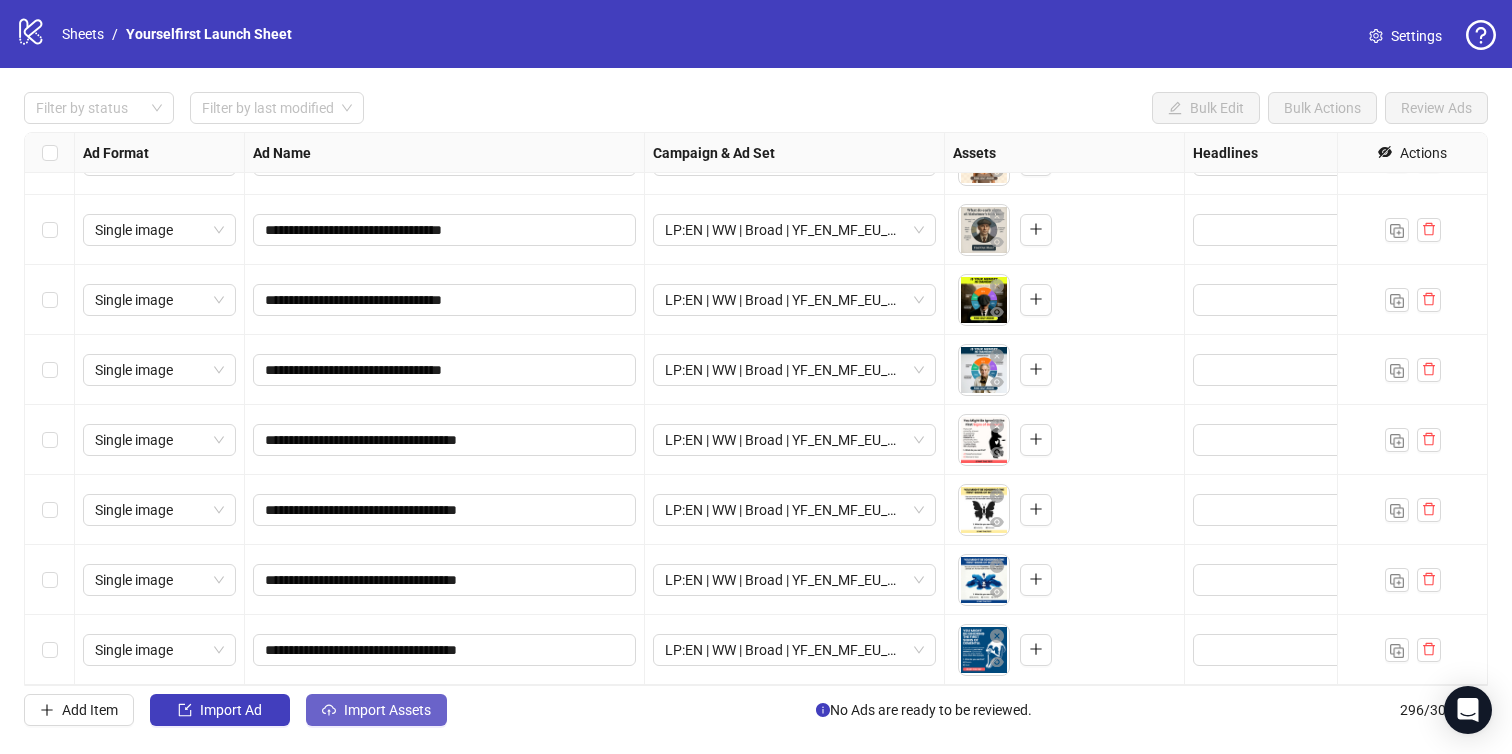 click on "Import Assets" at bounding box center (387, 710) 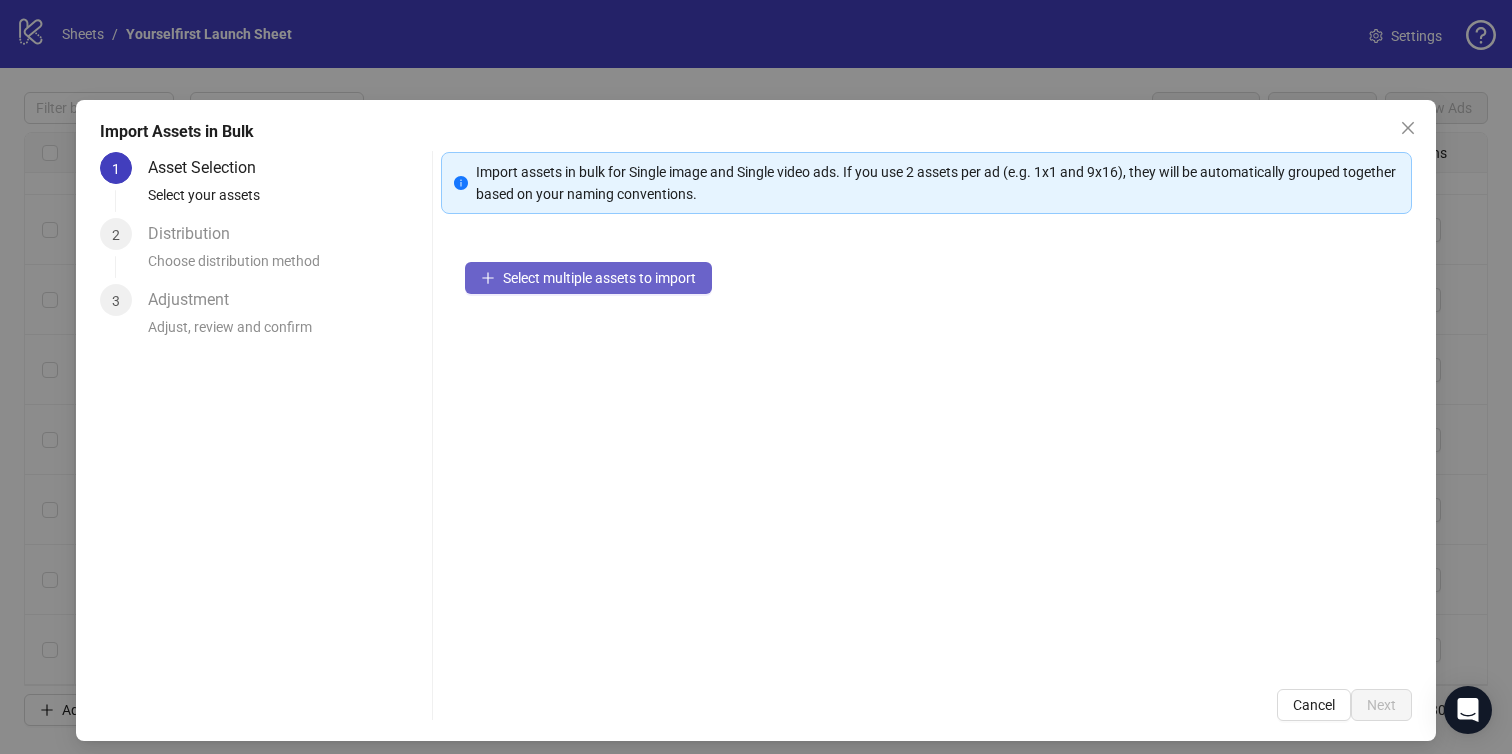 click on "Select multiple assets to import" at bounding box center [599, 278] 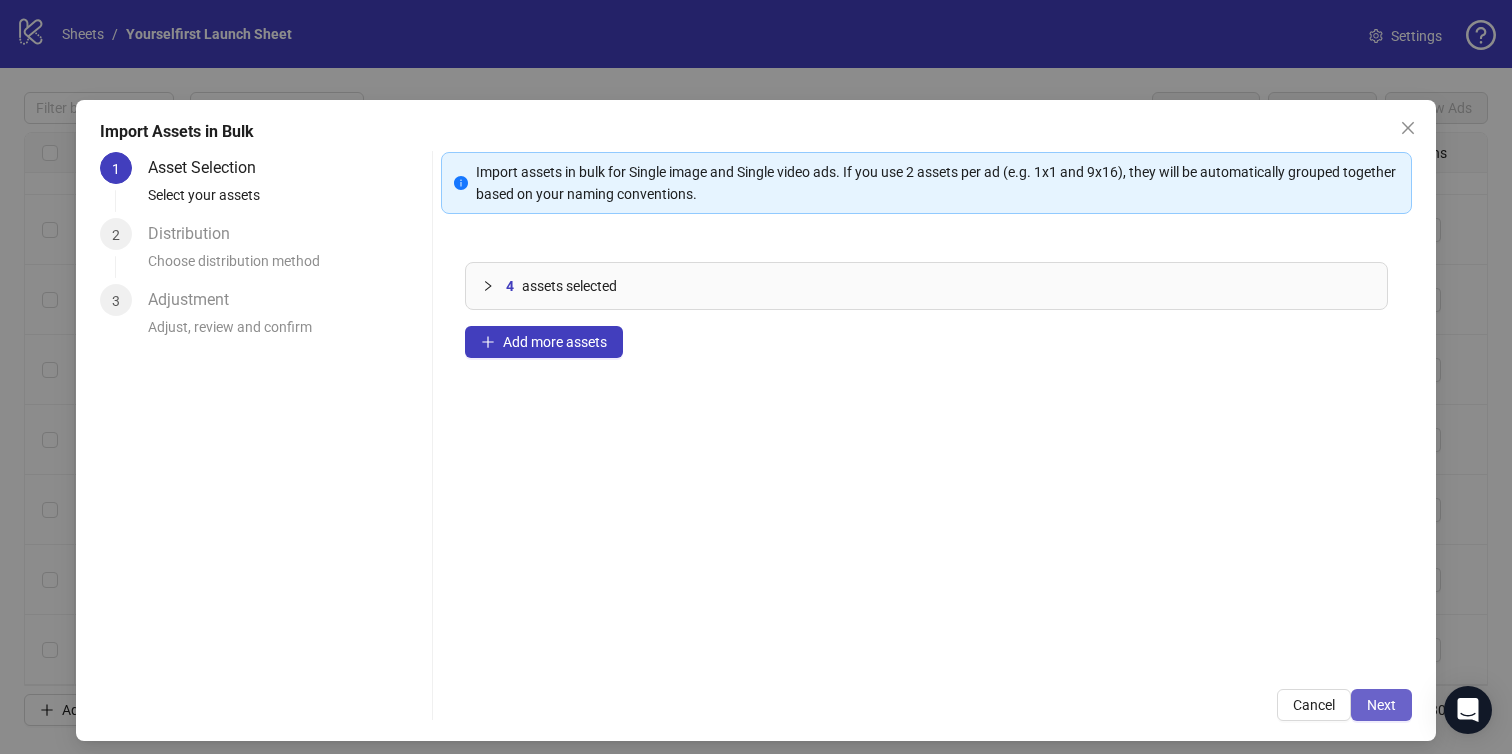click on "Next" at bounding box center (1381, 705) 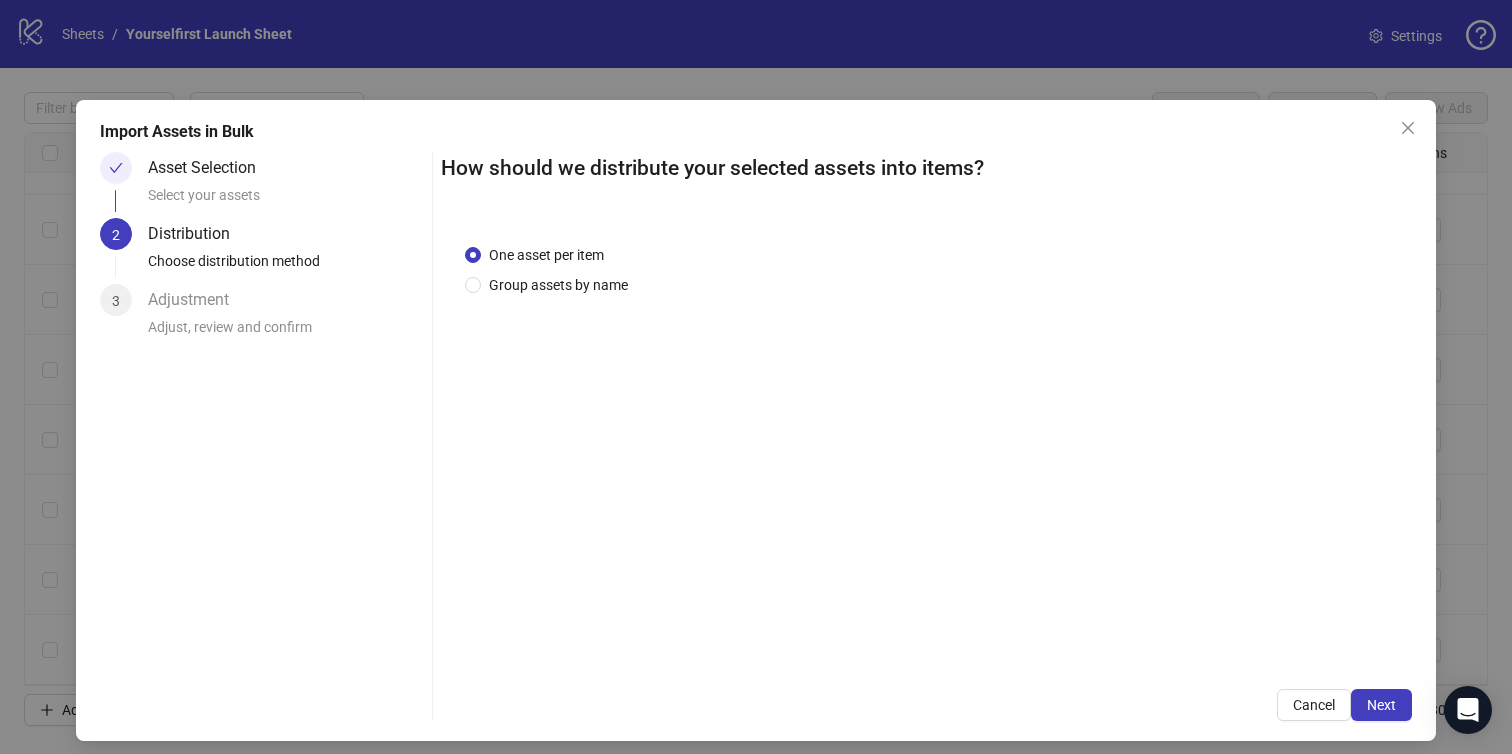 click on "Next" at bounding box center (1381, 705) 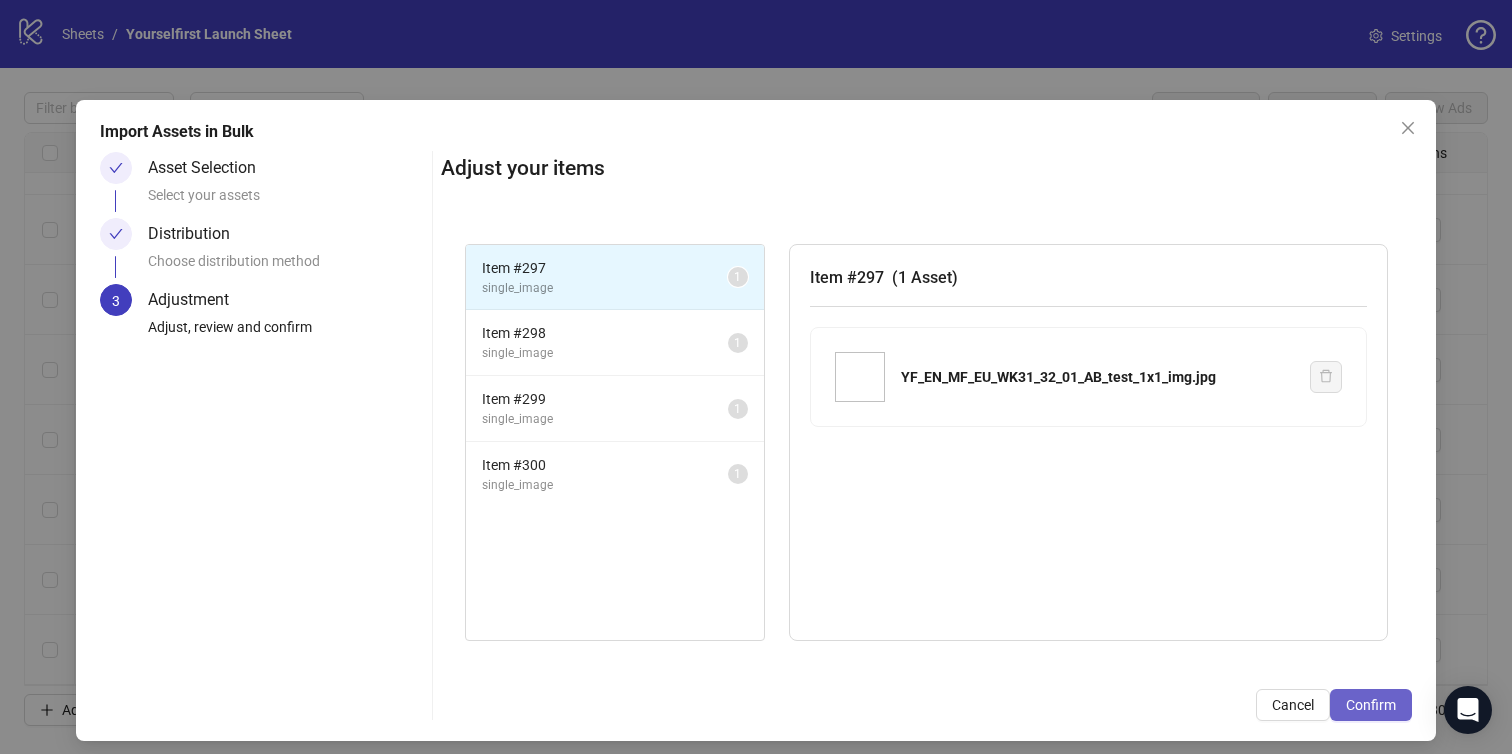 click on "Confirm" at bounding box center (1371, 705) 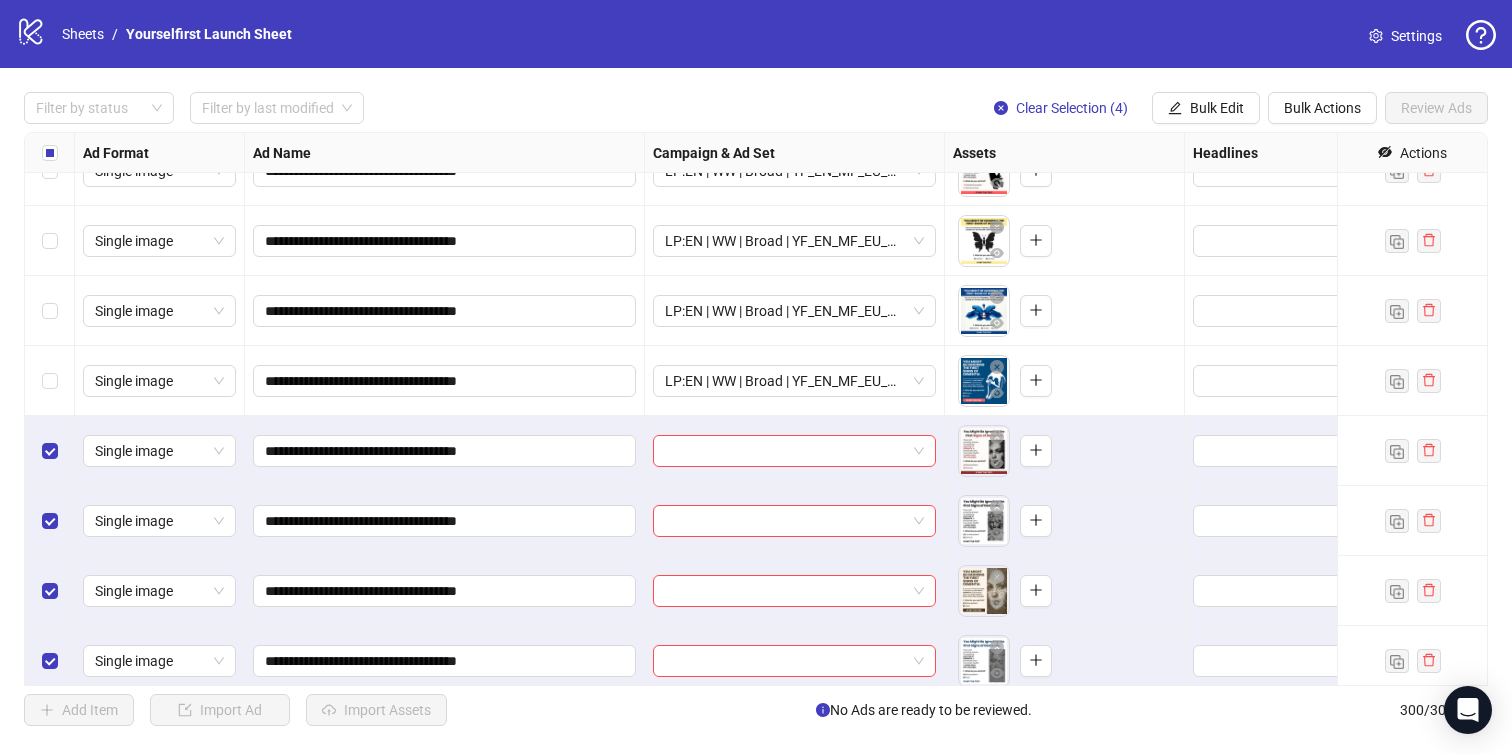 scroll, scrollTop: 20488, scrollLeft: 0, axis: vertical 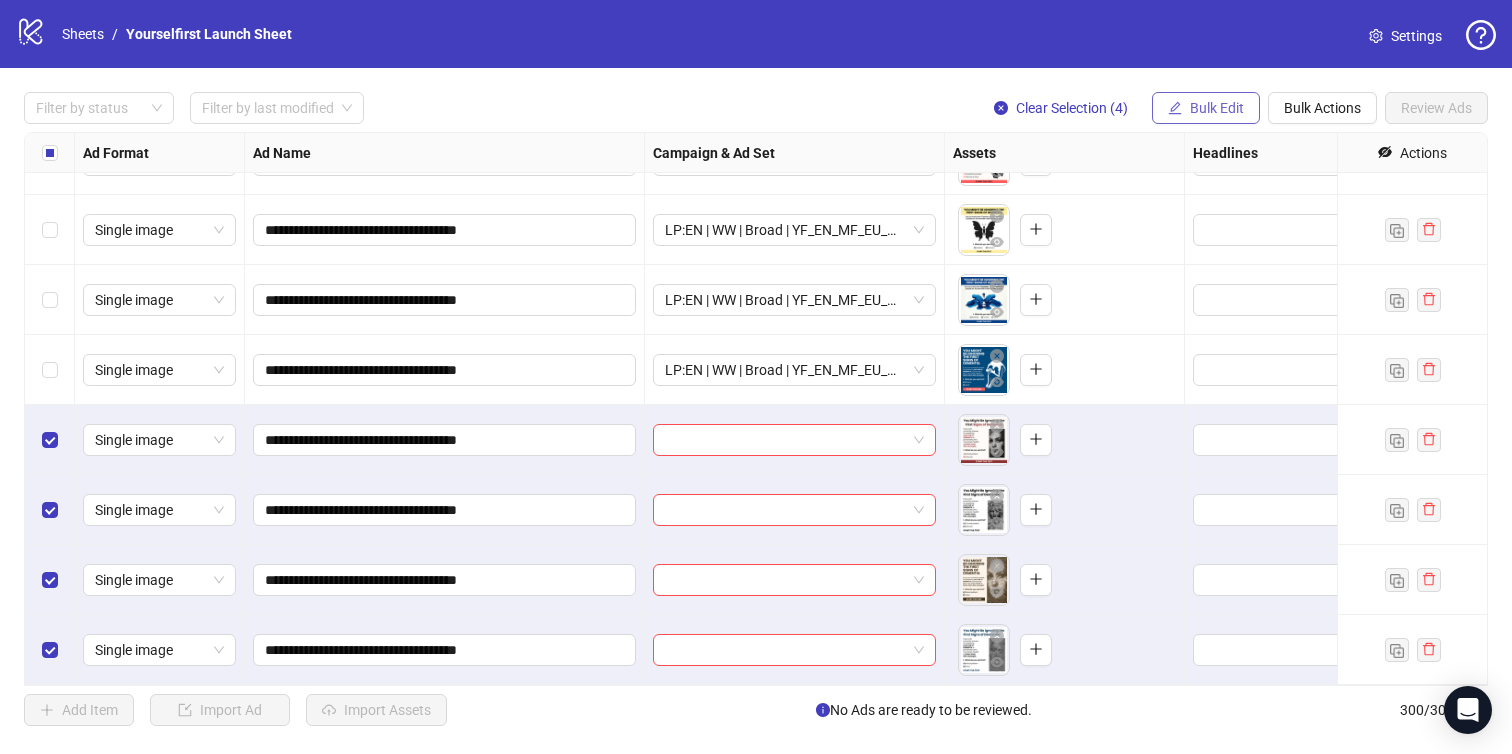 click on "Bulk Edit" at bounding box center [1217, 108] 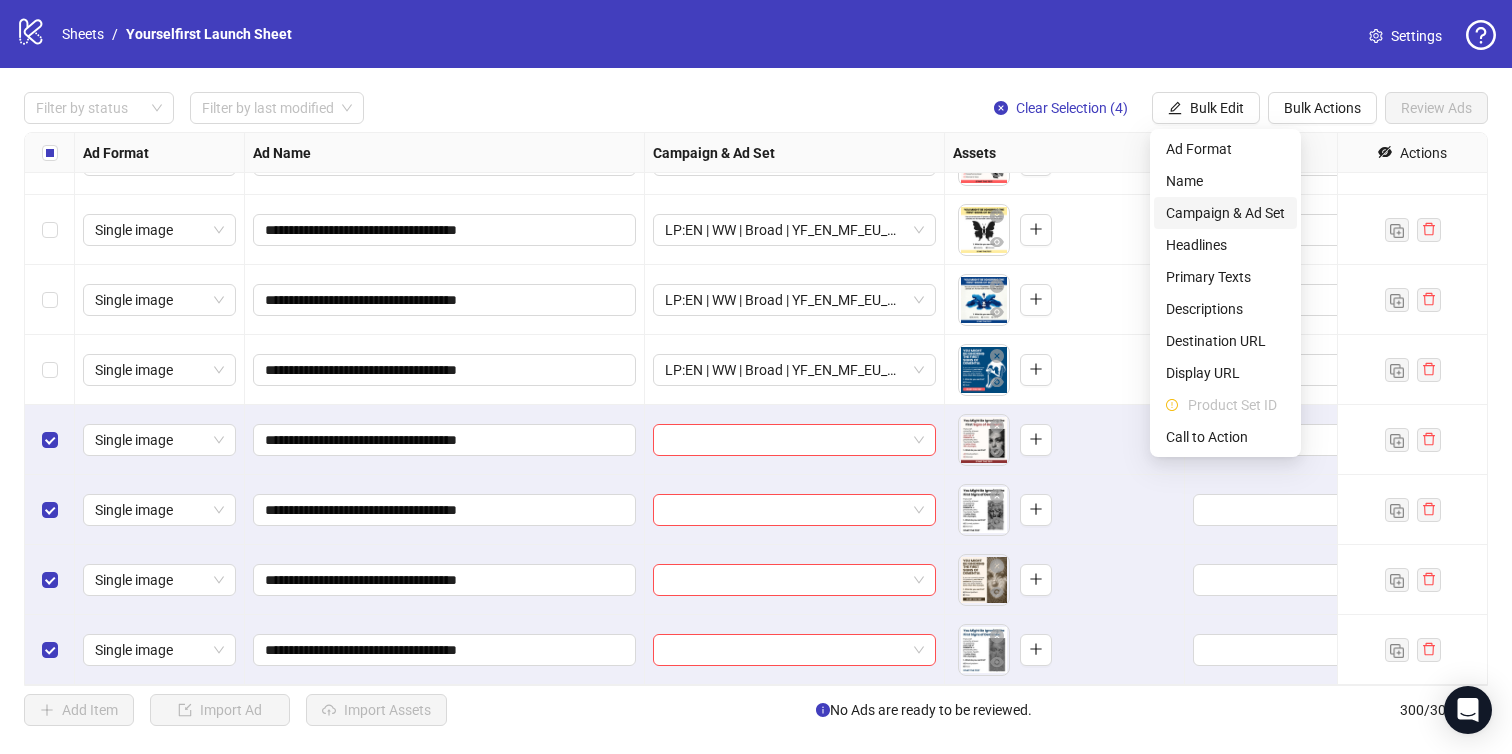 click on "Campaign & Ad Set" at bounding box center (1225, 213) 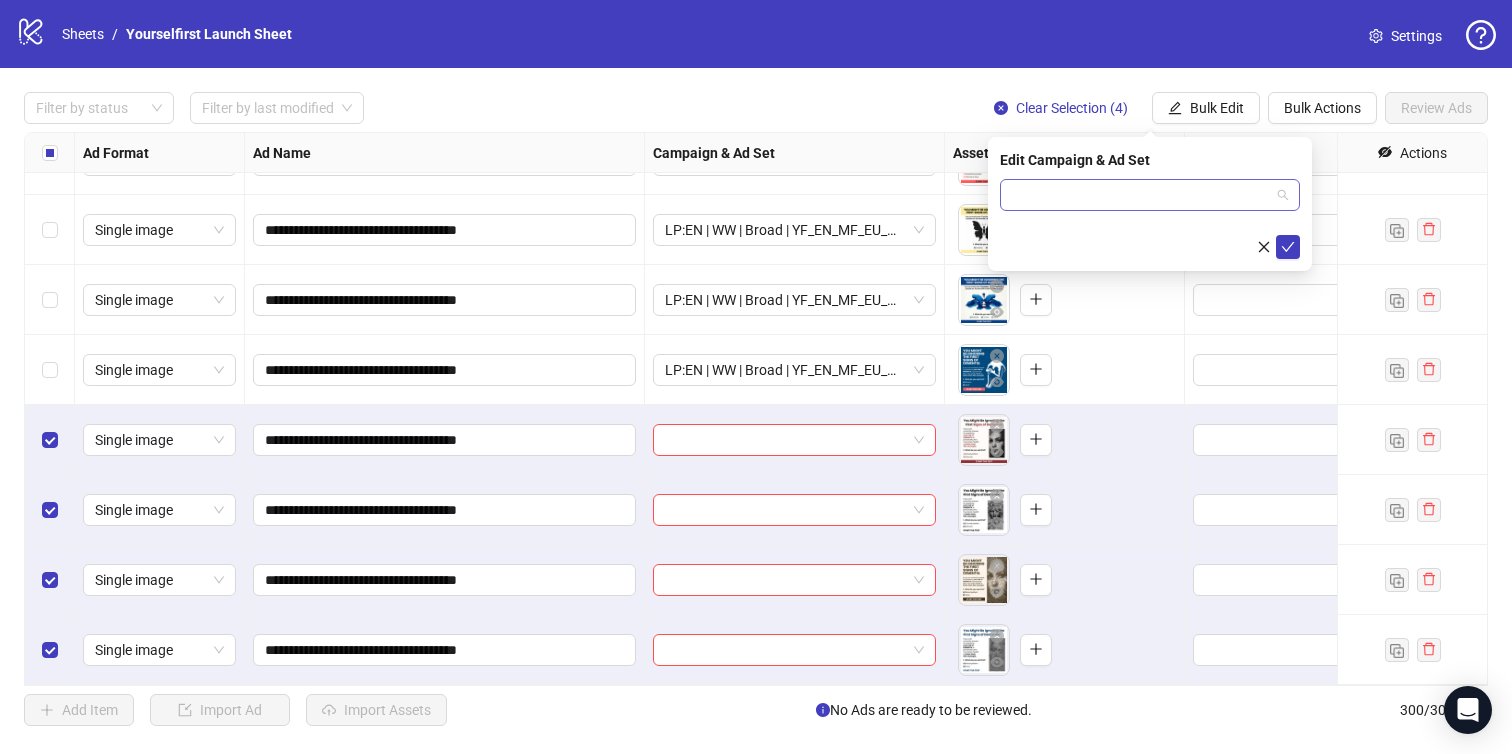 click at bounding box center (1141, 195) 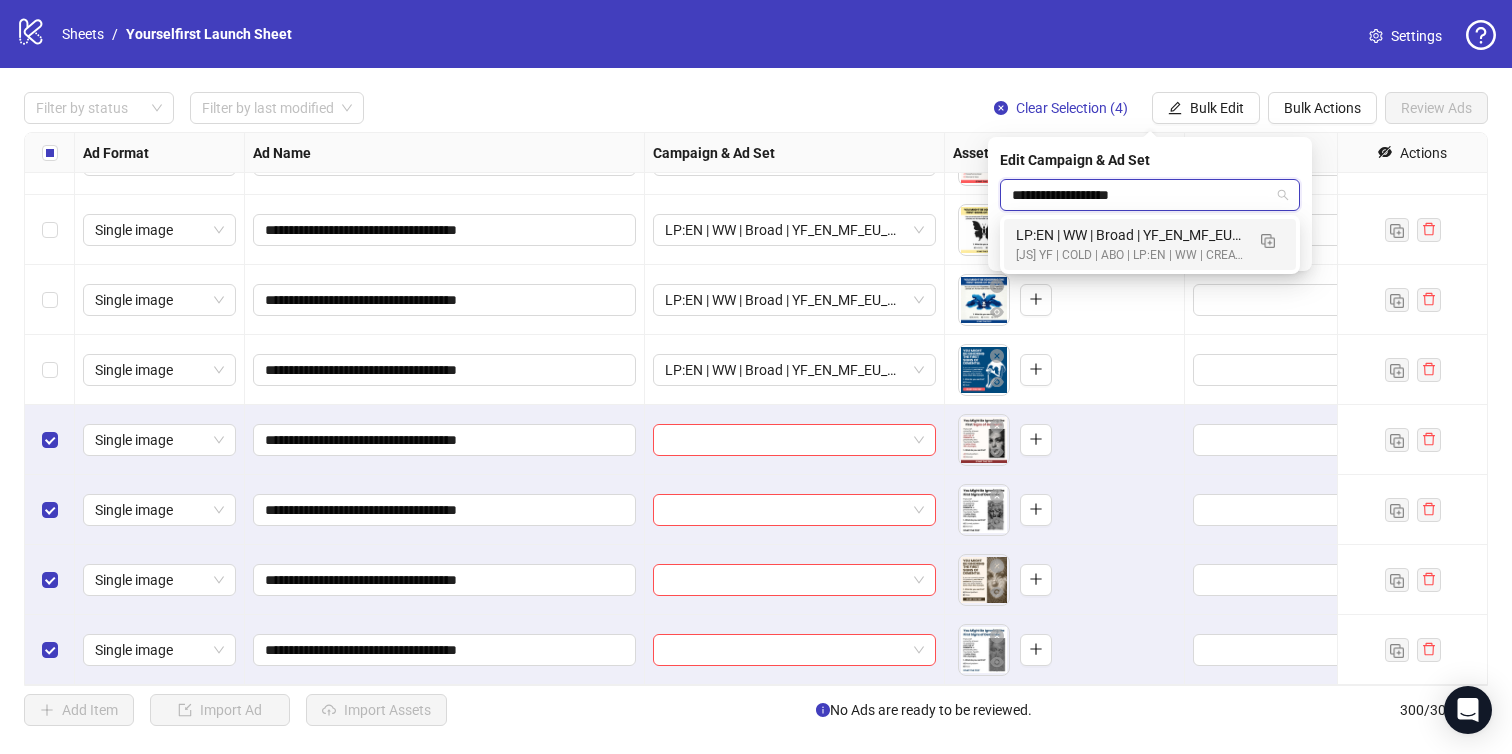 click on "LP:EN | WW | Broad | YF_EN_MF_EU_WK31_32 | FULL LOCALE EXCL v3 | A18+ | [DATE]" at bounding box center (1130, 235) 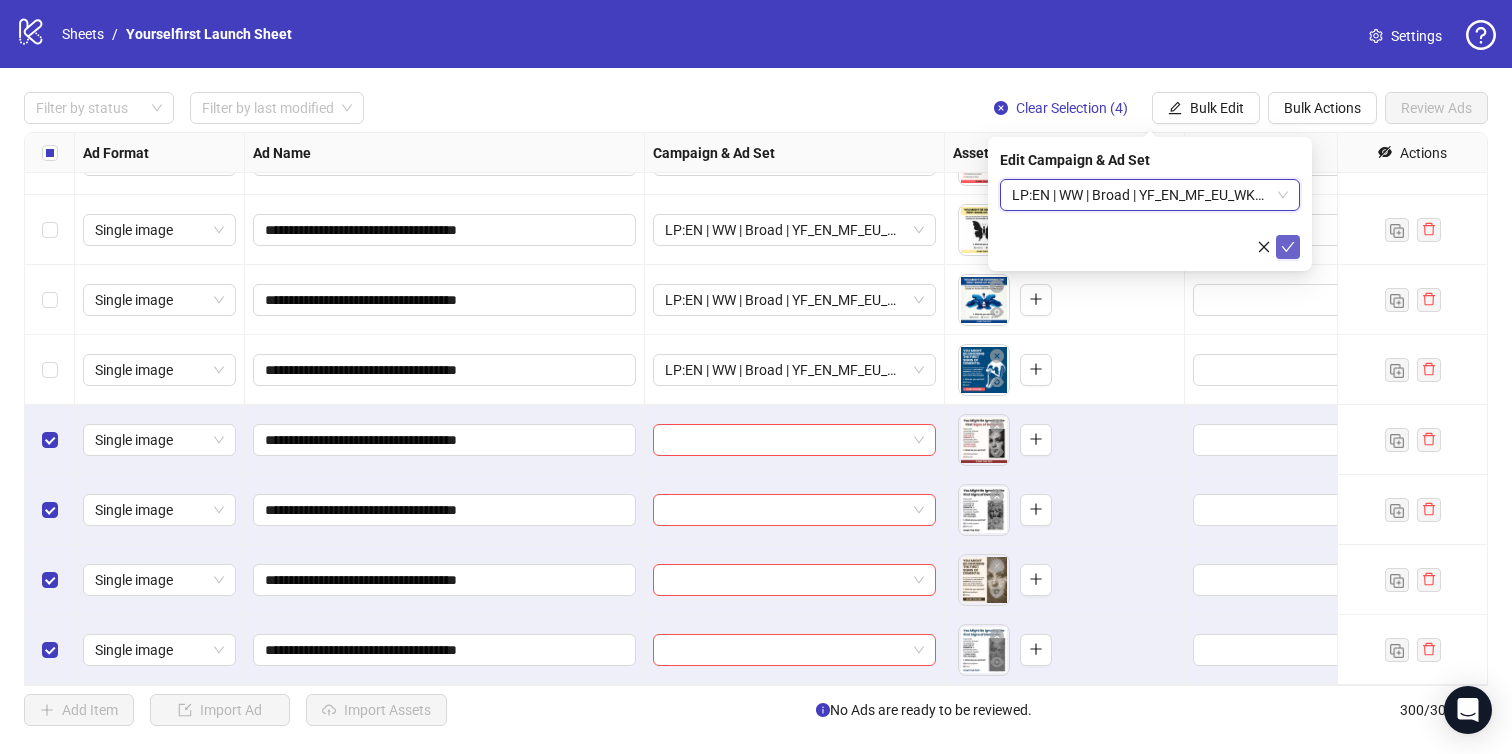 click at bounding box center (1288, 247) 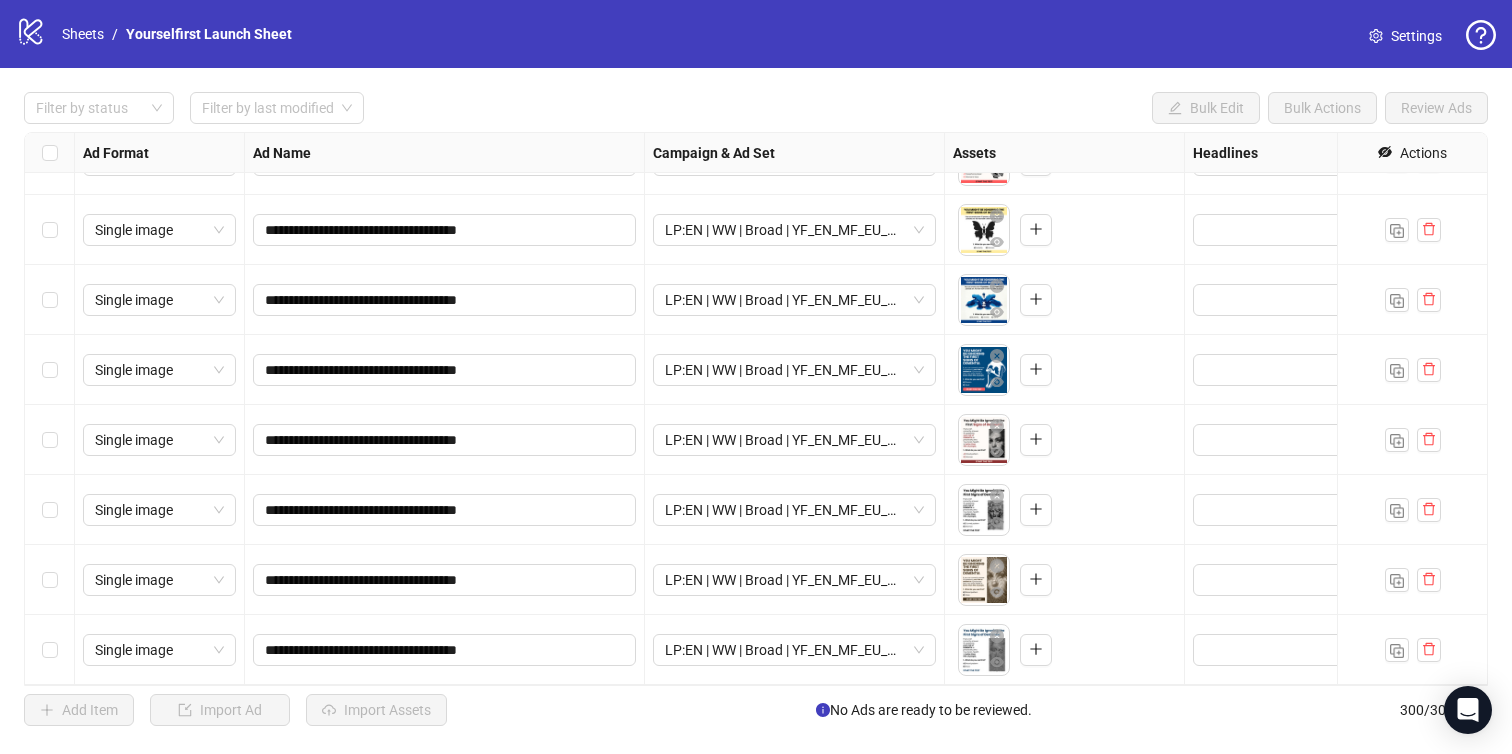 click on "Add Item Import Ad Import Assets  No Ads are ready to be reviewed. 300 / 300  items" at bounding box center [756, 710] 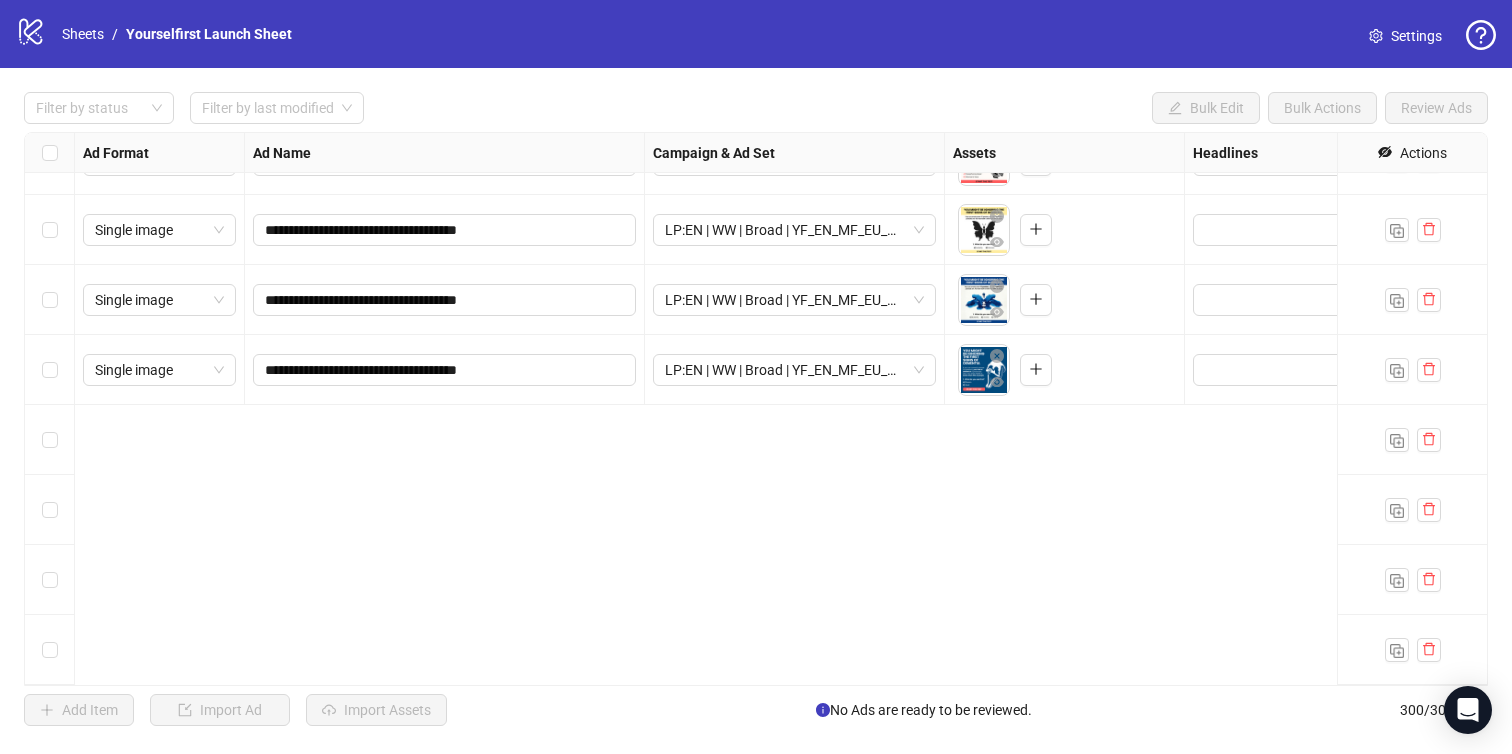 scroll, scrollTop: 20095, scrollLeft: 0, axis: vertical 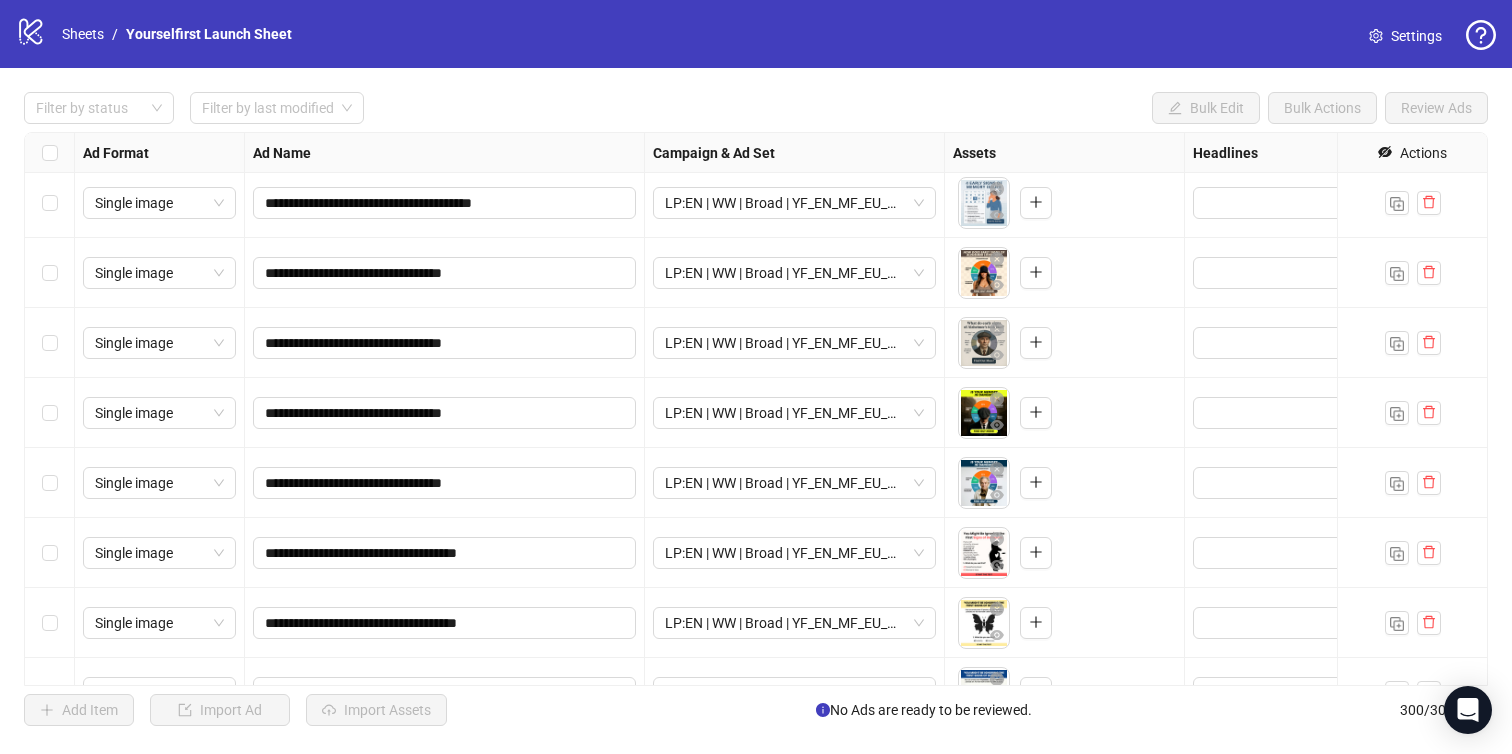 click at bounding box center (50, 153) 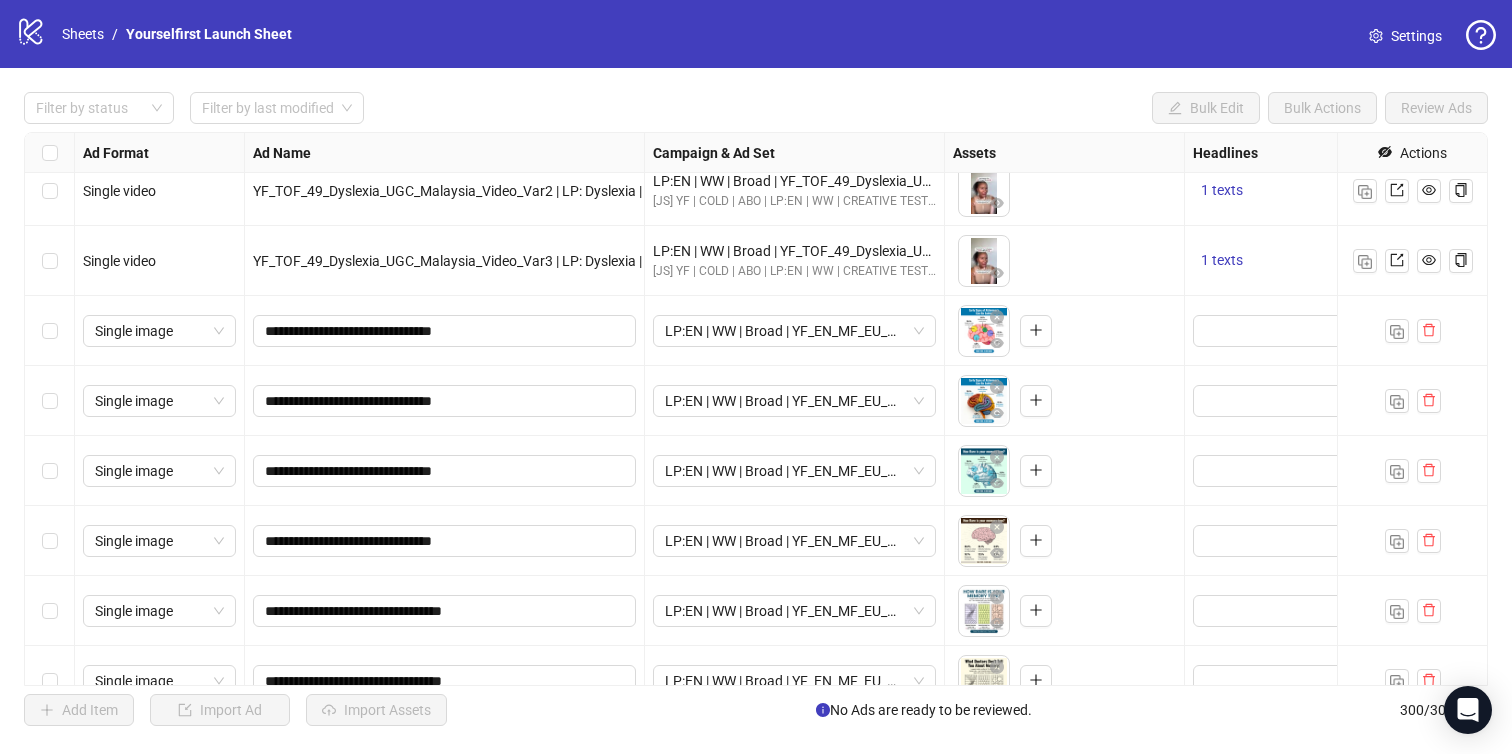 scroll, scrollTop: 19217, scrollLeft: 0, axis: vertical 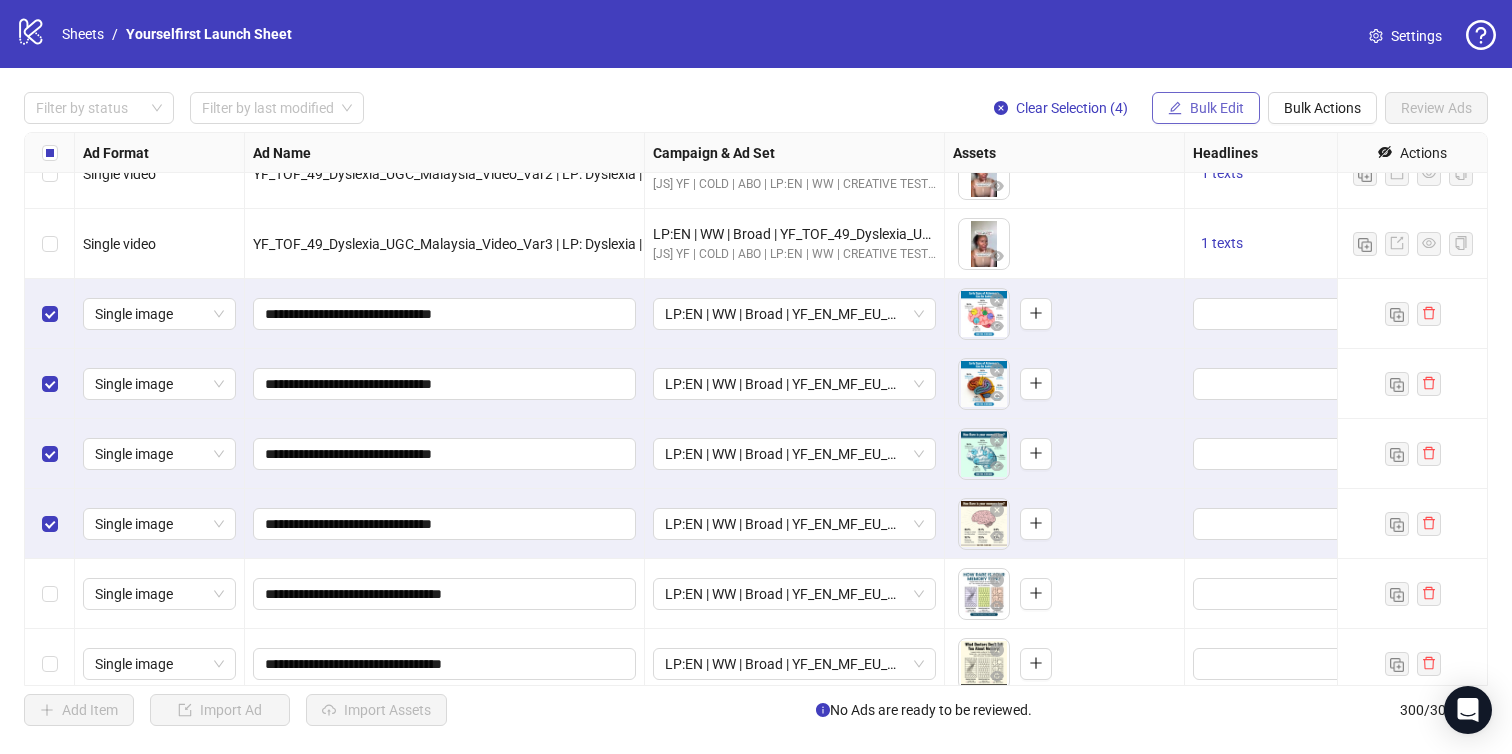 click on "Bulk Edit" at bounding box center [1217, 108] 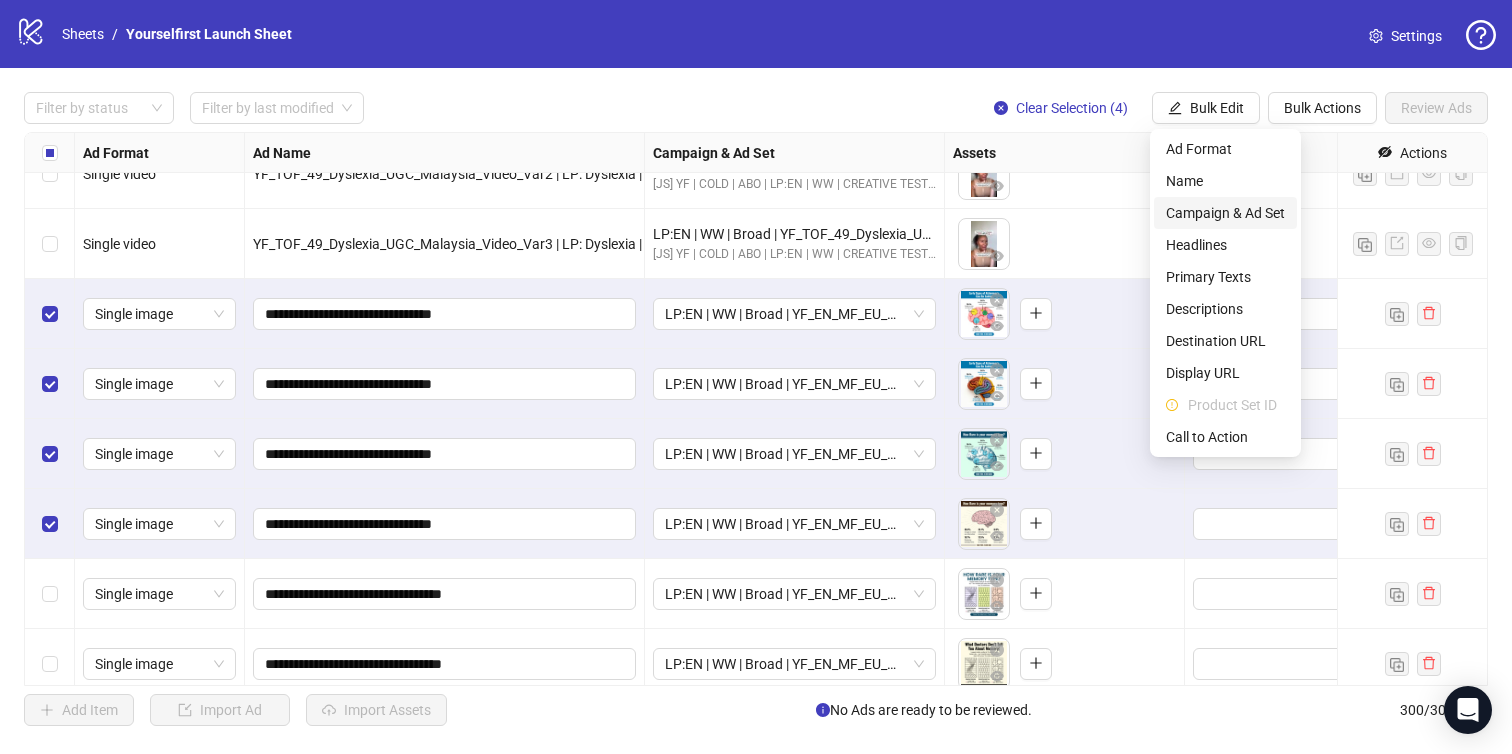 click on "Campaign & Ad Set" at bounding box center [1225, 213] 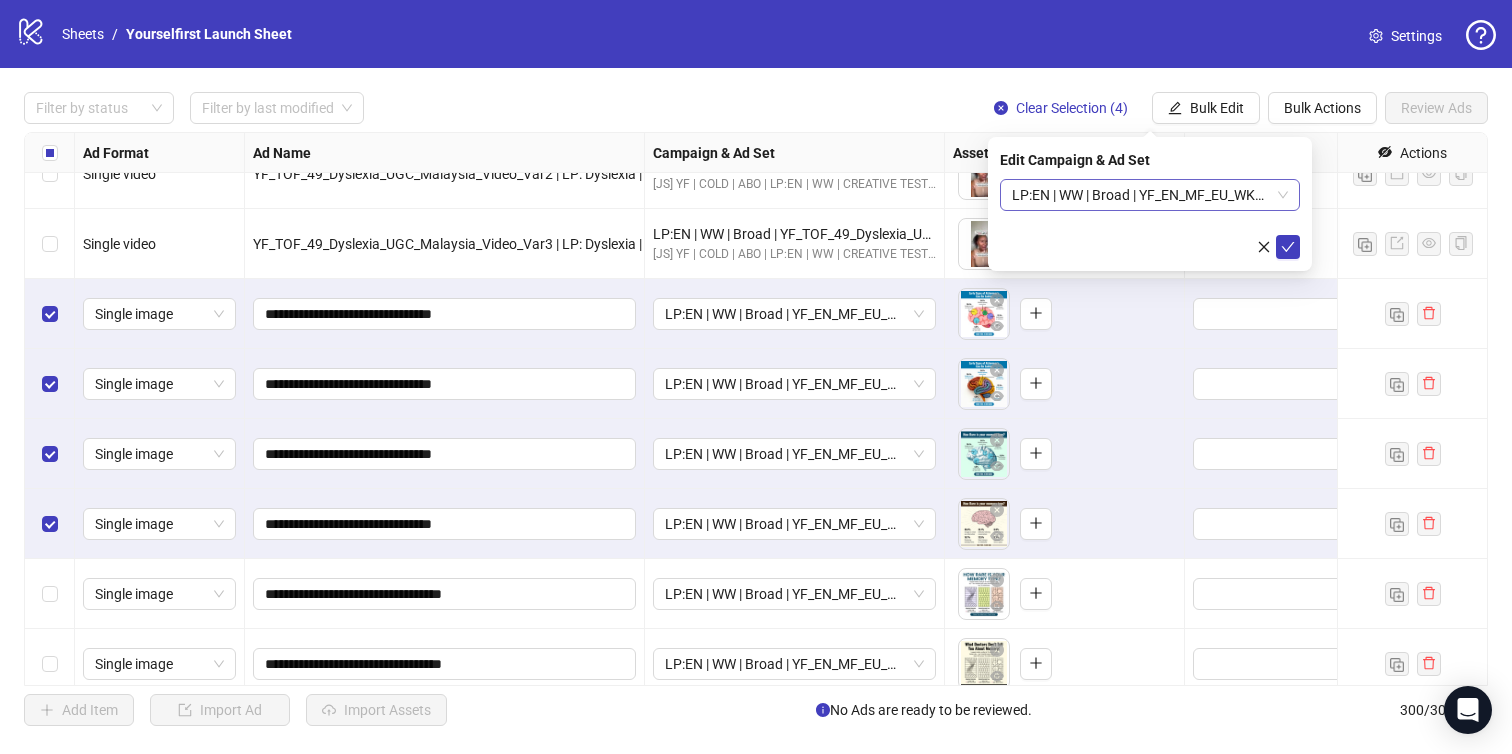 click on "LP:EN | WW | Broad | YF_EN_MF_EU_WK31_24 | FULL LOCALE EXCL v3 | A18+ | [DATE]" at bounding box center (1150, 195) 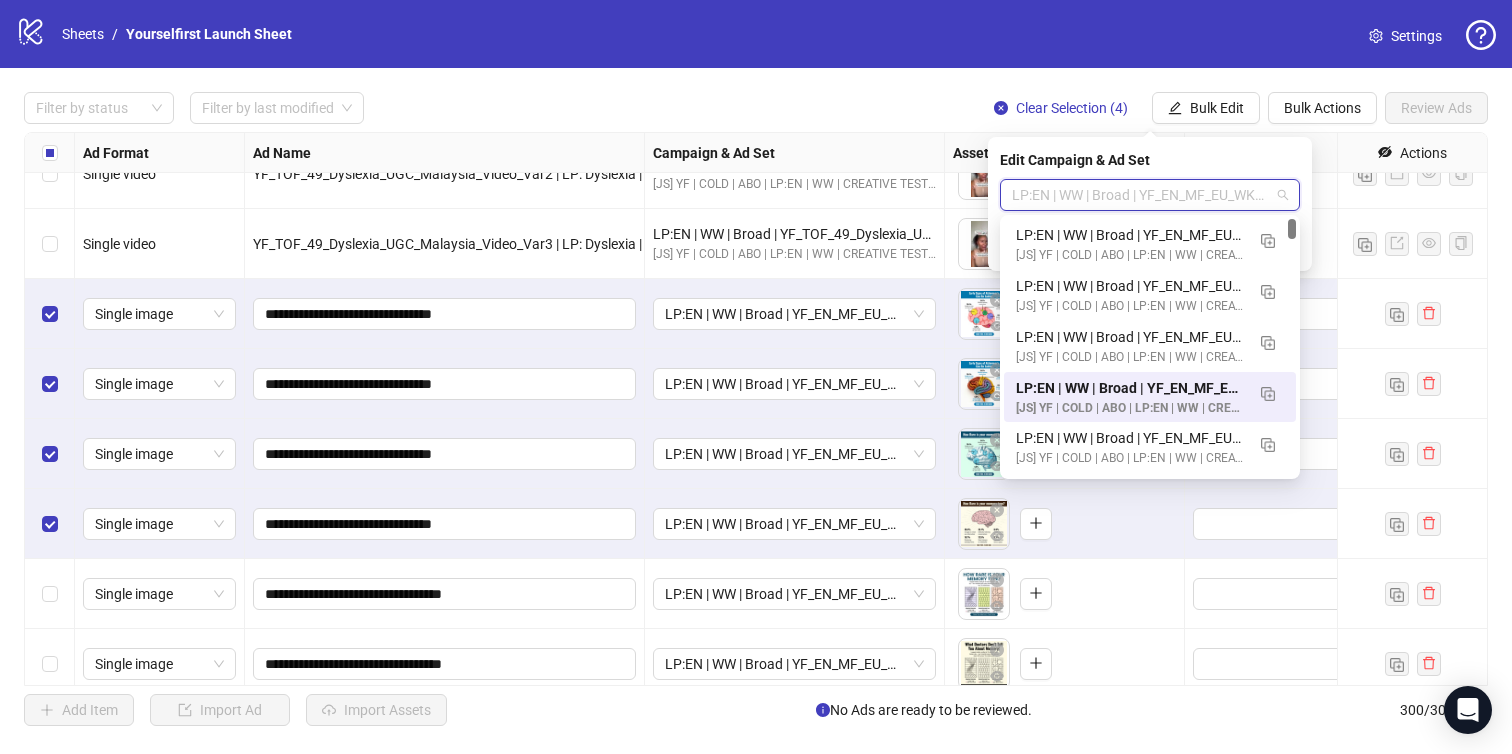 paste on "**********" 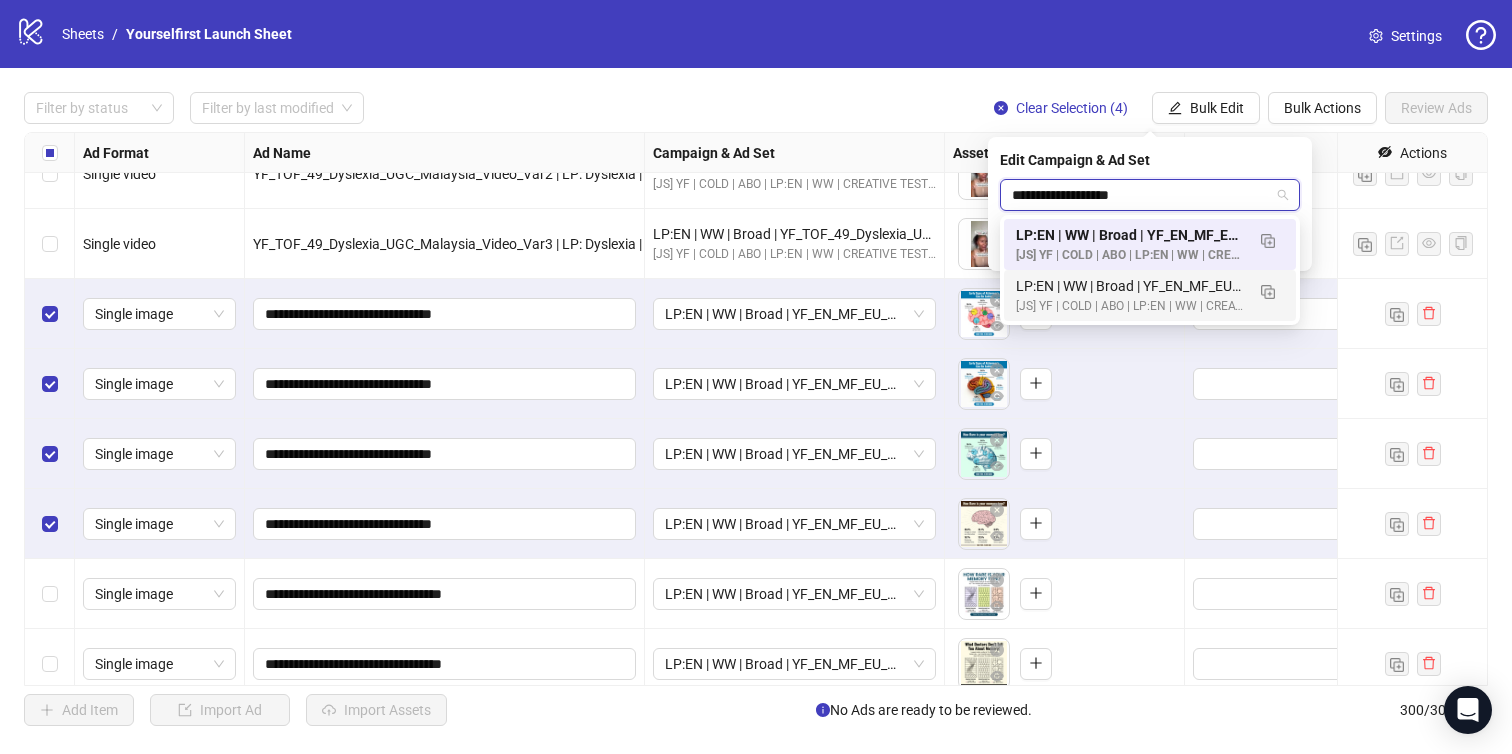 type on "**********" 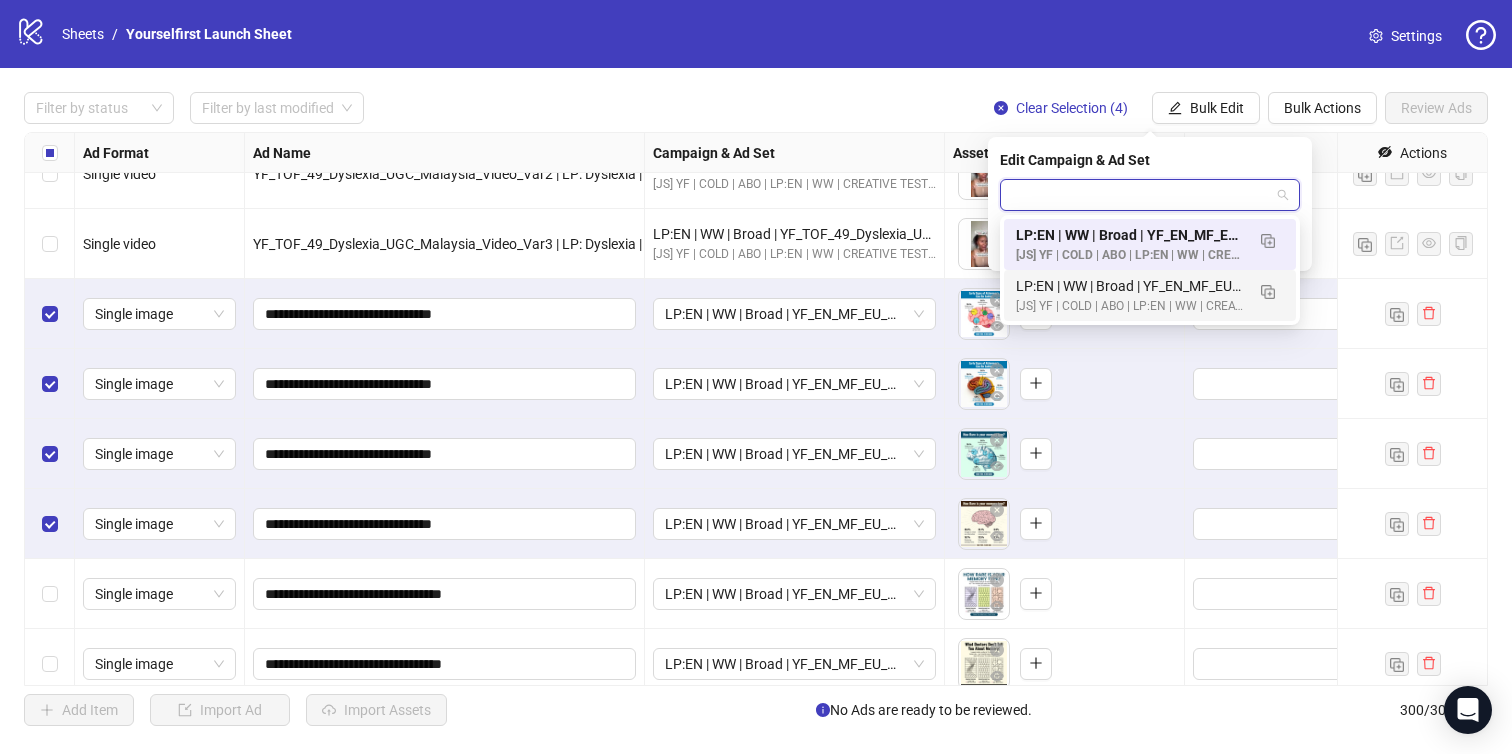 click on "logo/logo-mobile Sheets / Yourselfirst Launch Sheet Settings" at bounding box center (756, 34) 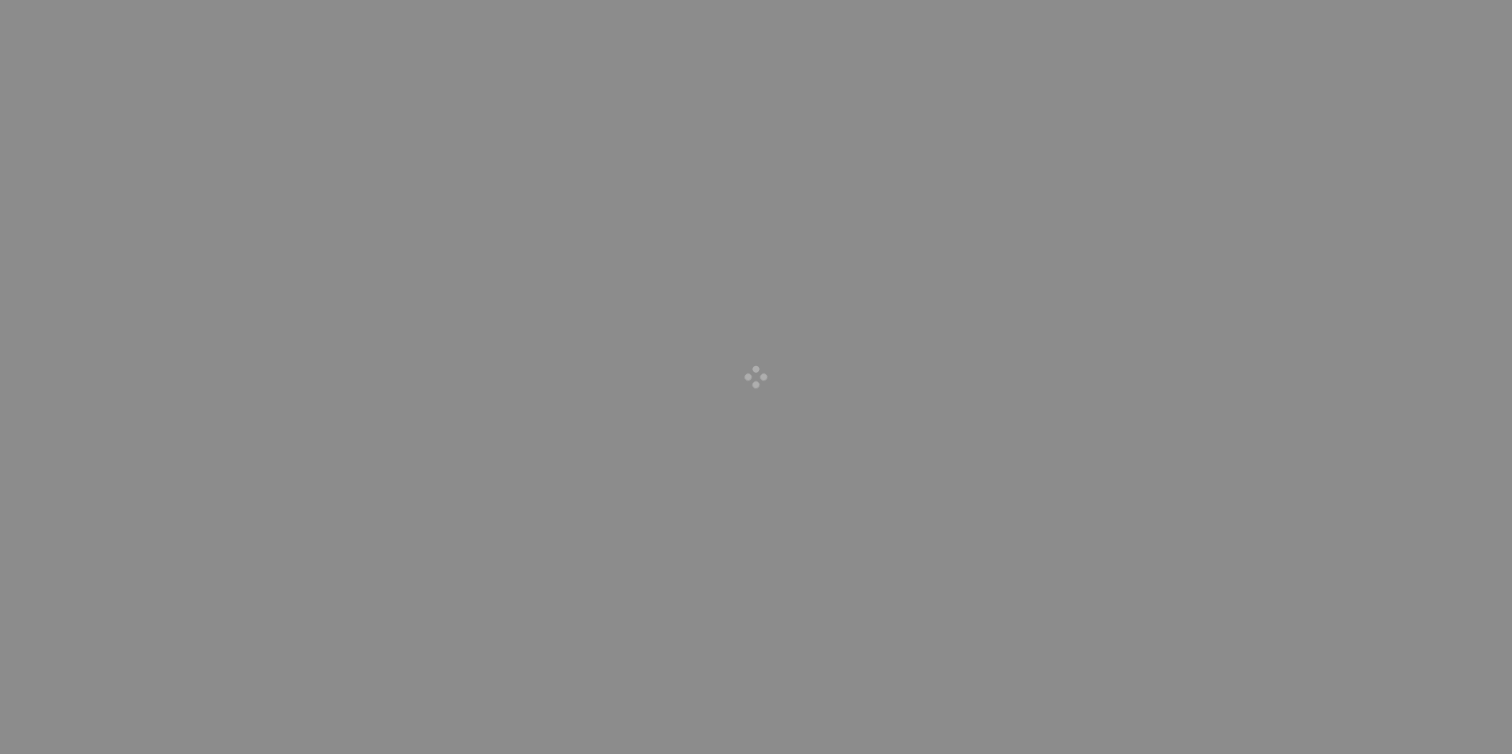 scroll, scrollTop: 0, scrollLeft: 0, axis: both 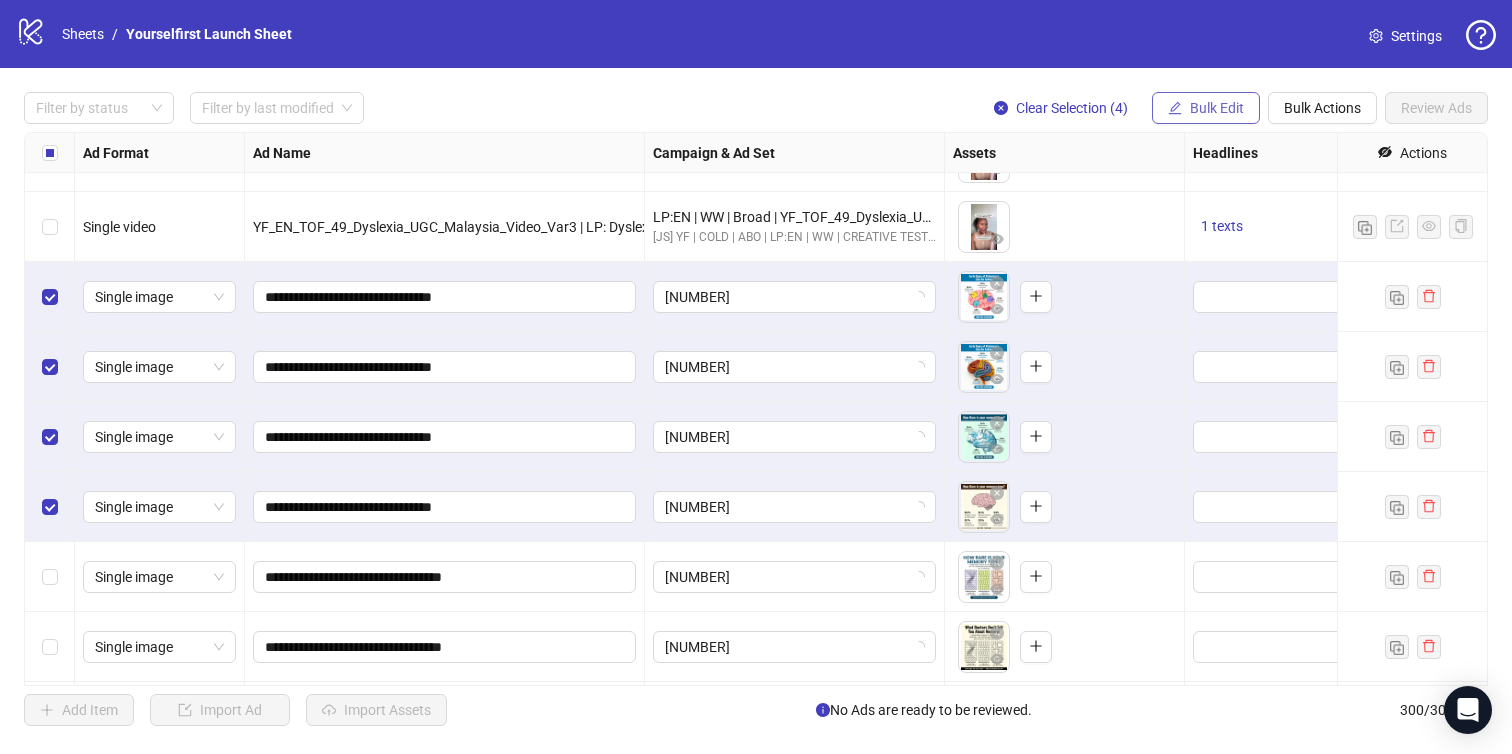 click on "Bulk Edit" at bounding box center [1217, 108] 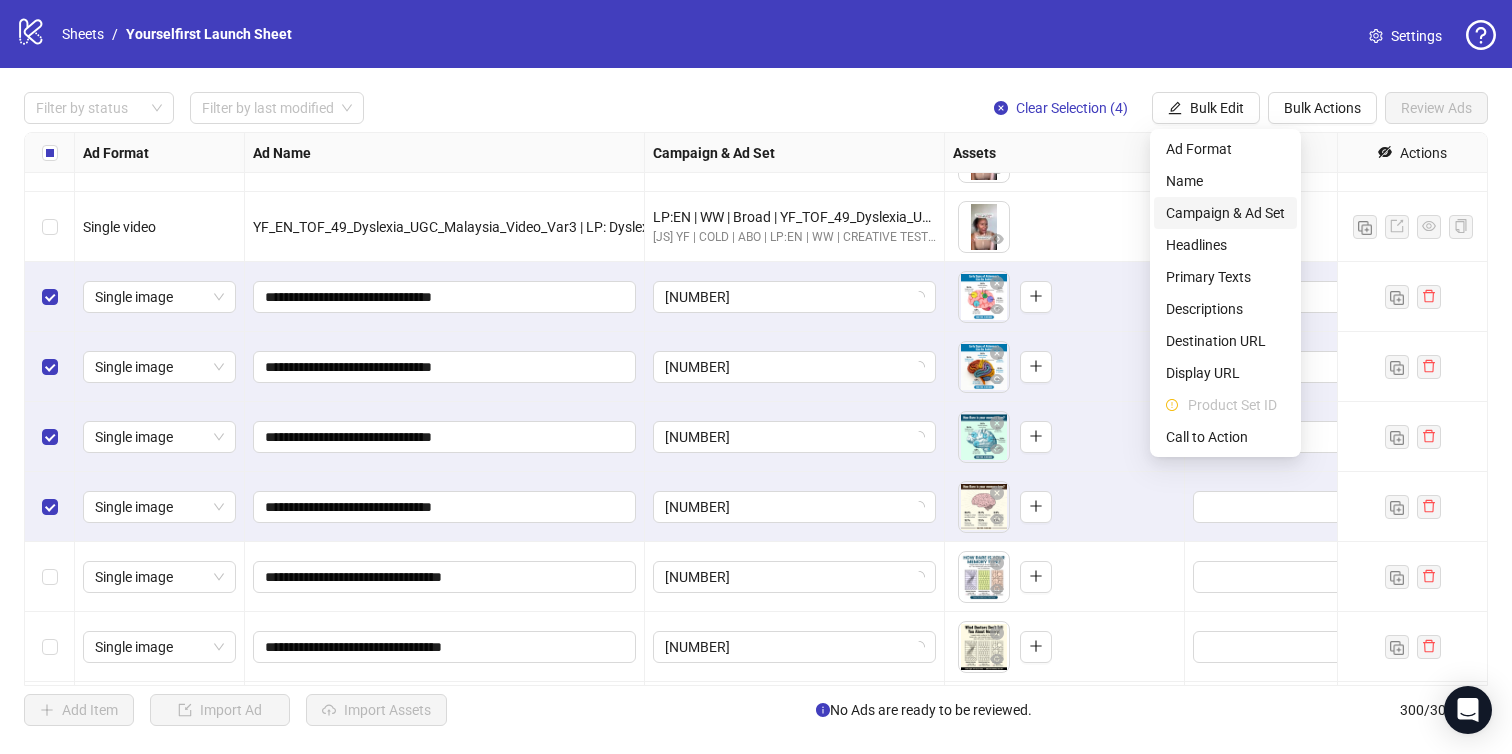 click on "Campaign & Ad Set" at bounding box center [1225, 213] 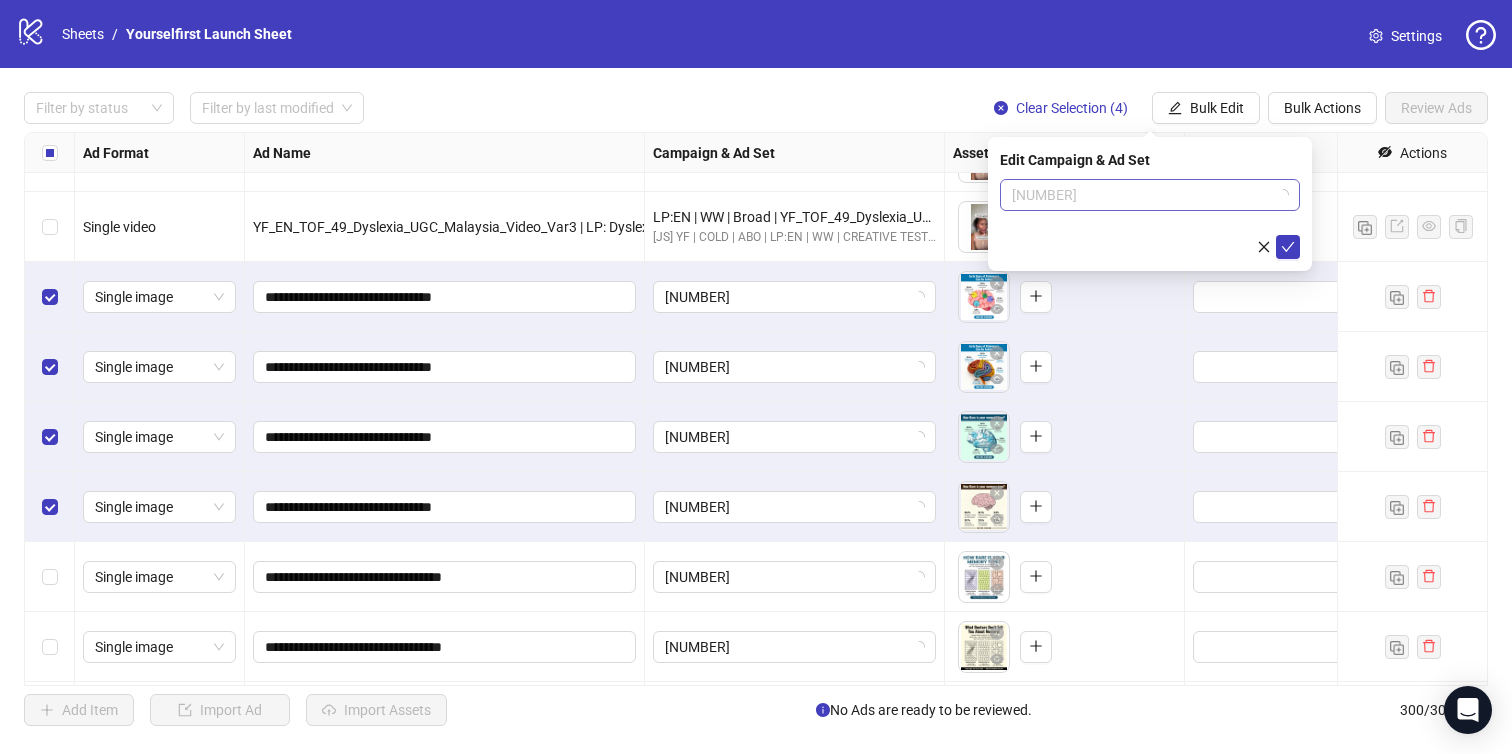 click on "120230564557930106" at bounding box center (1150, 195) 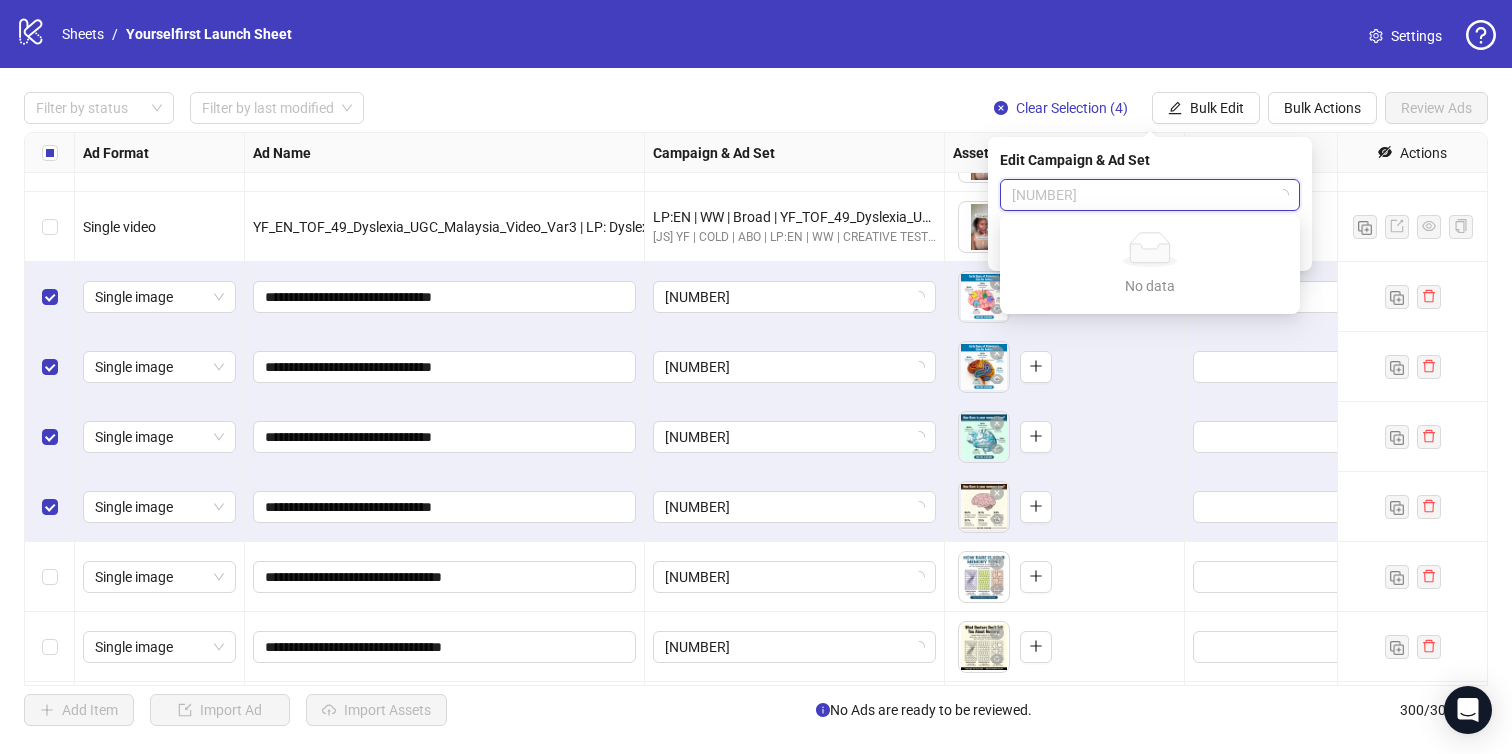 paste on "**********" 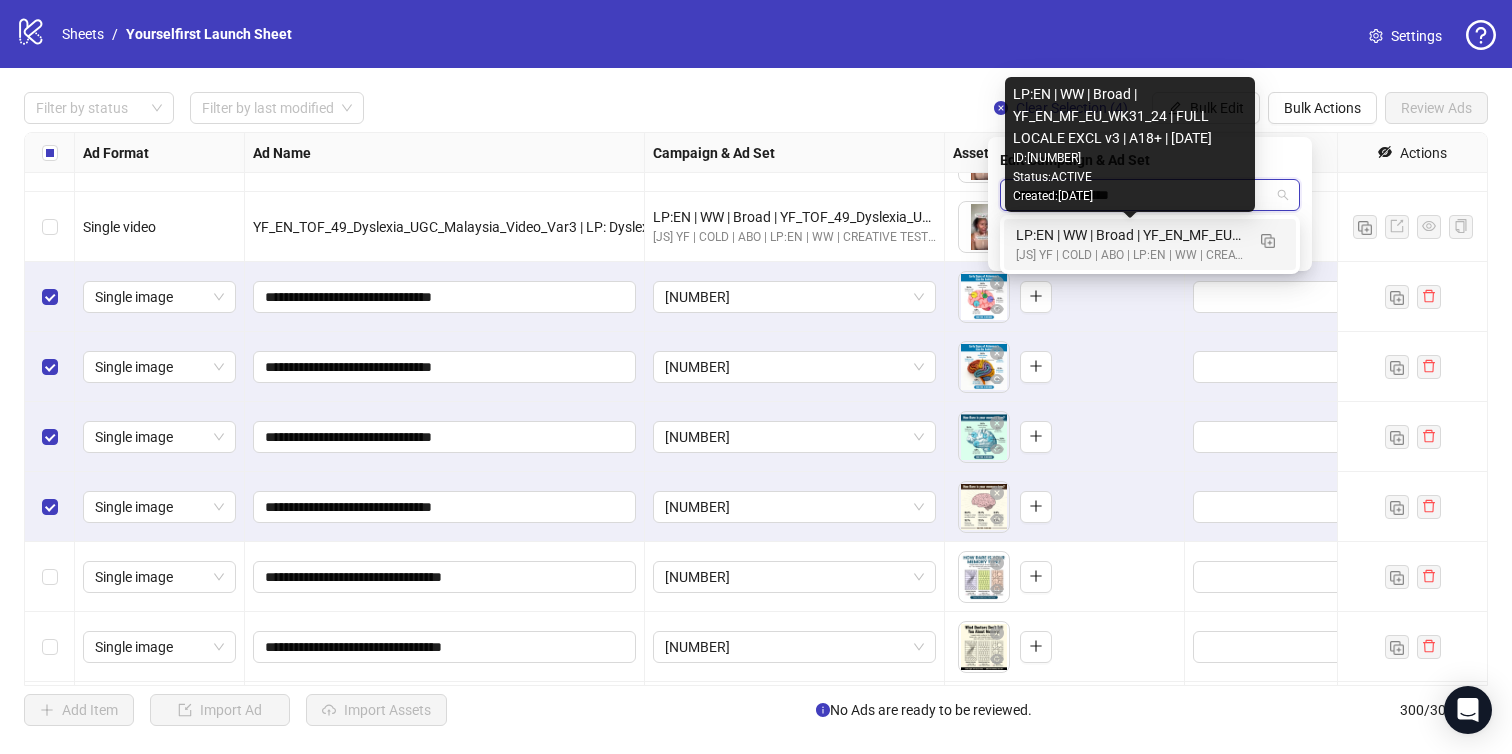 click on "LP:EN | WW | Broad | YF_EN_MF_EU_WK31_24 | FULL LOCALE EXCL v3 | A18+ | 2025.08.03" at bounding box center [1130, 235] 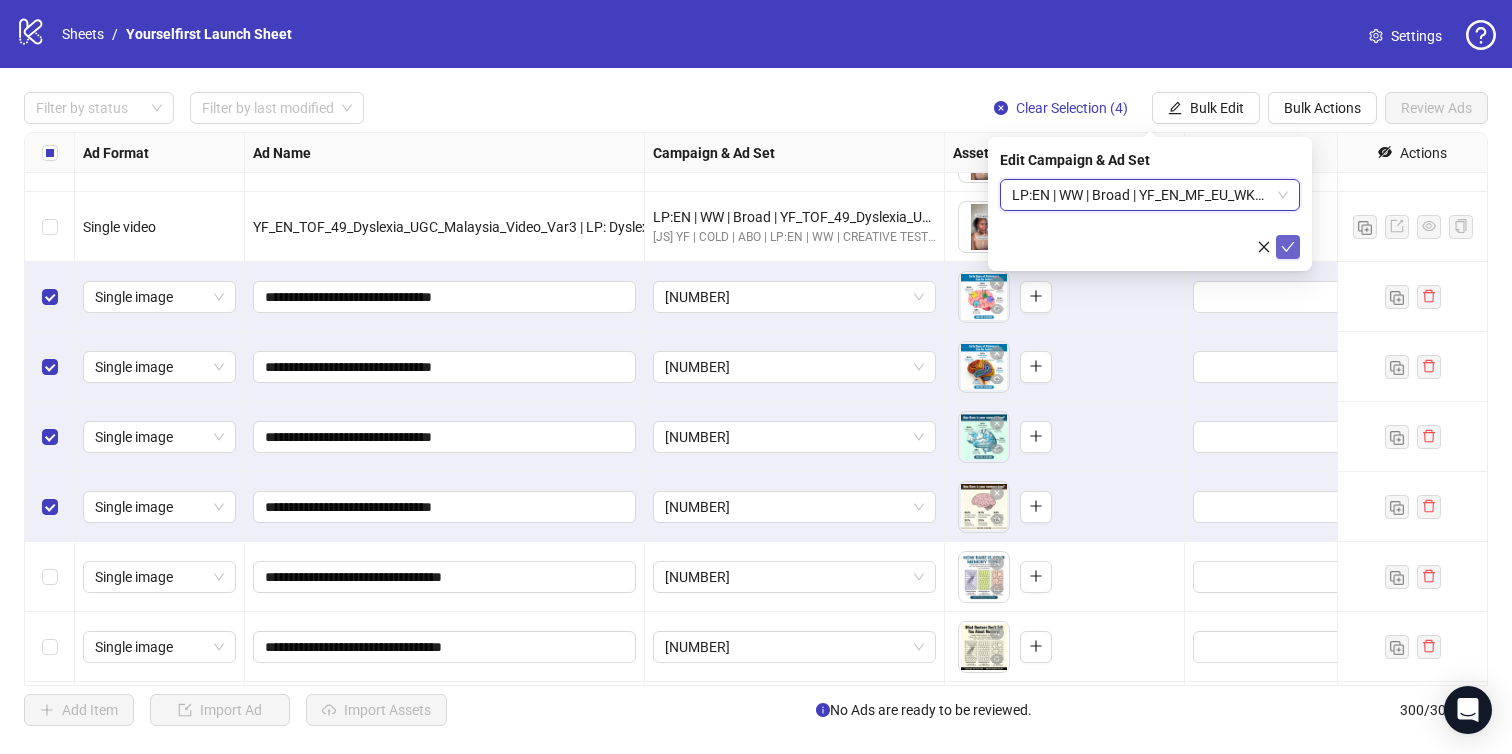 click 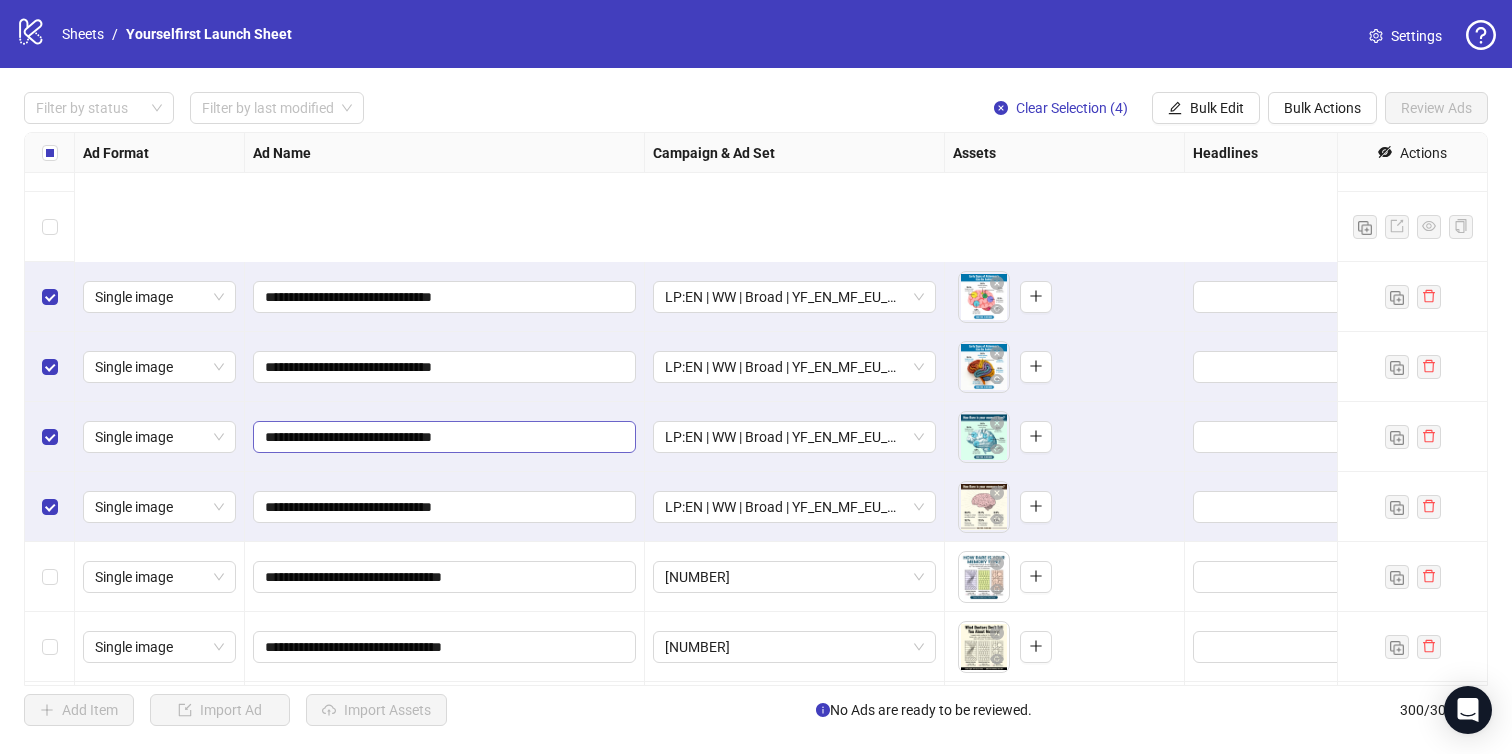 scroll, scrollTop: 19442, scrollLeft: 0, axis: vertical 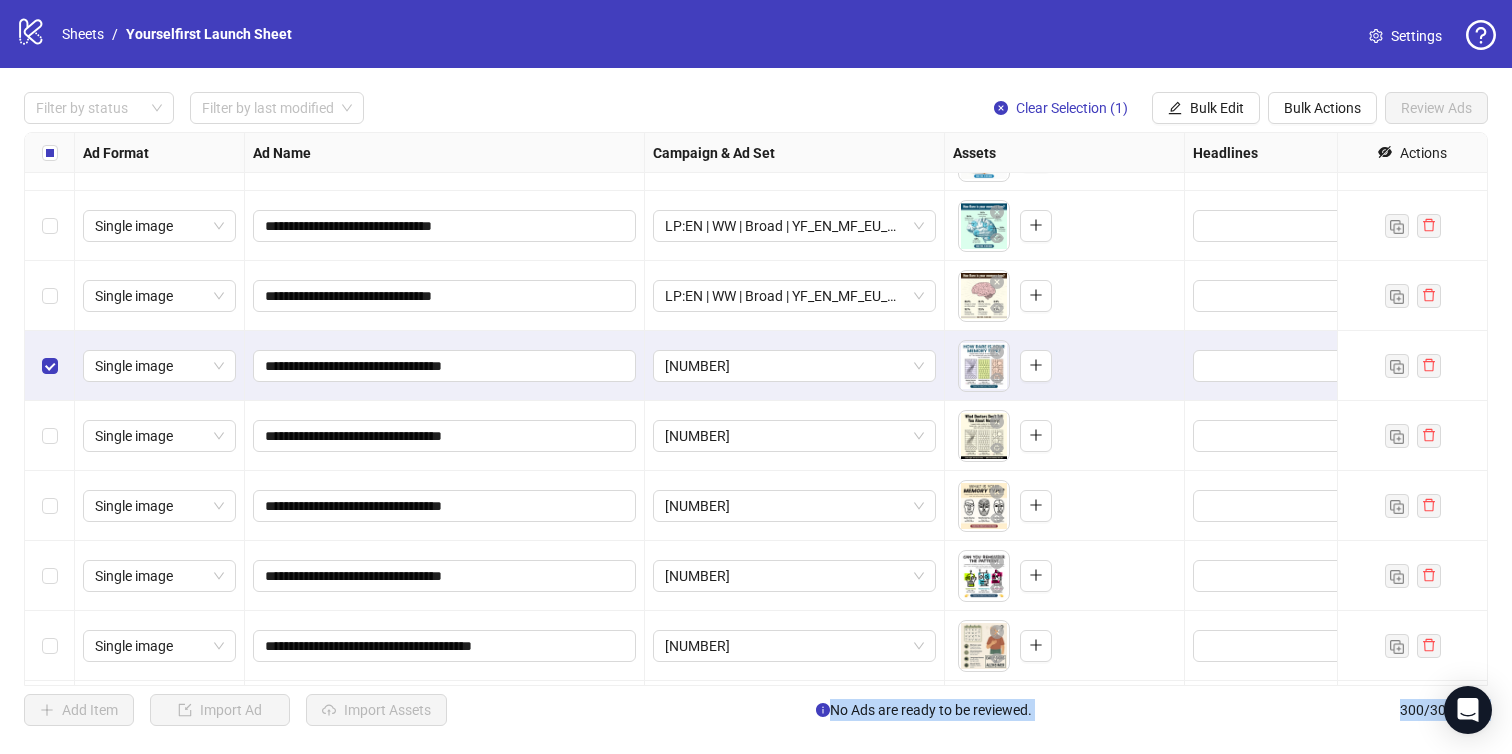 click at bounding box center (50, 576) 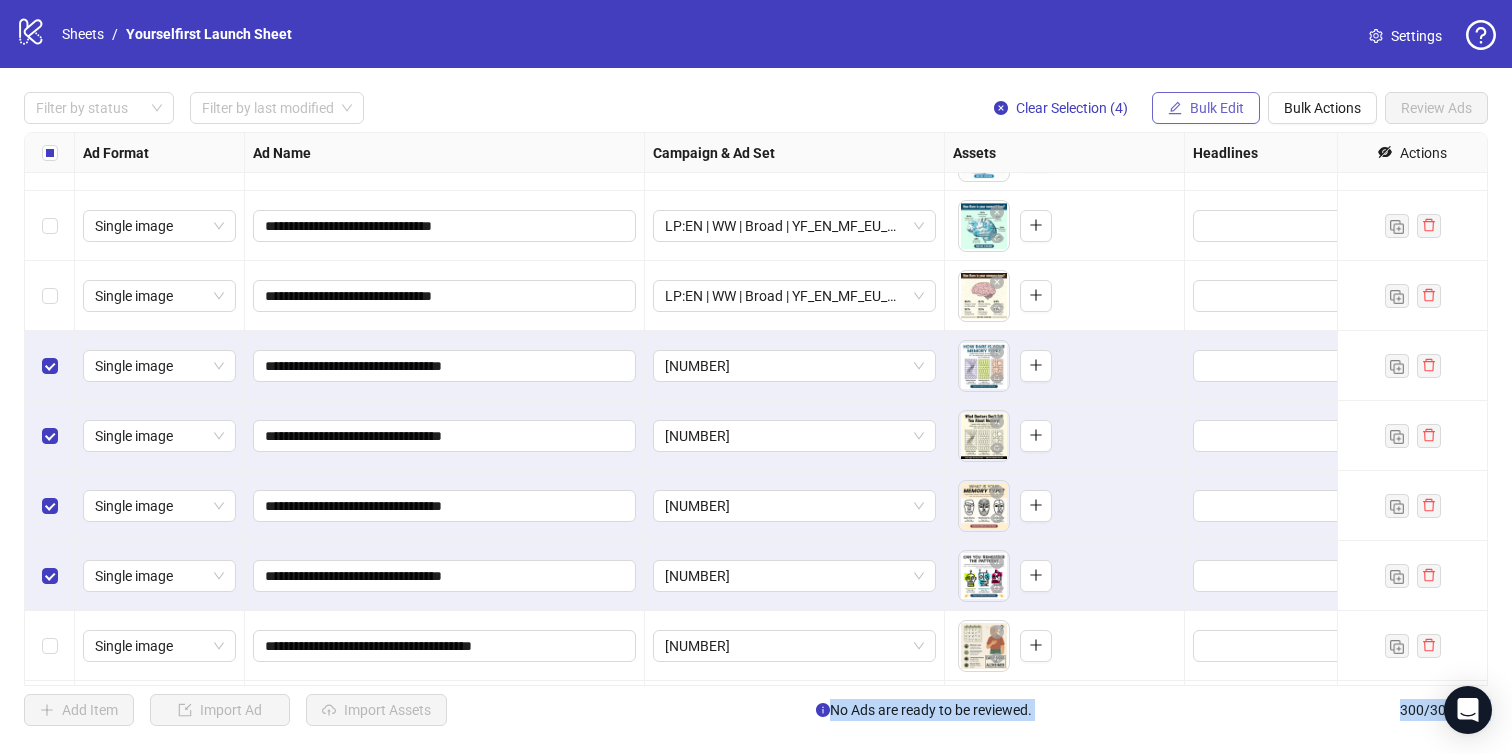 click on "Bulk Edit" at bounding box center (1206, 108) 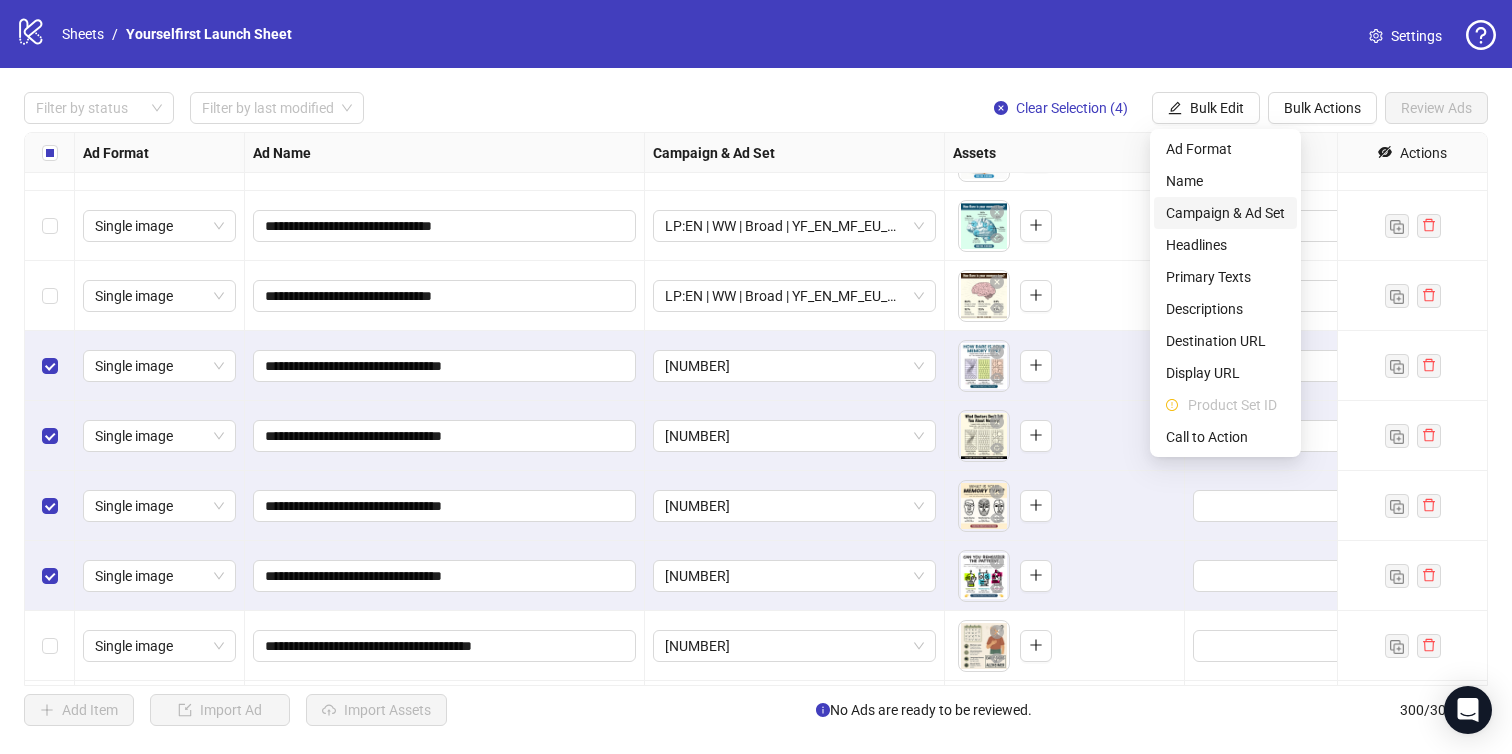 click on "Campaign & Ad Set" at bounding box center [1225, 213] 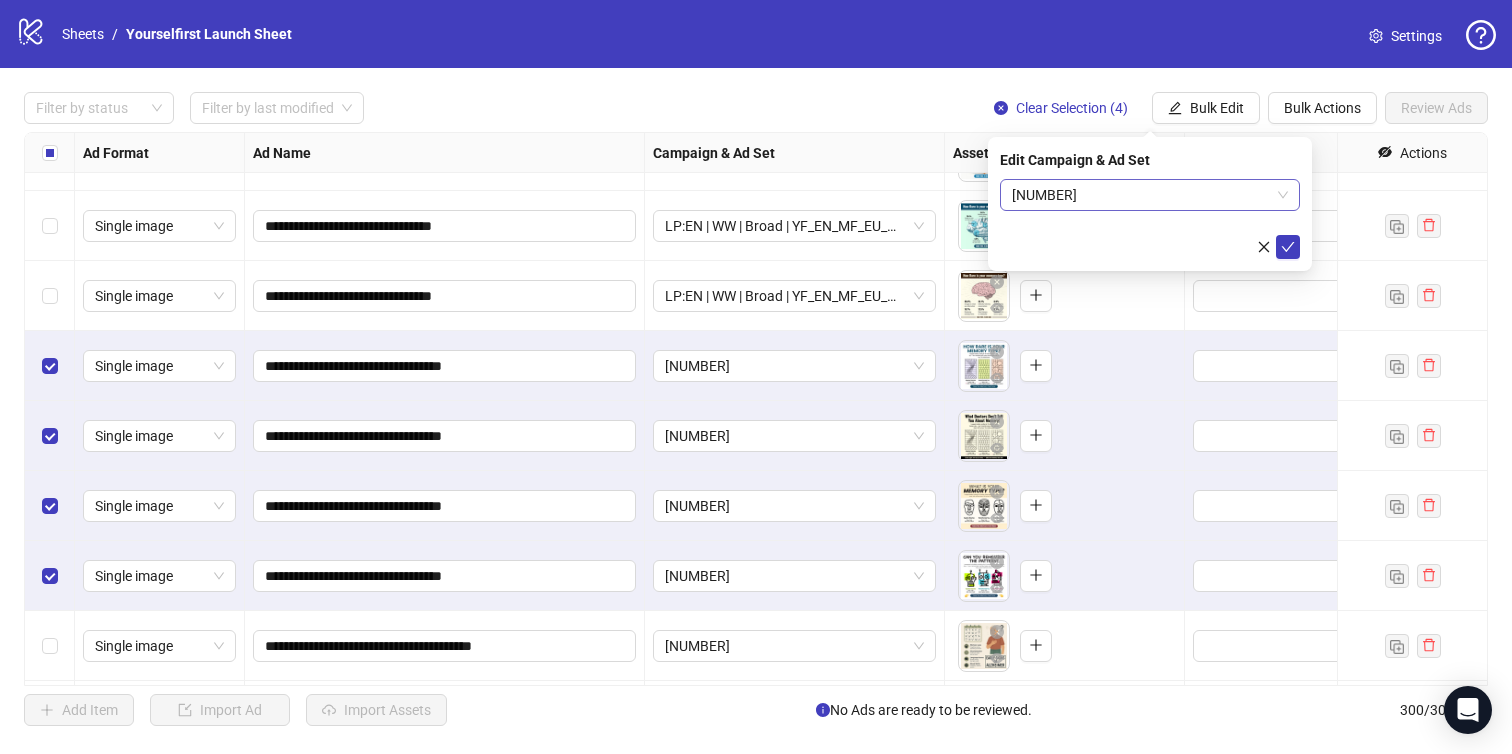 click on "120230564557940106" at bounding box center [1150, 195] 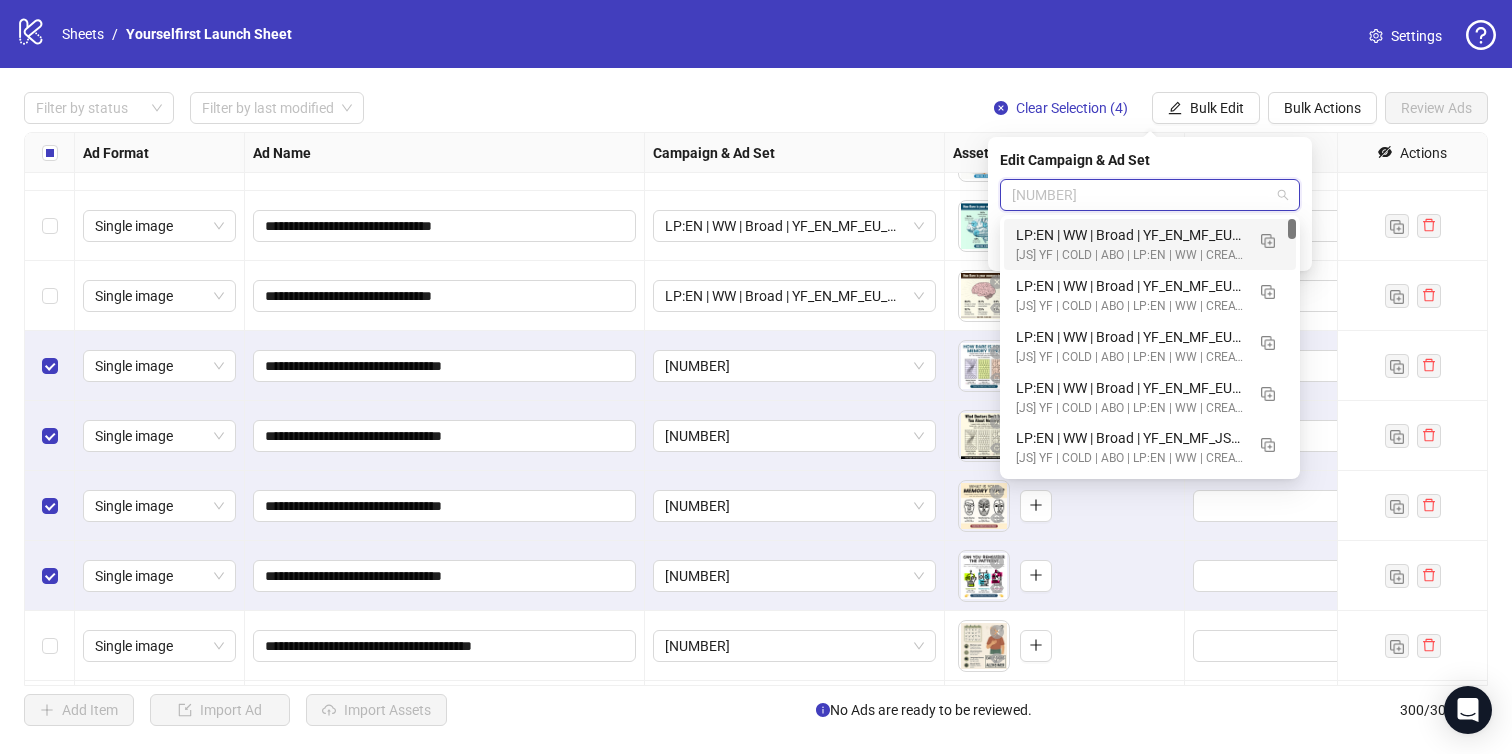 paste on "**********" 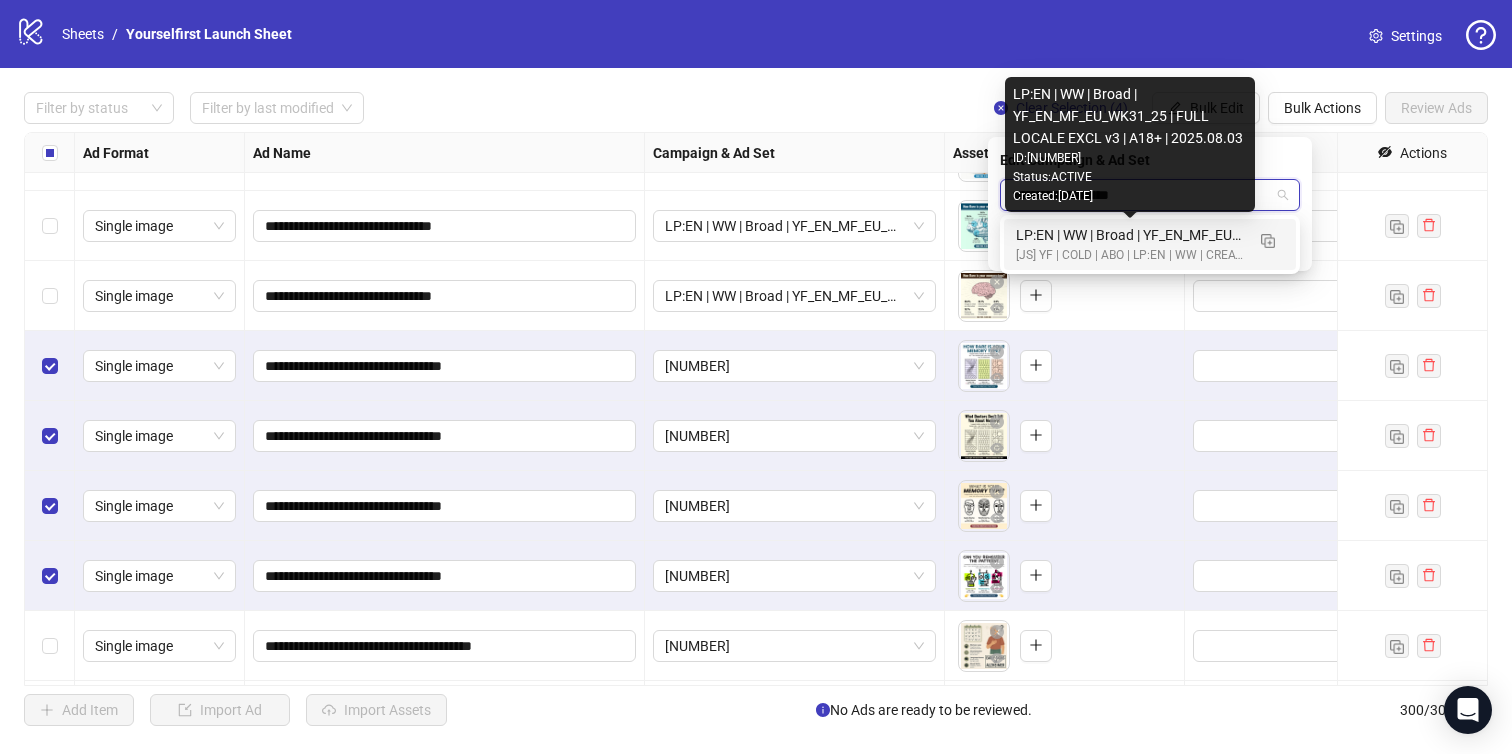 click on "LP:EN | WW | Broad | YF_EN_MF_EU_WK31_25 | FULL LOCALE EXCL v3 | A18+ | 2025.08.03" at bounding box center [1130, 235] 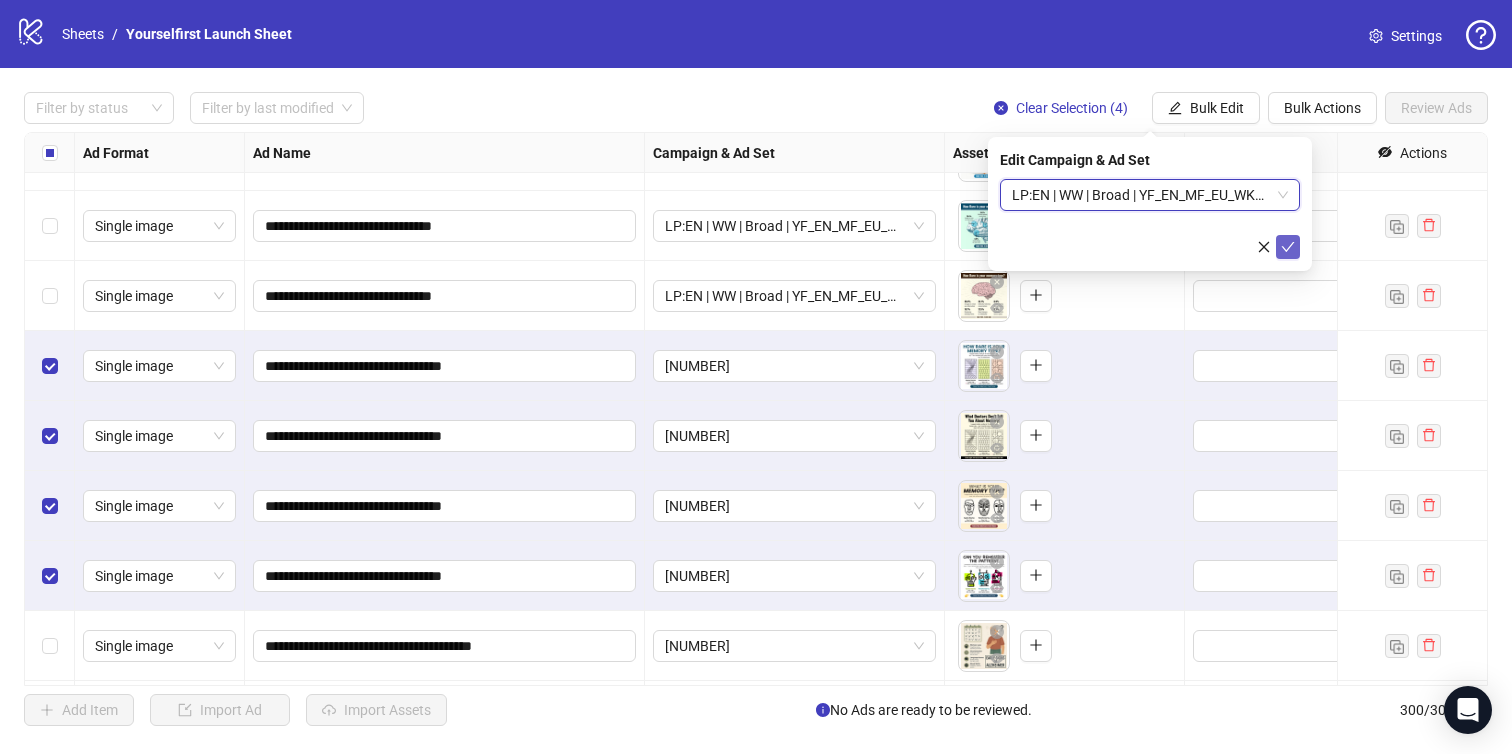 click 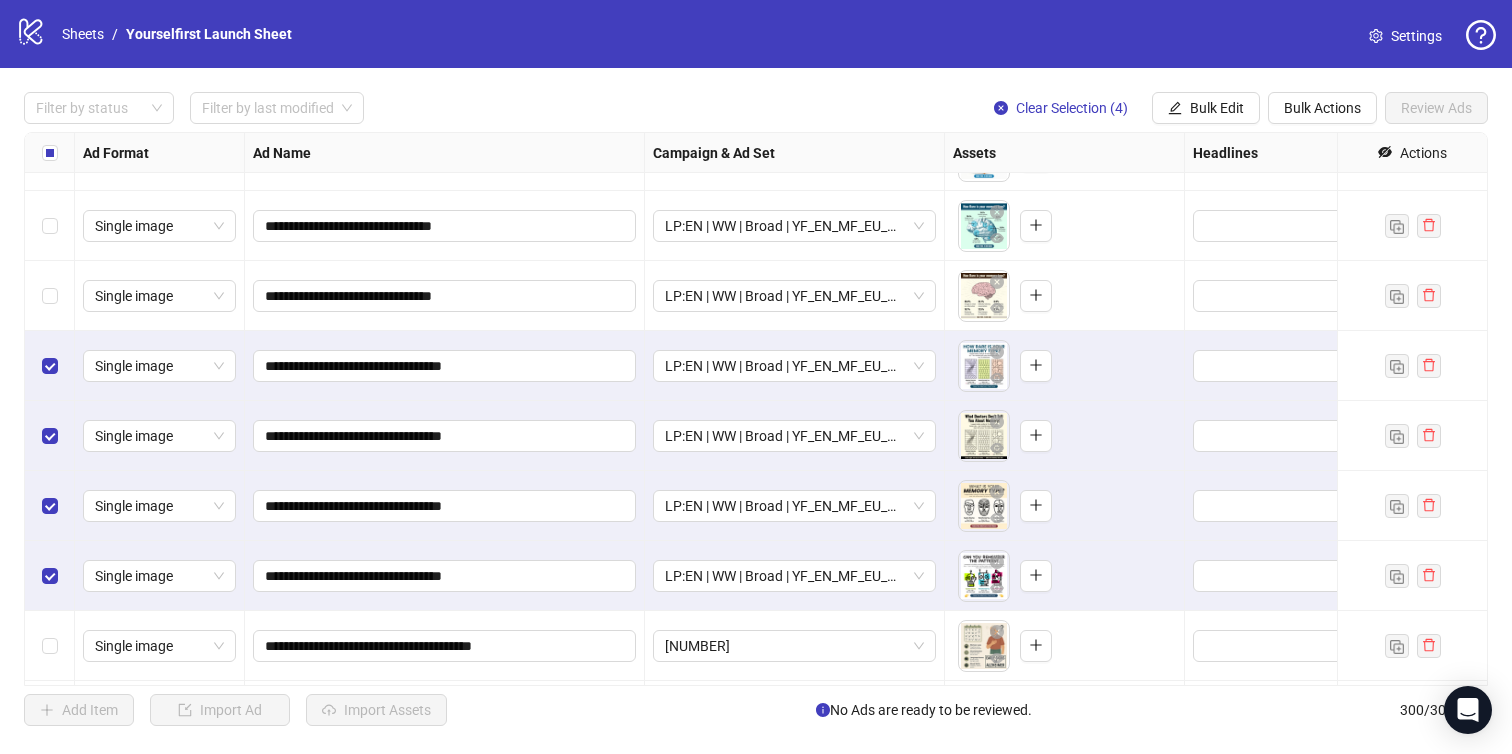 click at bounding box center [50, 153] 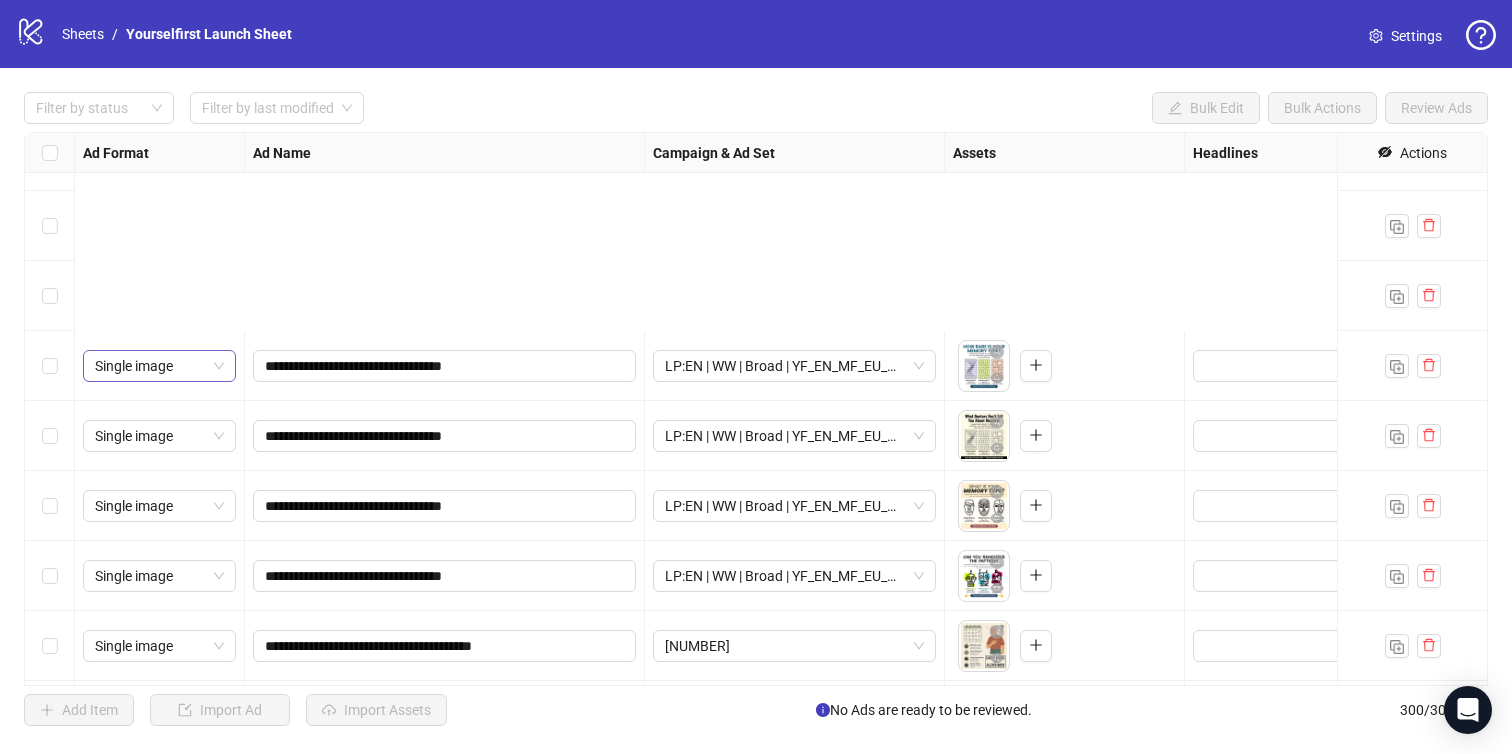 scroll, scrollTop: 19770, scrollLeft: 0, axis: vertical 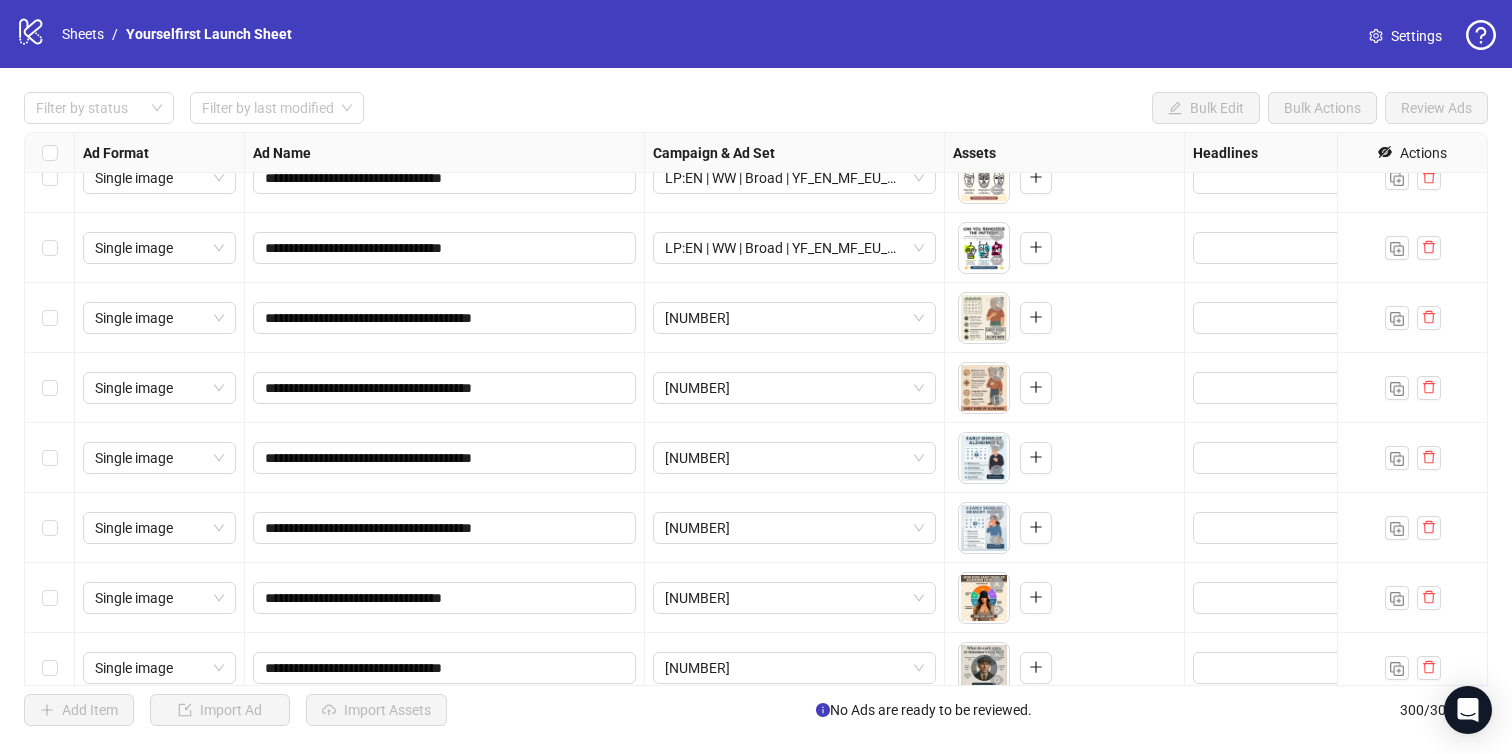 click at bounding box center (50, 318) 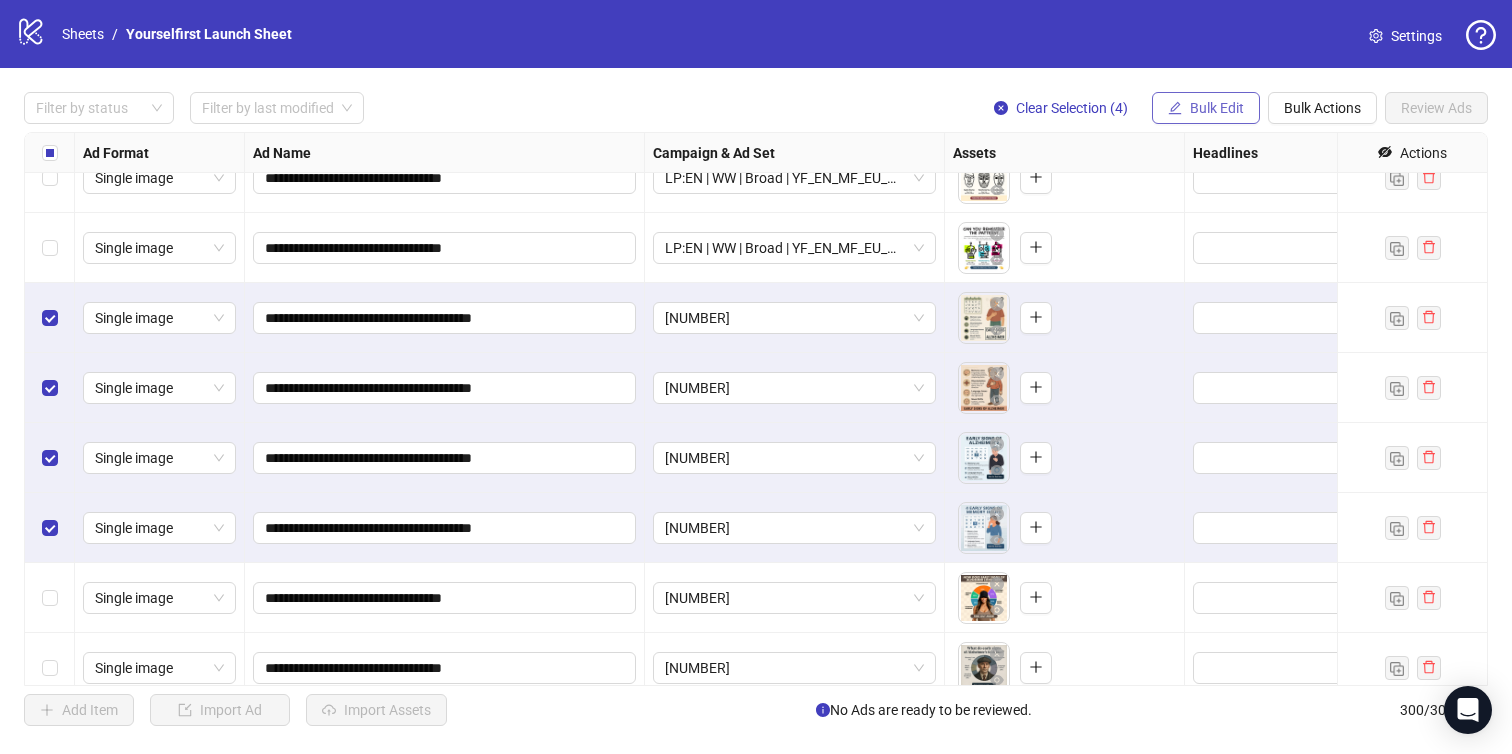 click on "Bulk Edit" at bounding box center [1217, 108] 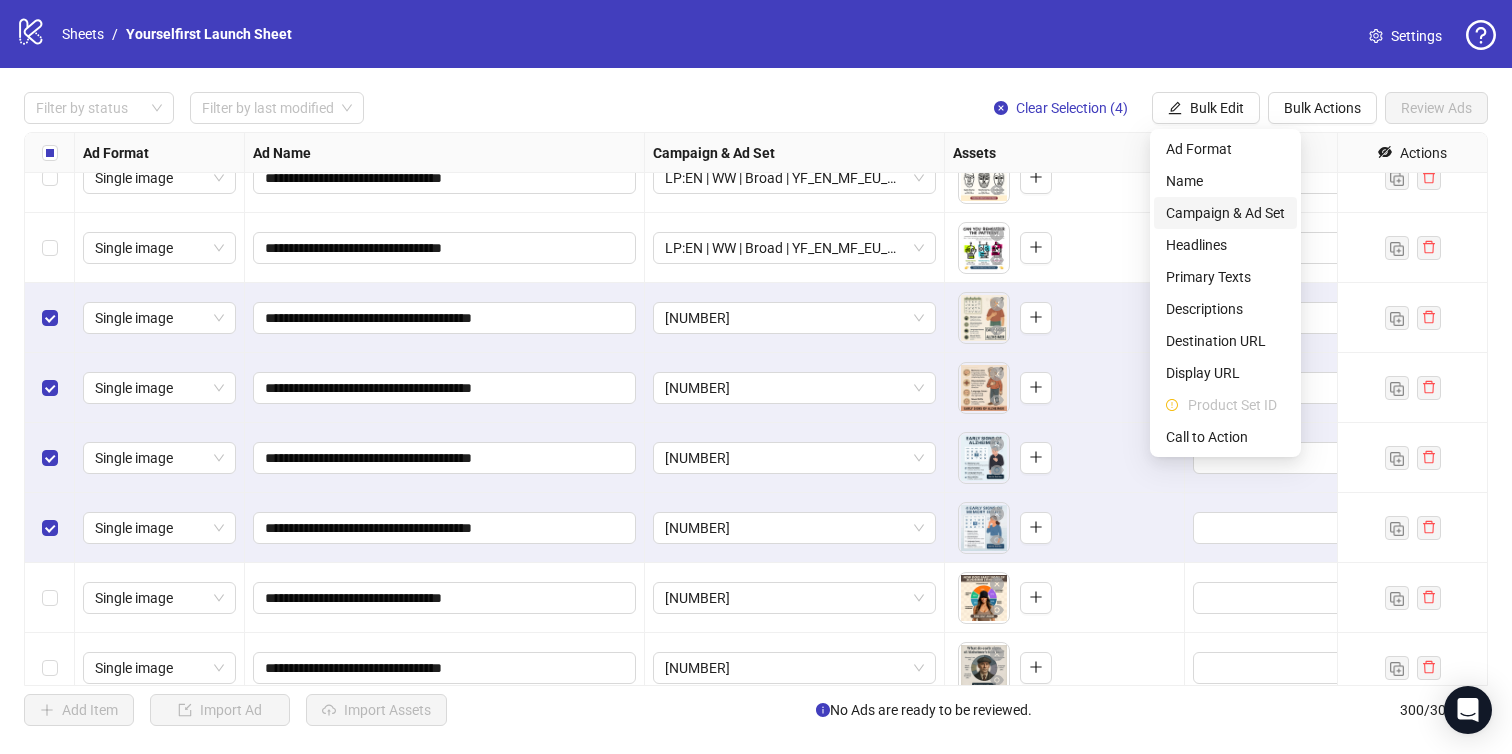 click on "Campaign & Ad Set" at bounding box center (1225, 213) 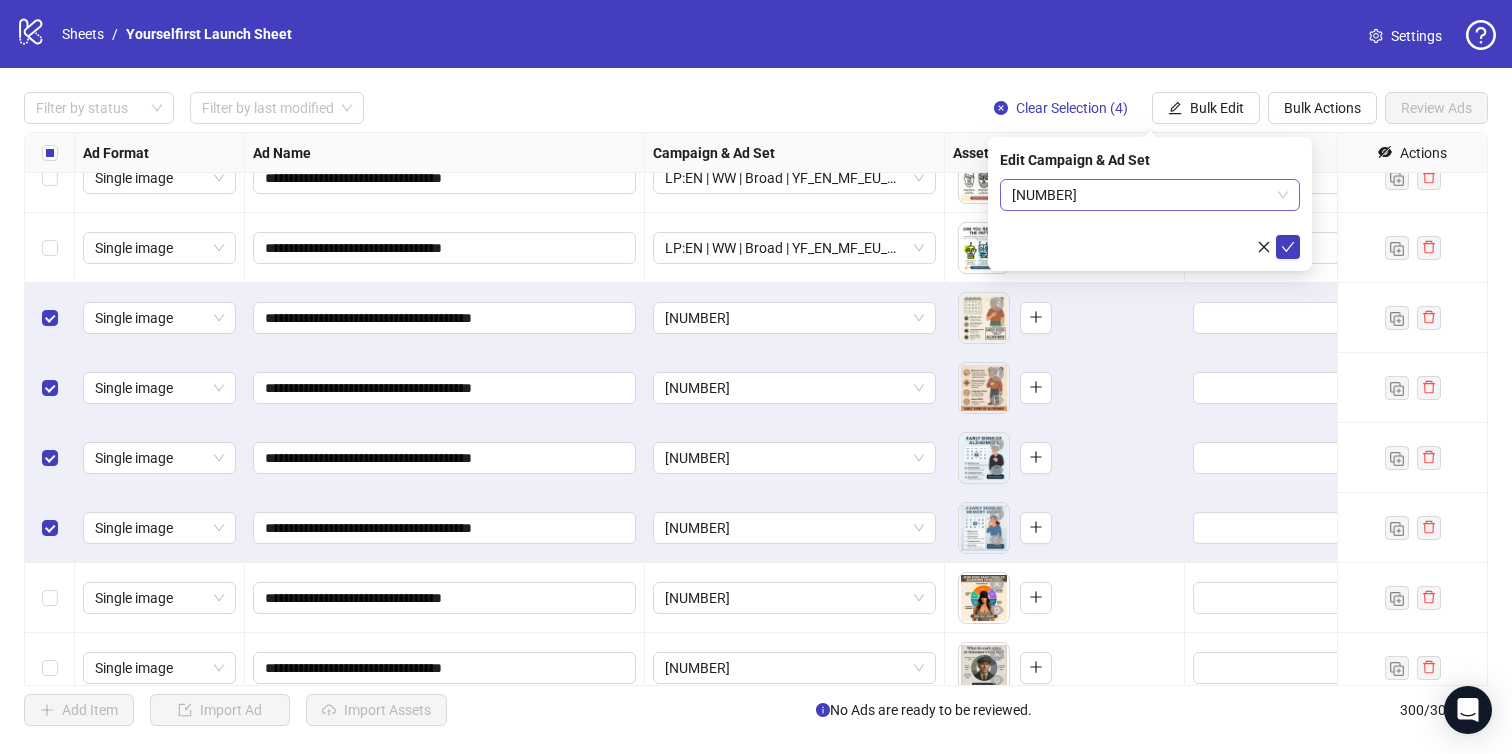 click on "120230564557920106" at bounding box center [1150, 195] 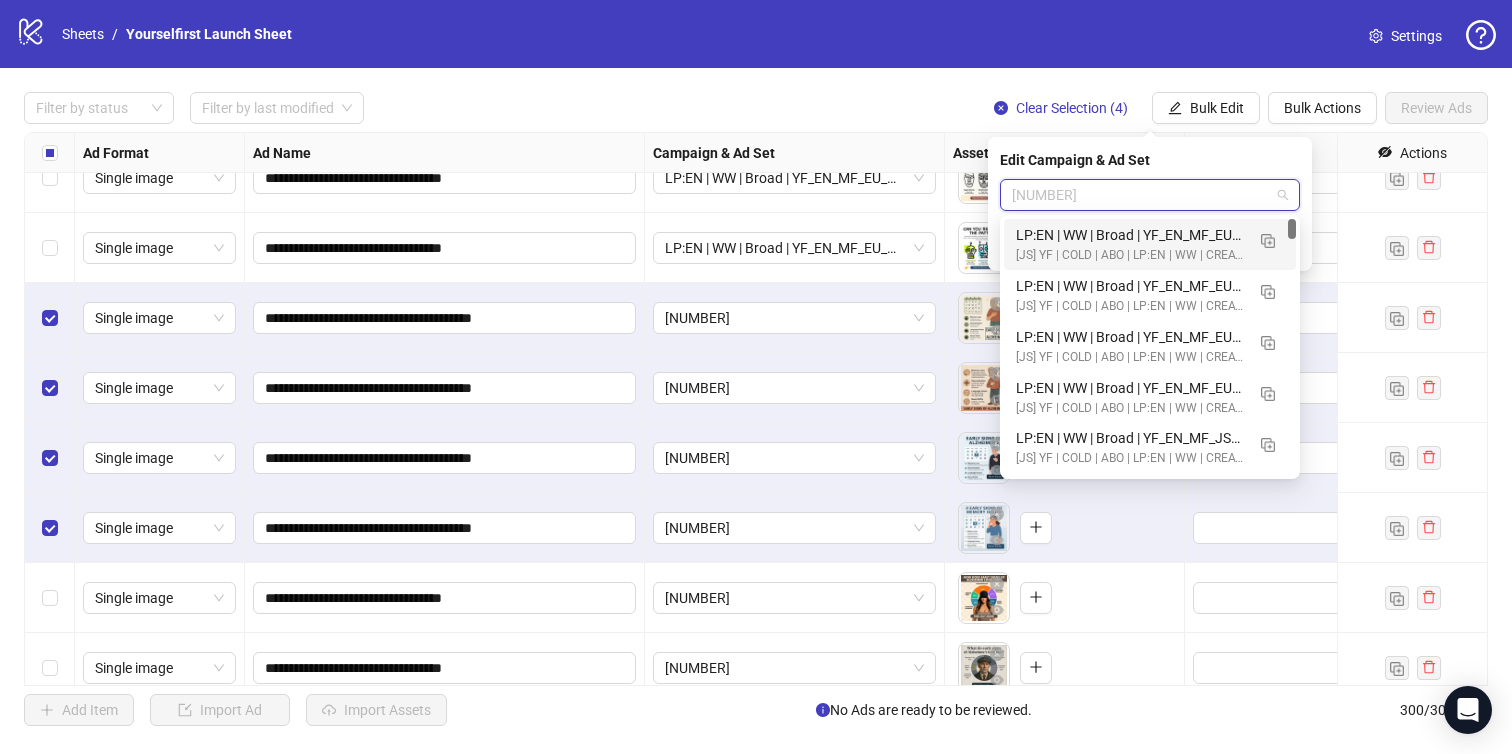 paste on "**********" 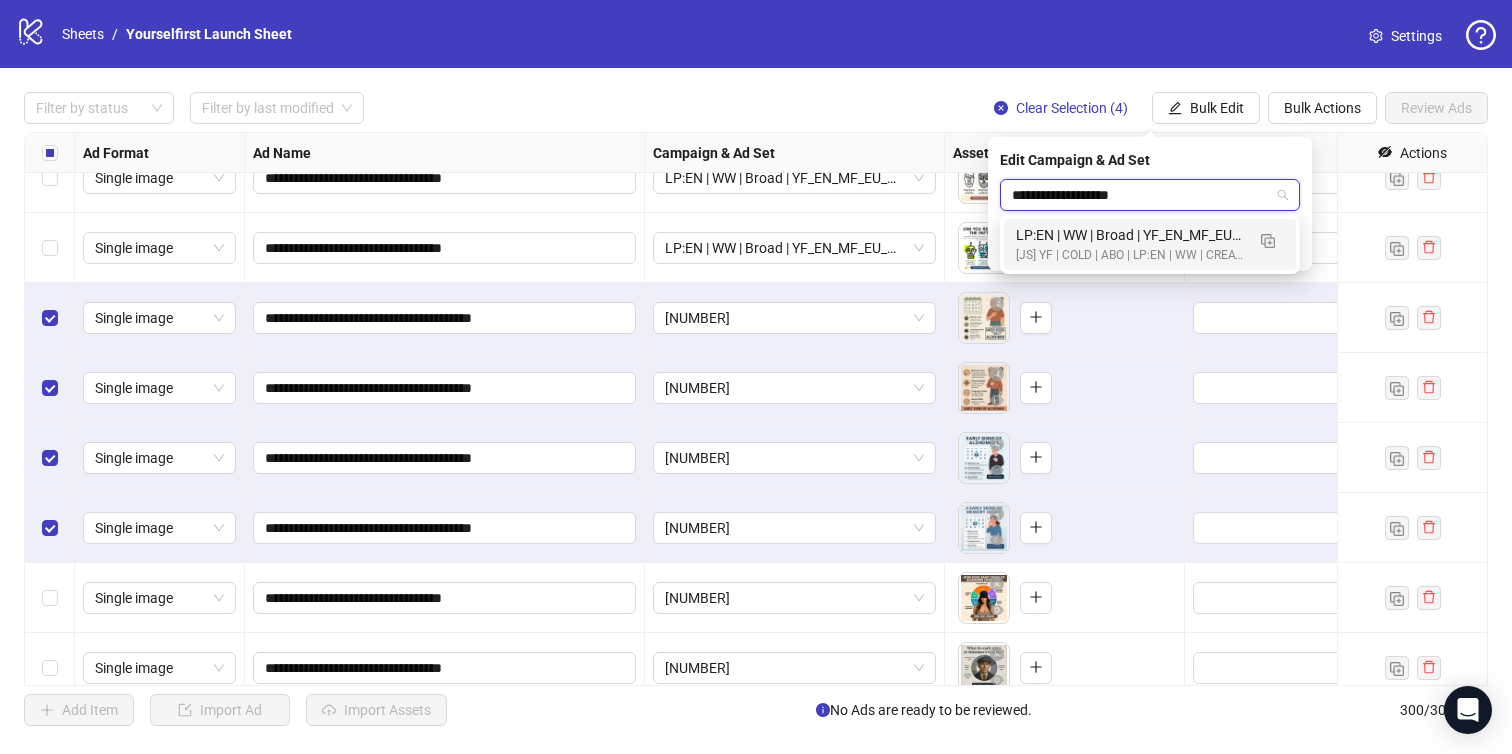 click on "LP:EN | WW | Broad | YF_EN_MF_EU_WK31_22 | FULL LOCALE EXCL v3 | A18+ | 2025.08.03" at bounding box center (1130, 235) 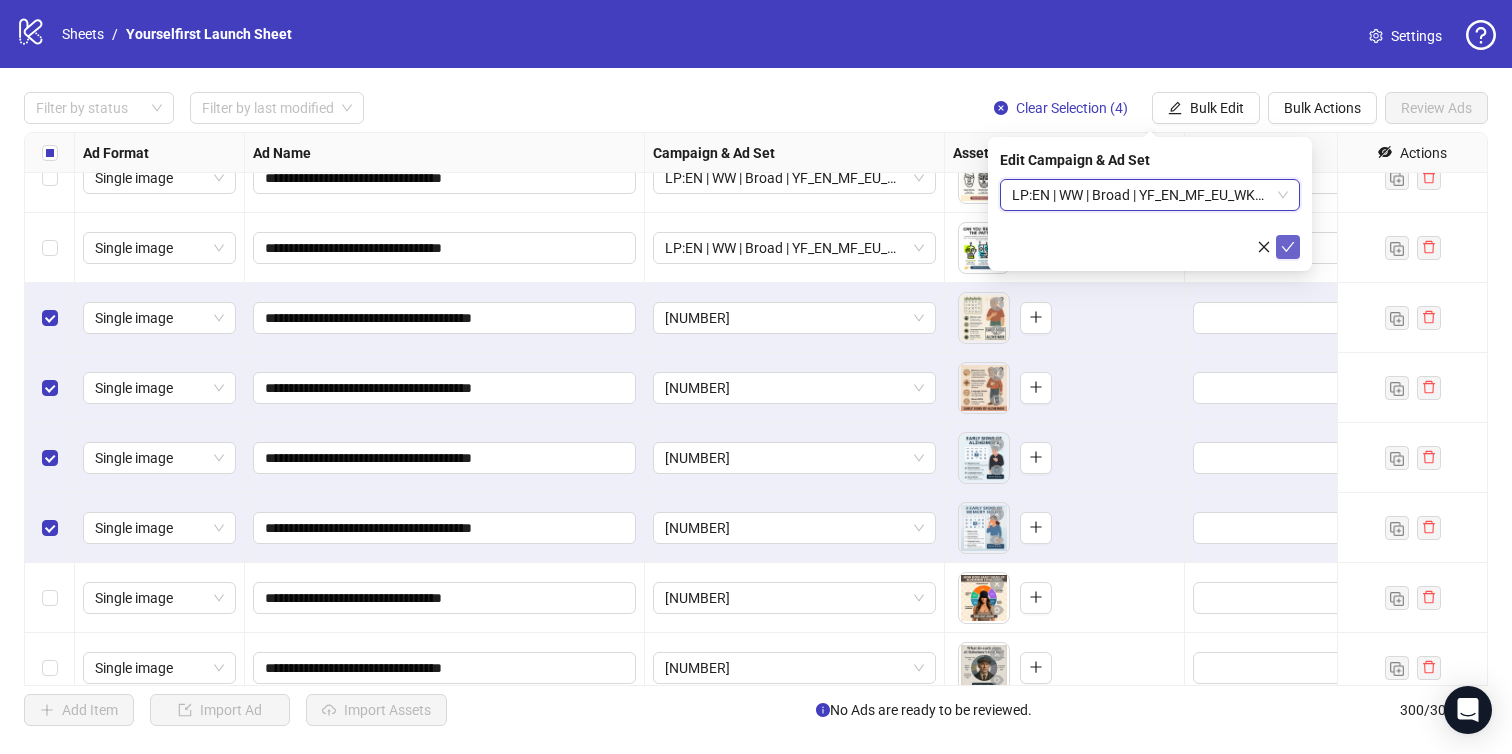click at bounding box center (1288, 247) 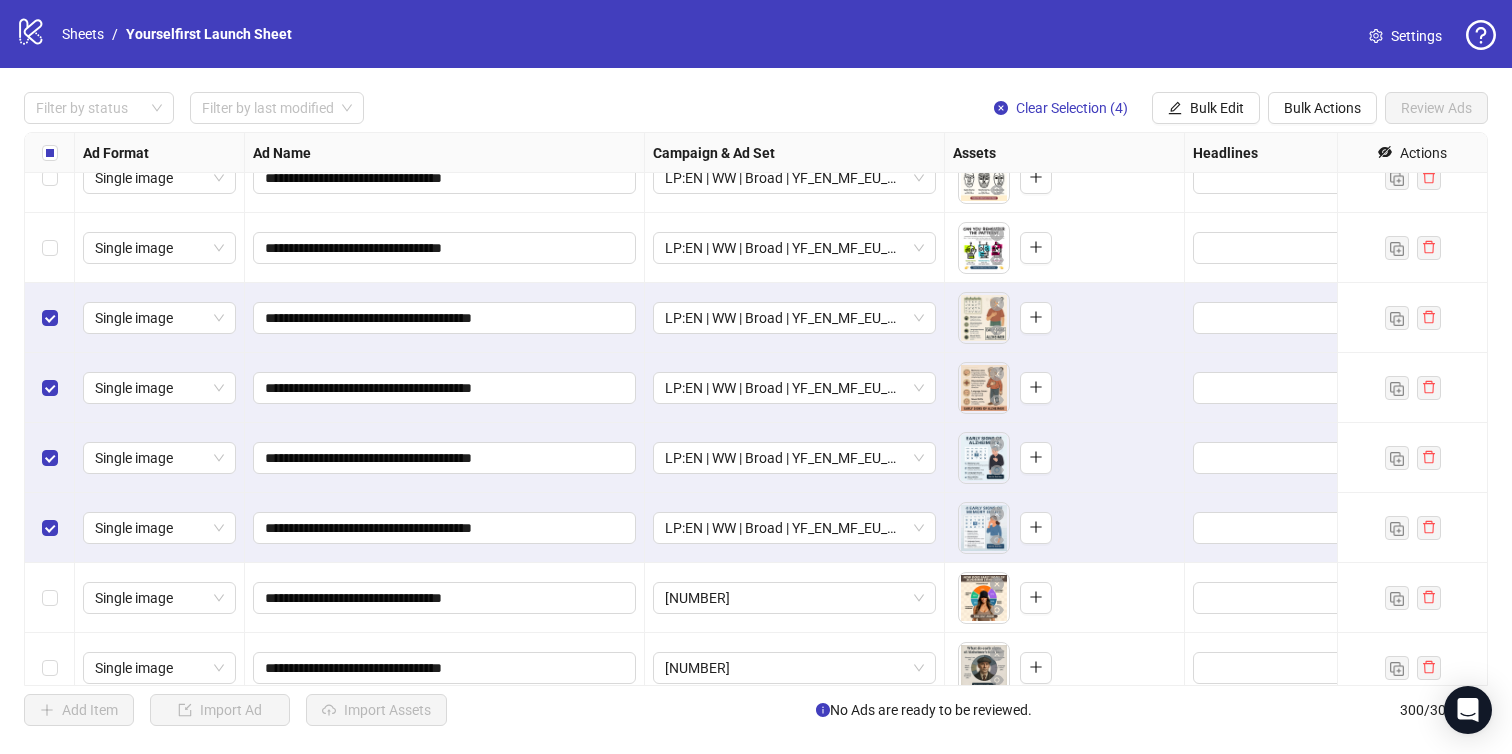 click at bounding box center [50, 153] 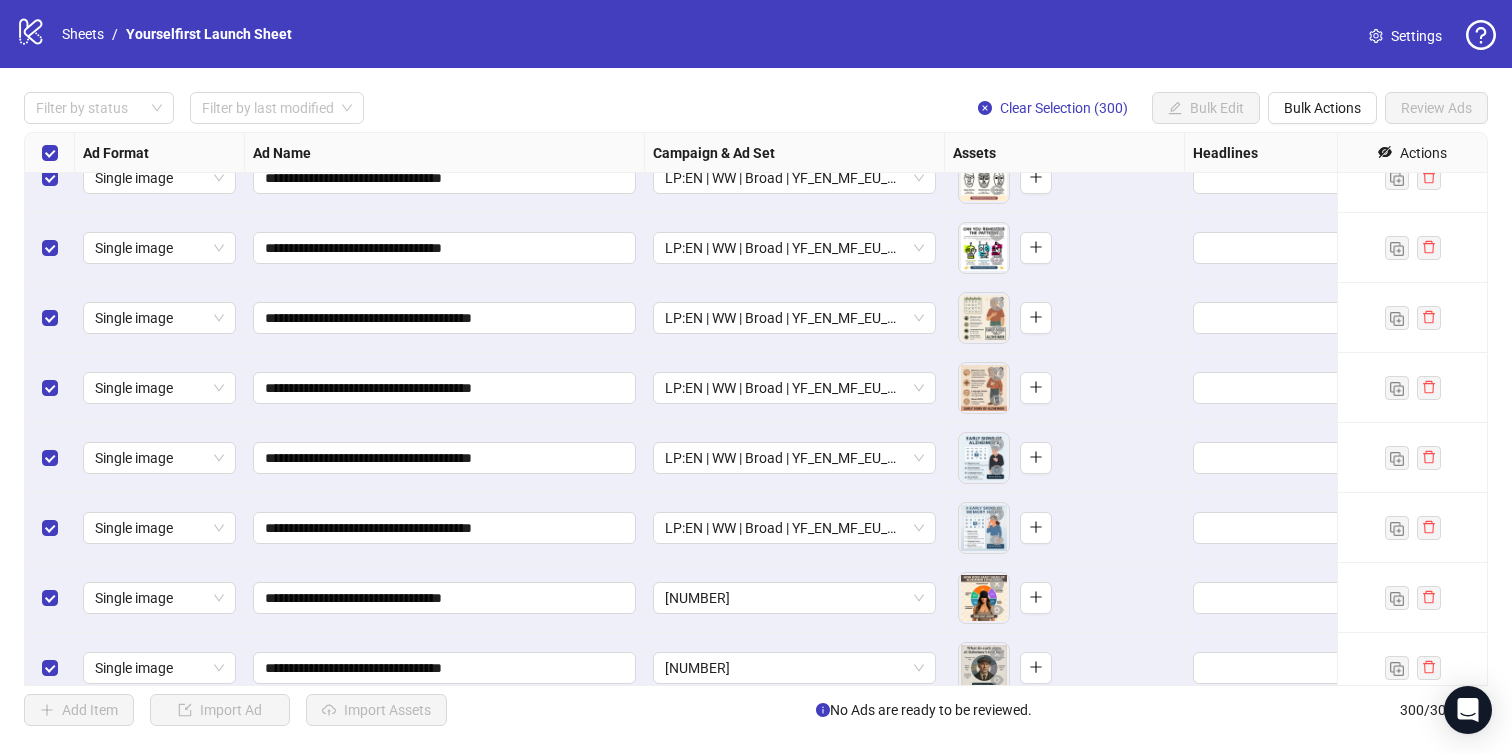 click at bounding box center (50, 153) 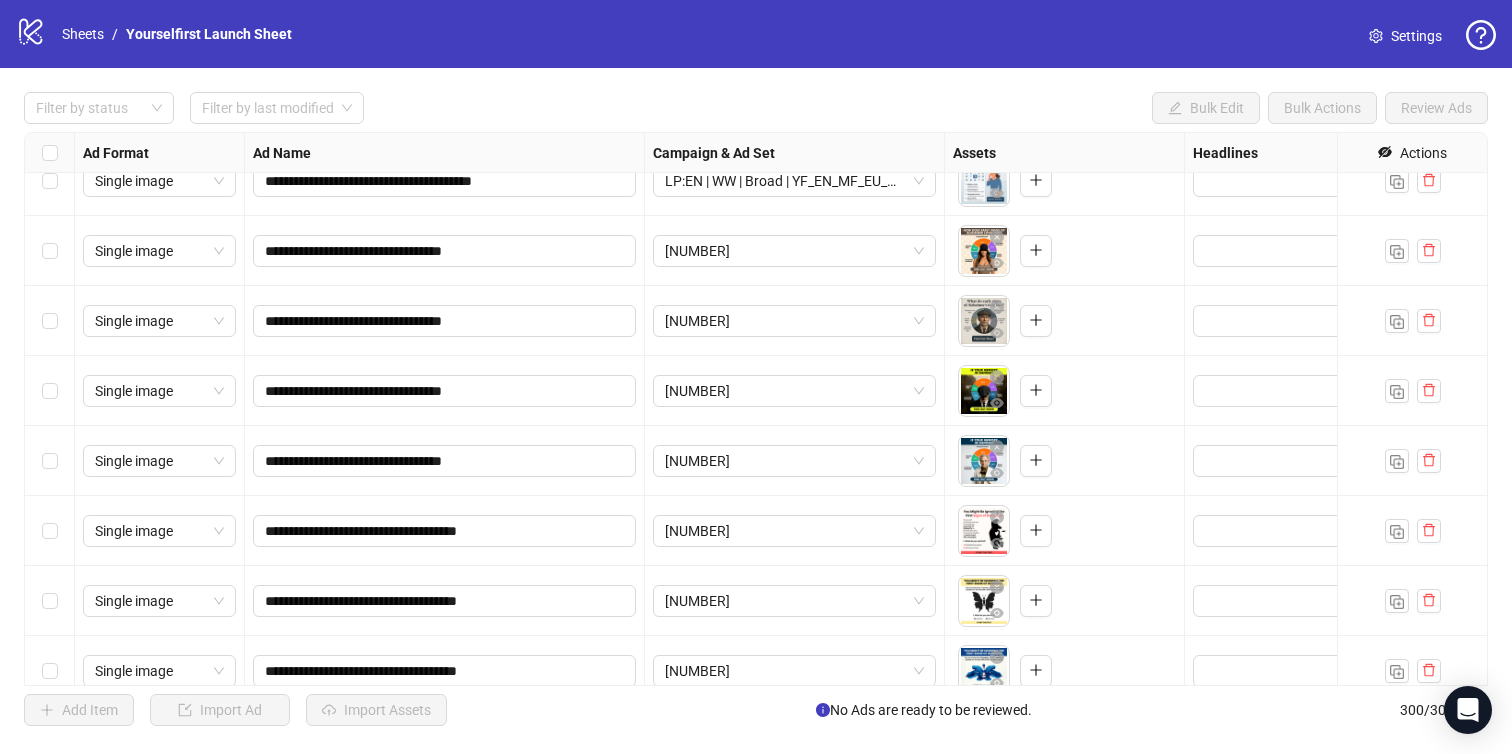 scroll, scrollTop: 20096, scrollLeft: 0, axis: vertical 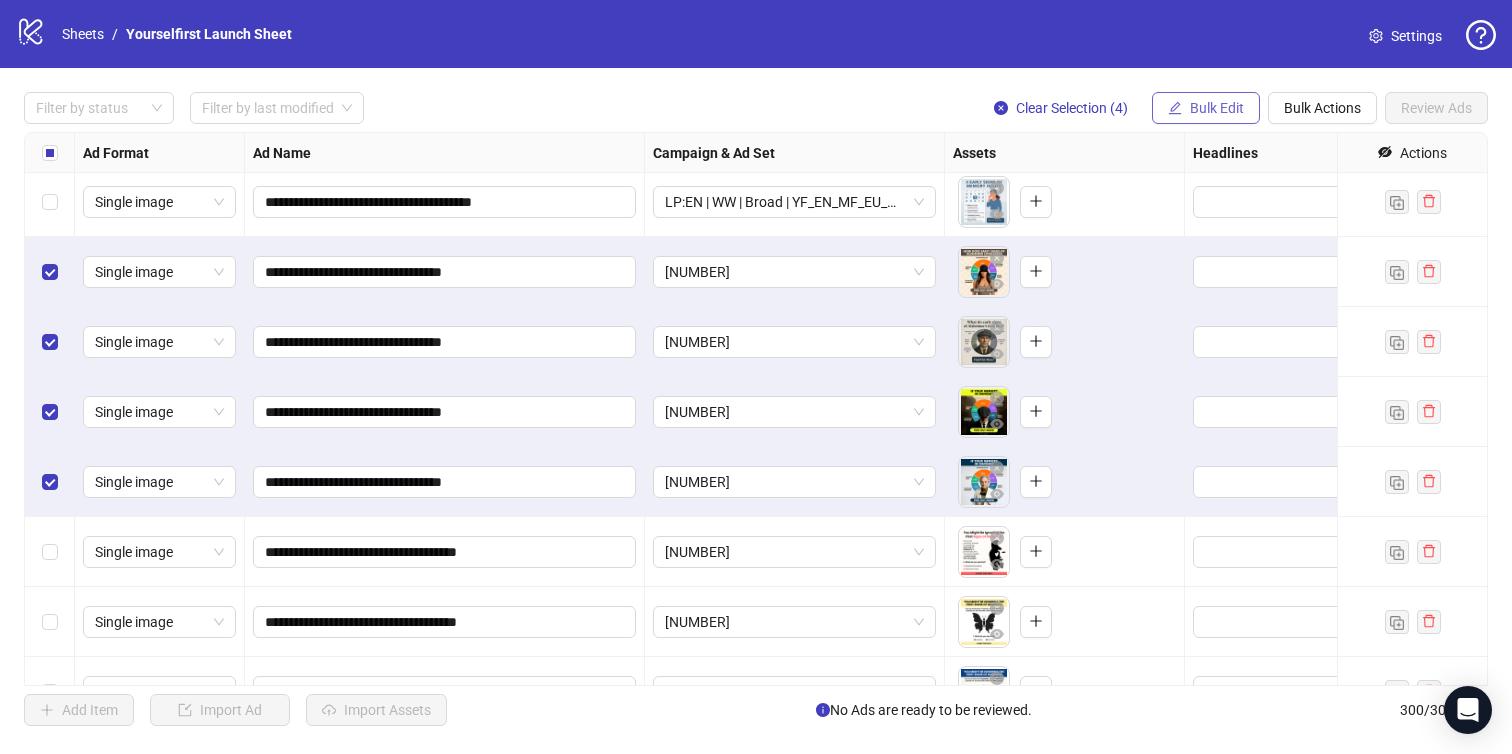 click on "Bulk Edit" at bounding box center [1217, 108] 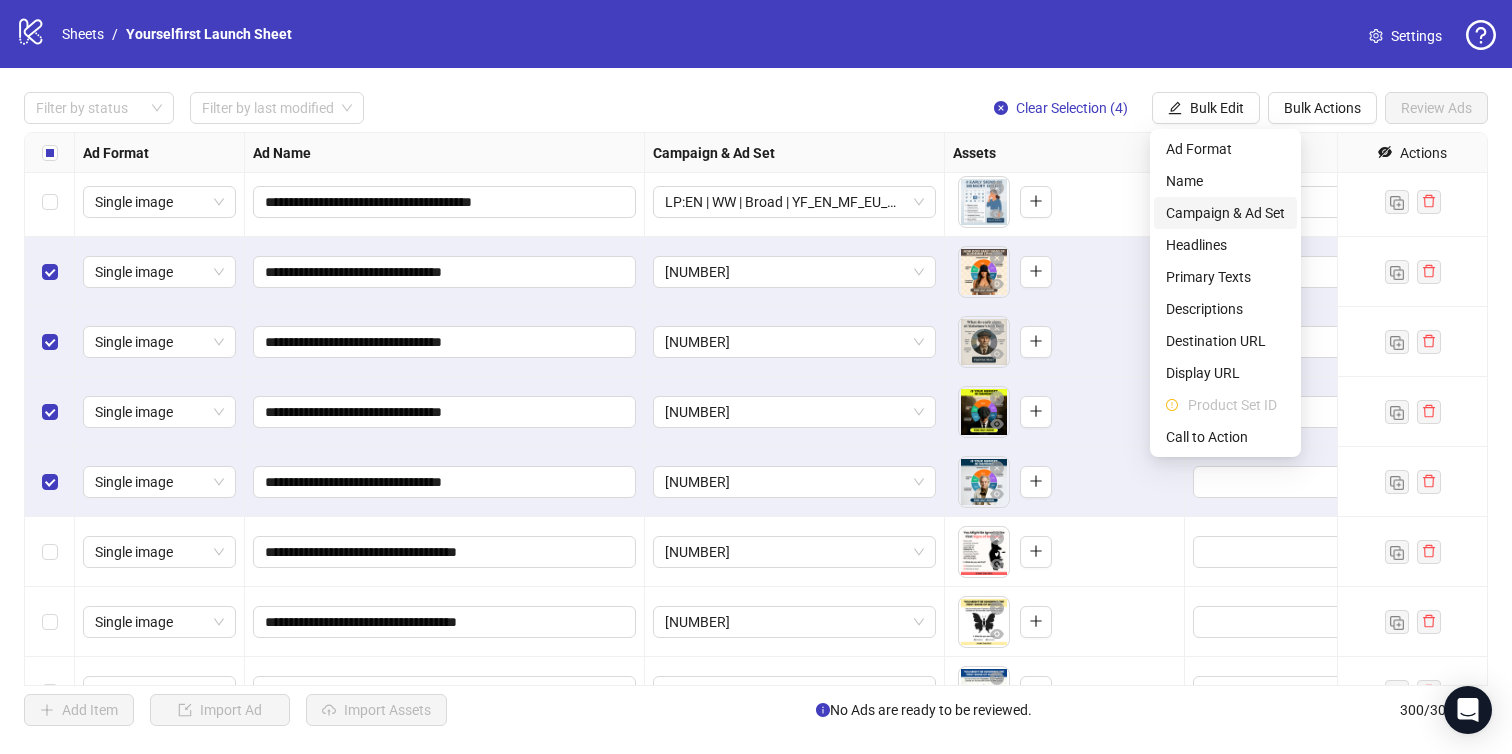click on "Campaign & Ad Set" at bounding box center (1225, 213) 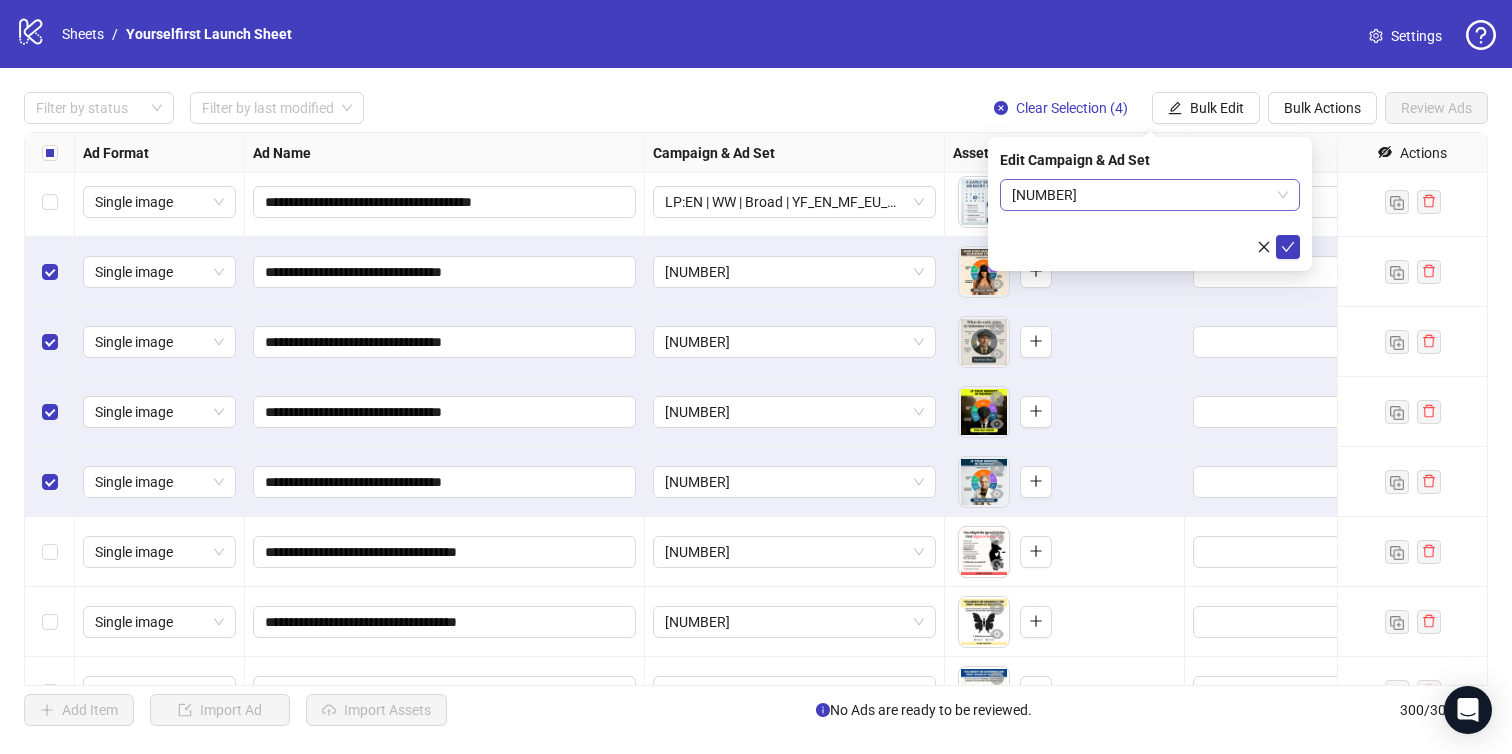 click on "[NUMBER]" at bounding box center (1150, 195) 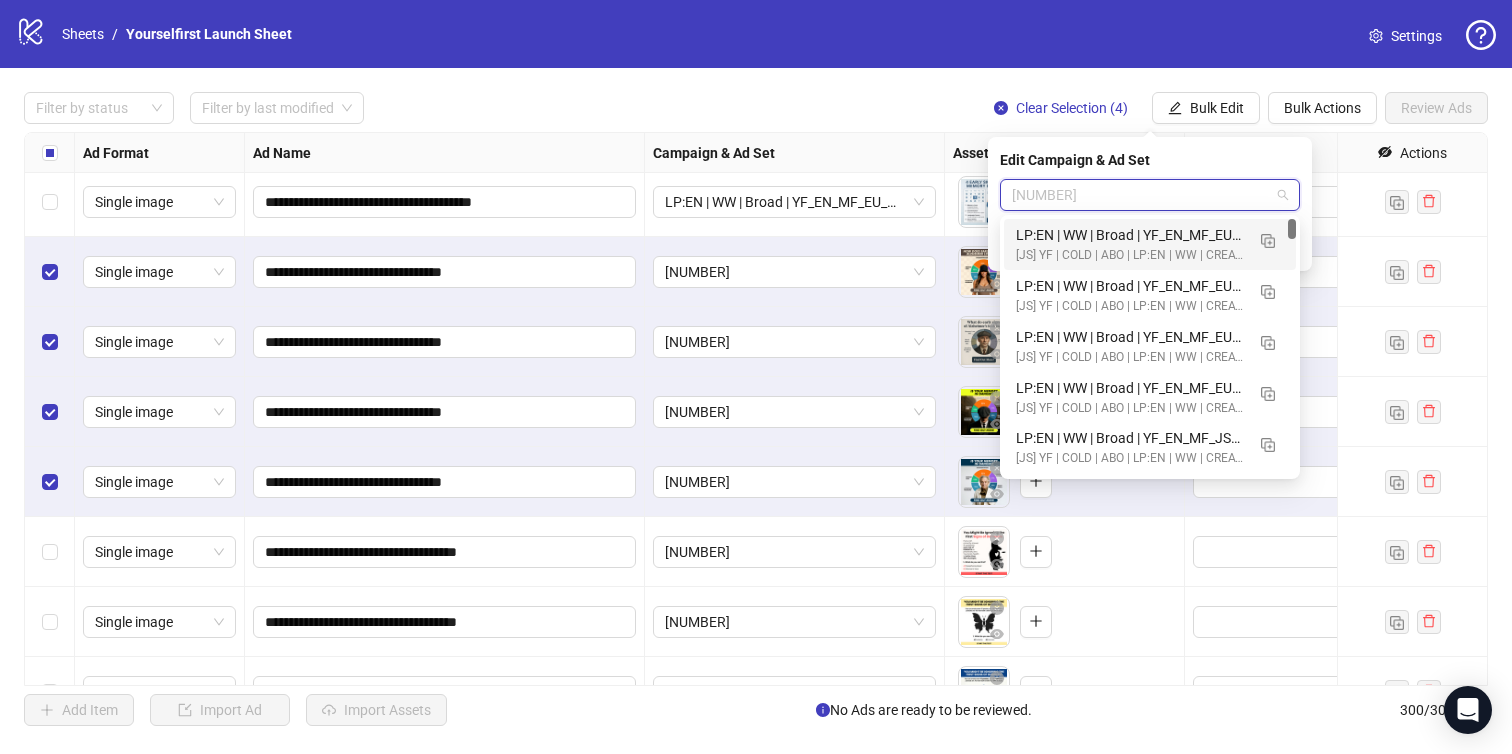 paste on "**********" 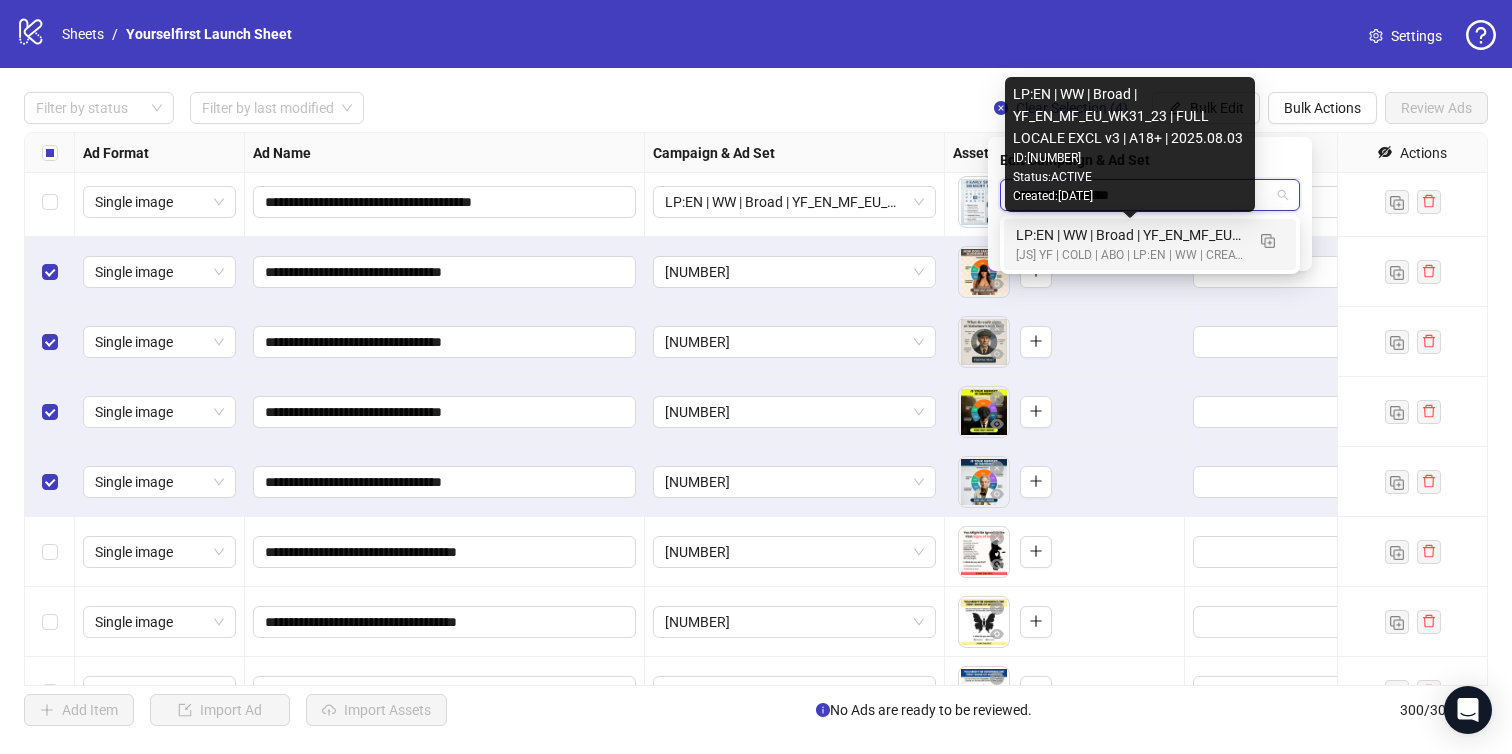 click on "LP:EN | WW | Broad | YF_EN_MF_EU_WK31_23 | FULL LOCALE EXCL v3 | A18+ | 2025.08.03" at bounding box center (1130, 235) 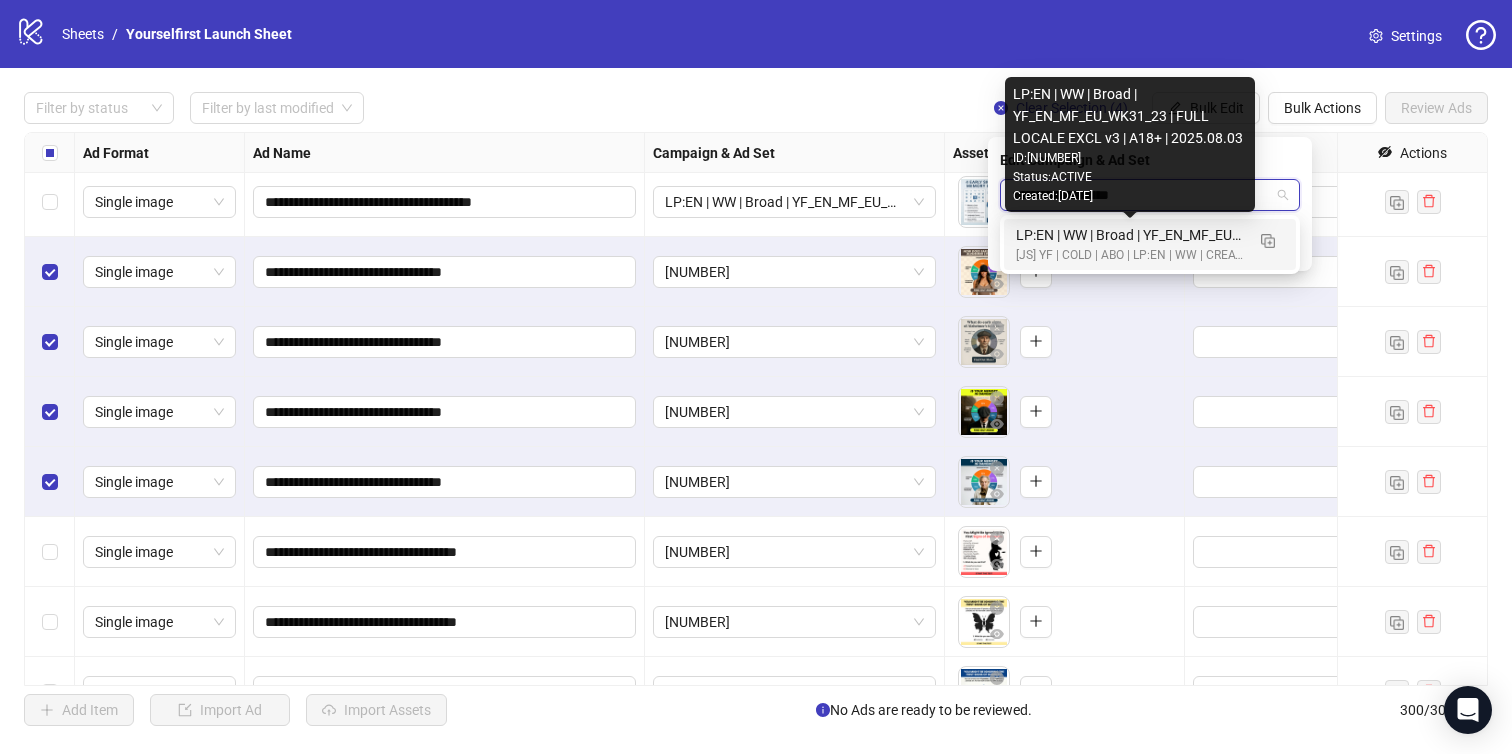 type 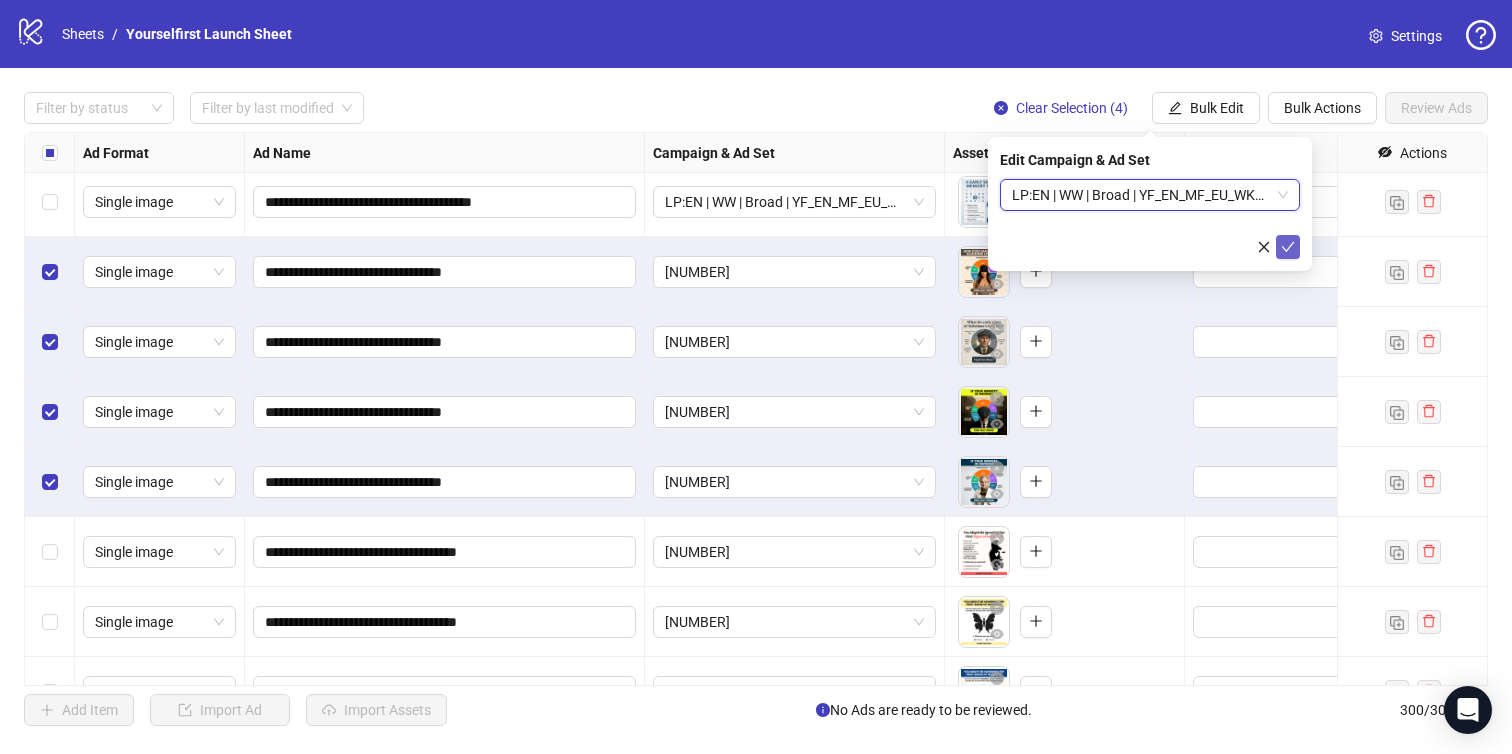 click at bounding box center (1288, 247) 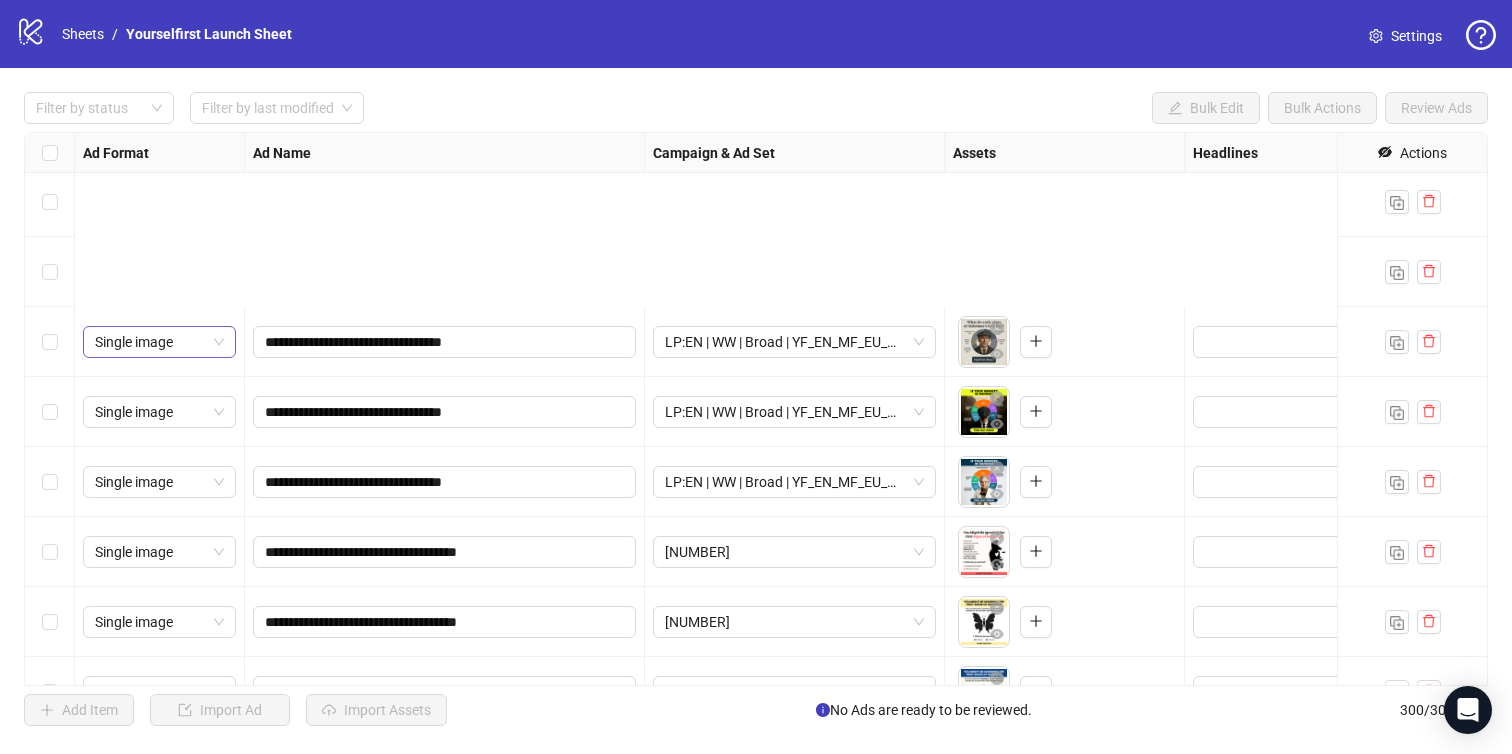 scroll, scrollTop: 20360, scrollLeft: 0, axis: vertical 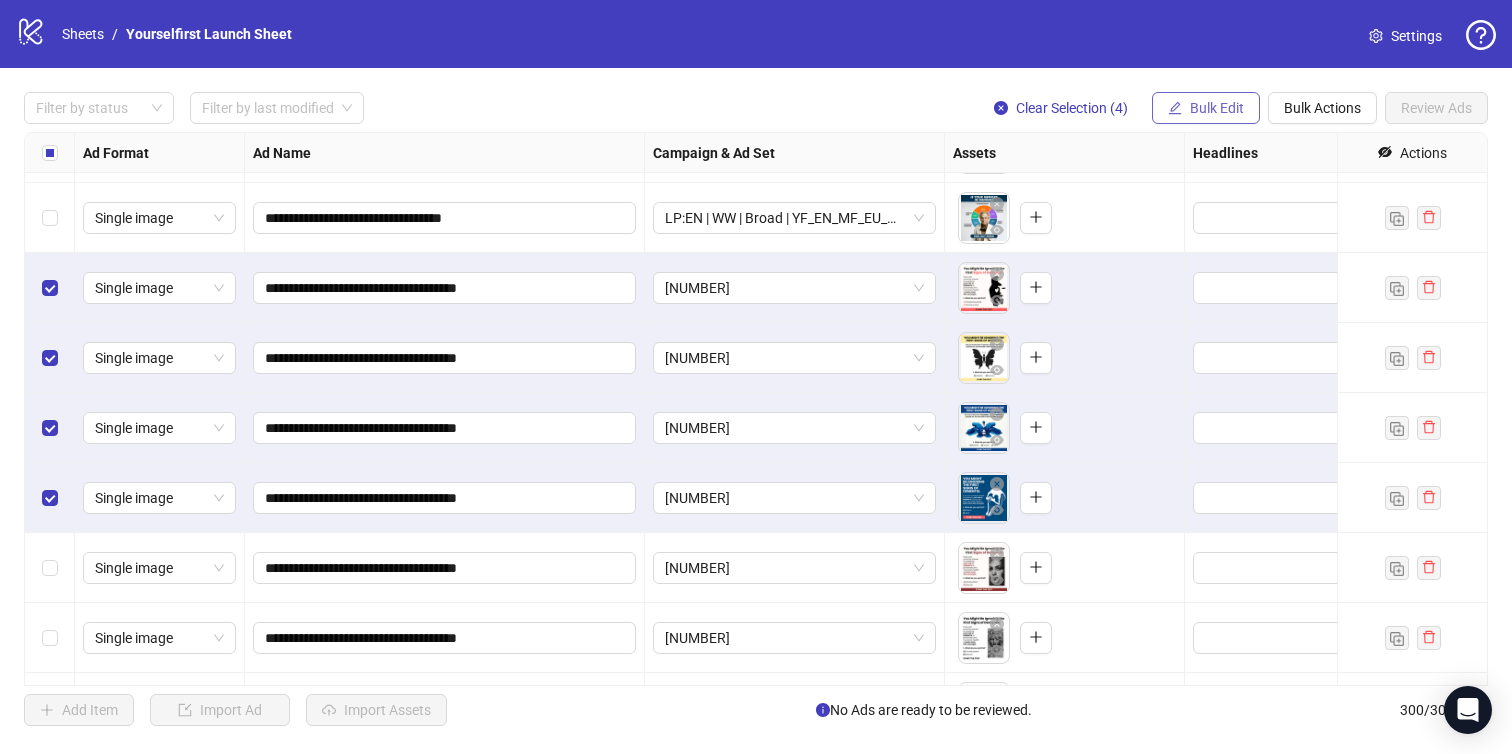 click on "Bulk Edit" at bounding box center [1217, 108] 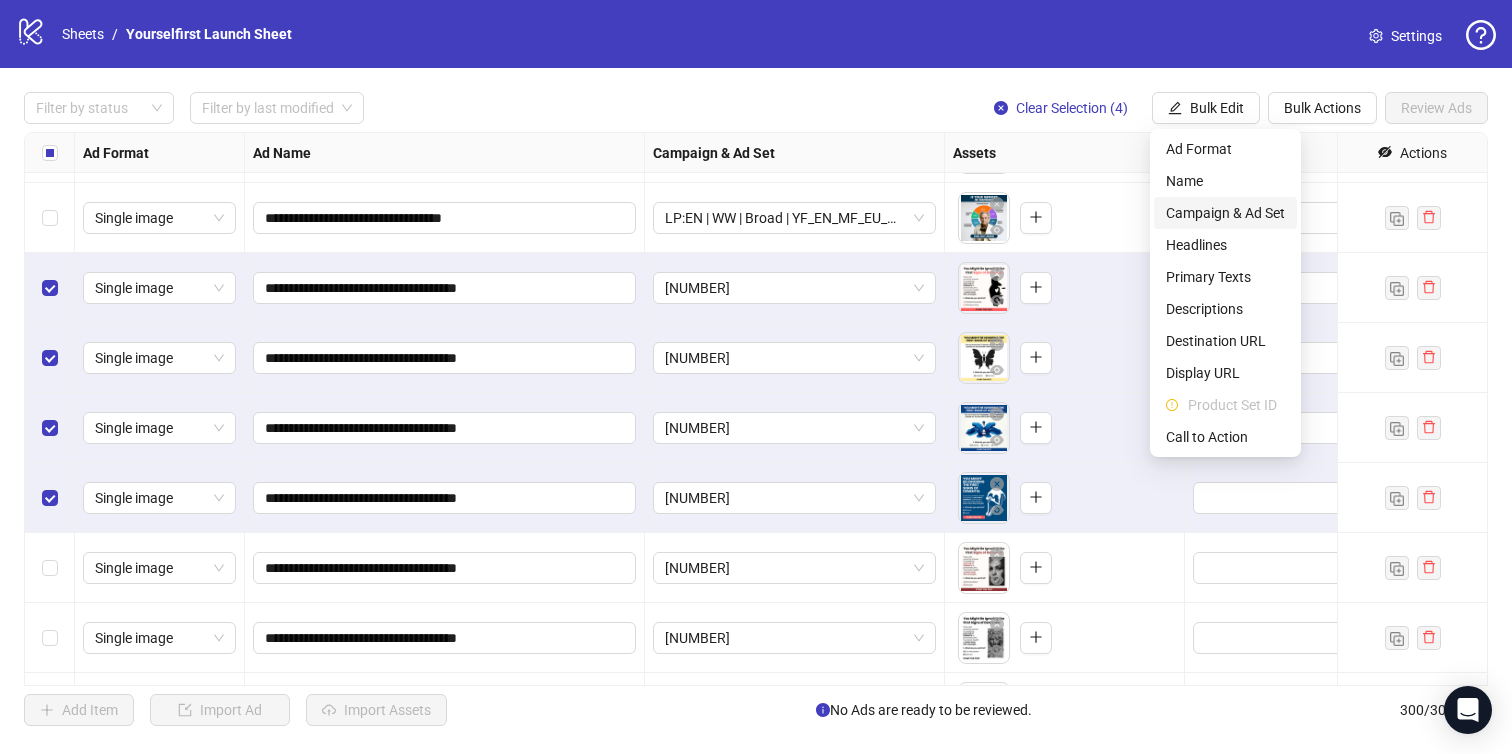 click on "Campaign & Ad Set" at bounding box center [1225, 213] 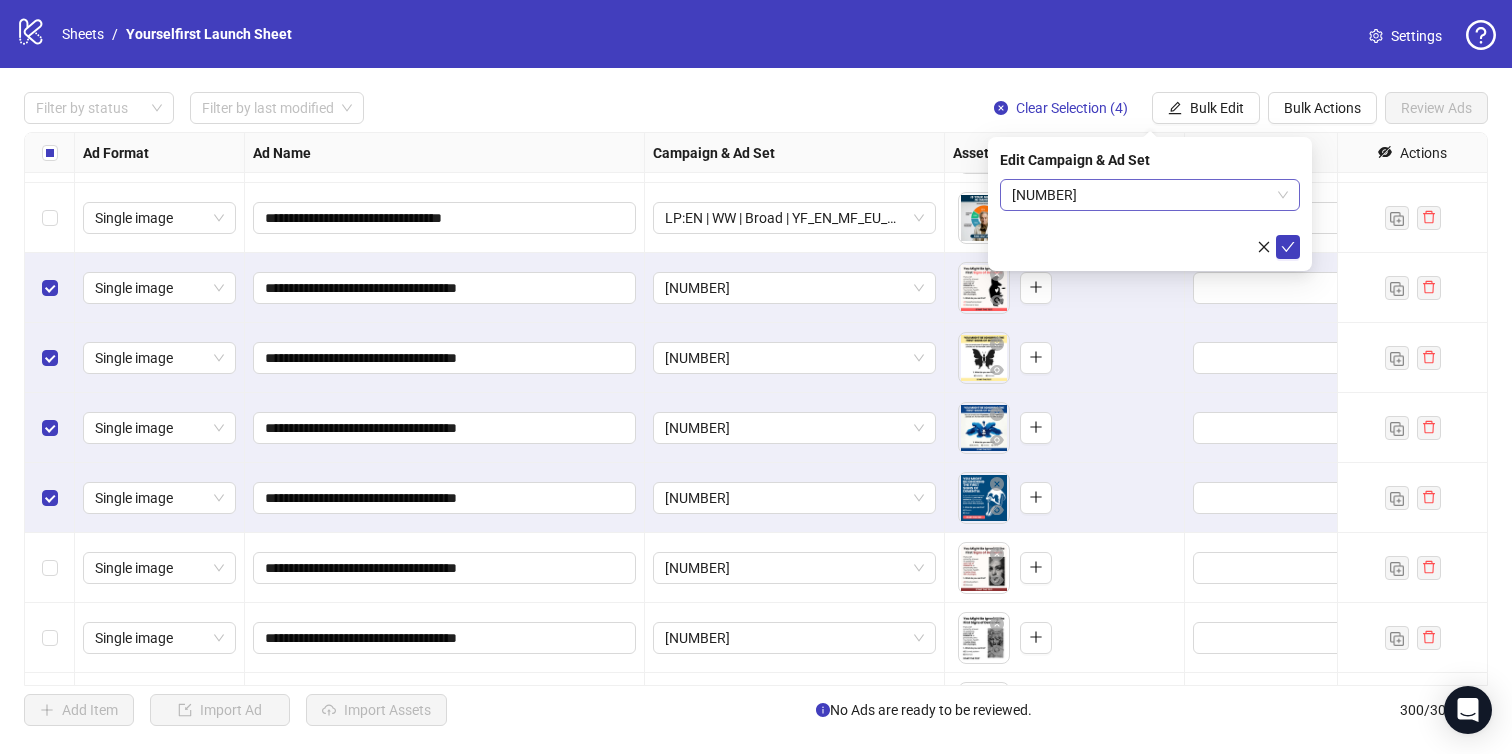 click on "[NUMBER]" at bounding box center (1150, 195) 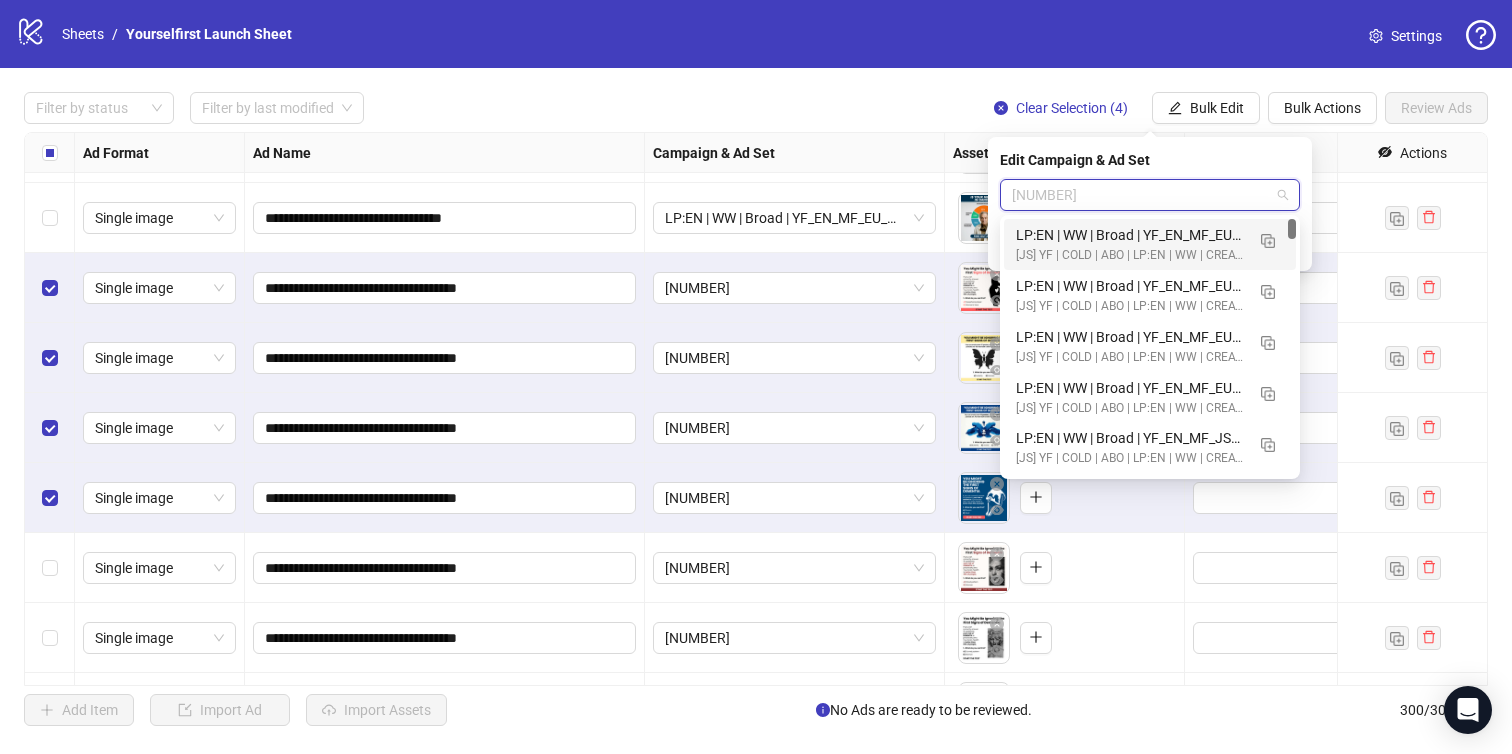 paste on "**********" 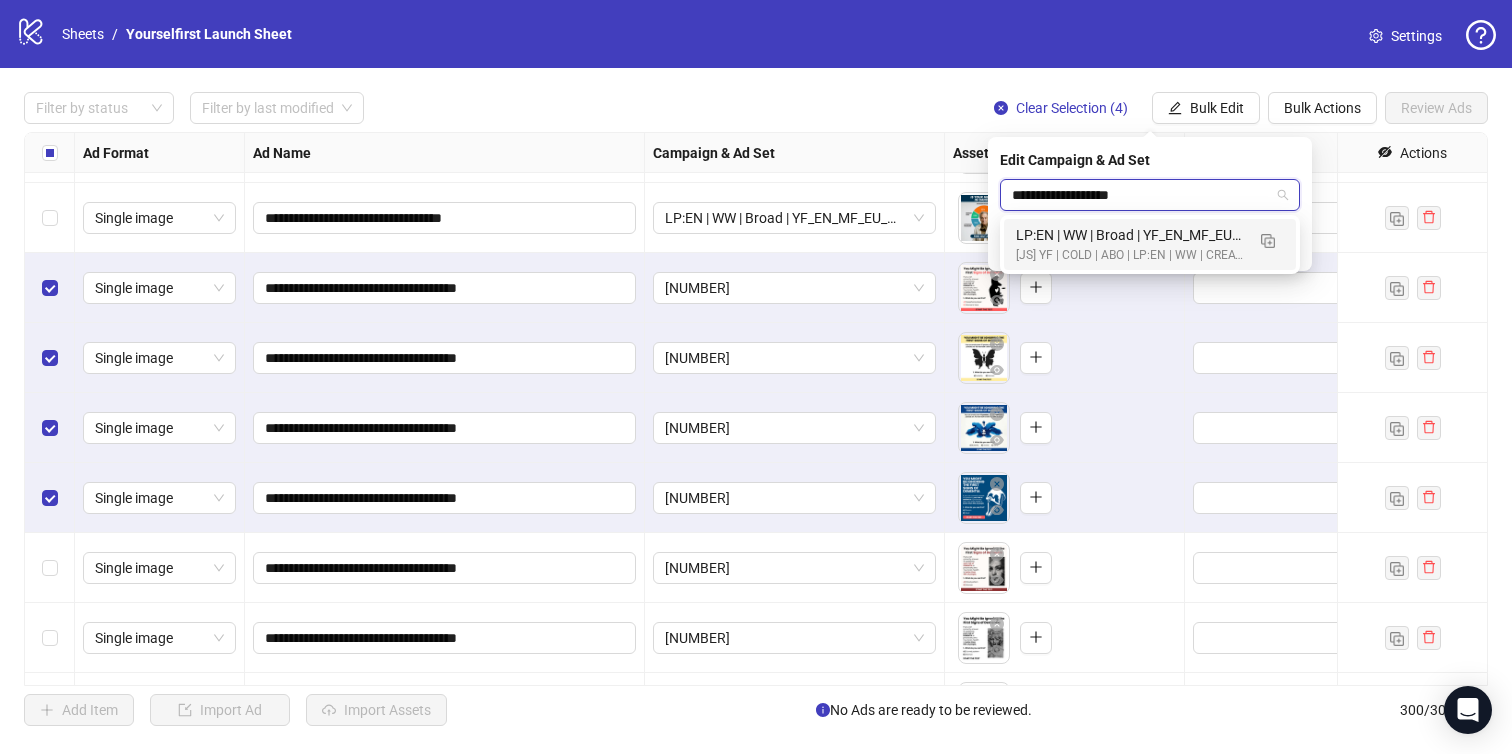 click on "[JS] YF | COLD | ABO | LP:EN | WW | CREATIVE TESTING | A18+ | 2025.07.09" at bounding box center (1130, 255) 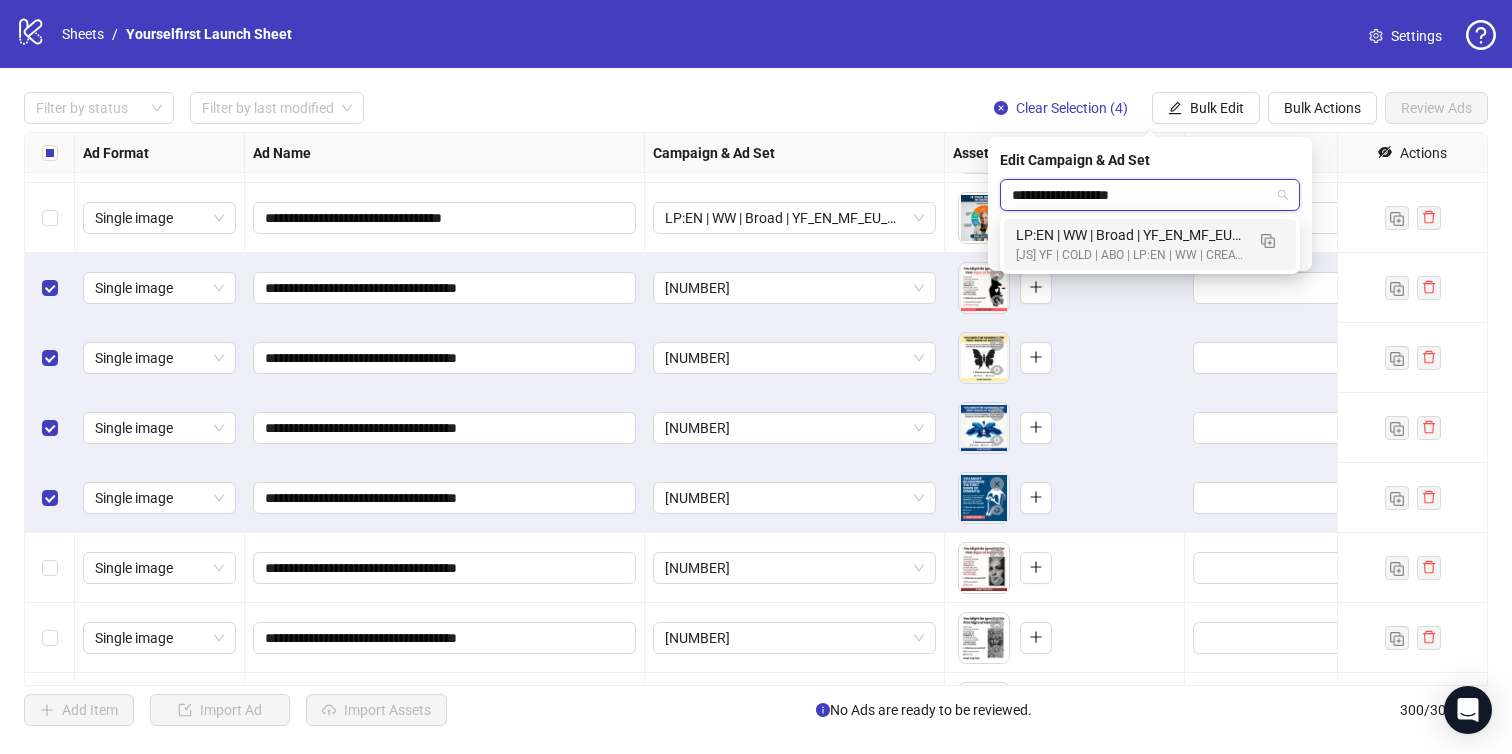 type 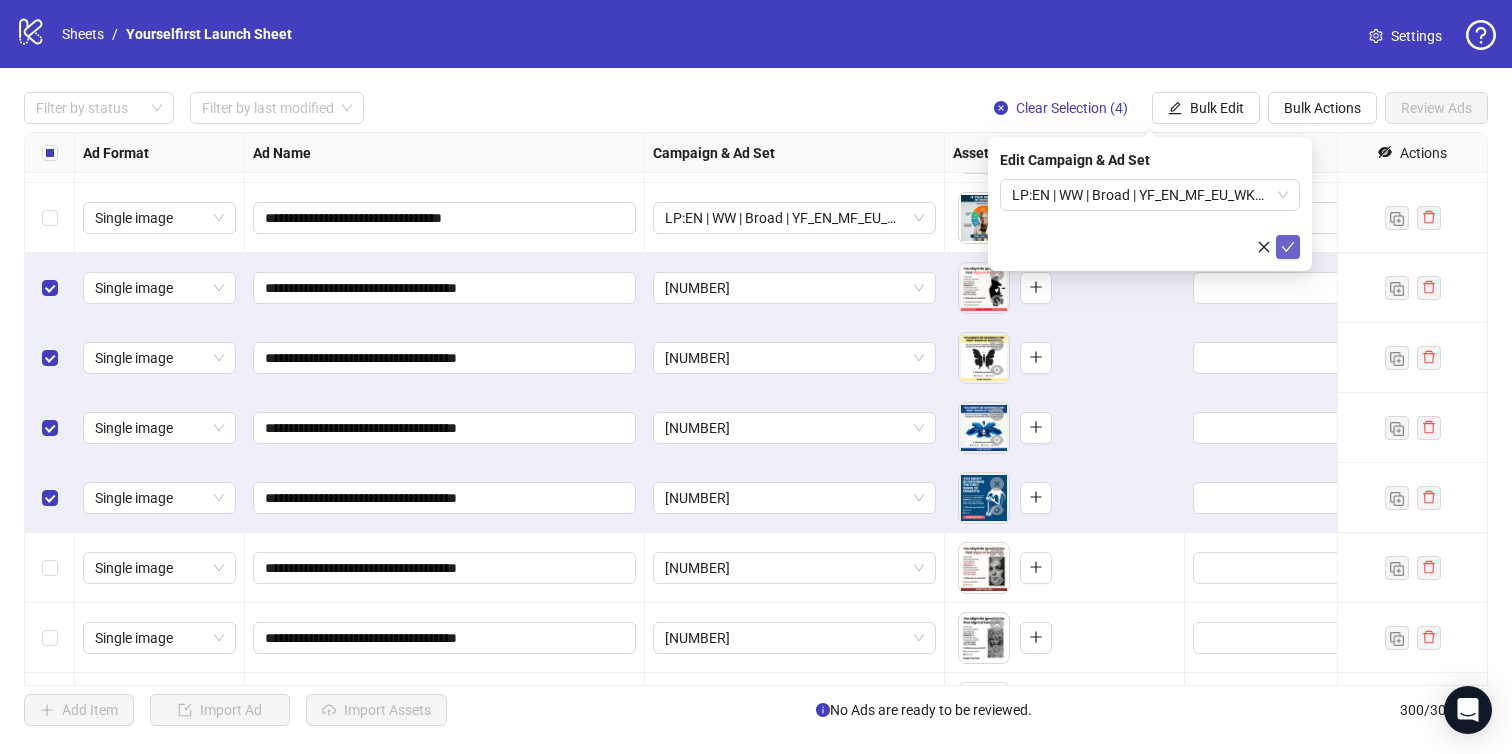 click 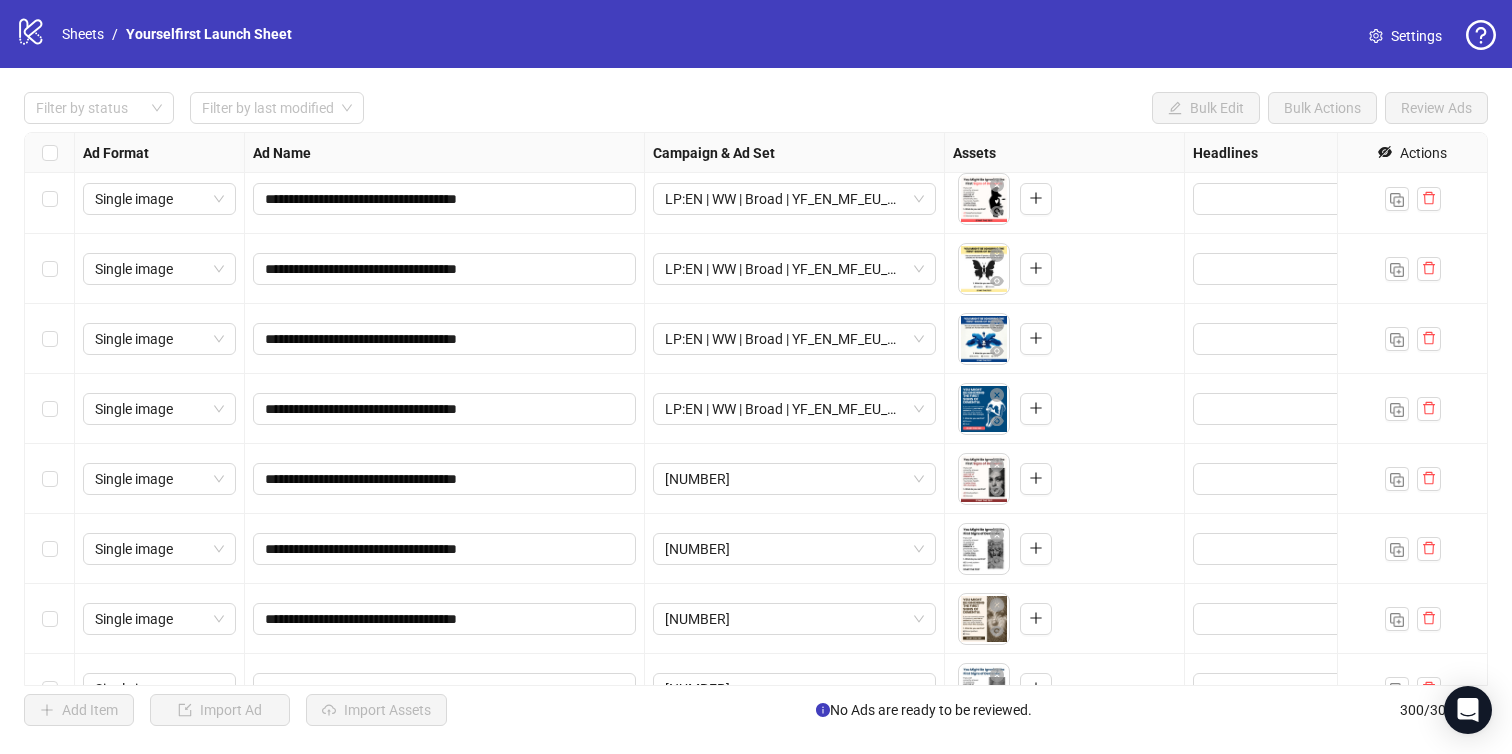 scroll, scrollTop: 20488, scrollLeft: 0, axis: vertical 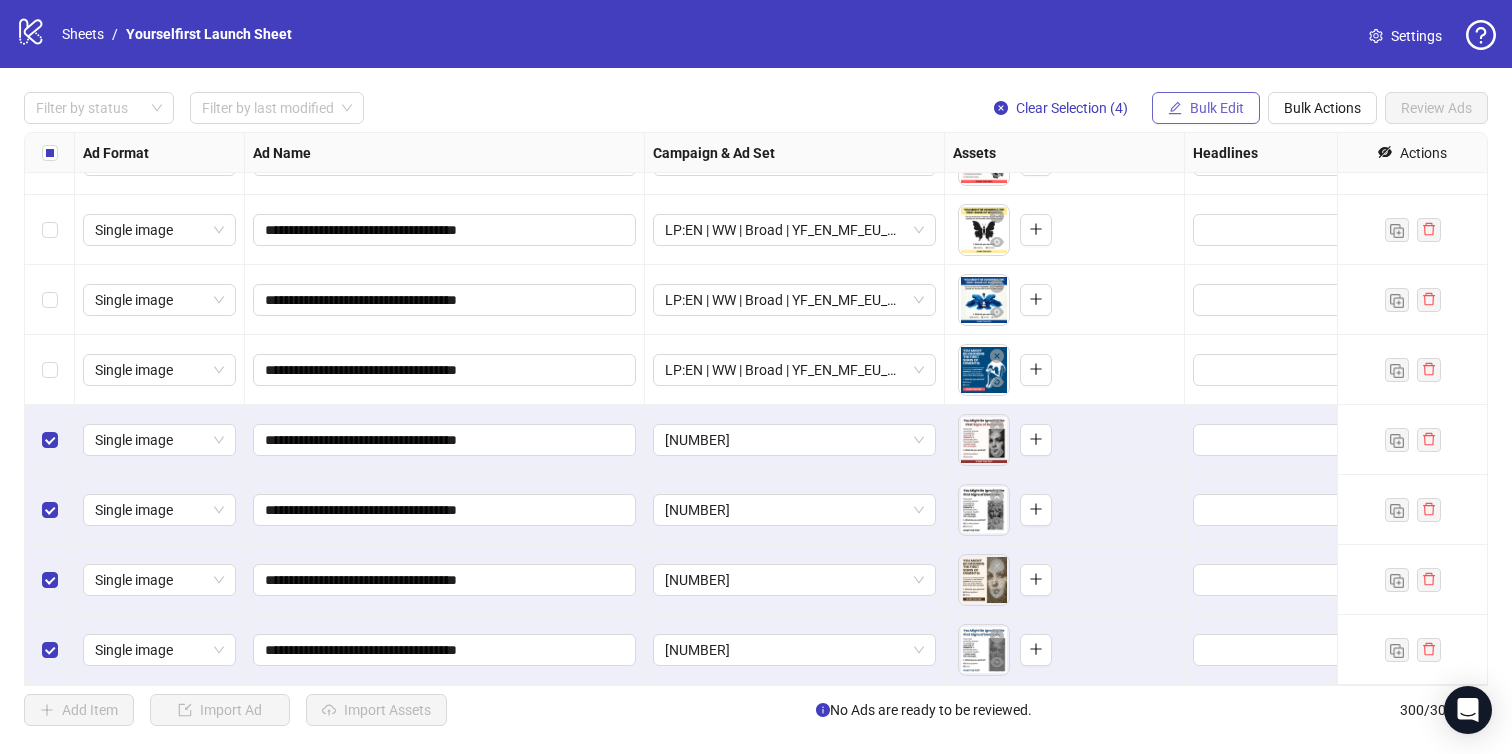 click on "Bulk Edit" at bounding box center [1217, 108] 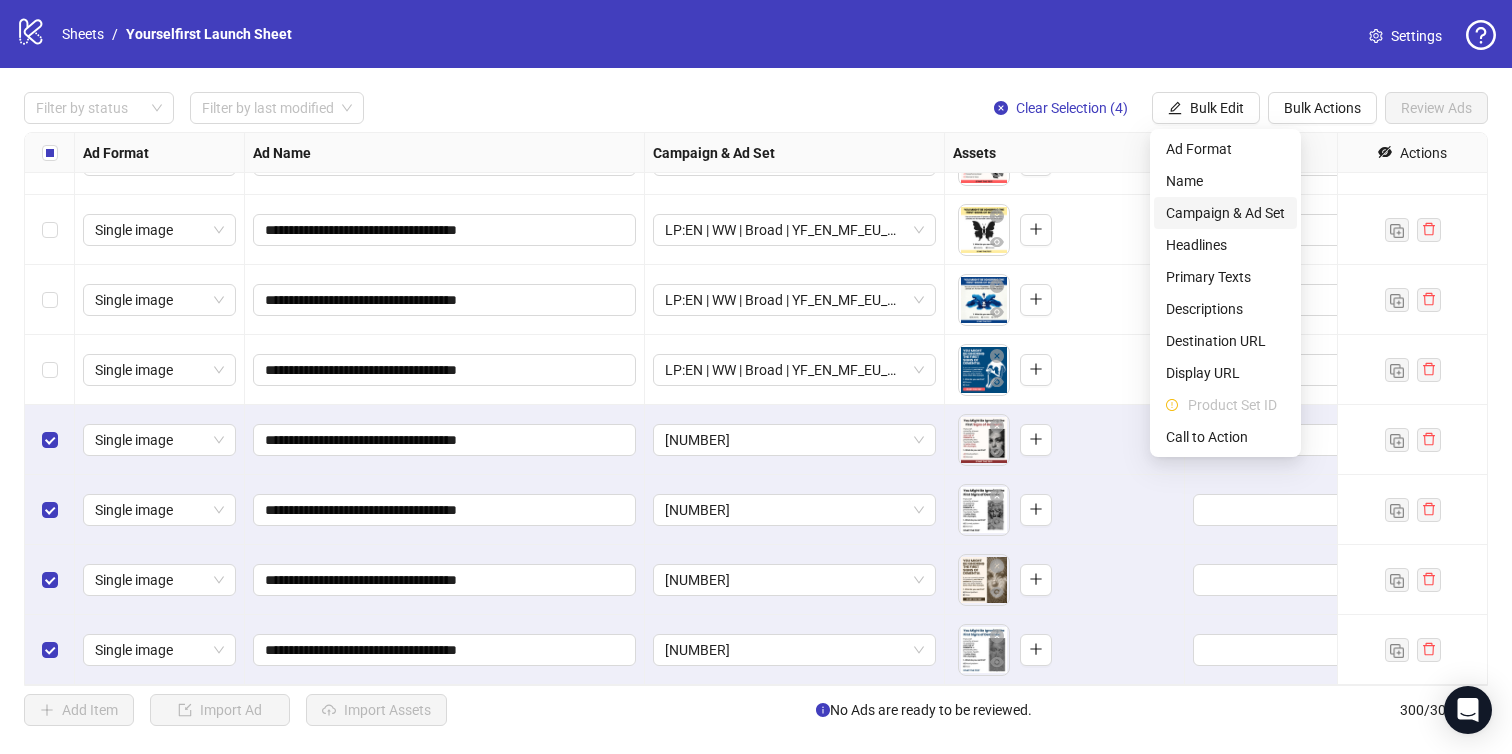 click on "Campaign & Ad Set" at bounding box center (1225, 213) 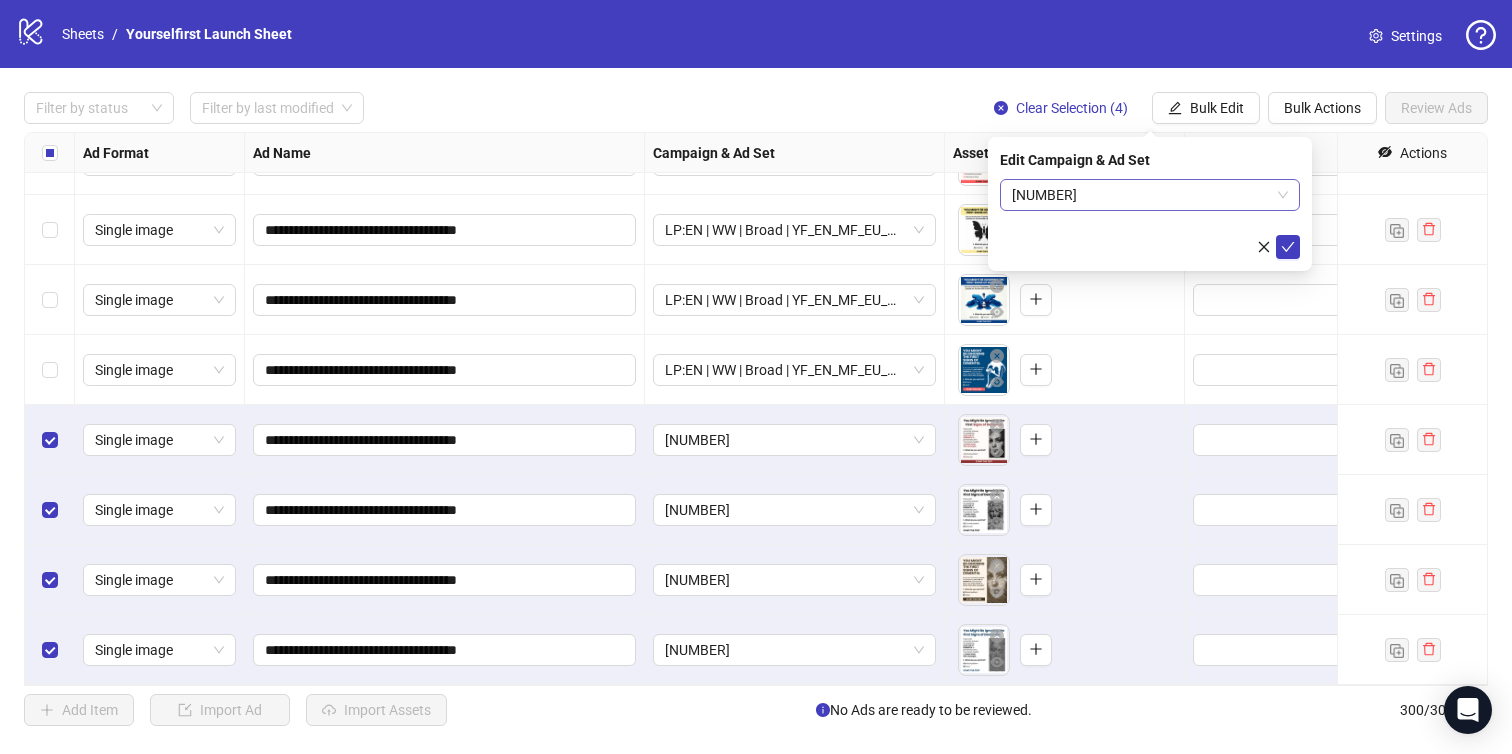 click on "120230564557910106" at bounding box center (1150, 195) 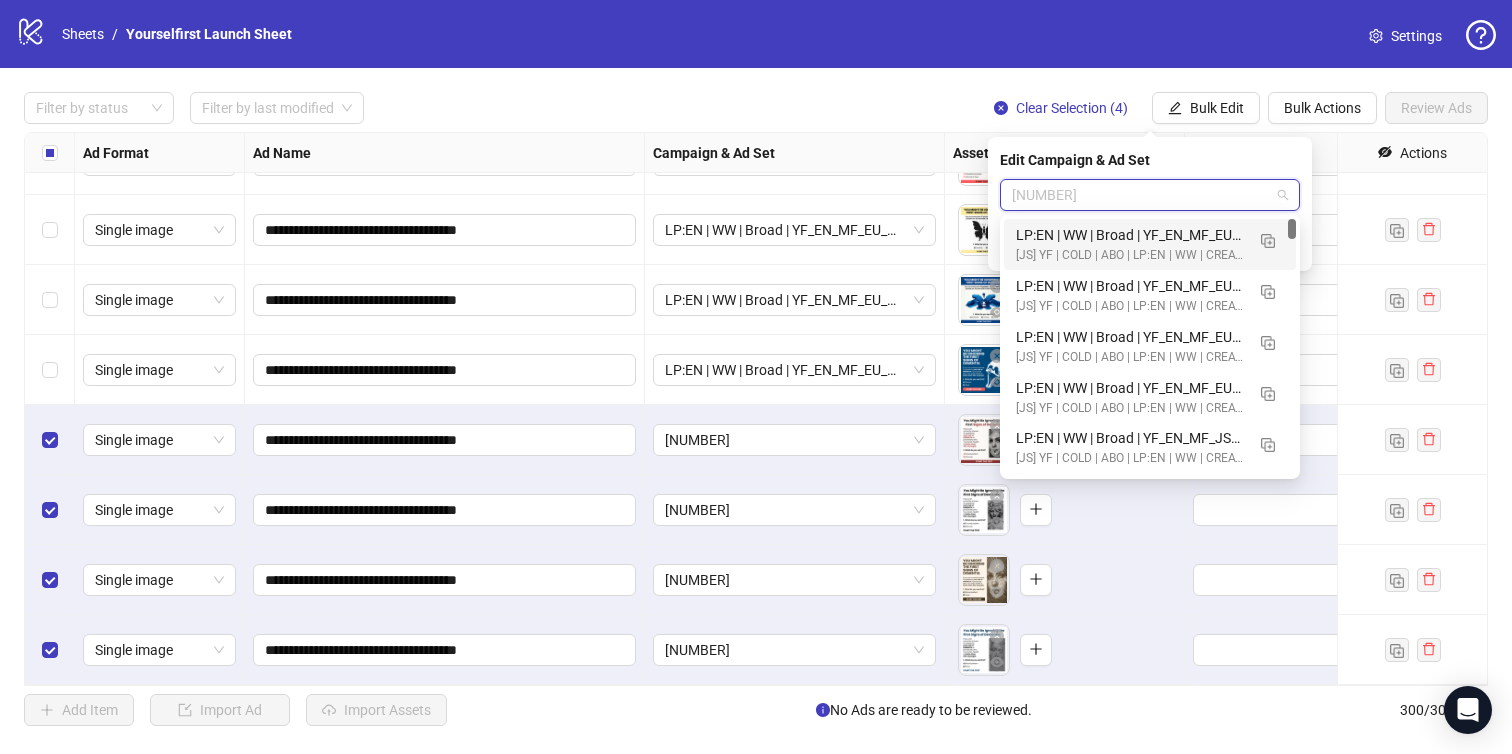 paste on "**********" 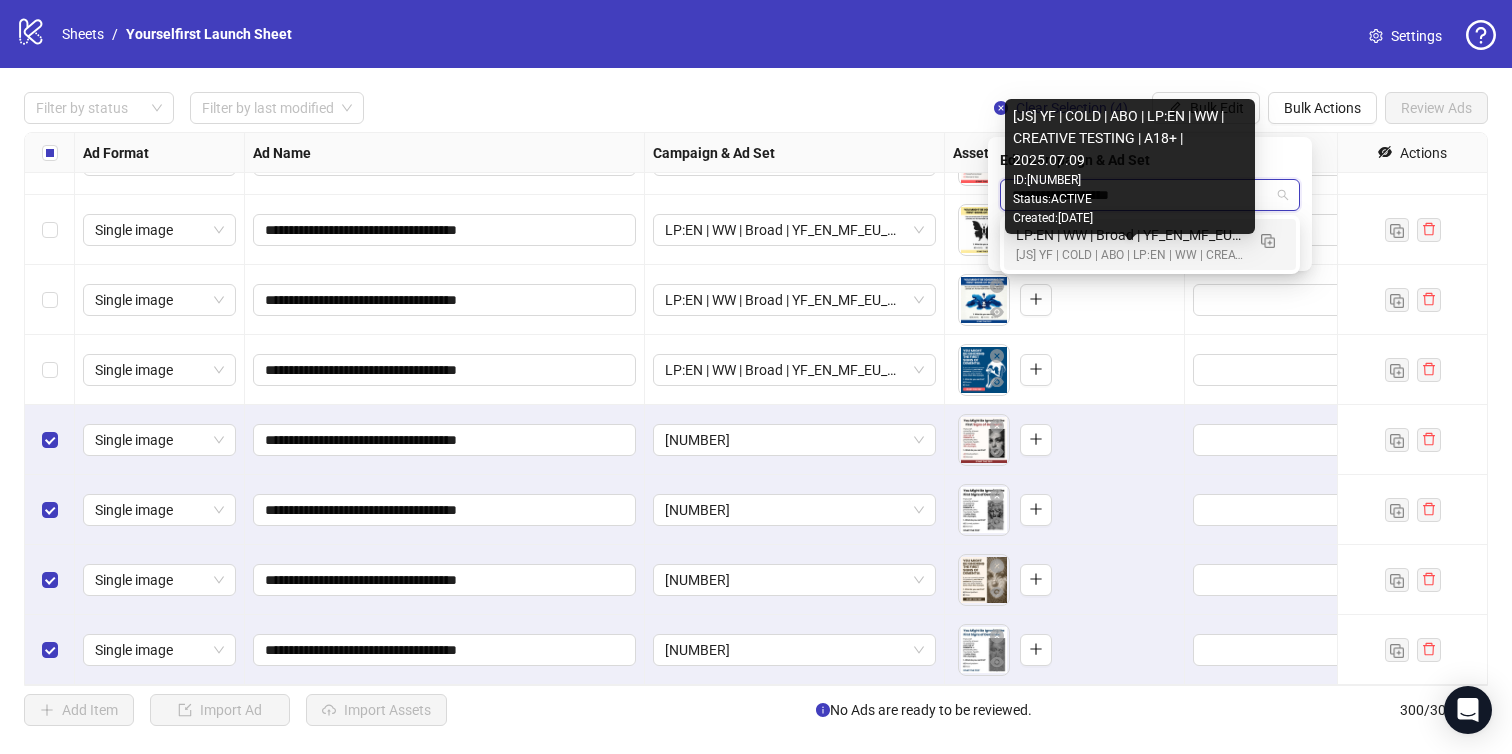 click on "[JS] YF | COLD | ABO | LP:EN | WW | CREATIVE TESTING | A18+ | 2025.07.09" at bounding box center [1130, 255] 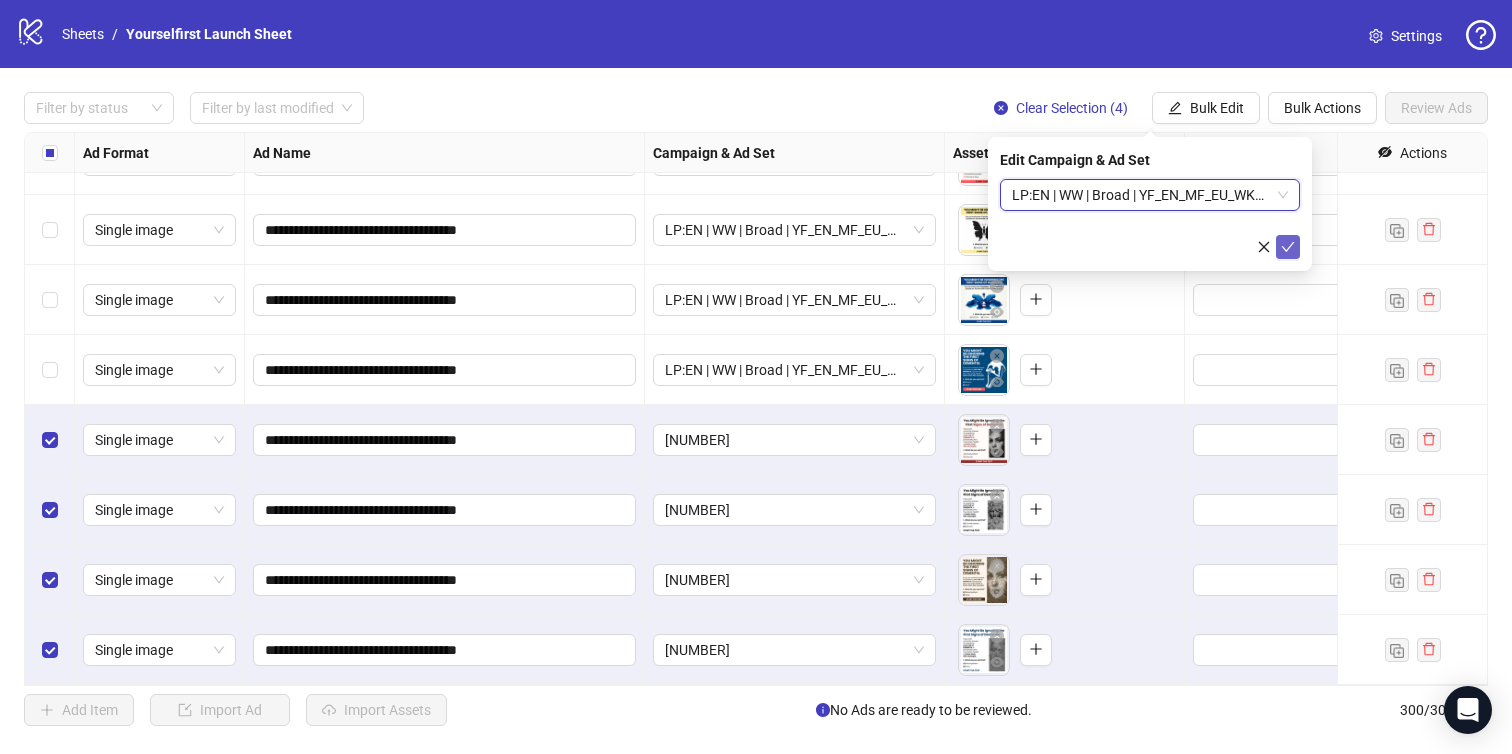 click 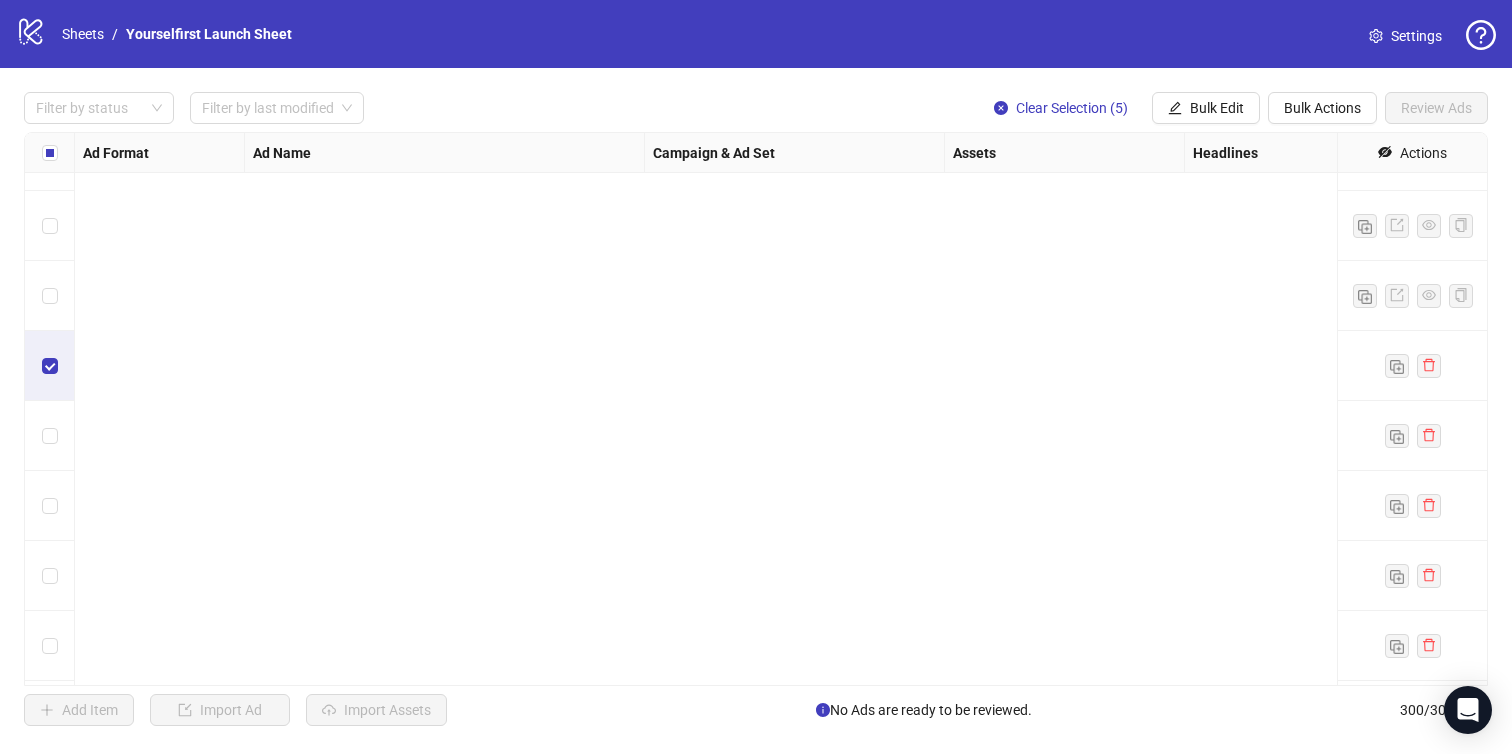 scroll, scrollTop: 20488, scrollLeft: 0, axis: vertical 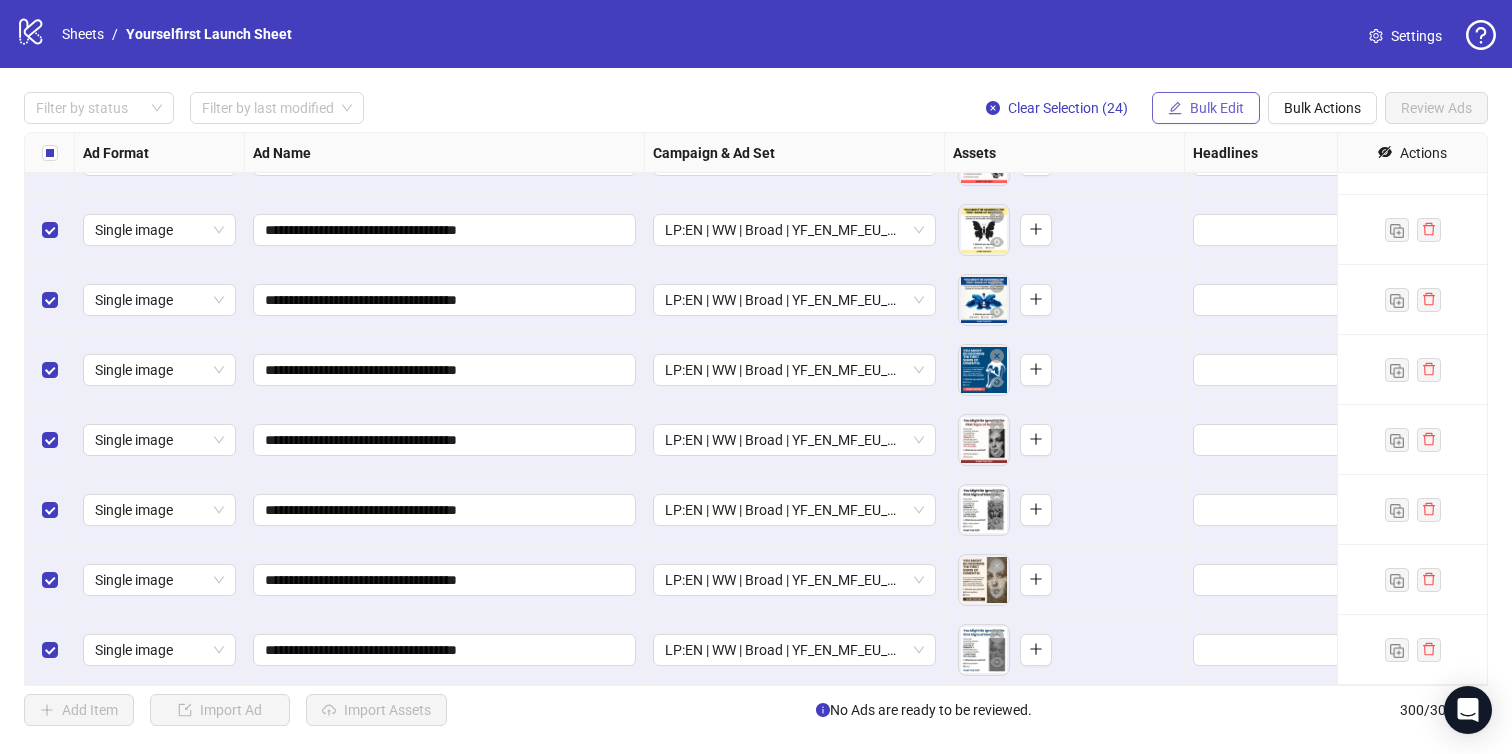 click on "Bulk Edit" at bounding box center [1217, 108] 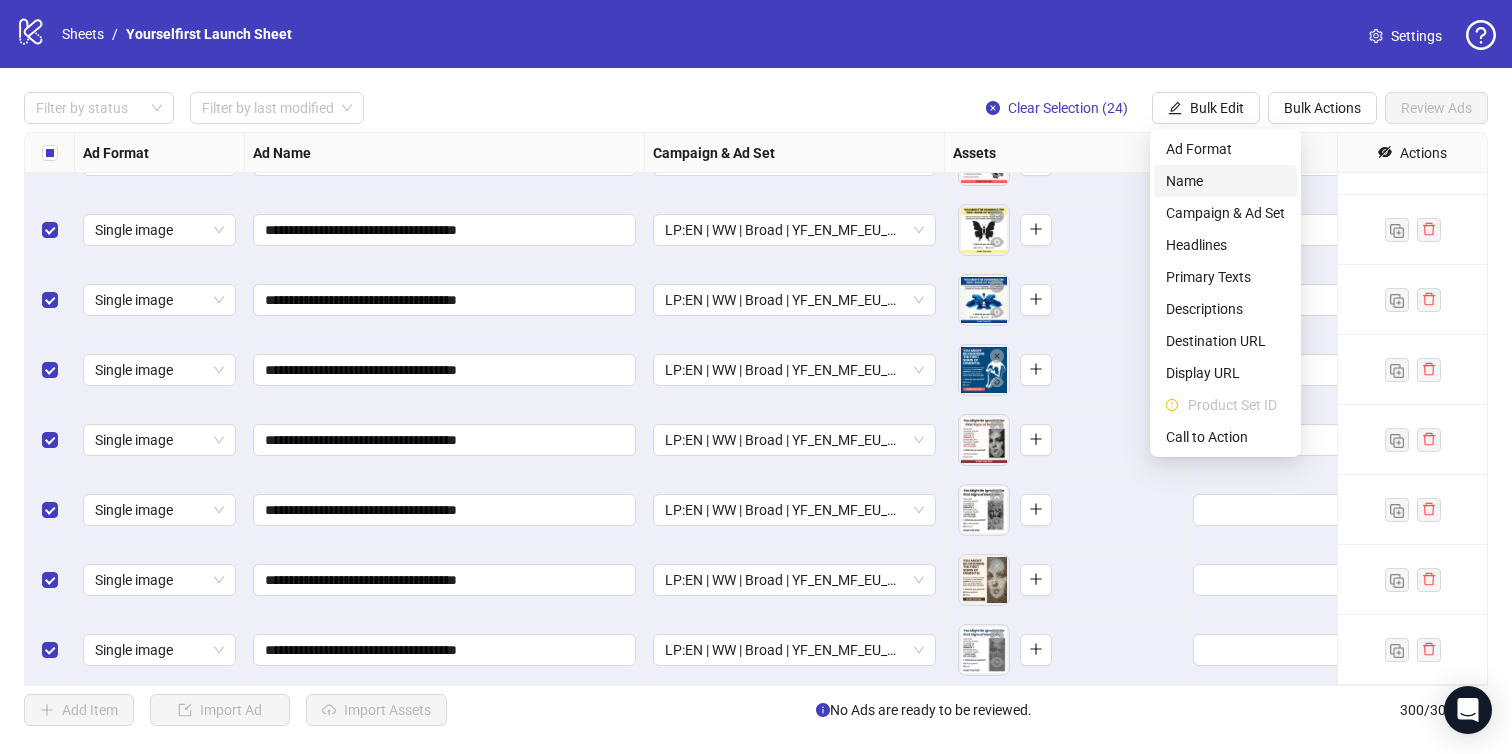 click on "Name" at bounding box center (1225, 181) 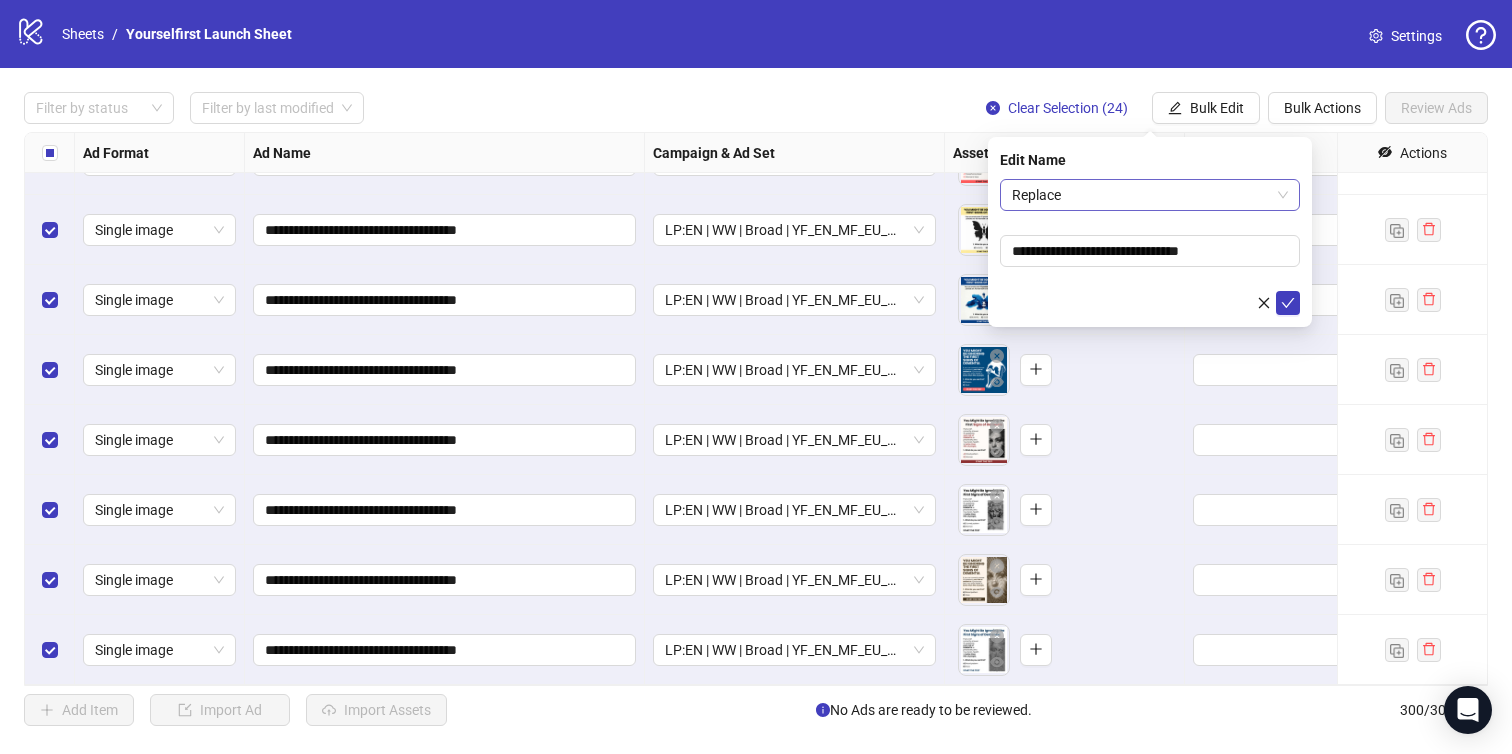 click on "Replace" at bounding box center (1150, 195) 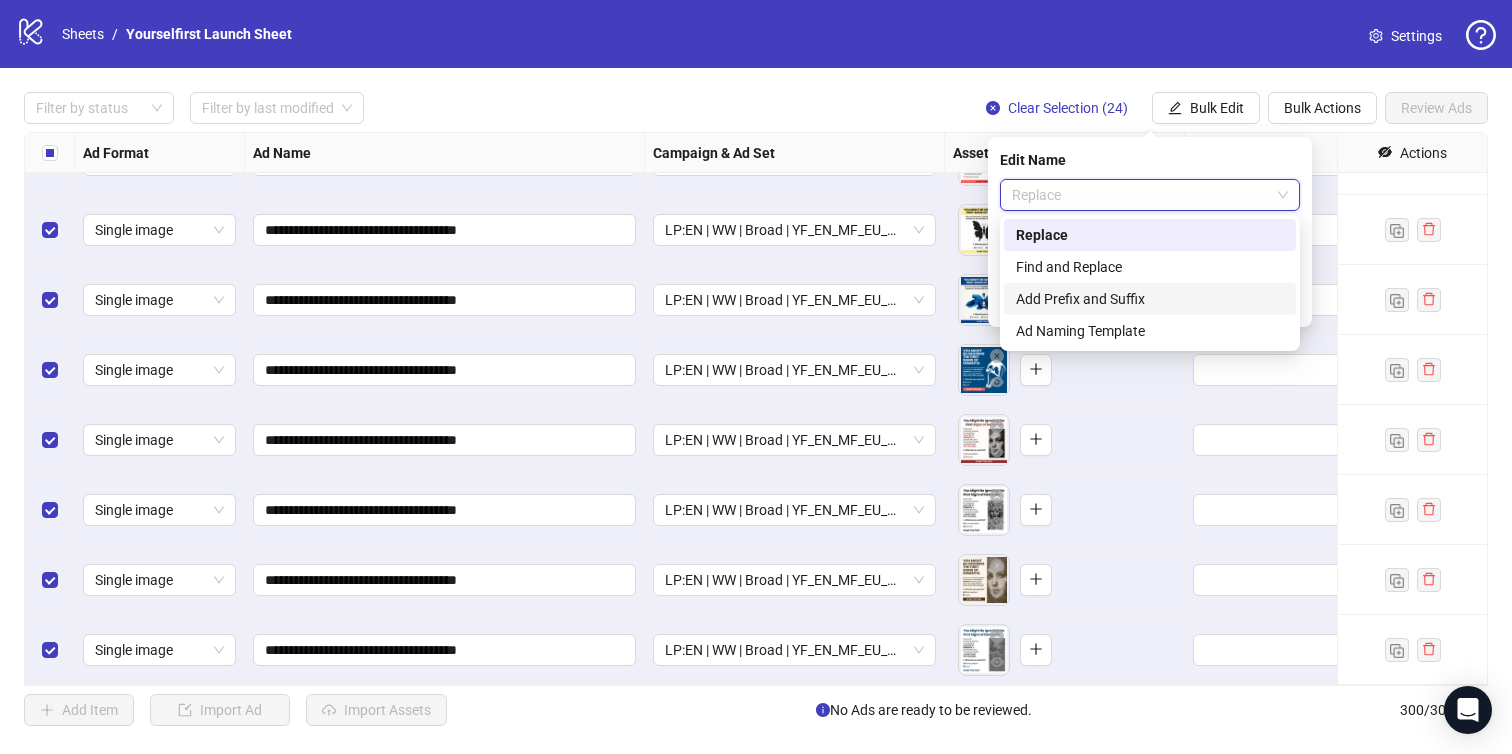 click on "Add Prefix and Suffix" at bounding box center [1150, 299] 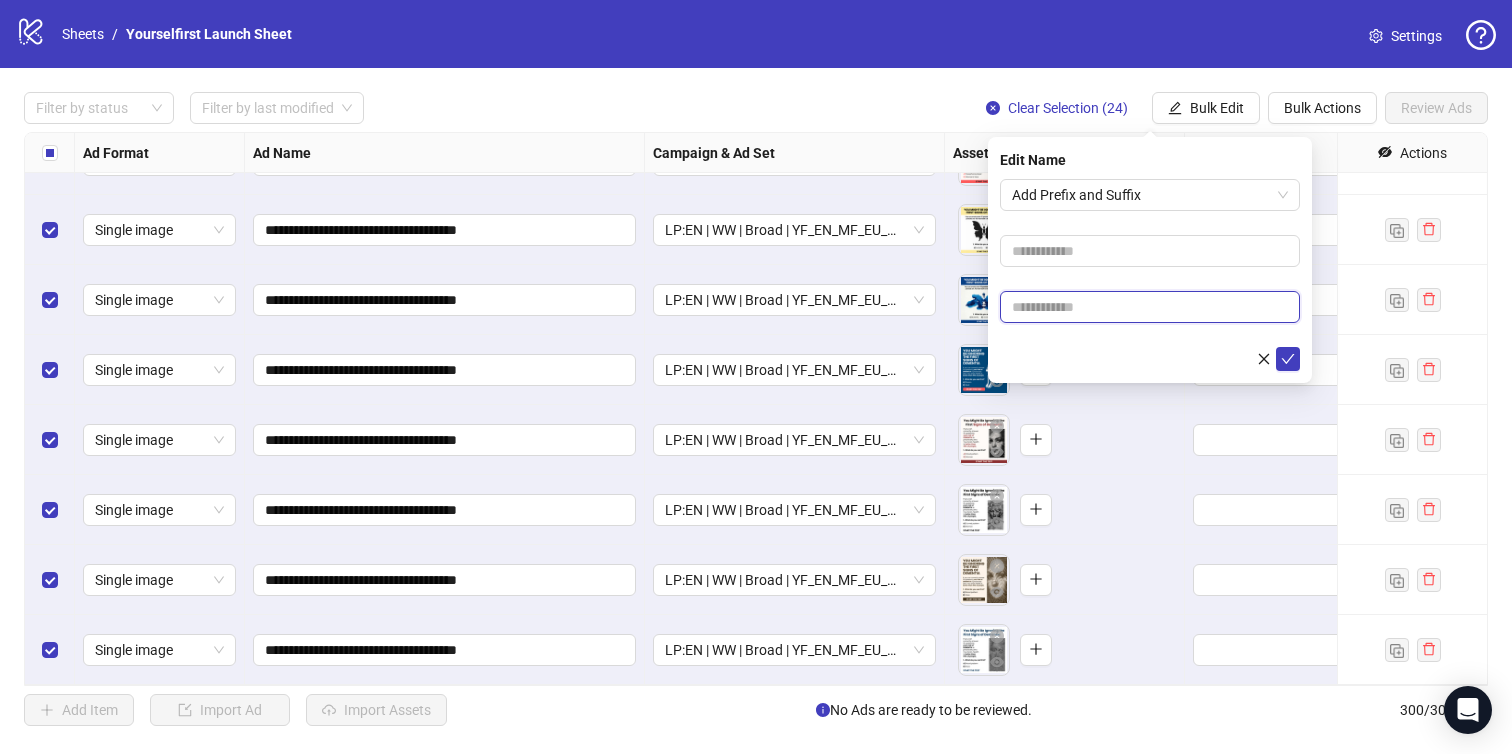 click at bounding box center (1150, 307) 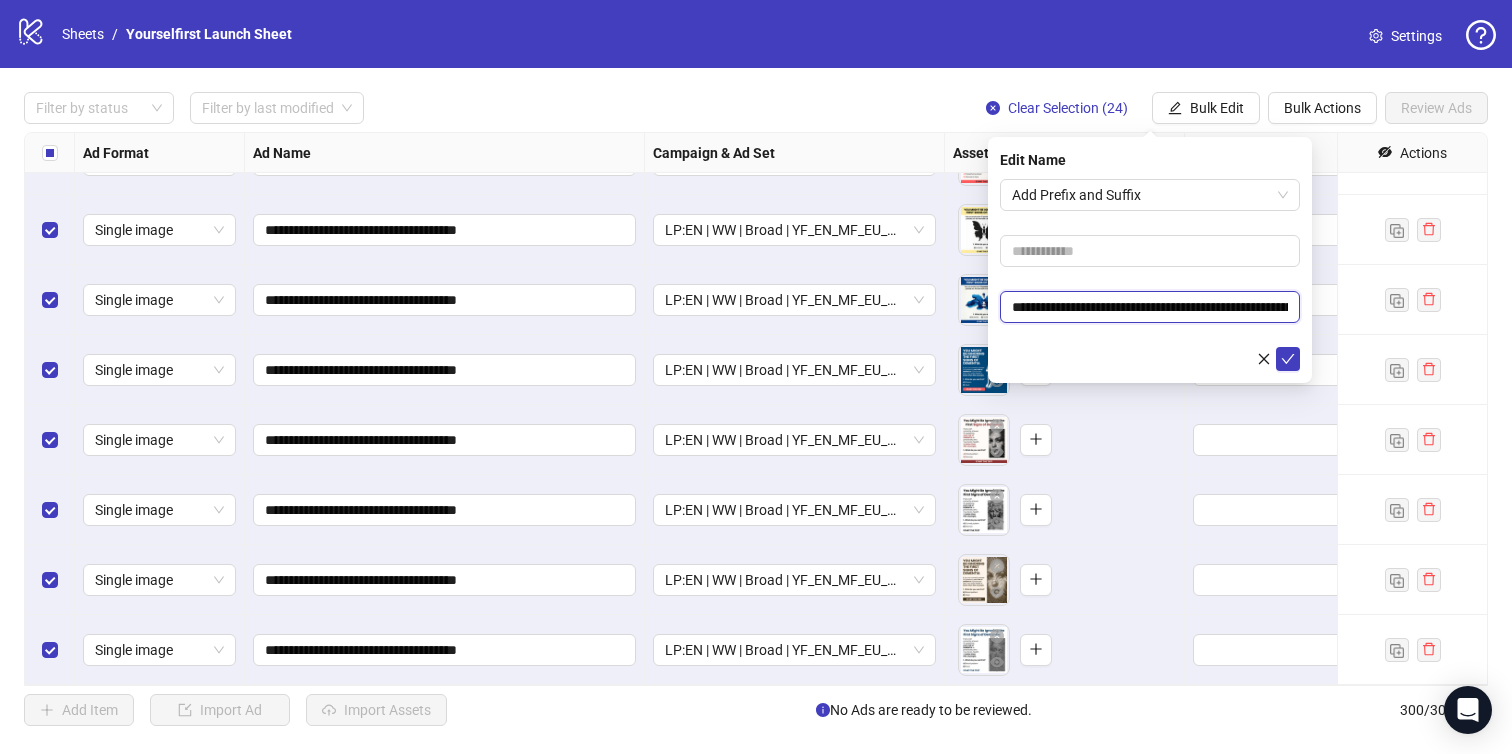 scroll, scrollTop: 0, scrollLeft: 150, axis: horizontal 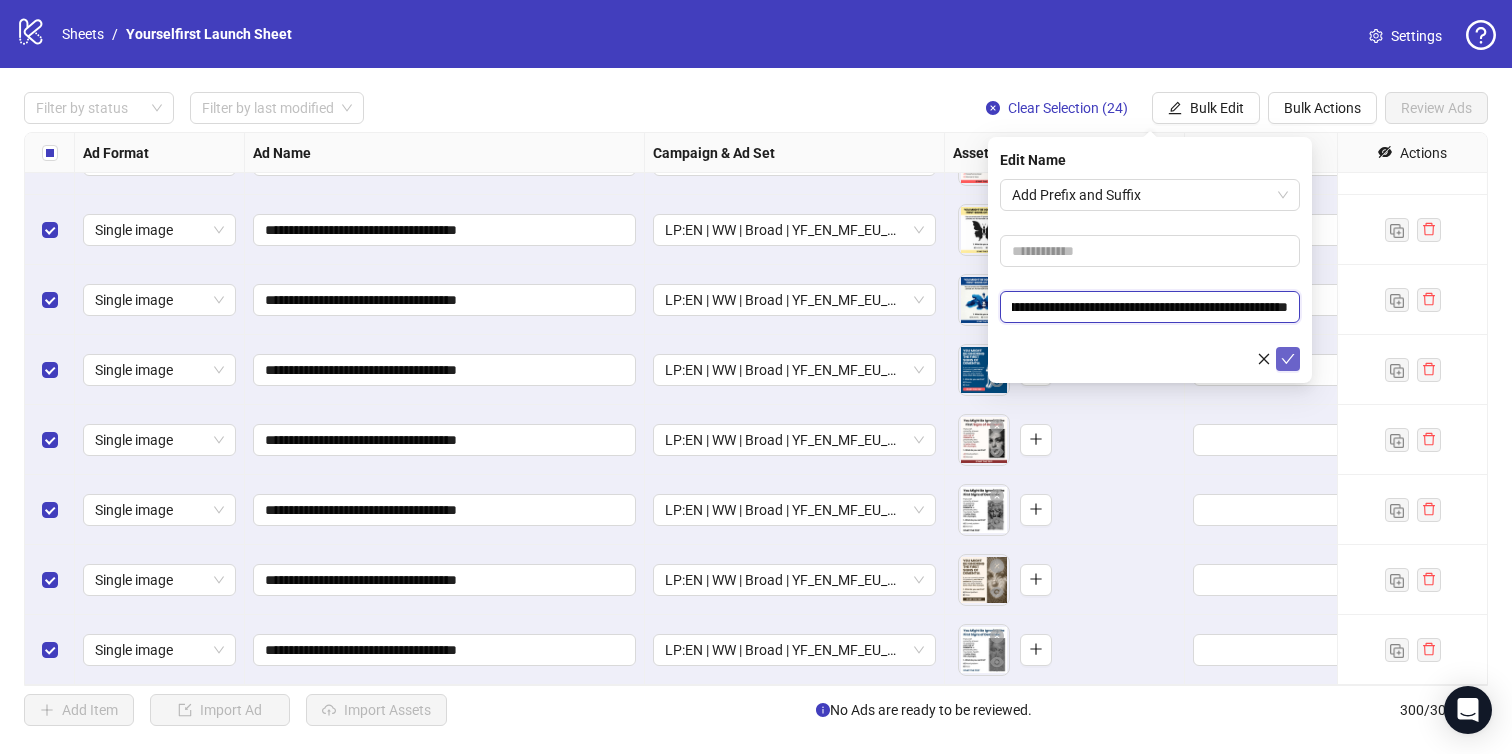type on "**********" 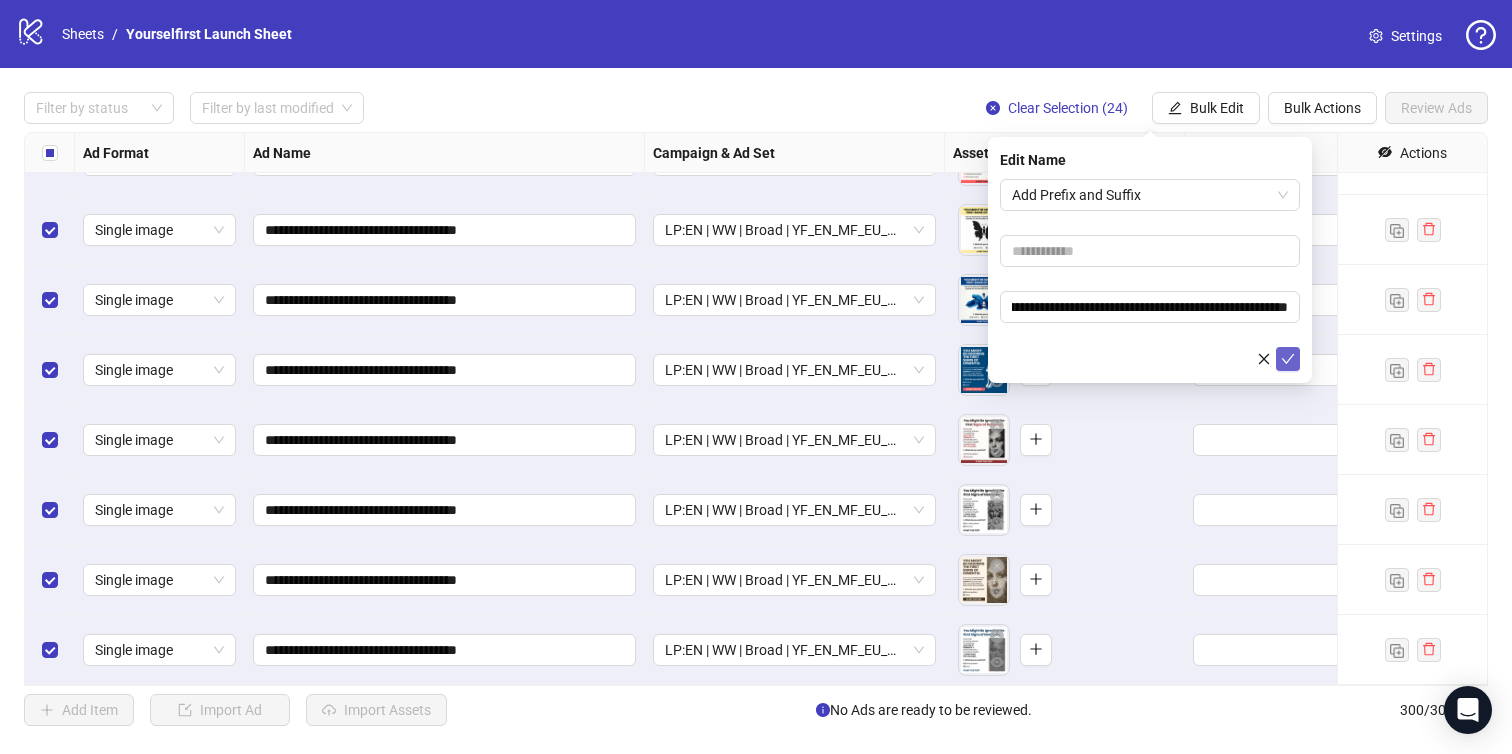 click 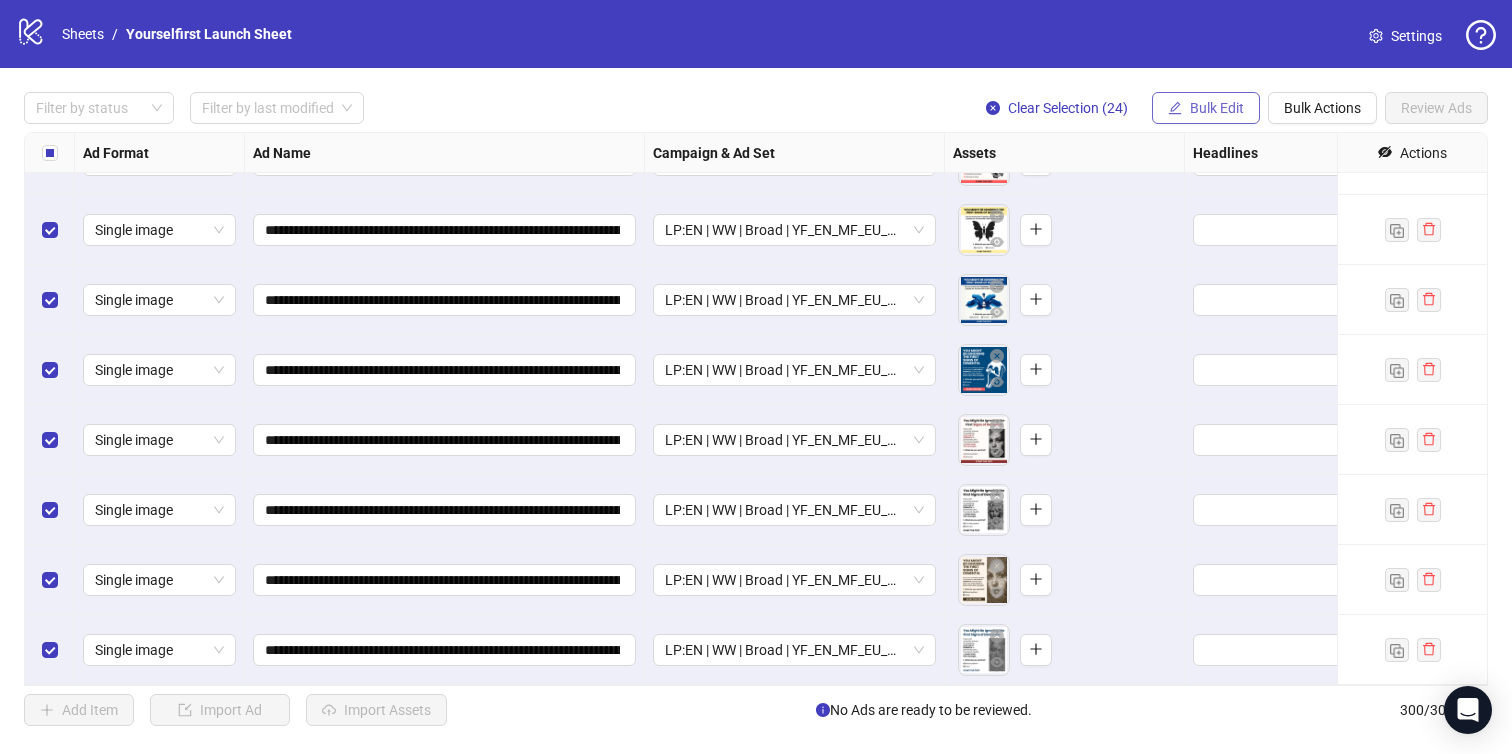 click on "Bulk Edit" at bounding box center (1217, 108) 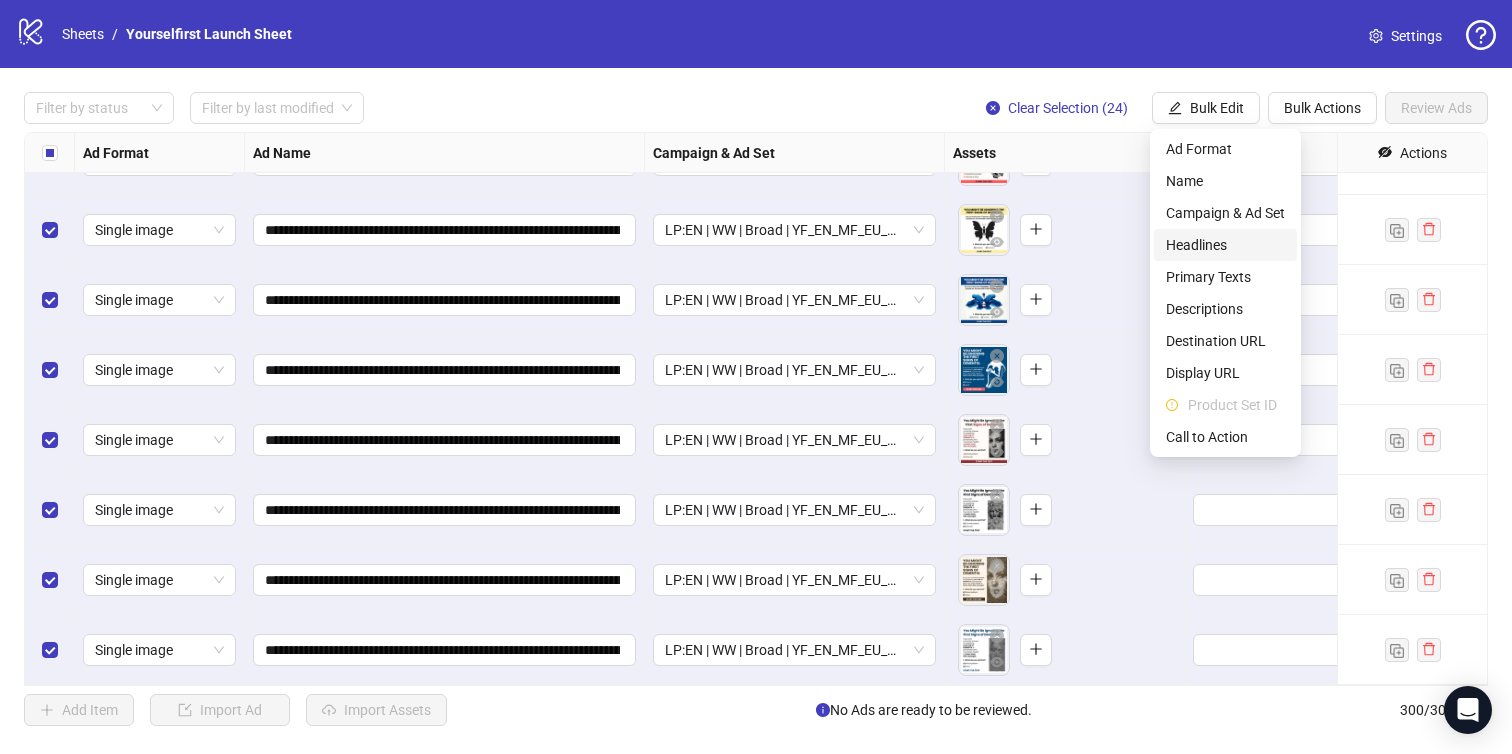 click on "Headlines" at bounding box center (1225, 245) 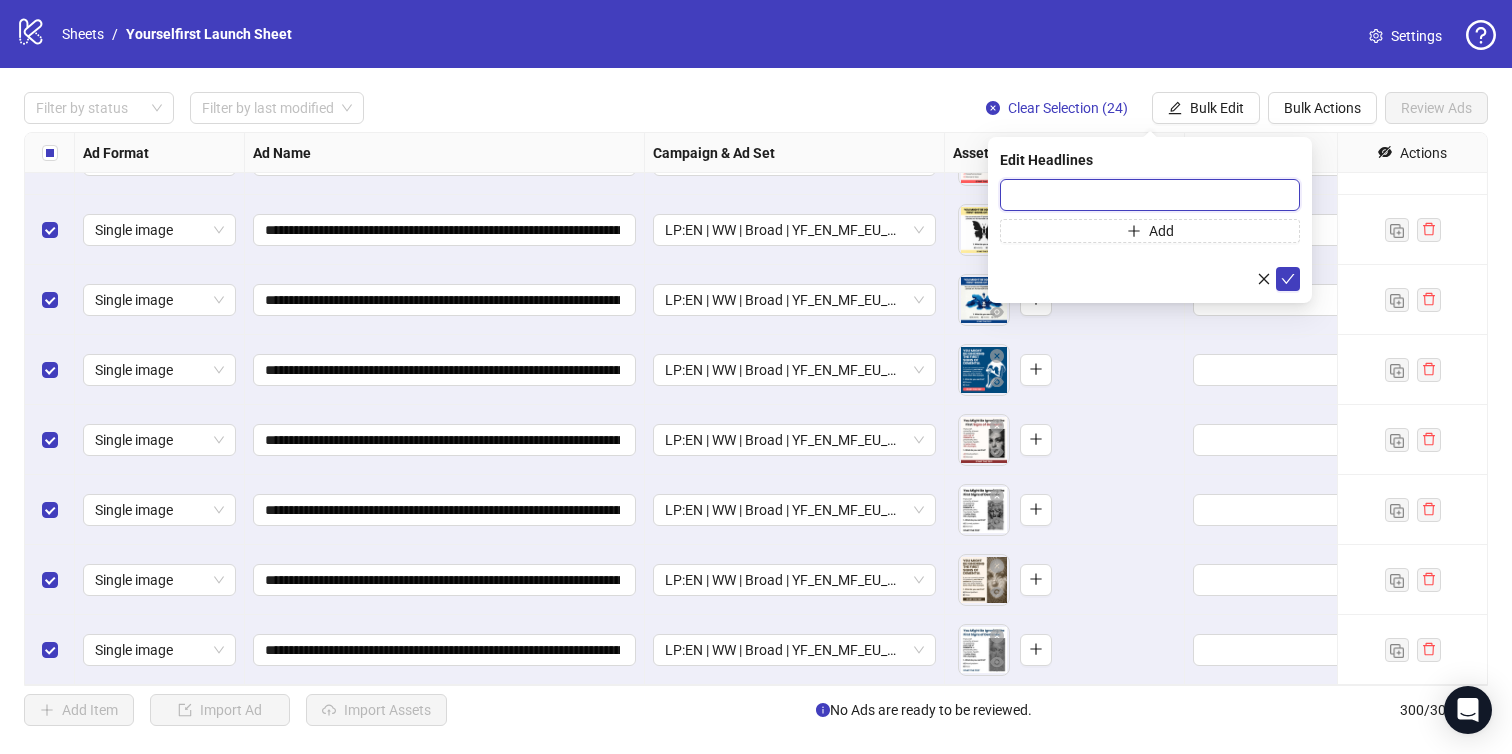 click at bounding box center [1150, 195] 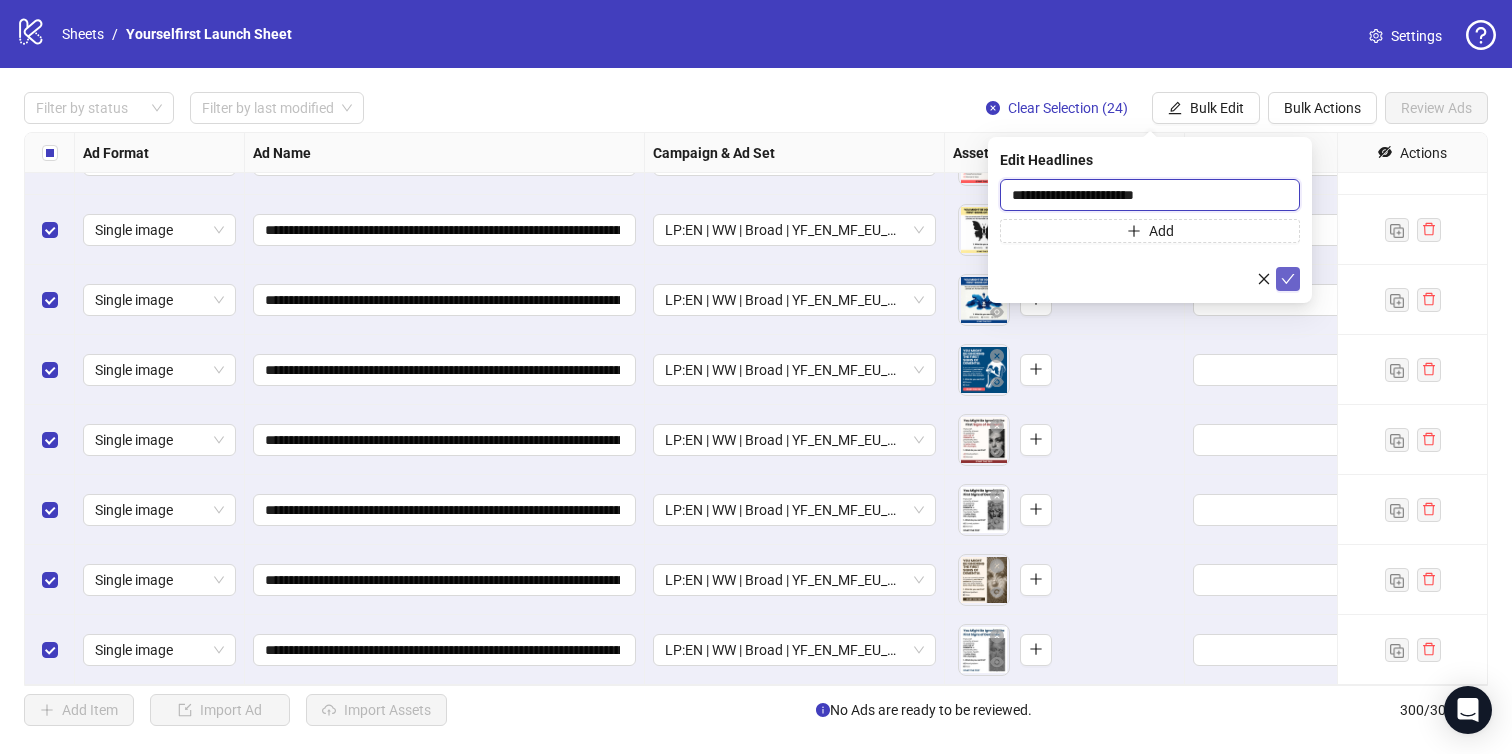 type on "**********" 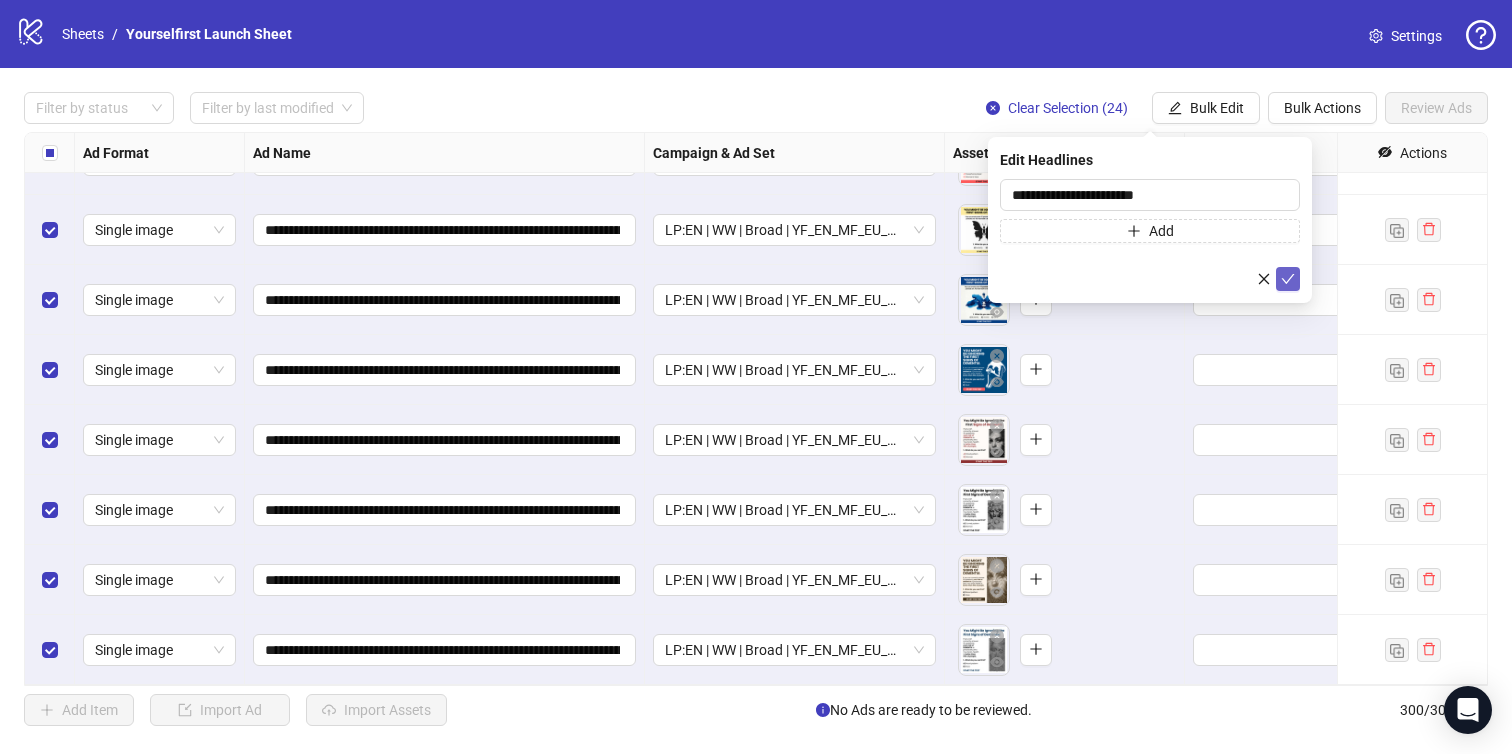 click 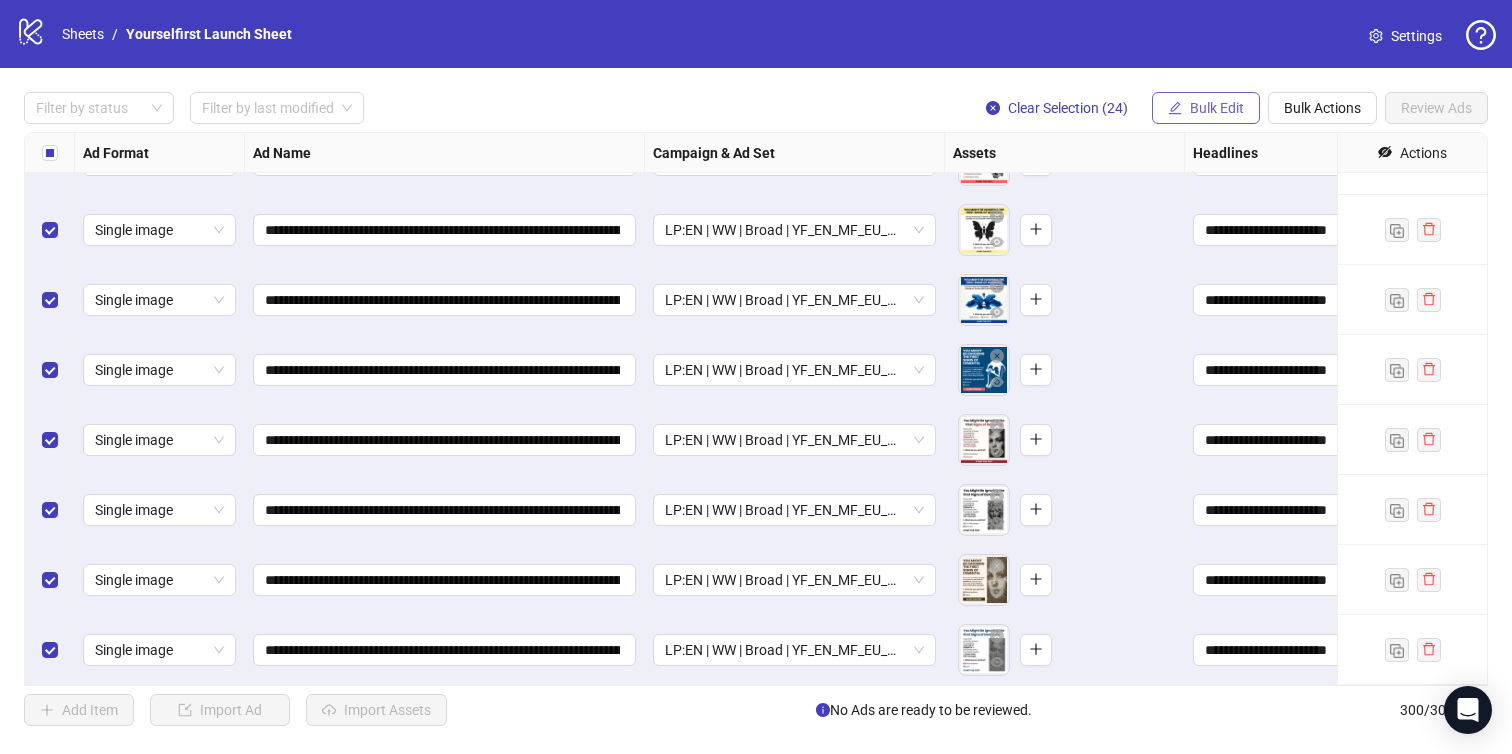 click on "Bulk Edit" at bounding box center (1206, 108) 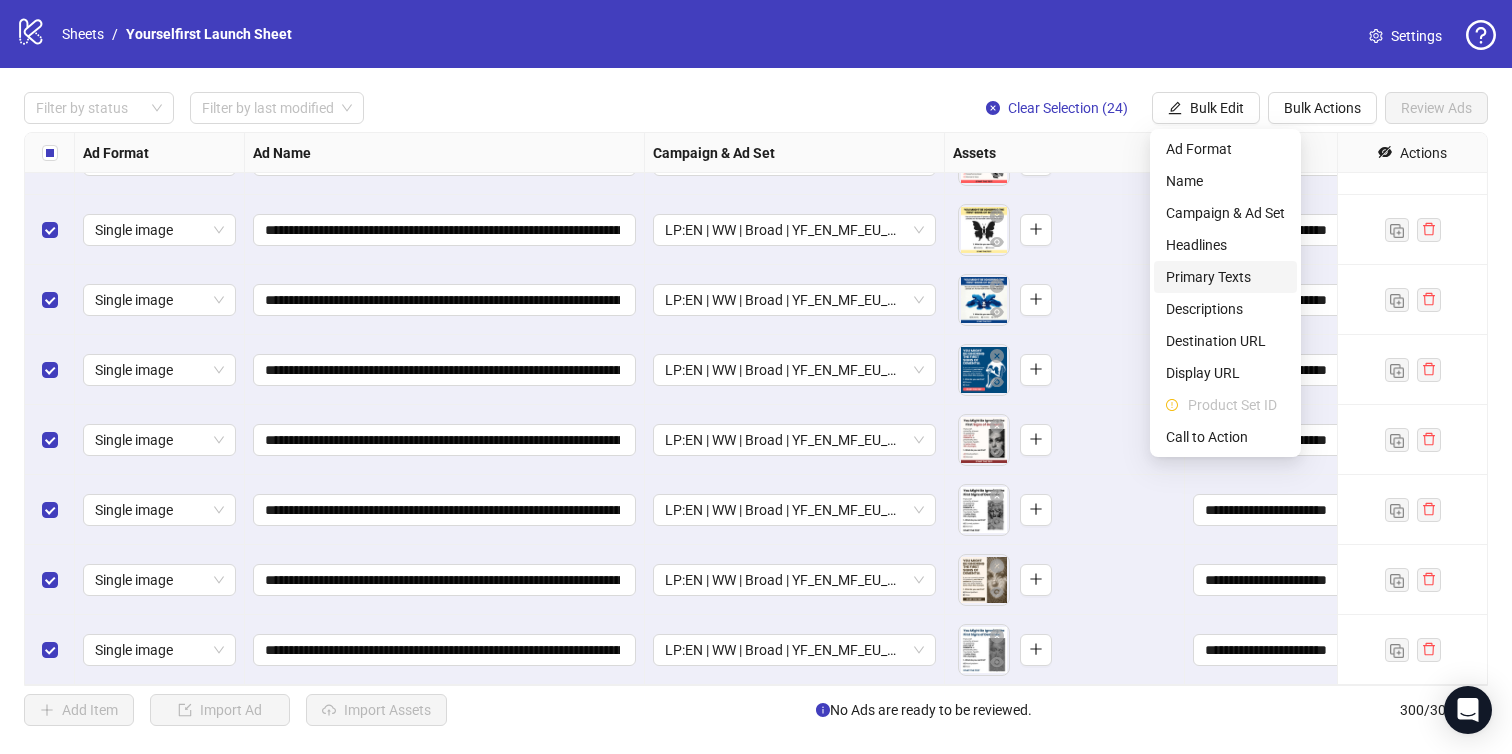 click on "Primary Texts" at bounding box center (1225, 277) 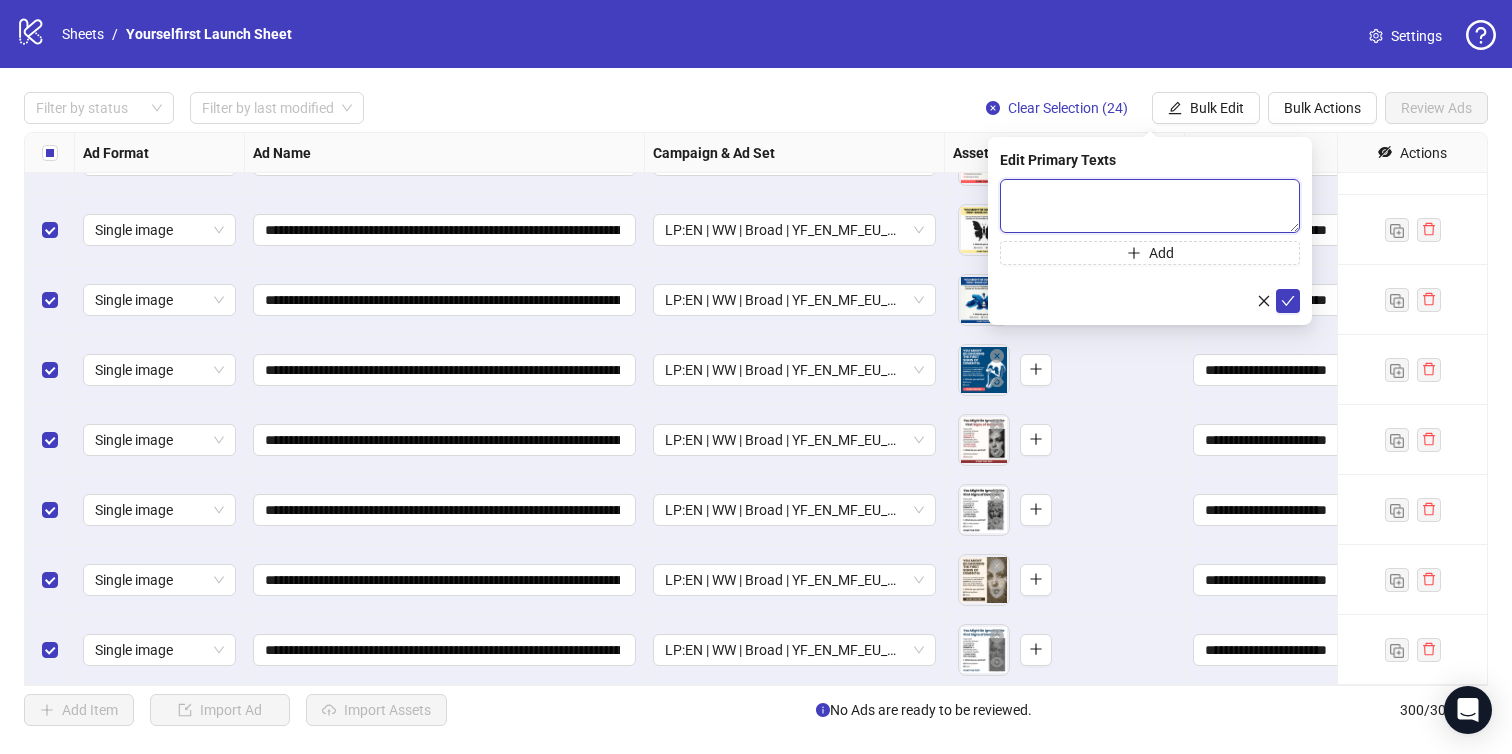 click at bounding box center [1150, 206] 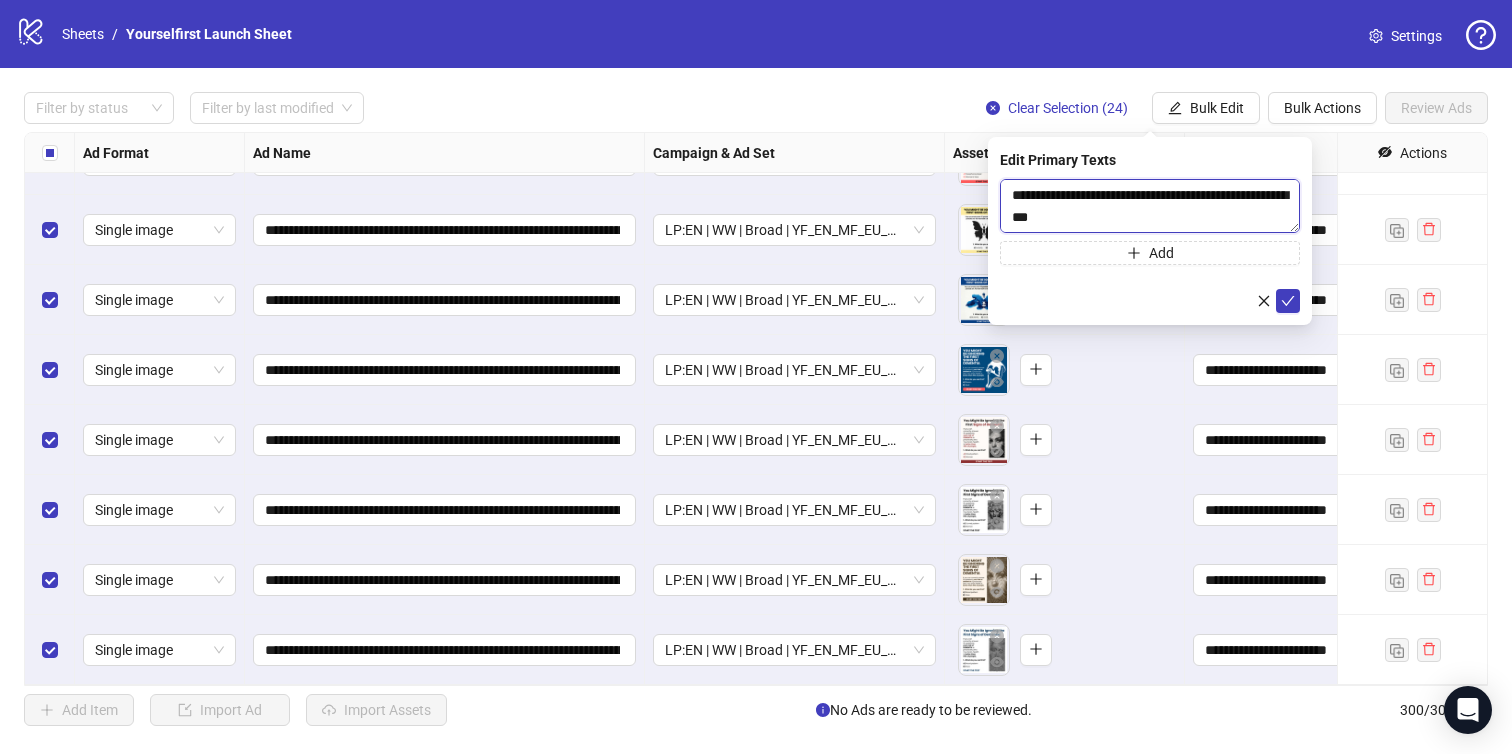 scroll, scrollTop: 125, scrollLeft: 0, axis: vertical 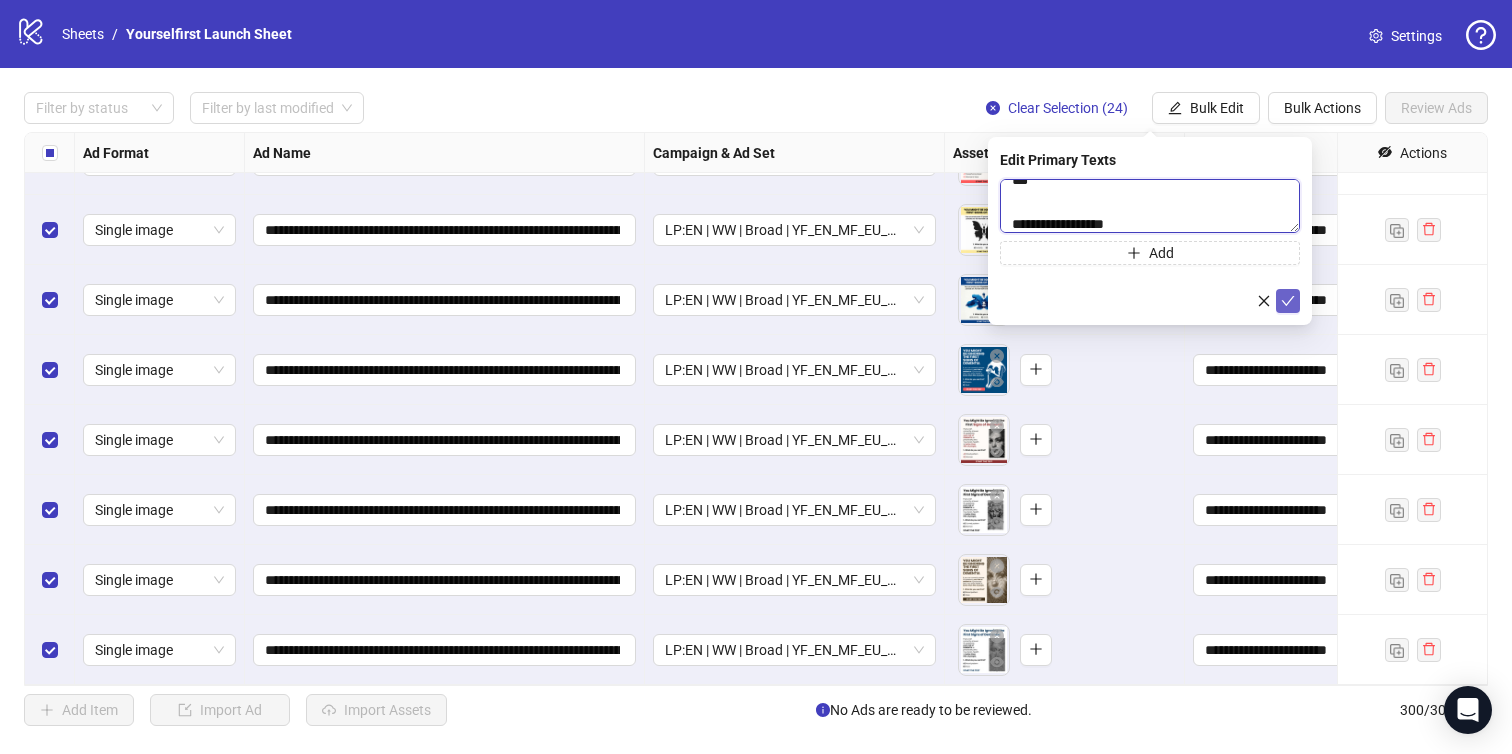 type on "**********" 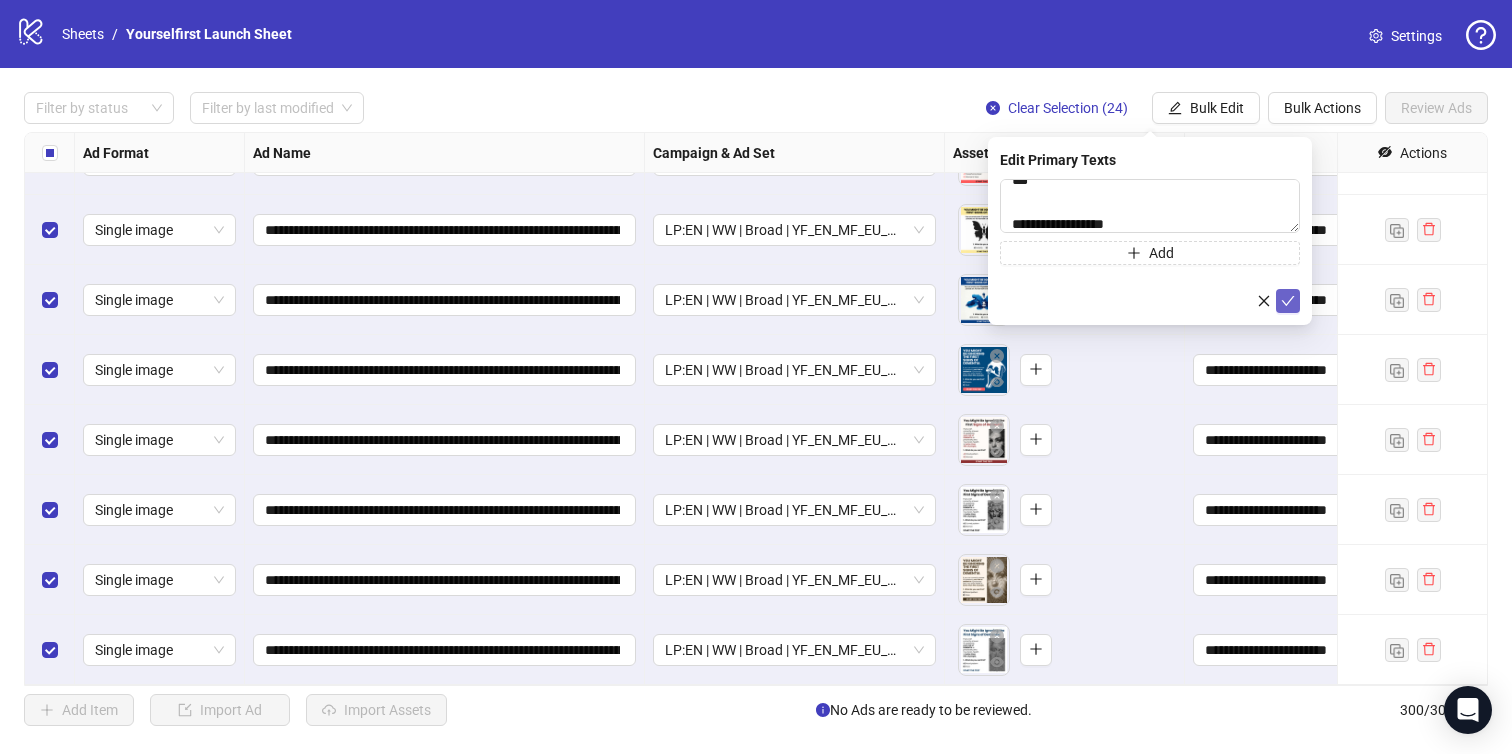 click at bounding box center (1288, 301) 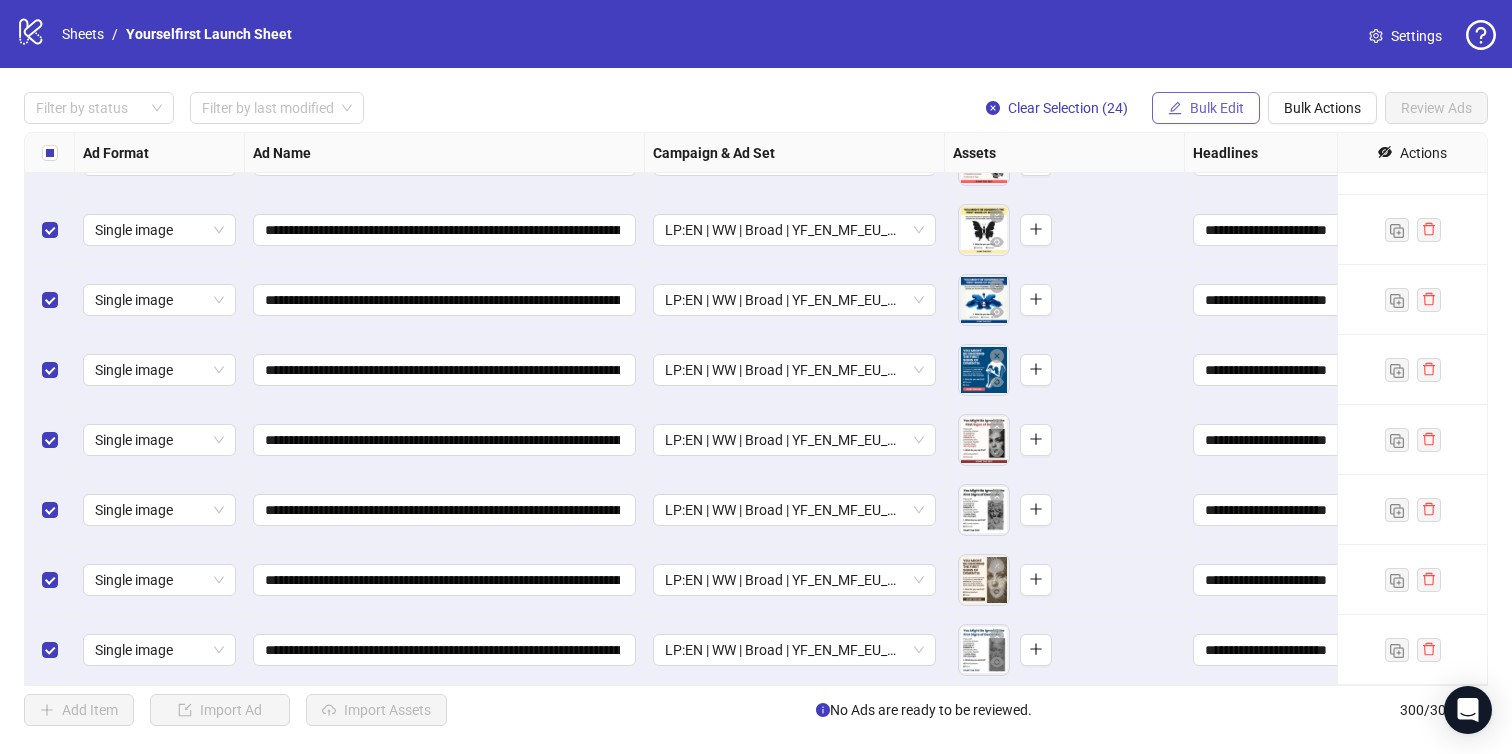 click on "Bulk Edit" at bounding box center [1206, 108] 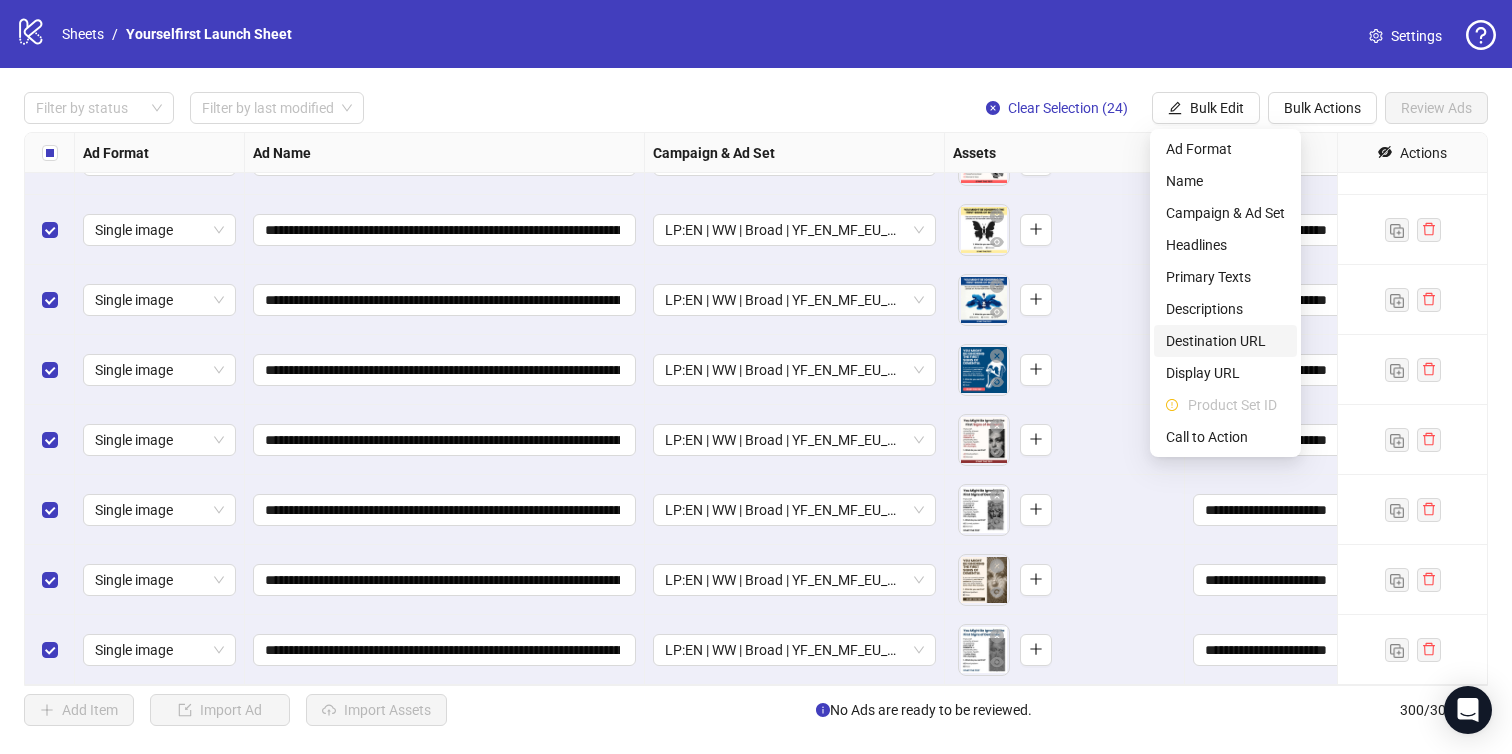 click on "Destination URL" at bounding box center (1225, 341) 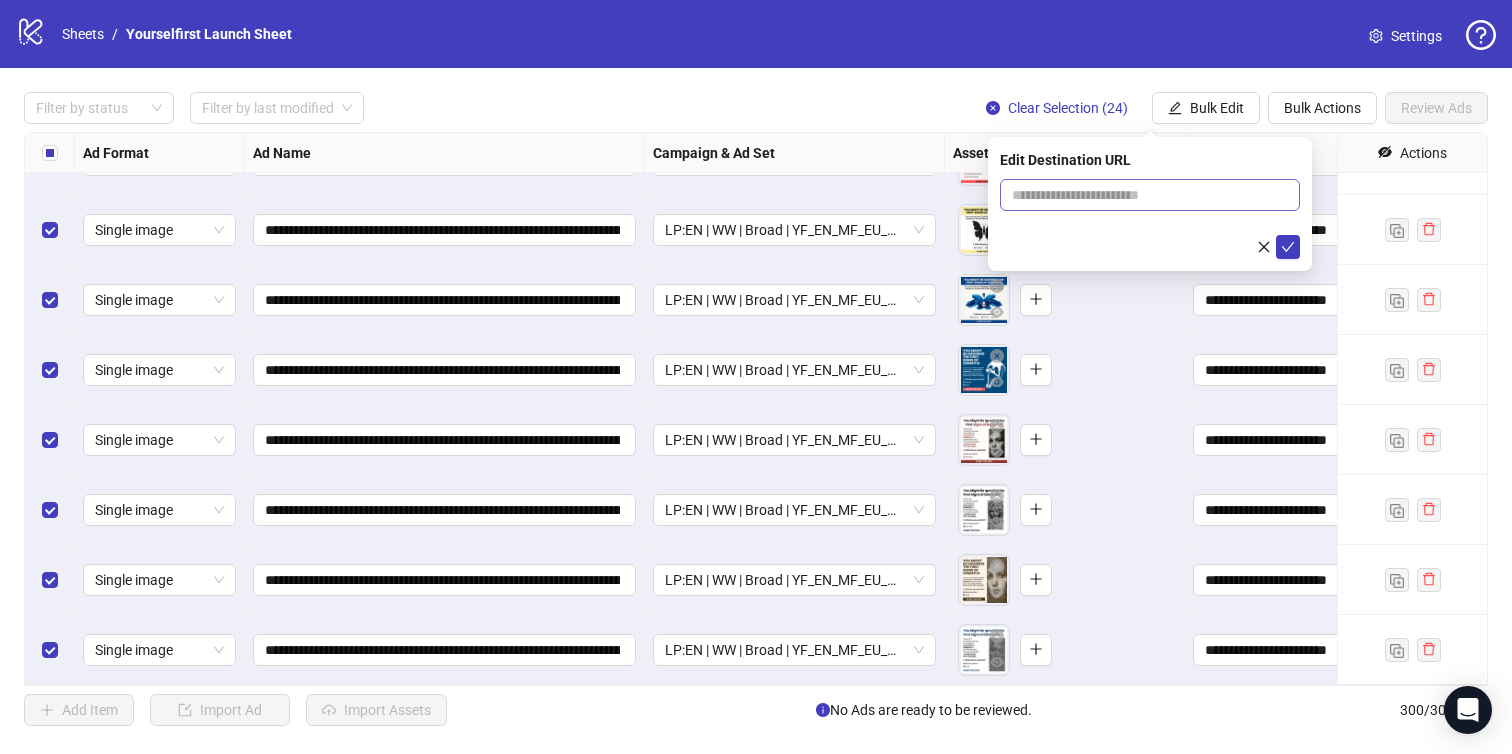 click at bounding box center (1150, 195) 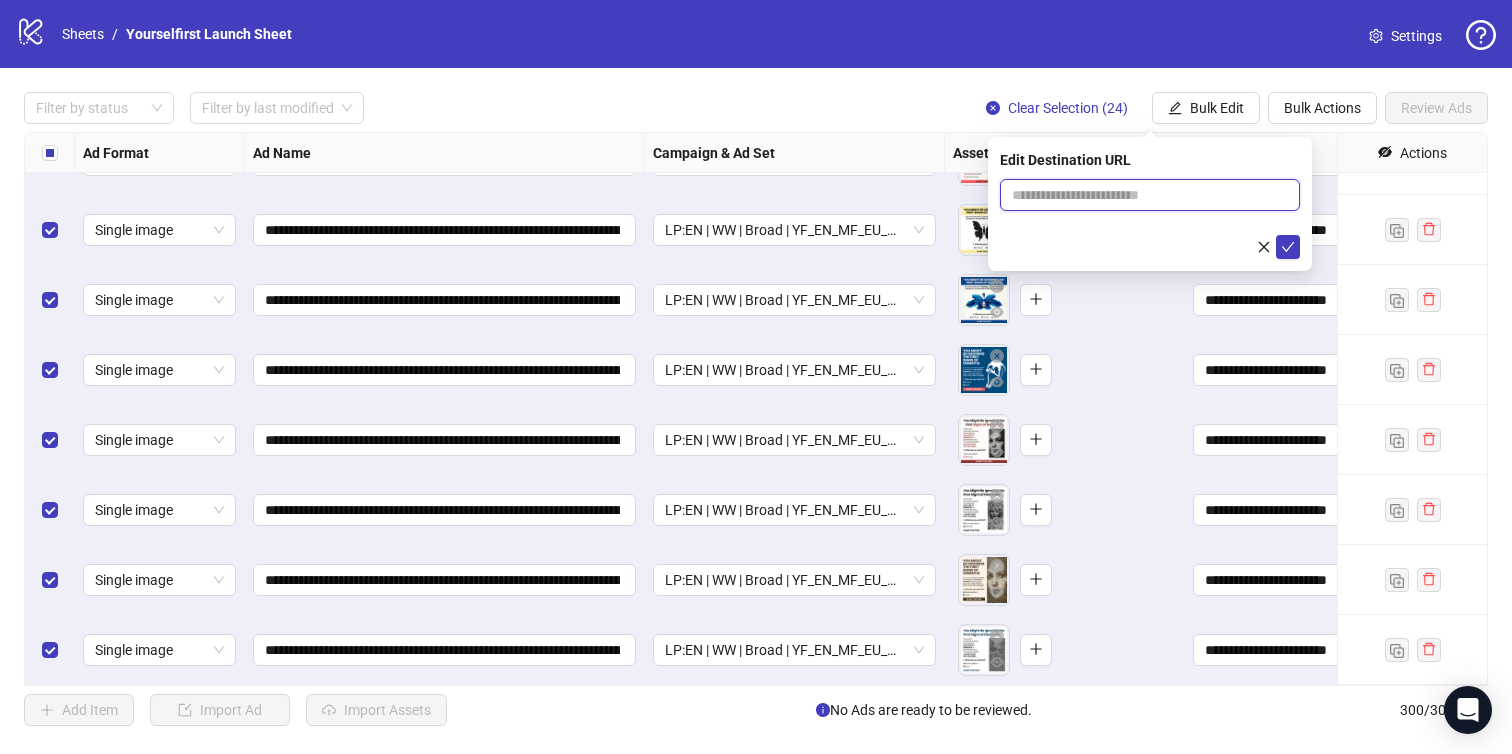 click at bounding box center [1142, 195] 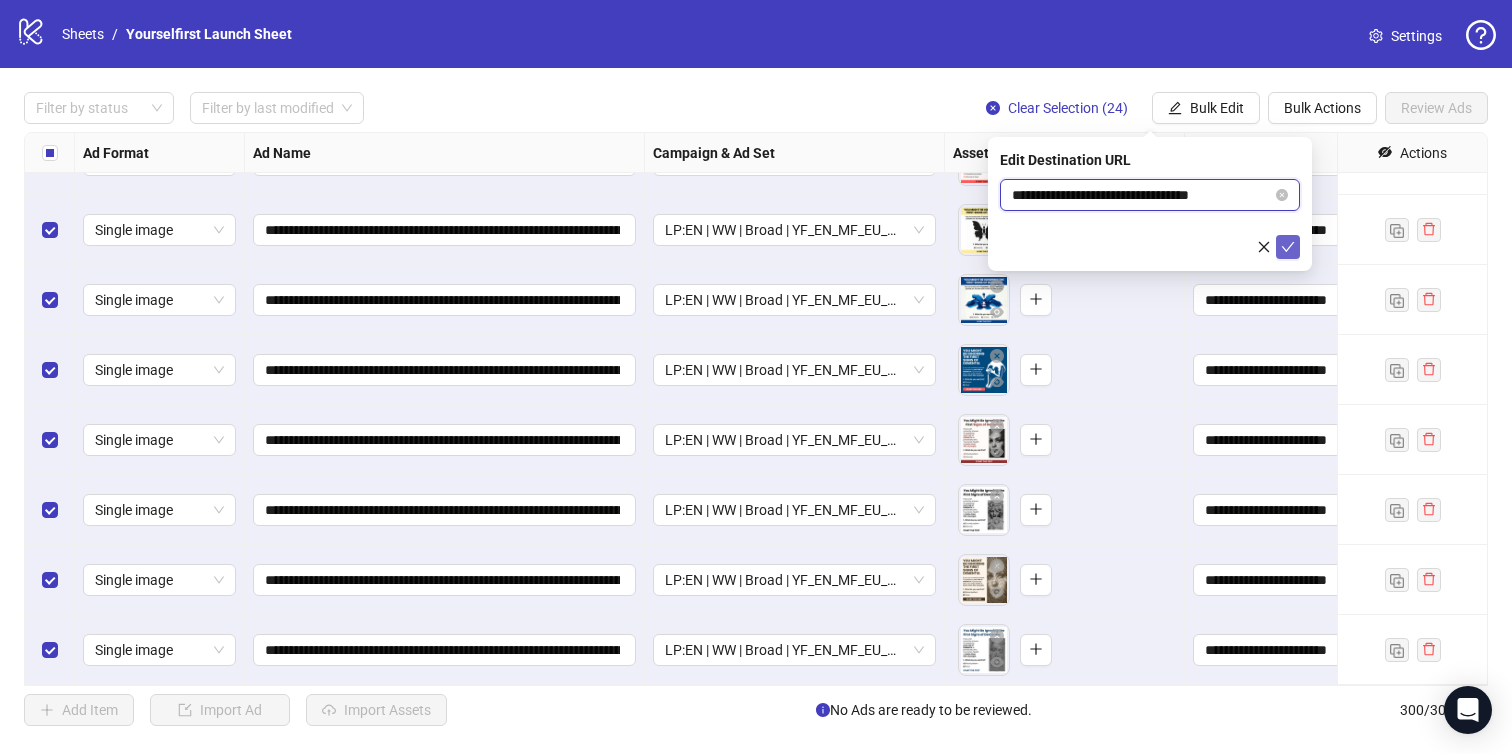 type on "**********" 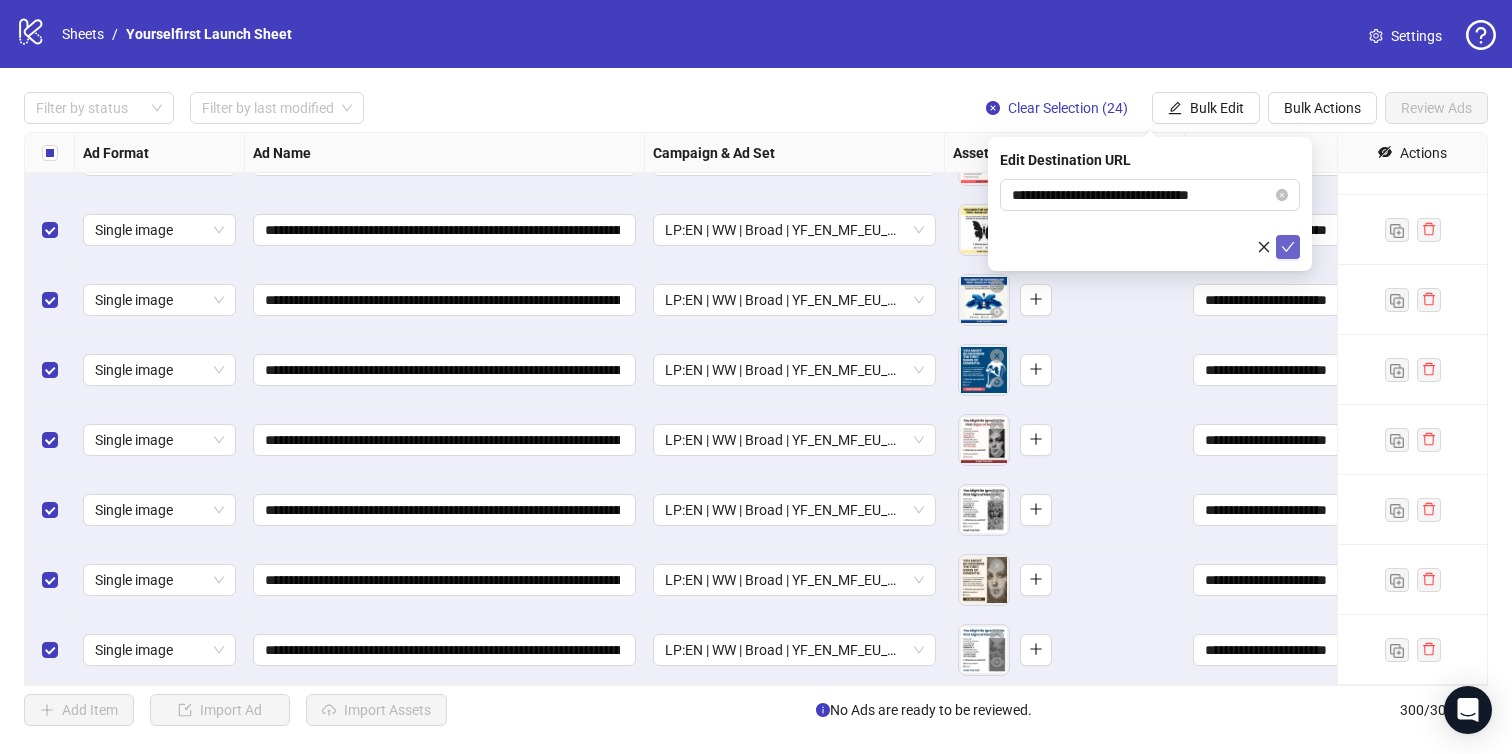 click 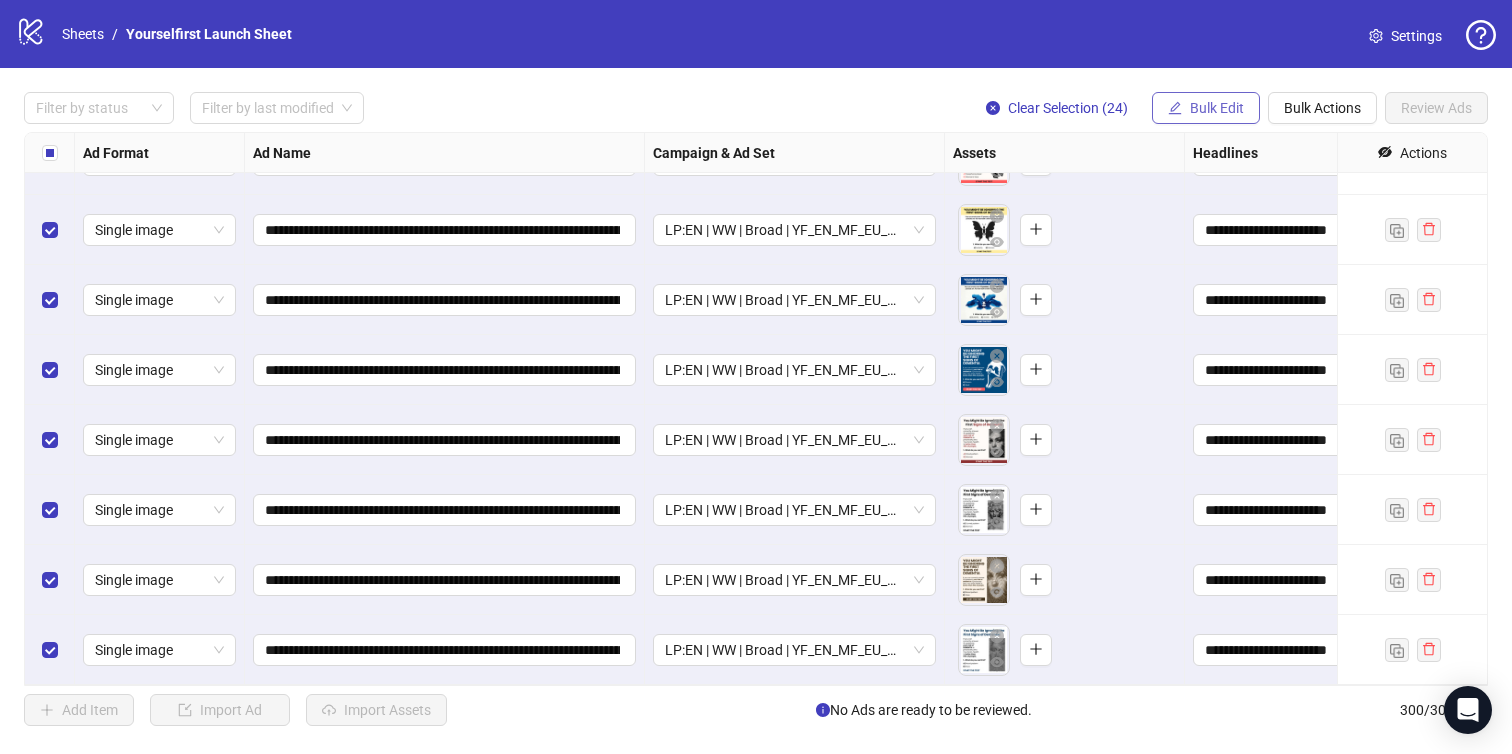 click on "Bulk Edit" at bounding box center [1217, 108] 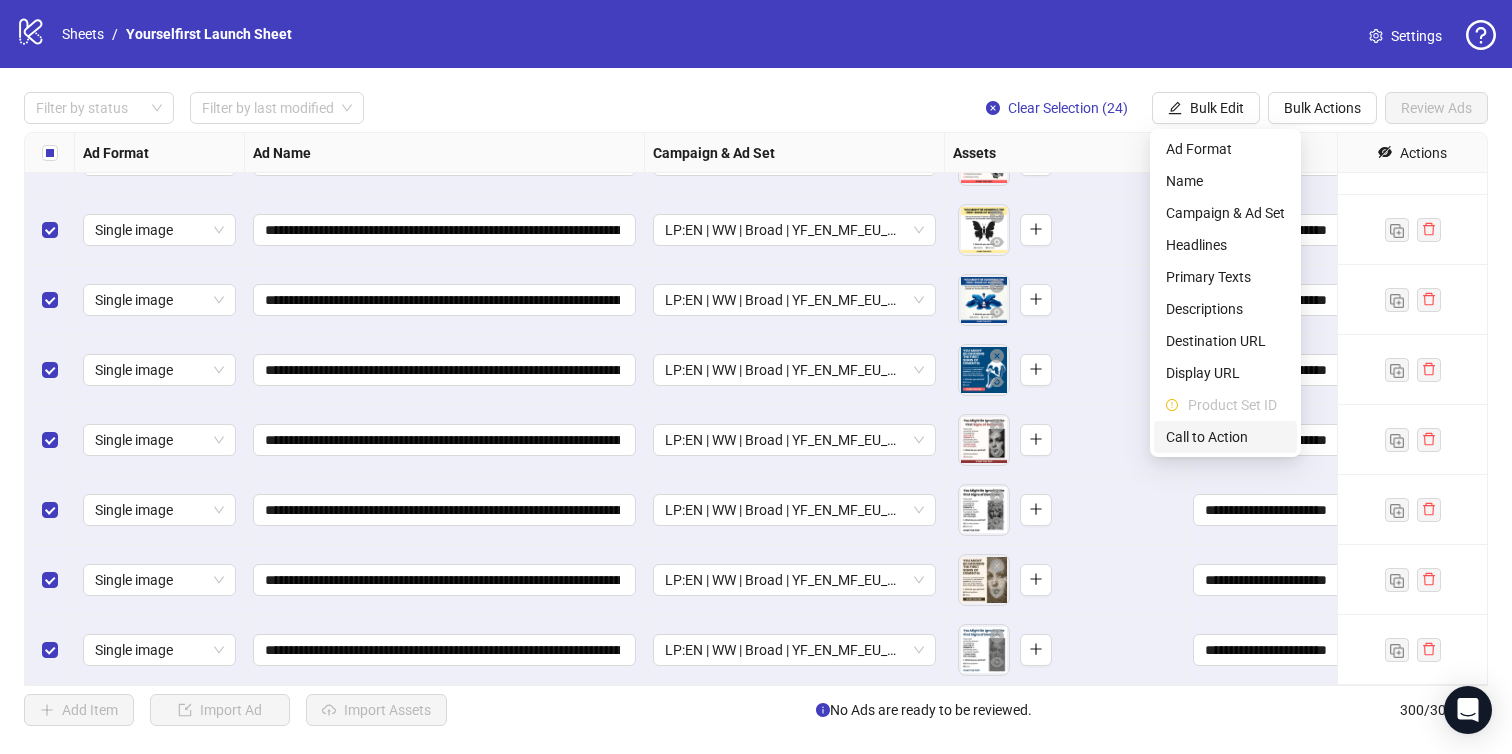 click on "Call to Action" at bounding box center (1225, 437) 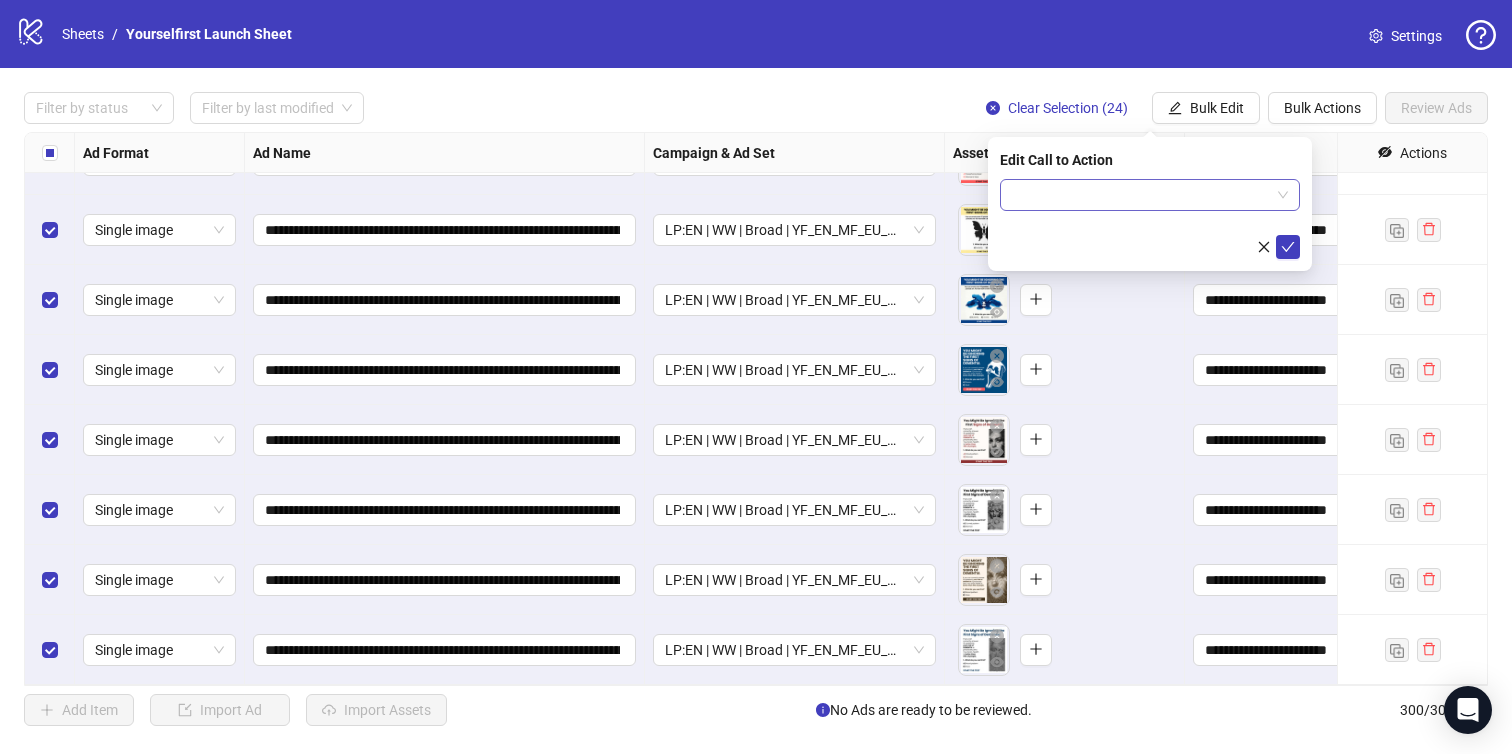 click at bounding box center [1150, 195] 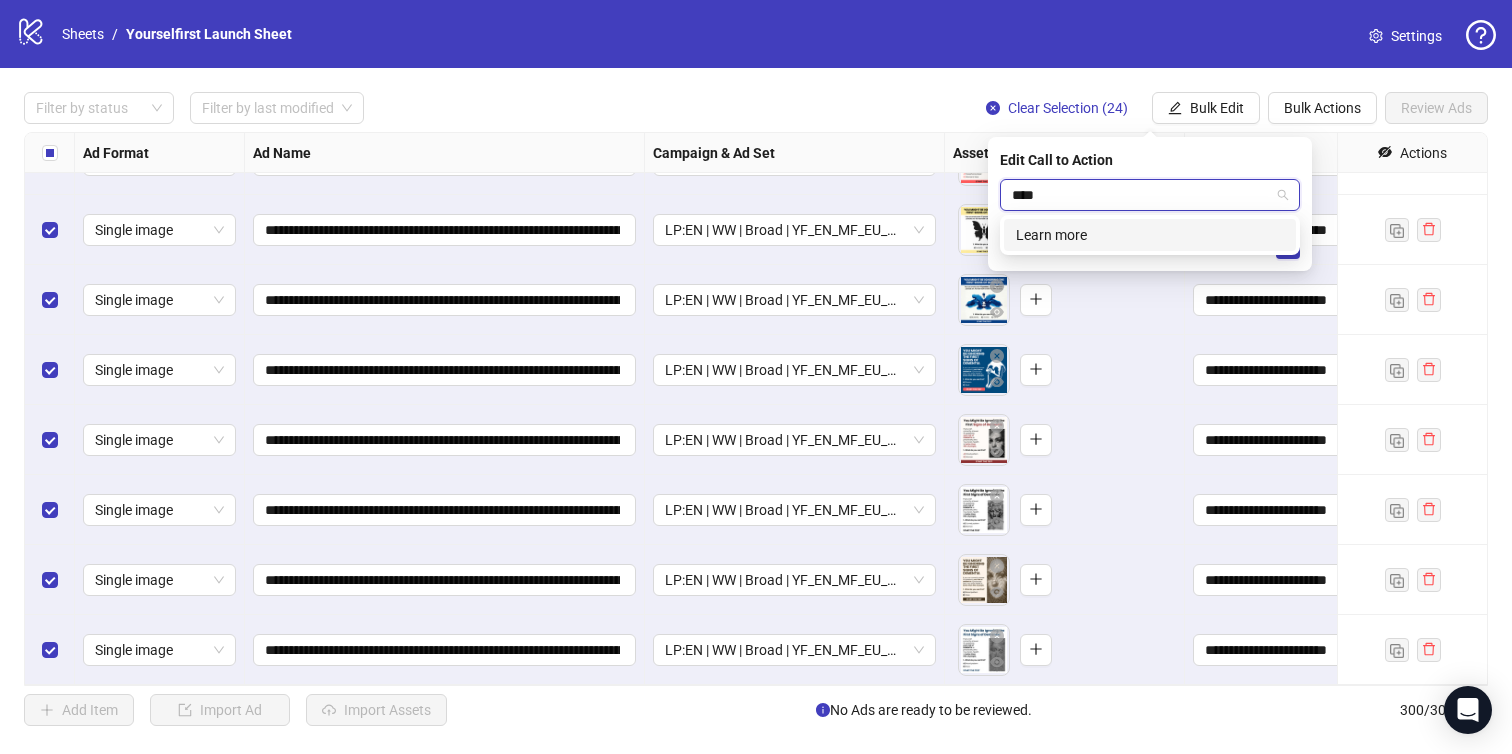 type on "*****" 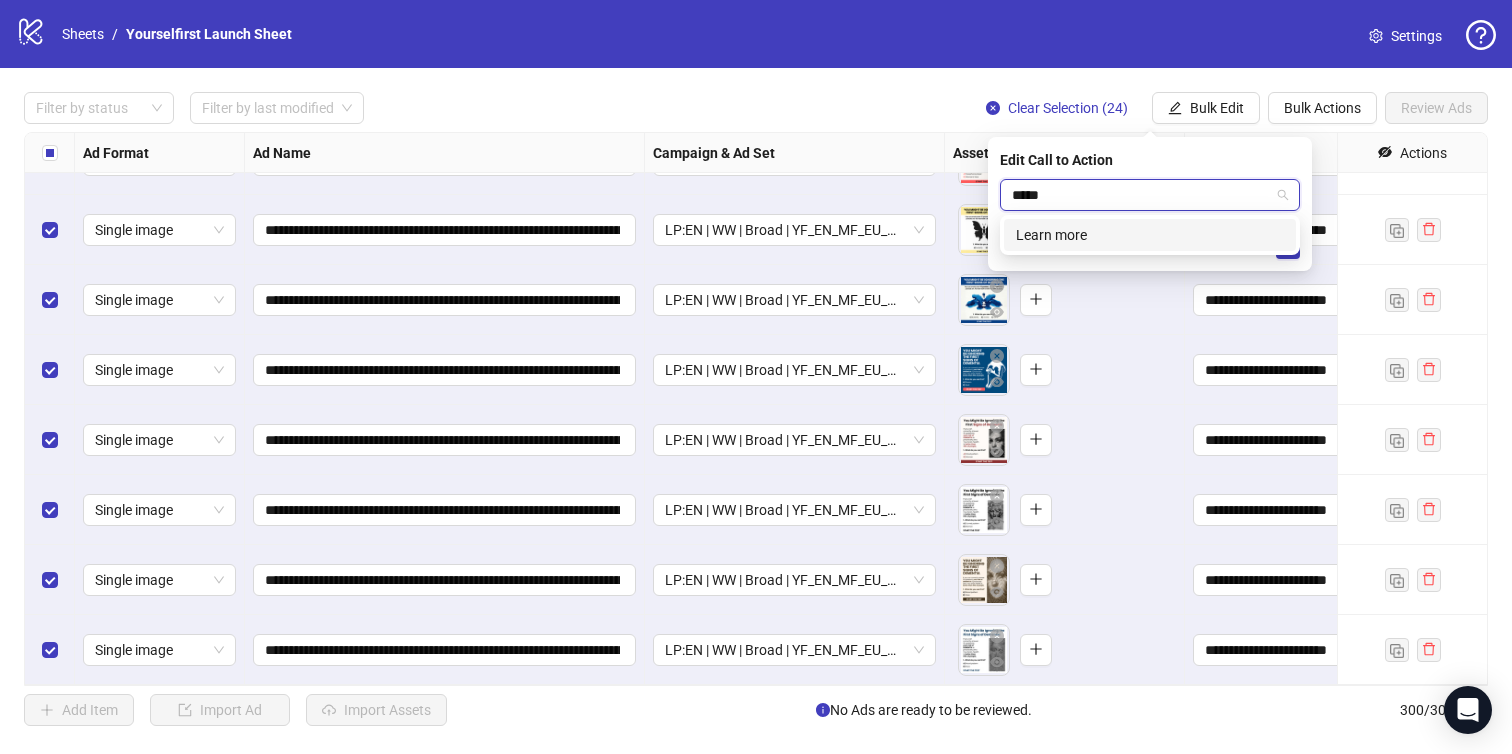 click on "Learn more" at bounding box center [1150, 235] 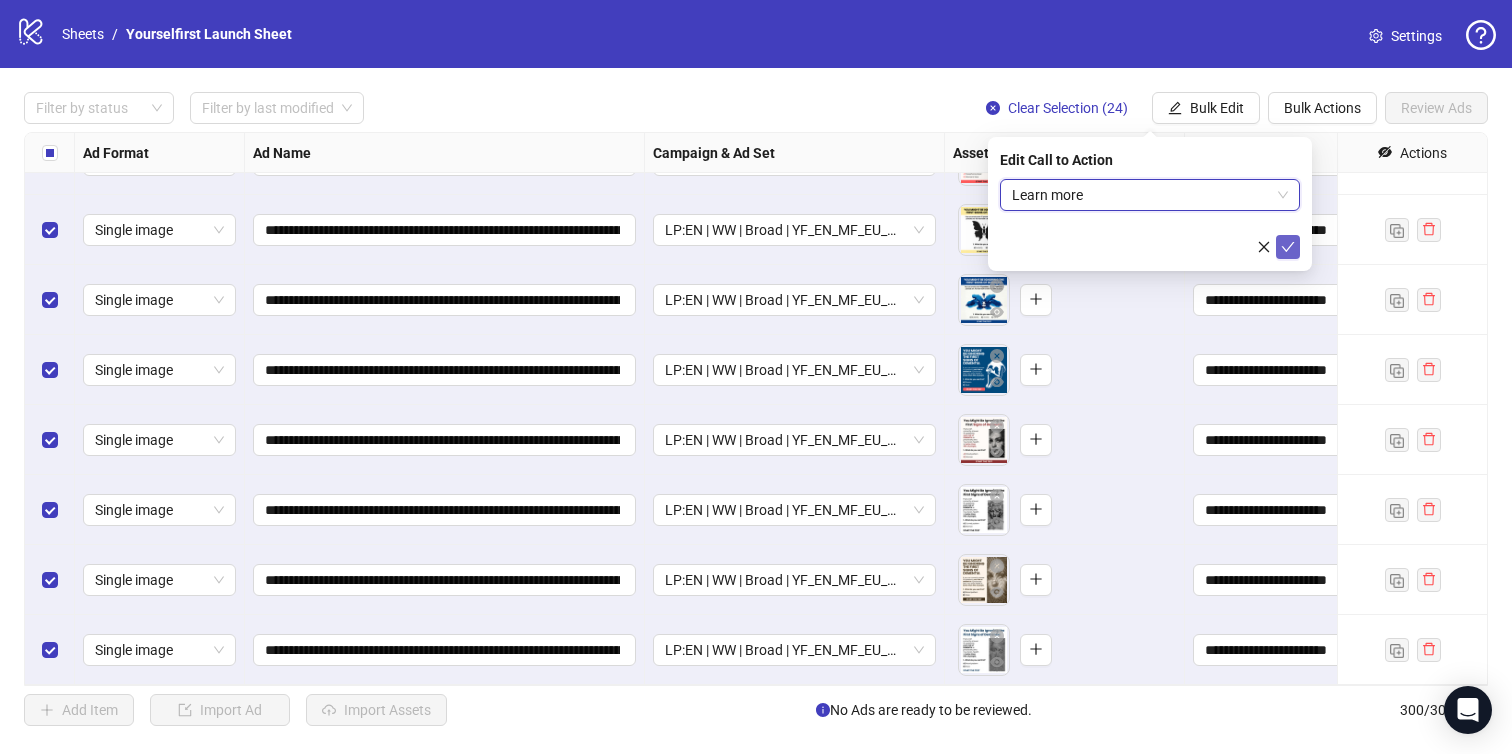 click 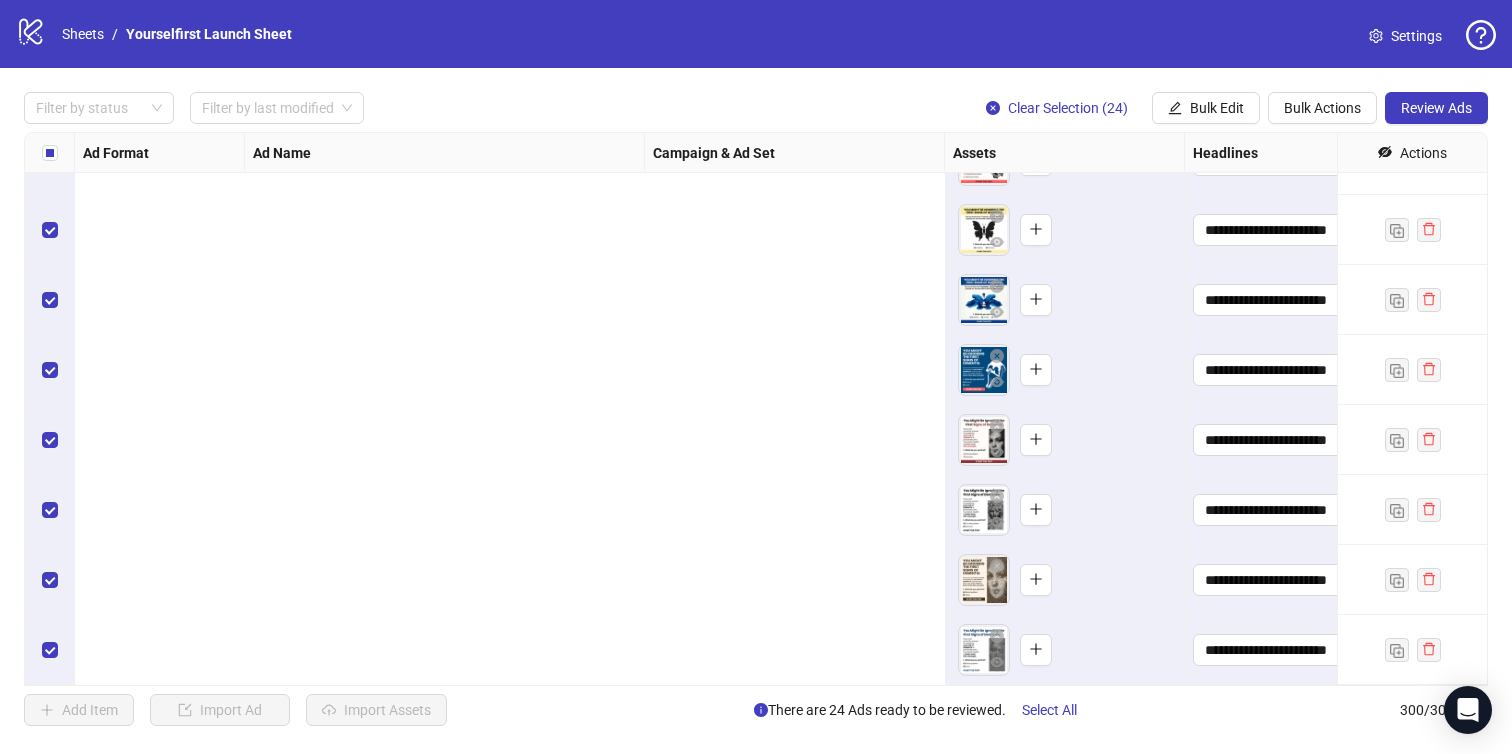 scroll, scrollTop: 20488, scrollLeft: 1302, axis: both 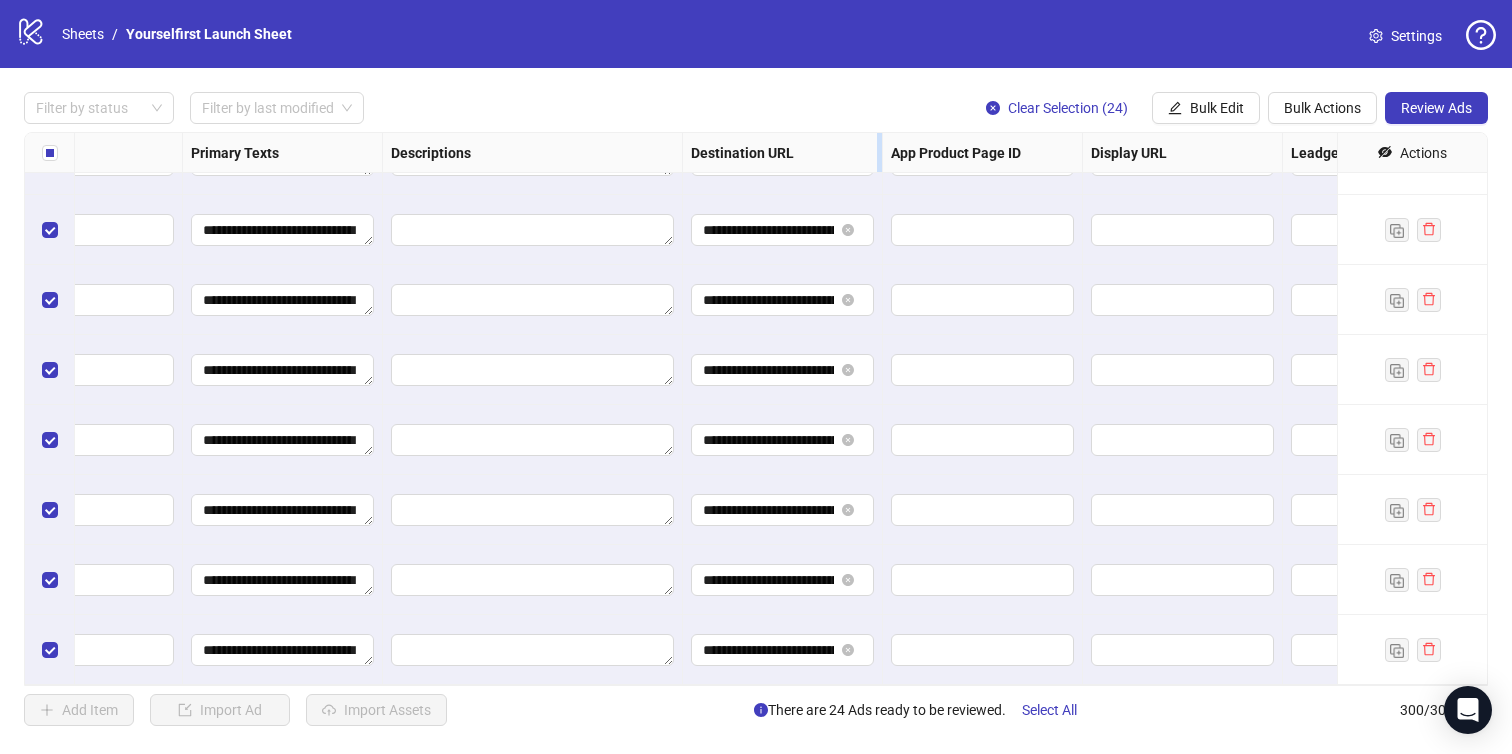 click at bounding box center [879, 152] 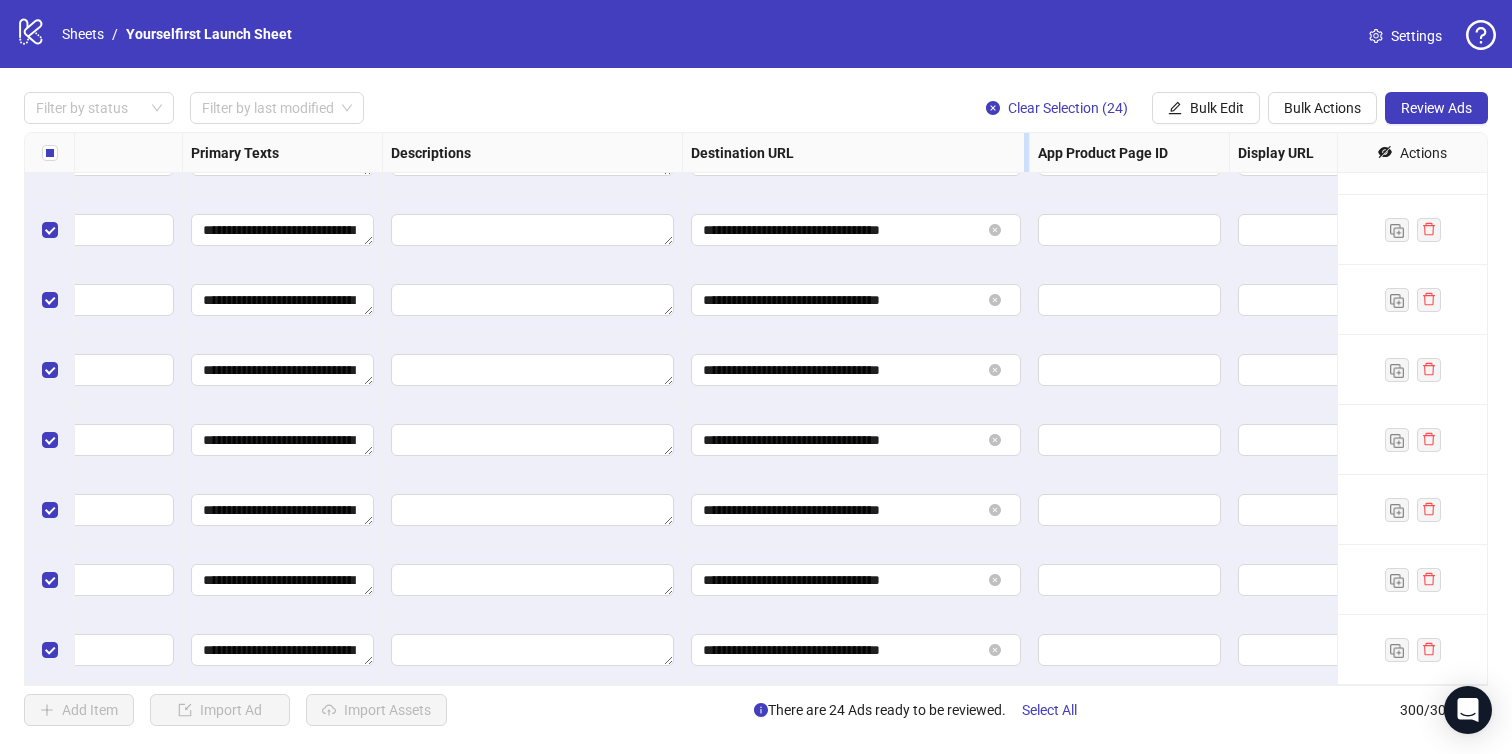 drag, startPoint x: 881, startPoint y: 150, endPoint x: 1050, endPoint y: 147, distance: 169.02663 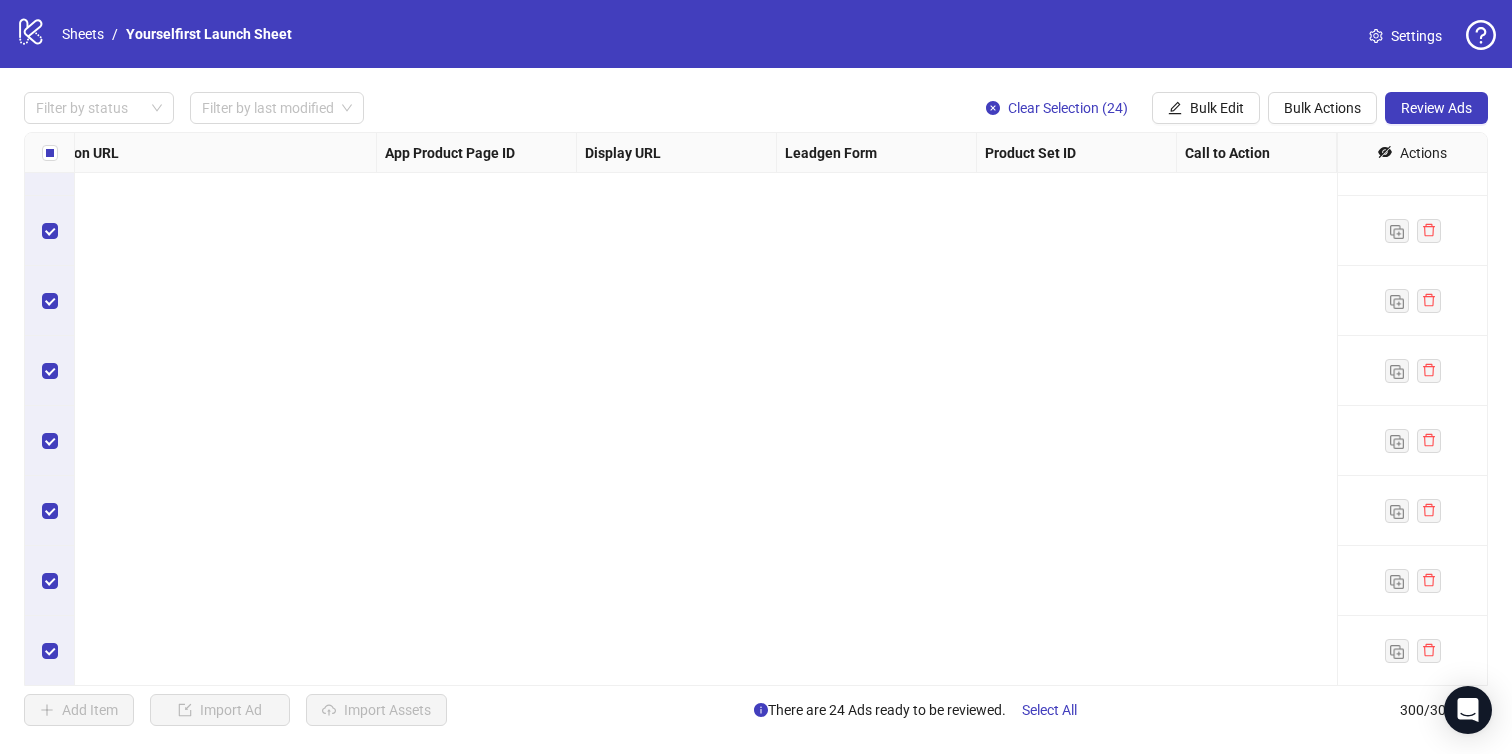 scroll, scrollTop: 20487, scrollLeft: 0, axis: vertical 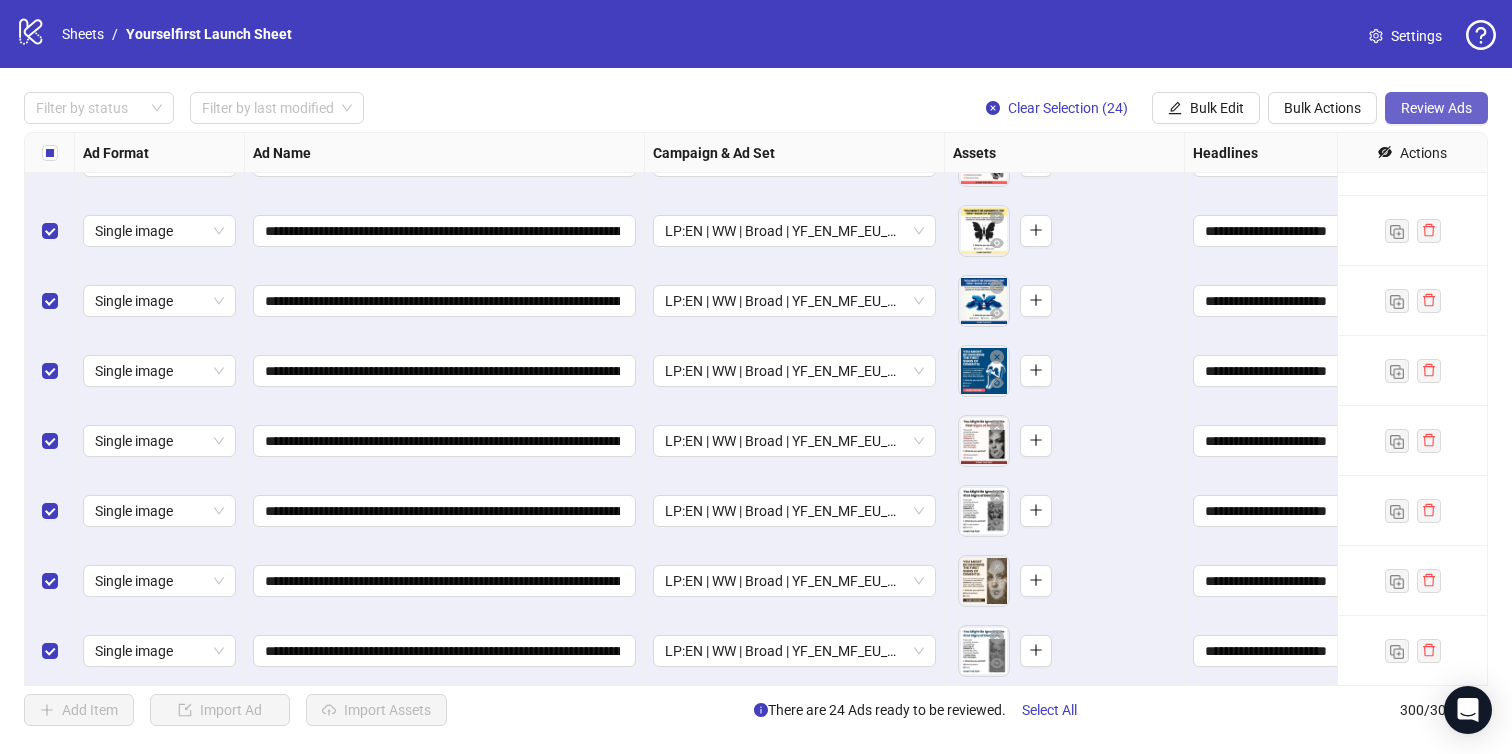 click on "Review Ads" at bounding box center [1436, 108] 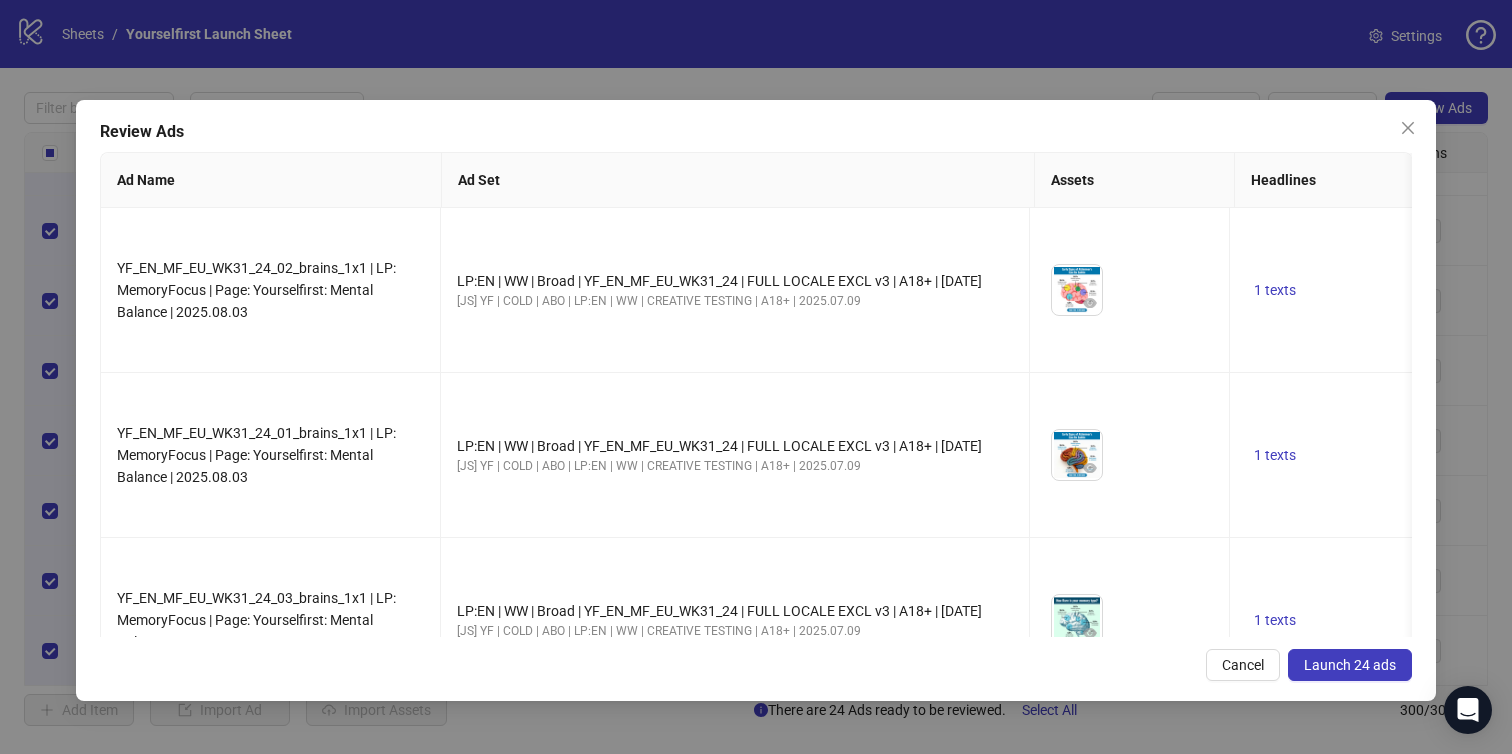 click on "Launch 24 ads" at bounding box center [1350, 665] 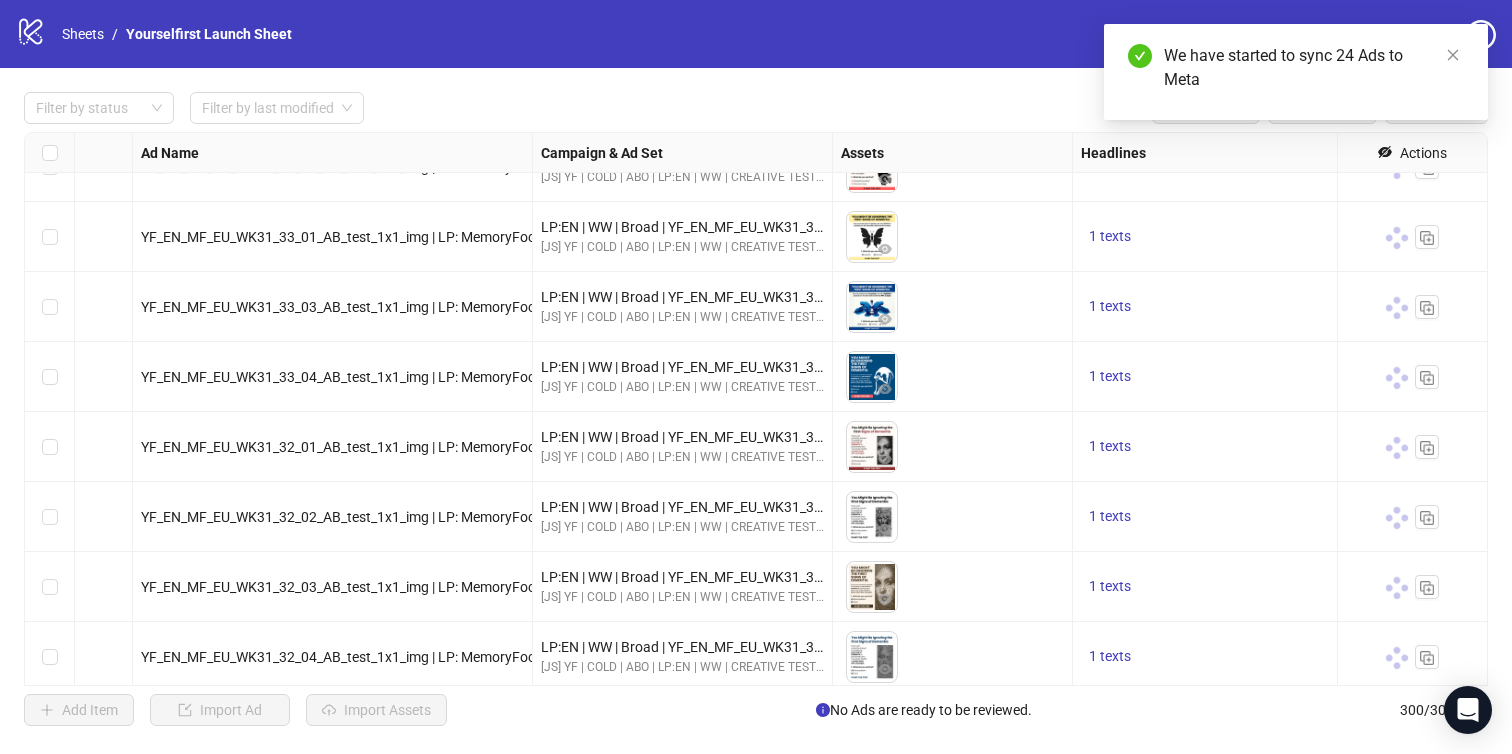 scroll, scrollTop: 20481, scrollLeft: 0, axis: vertical 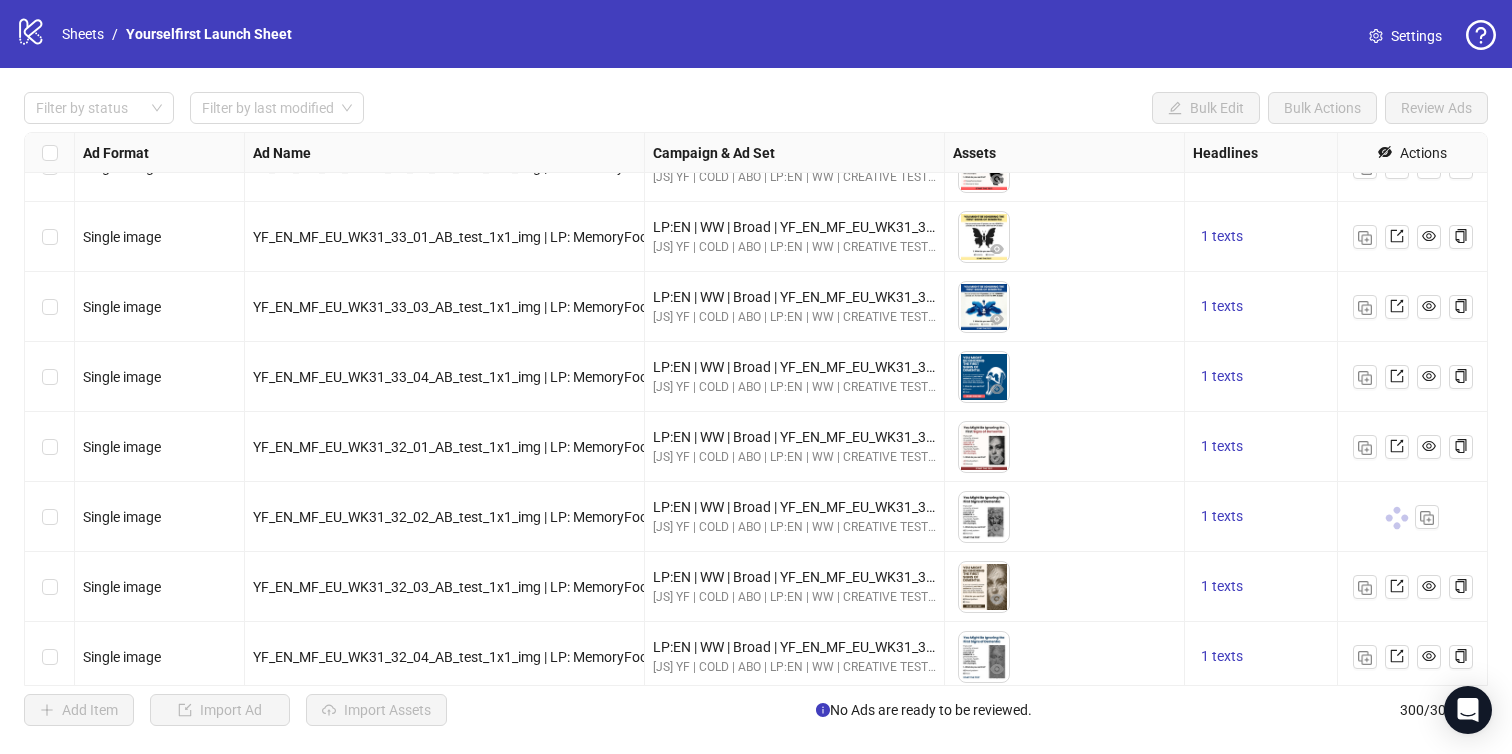 click on "logo/logo-mobile Sheets / Yourselfirst Launch Sheet Settings" at bounding box center (756, 34) 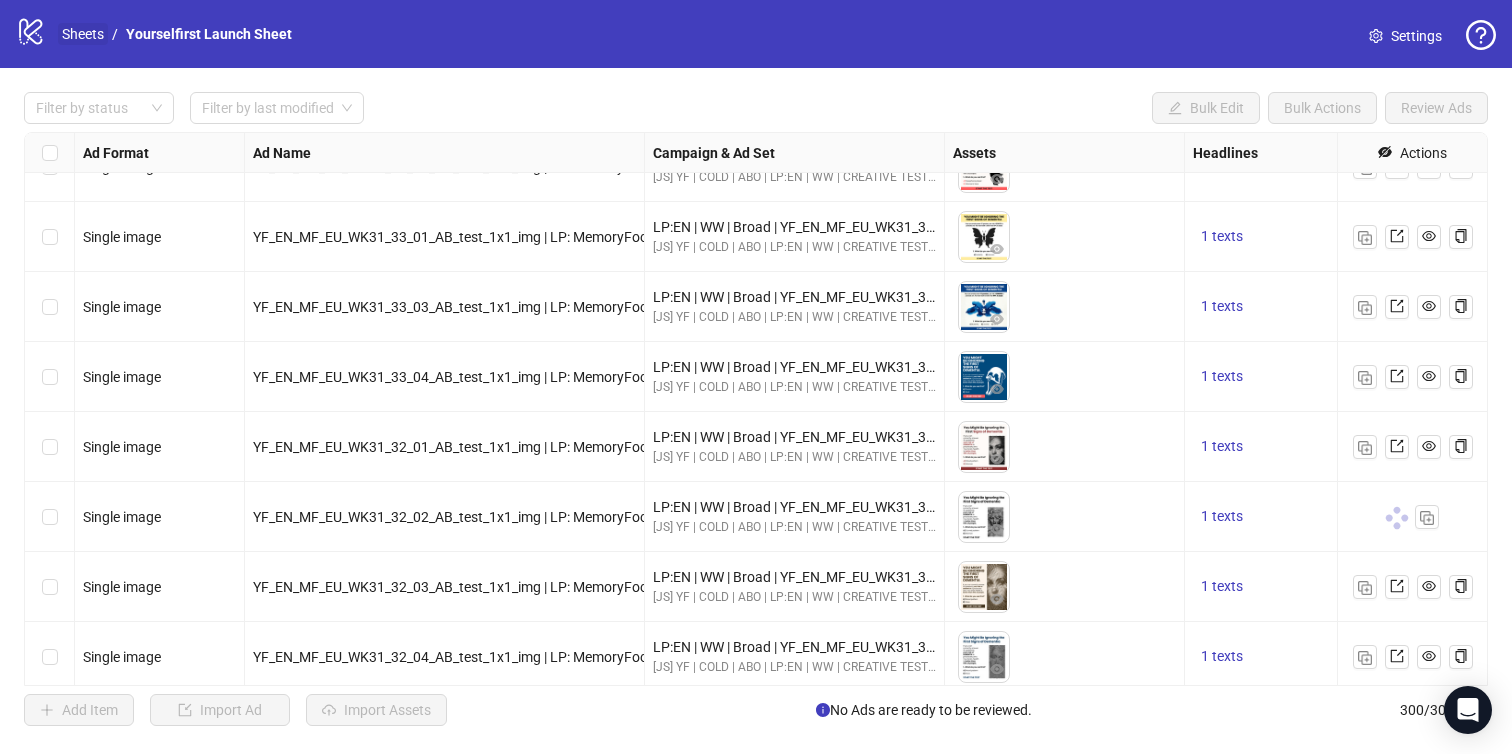 click on "Sheets" at bounding box center (83, 34) 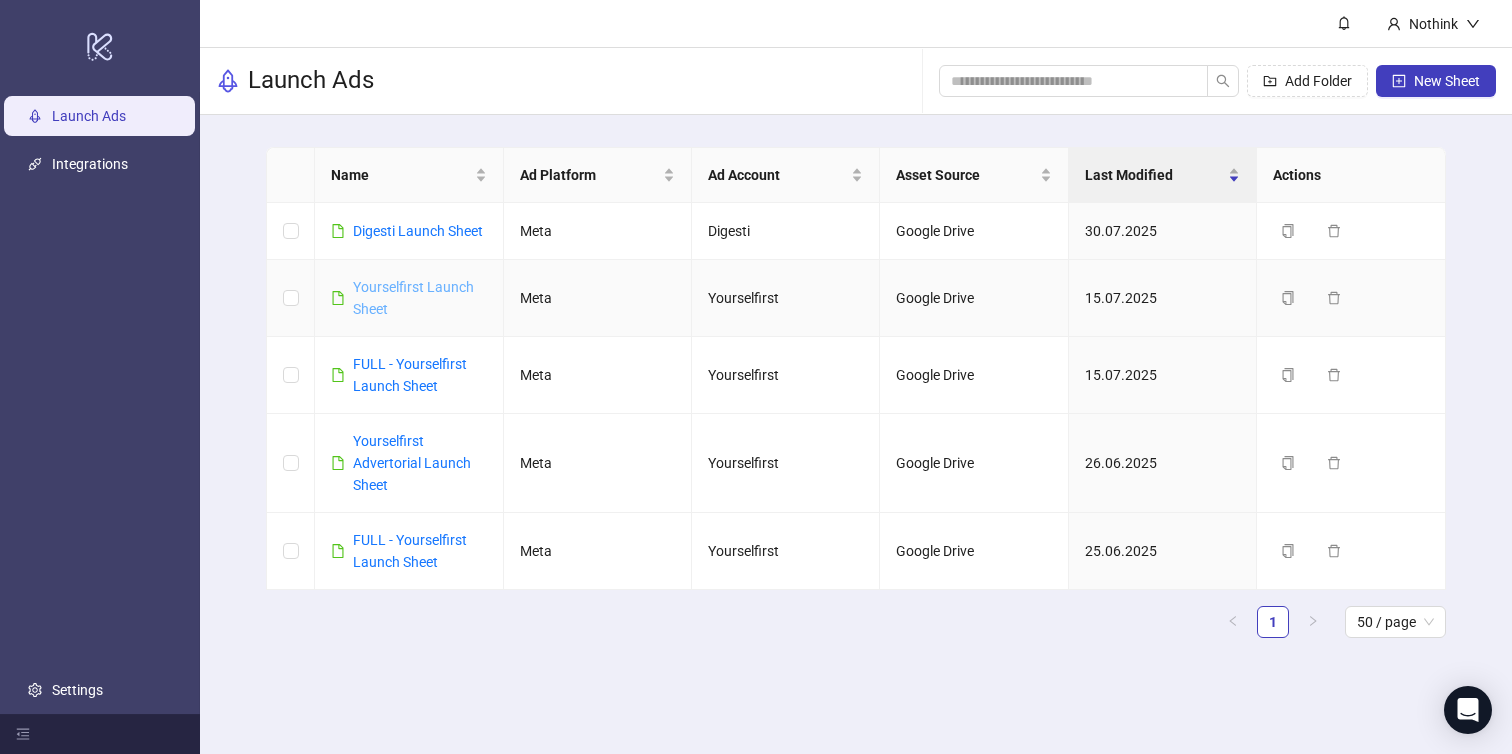 click on "Yourselfirst Launch Sheet" at bounding box center [413, 298] 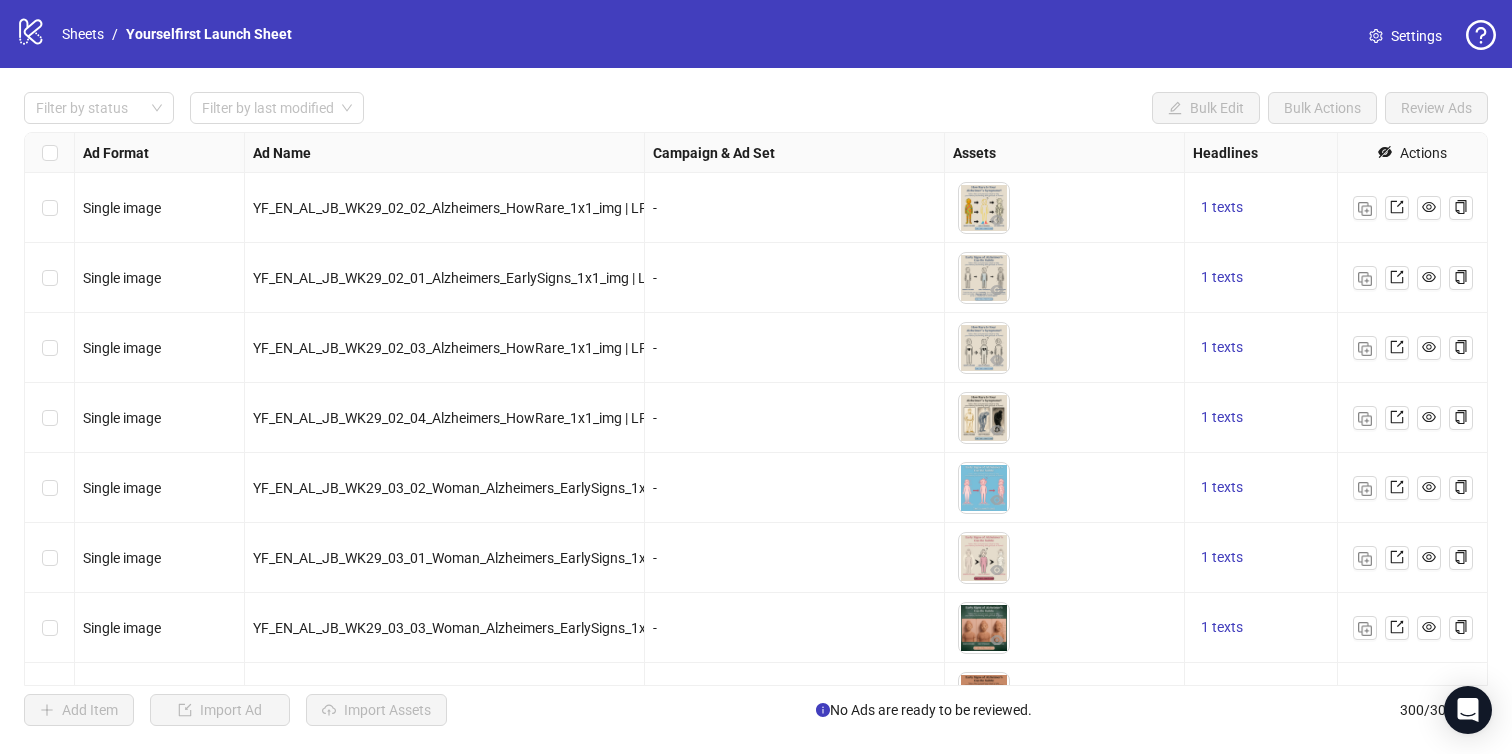 click on "Settings" at bounding box center [1416, 36] 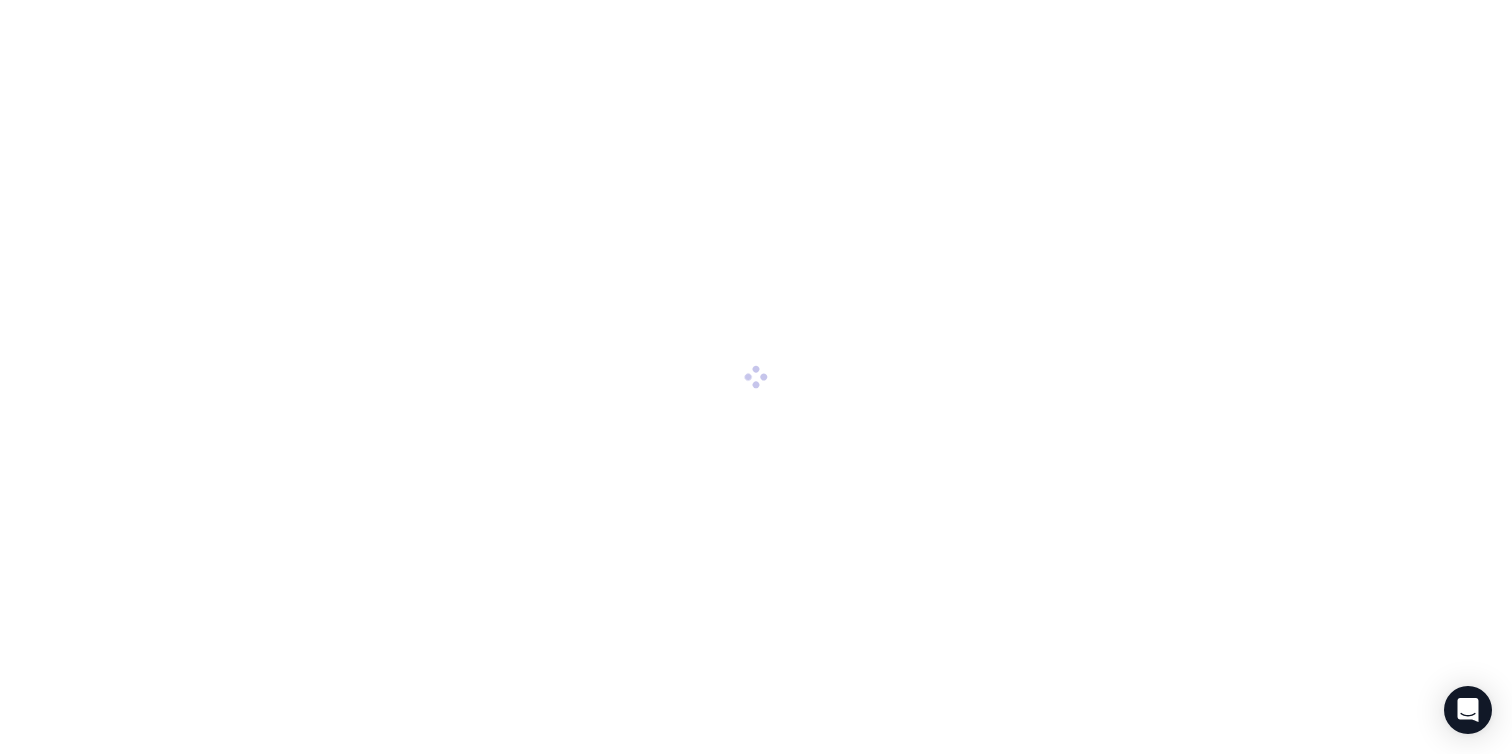scroll, scrollTop: 0, scrollLeft: 0, axis: both 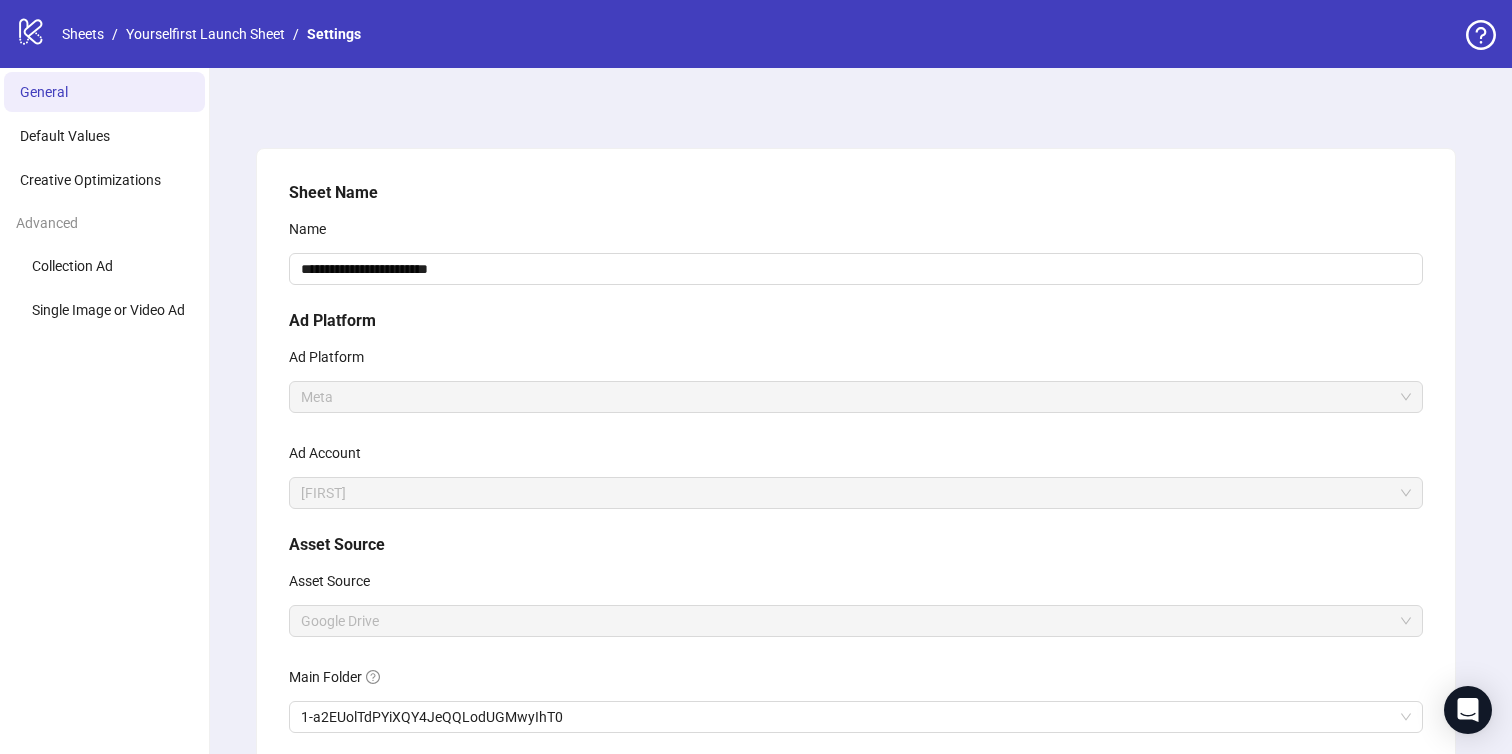 click on "Name" at bounding box center [856, 233] 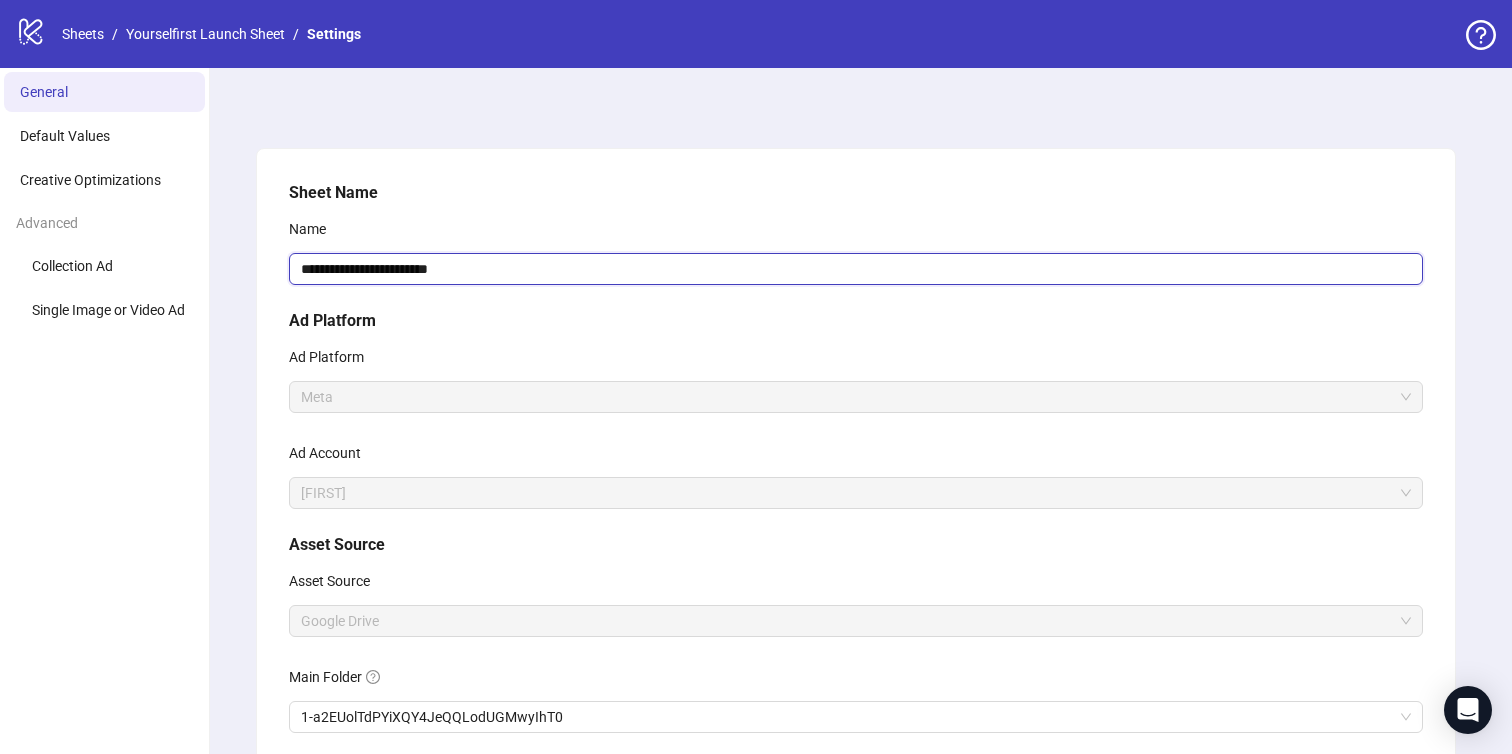 click on "**********" at bounding box center (856, 269) 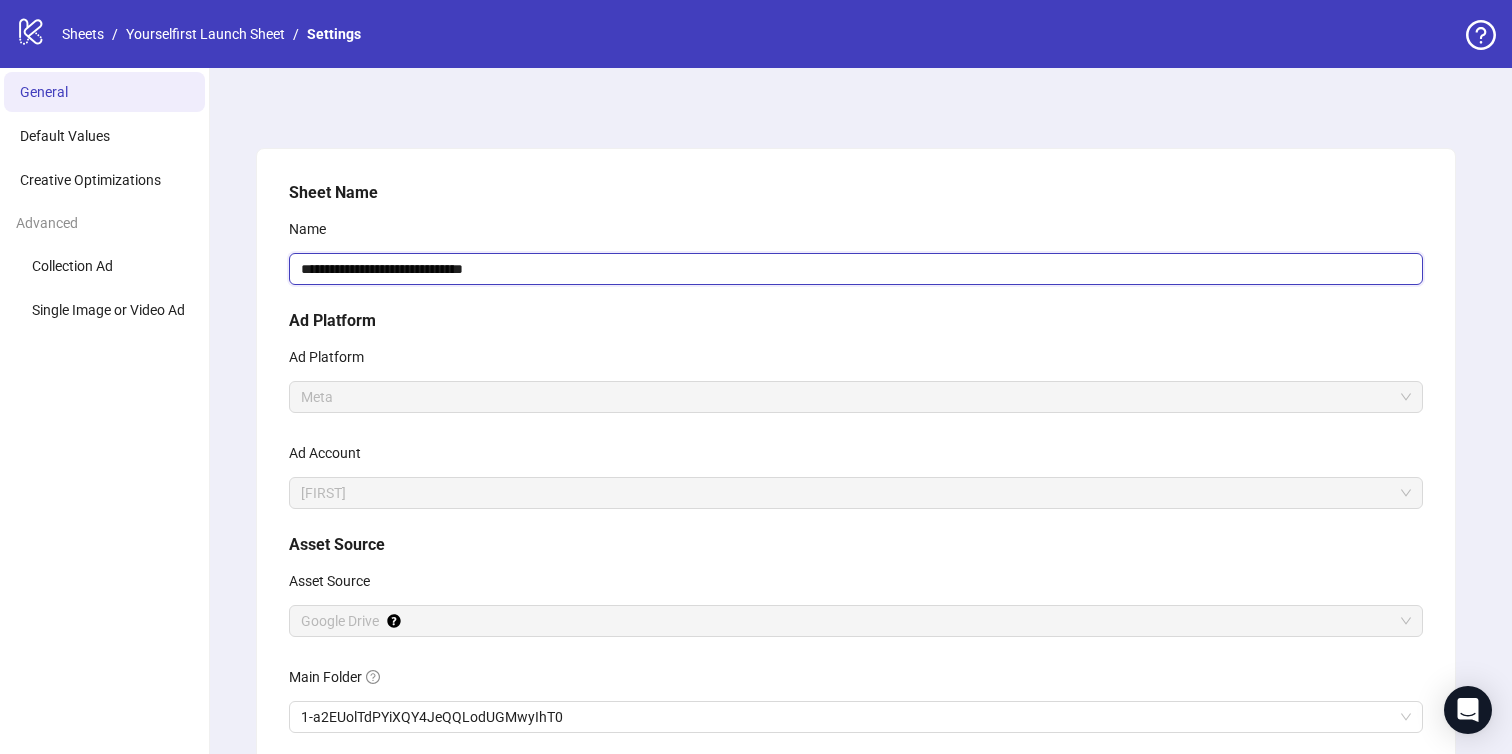 type on "**********" 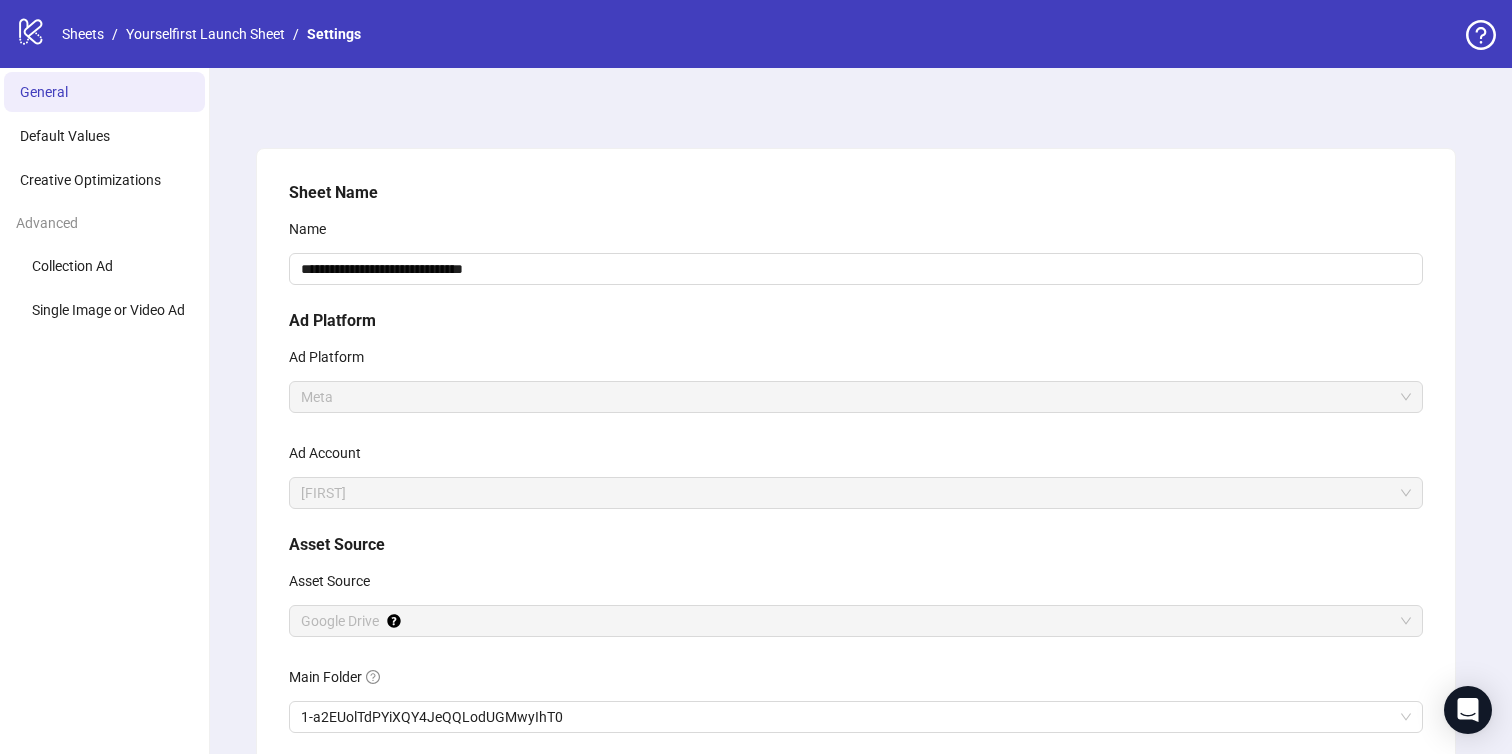 click on "Sheet Name" at bounding box center (856, 193) 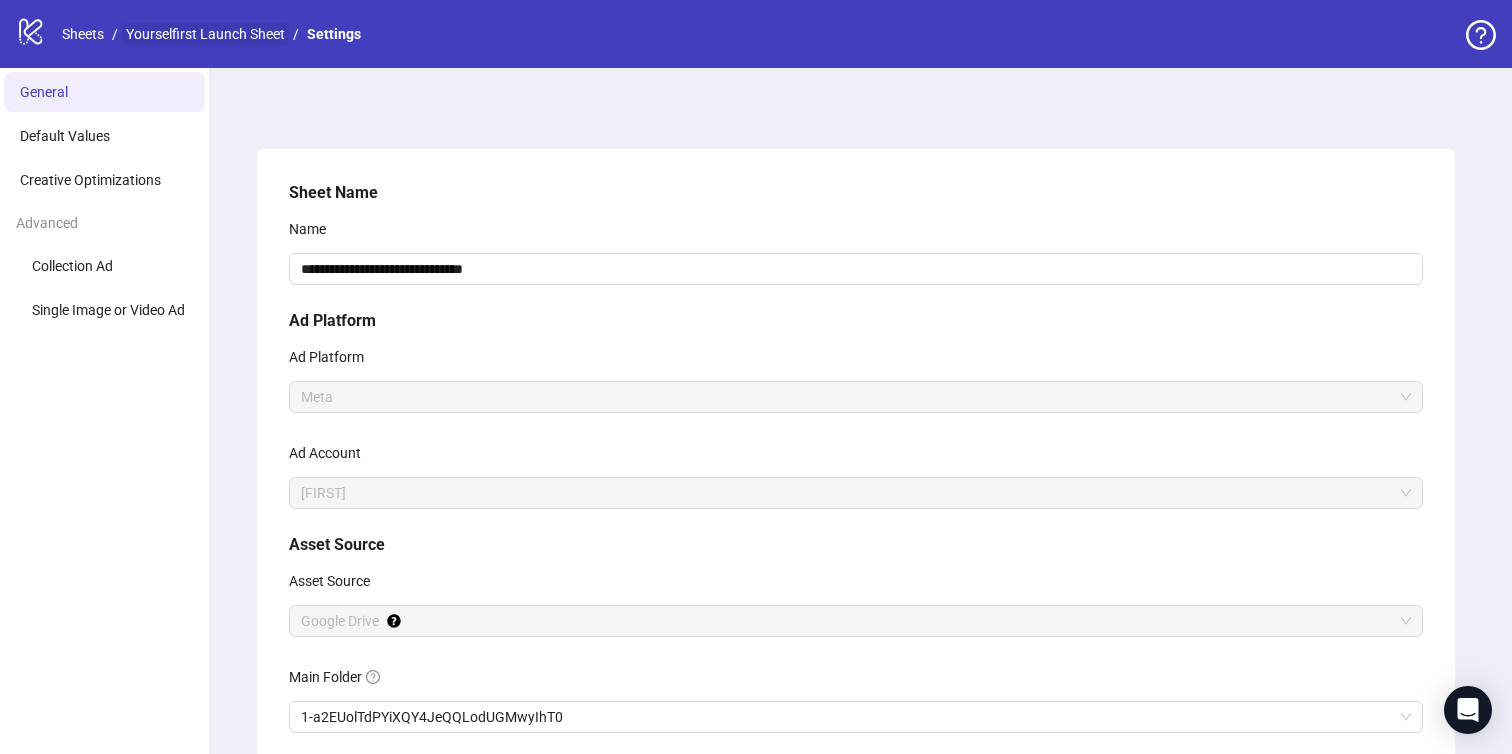 scroll, scrollTop: 172, scrollLeft: 0, axis: vertical 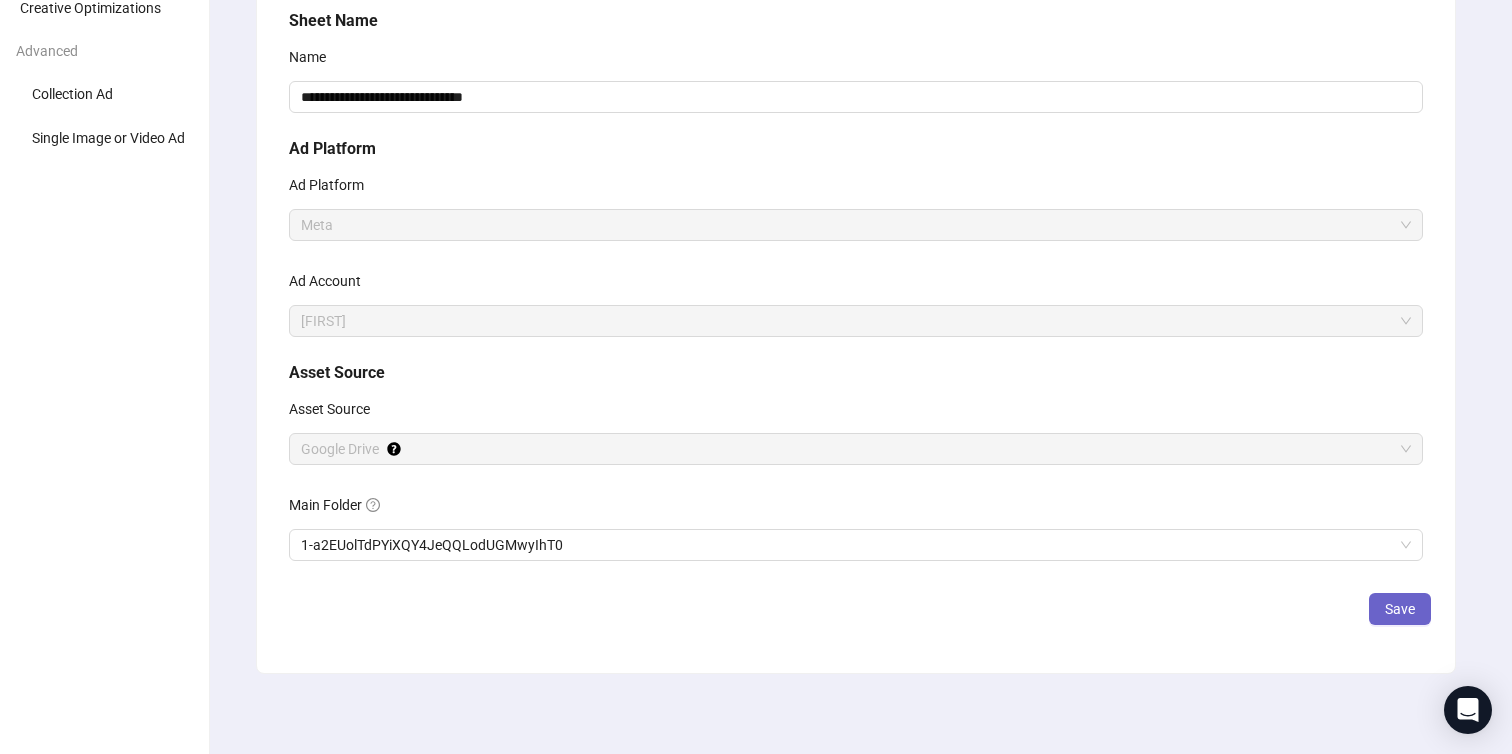 click on "Save" at bounding box center (1400, 609) 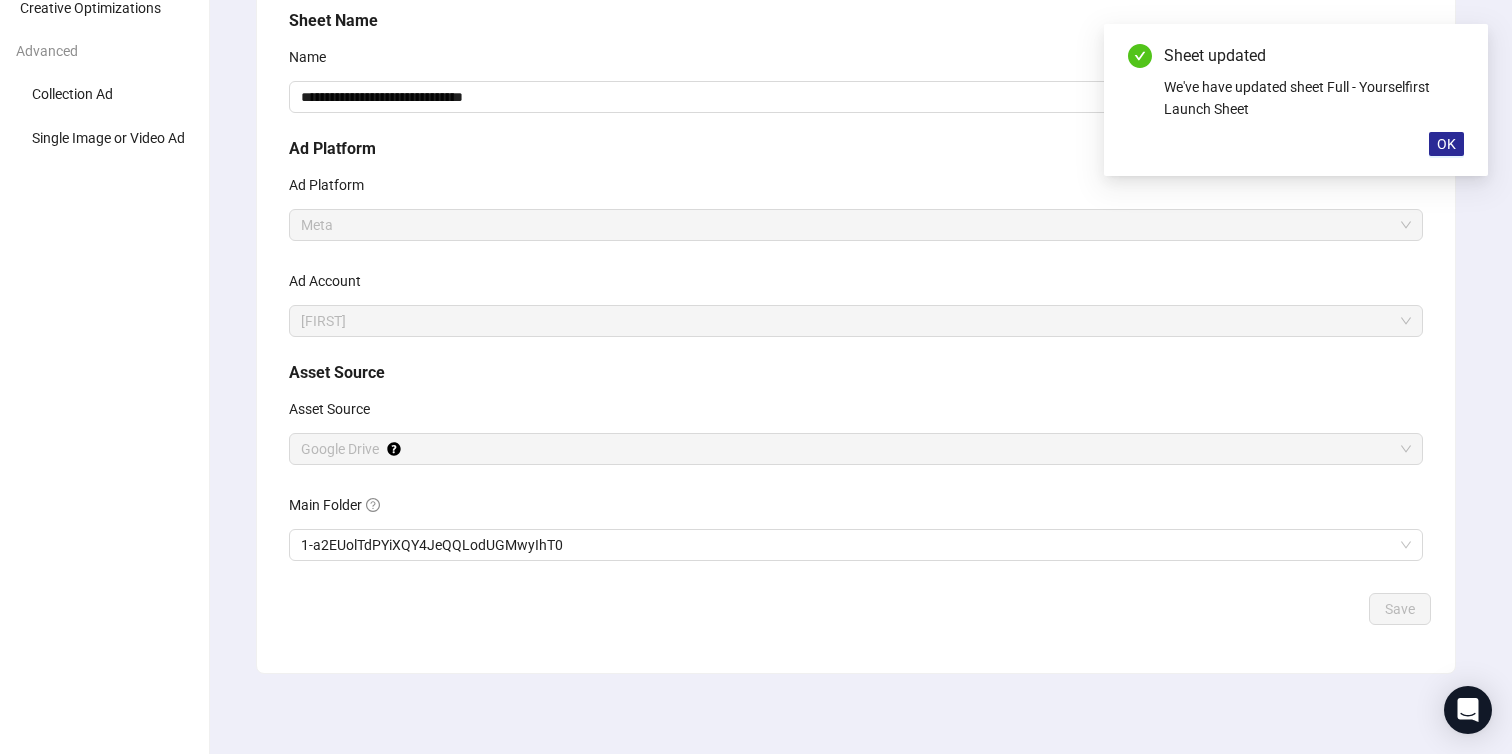 click on "OK" at bounding box center [1446, 144] 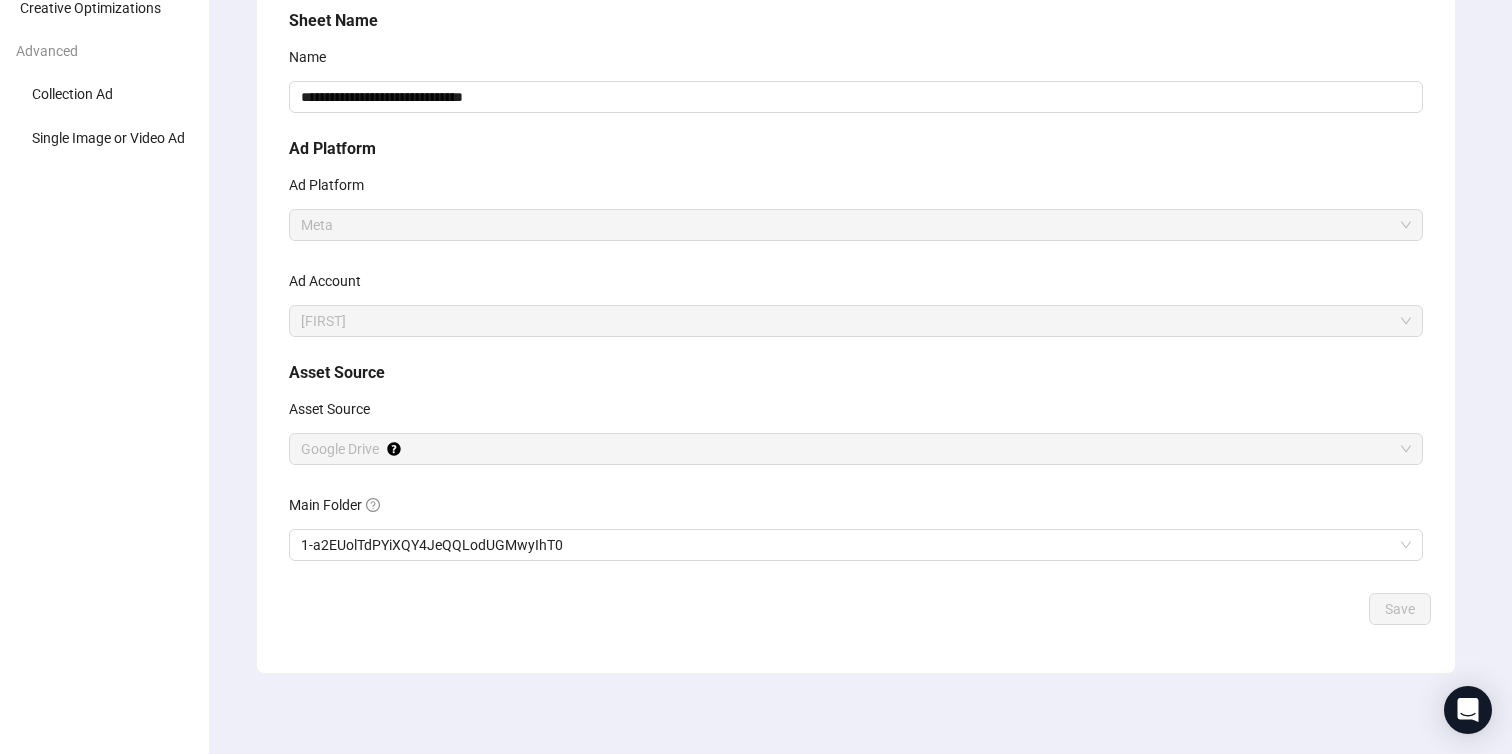 scroll, scrollTop: 0, scrollLeft: 0, axis: both 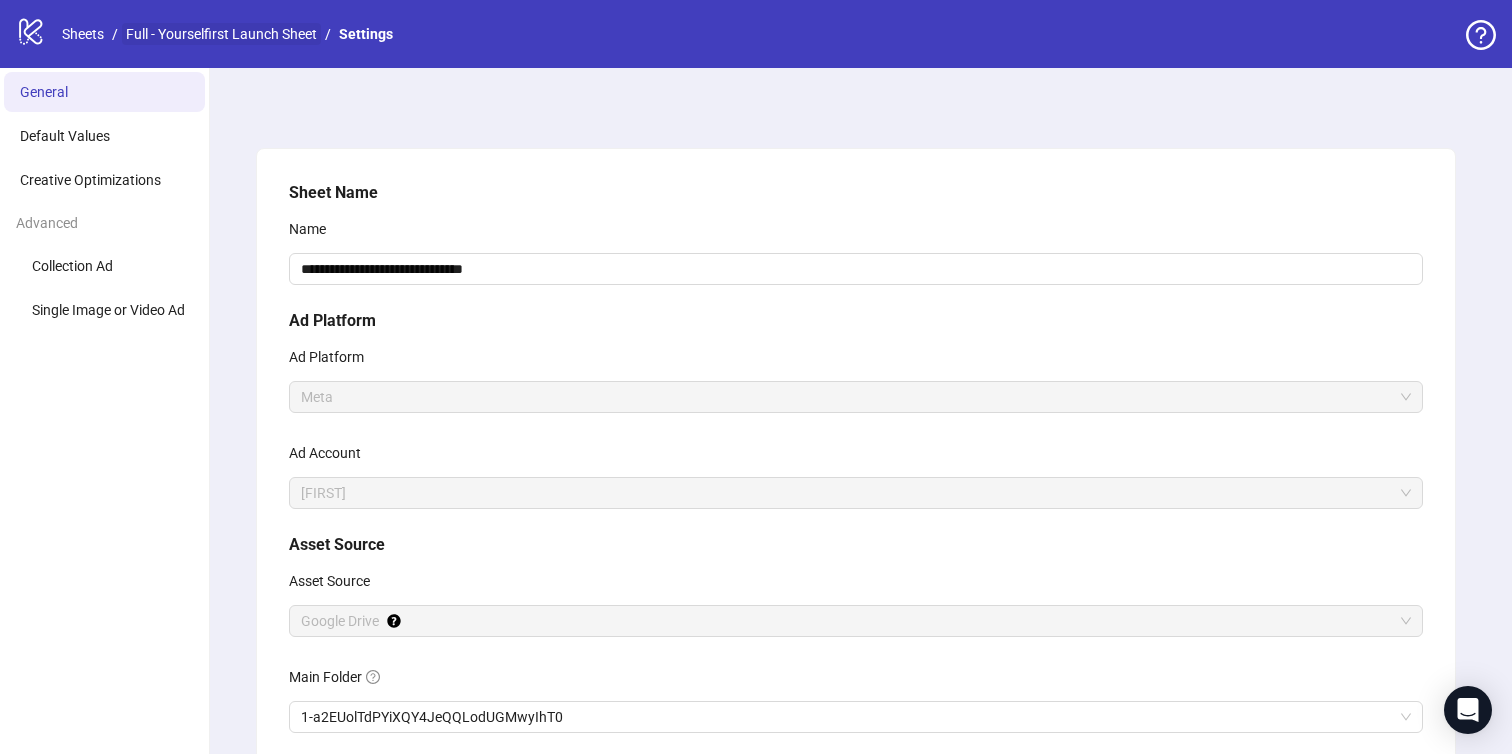 click on "Full - Yourselfirst Launch Sheet" at bounding box center (221, 34) 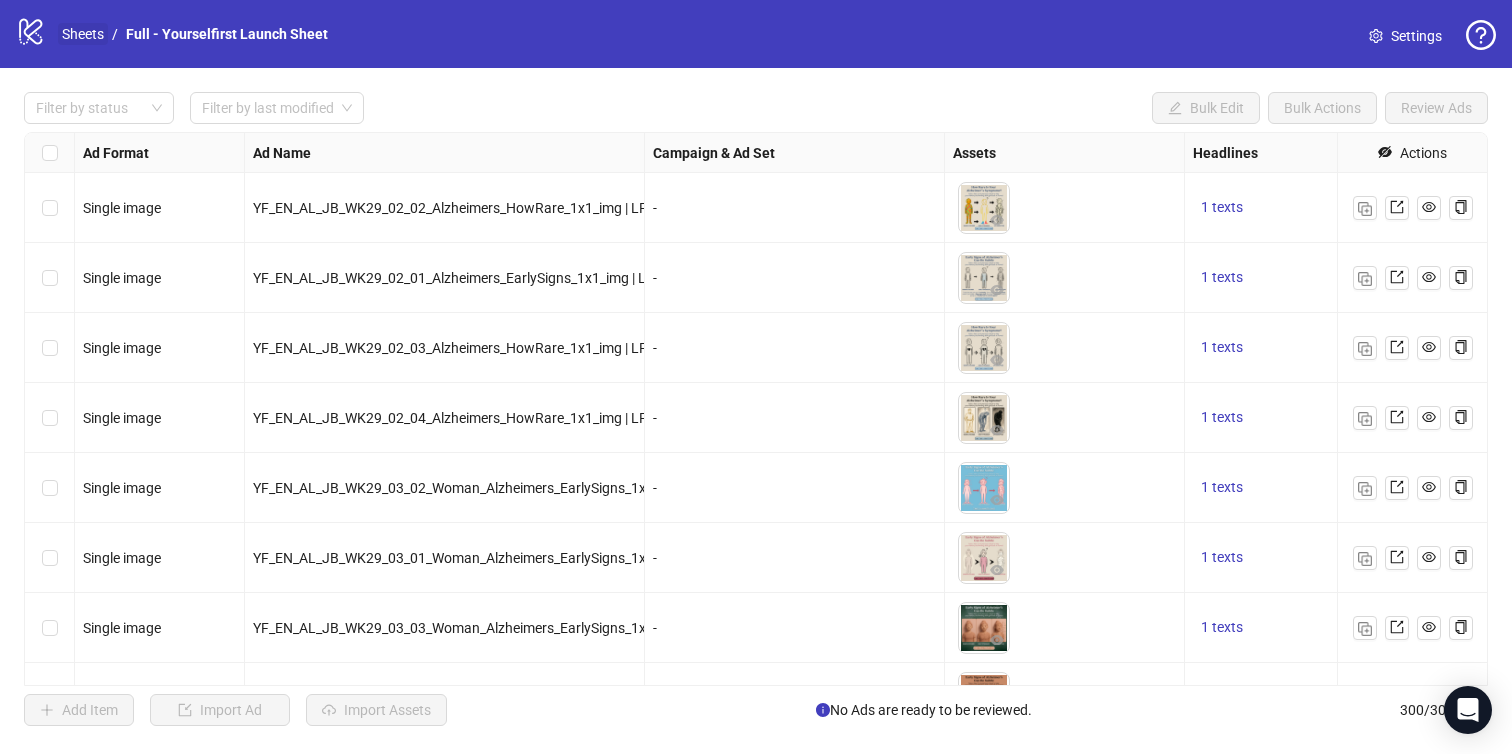 click on "Sheets" at bounding box center (83, 34) 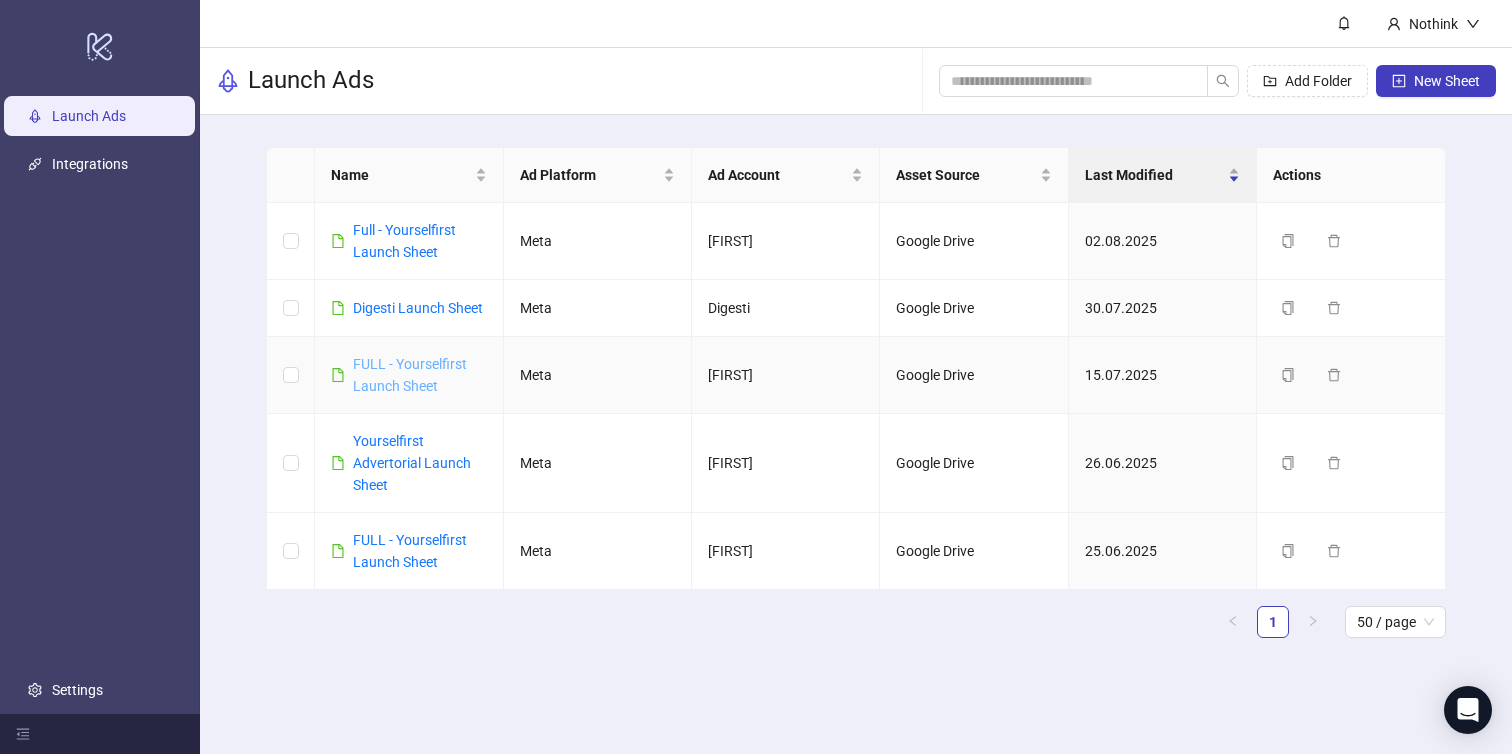 click on "FULL - Yourselfirst Launch Sheet" at bounding box center (410, 375) 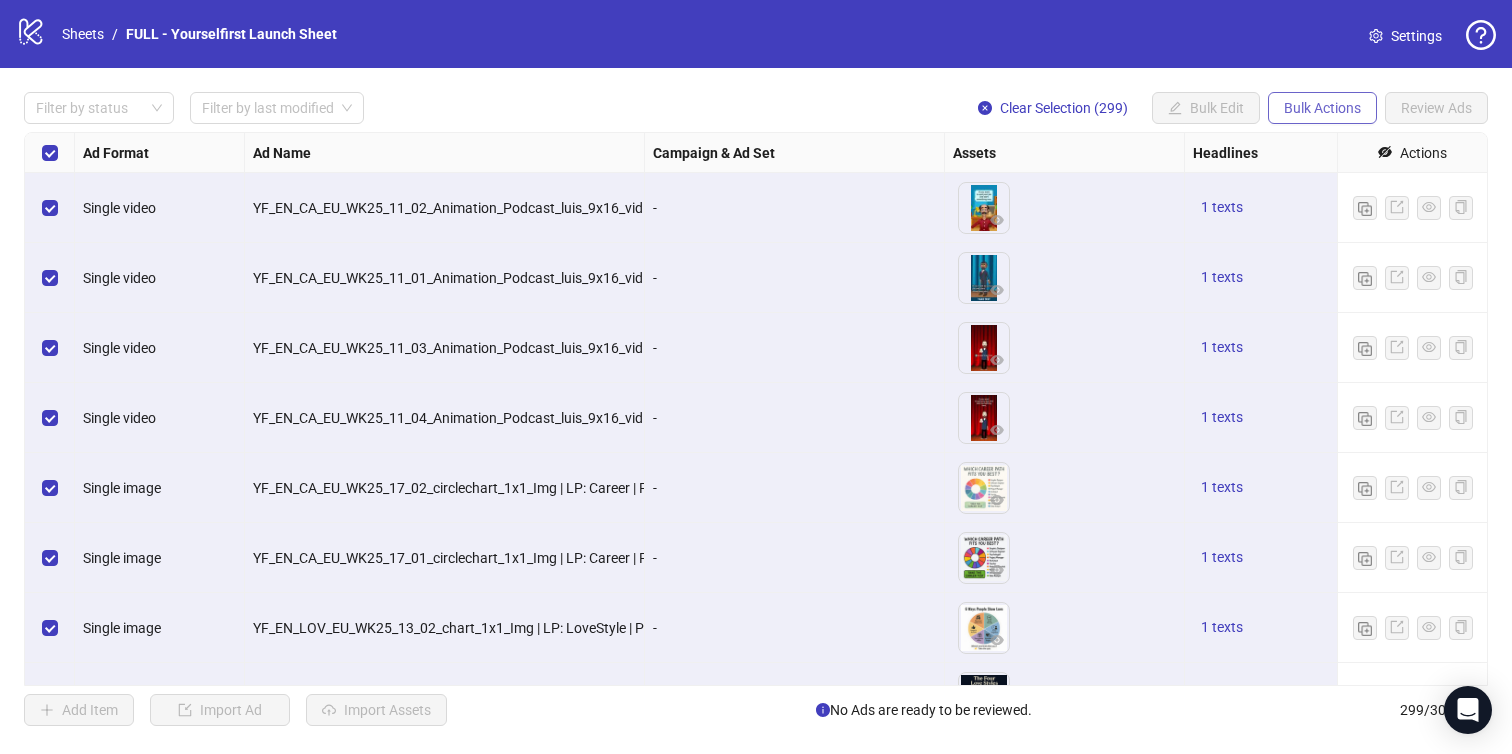 click on "Bulk Actions" at bounding box center [1322, 108] 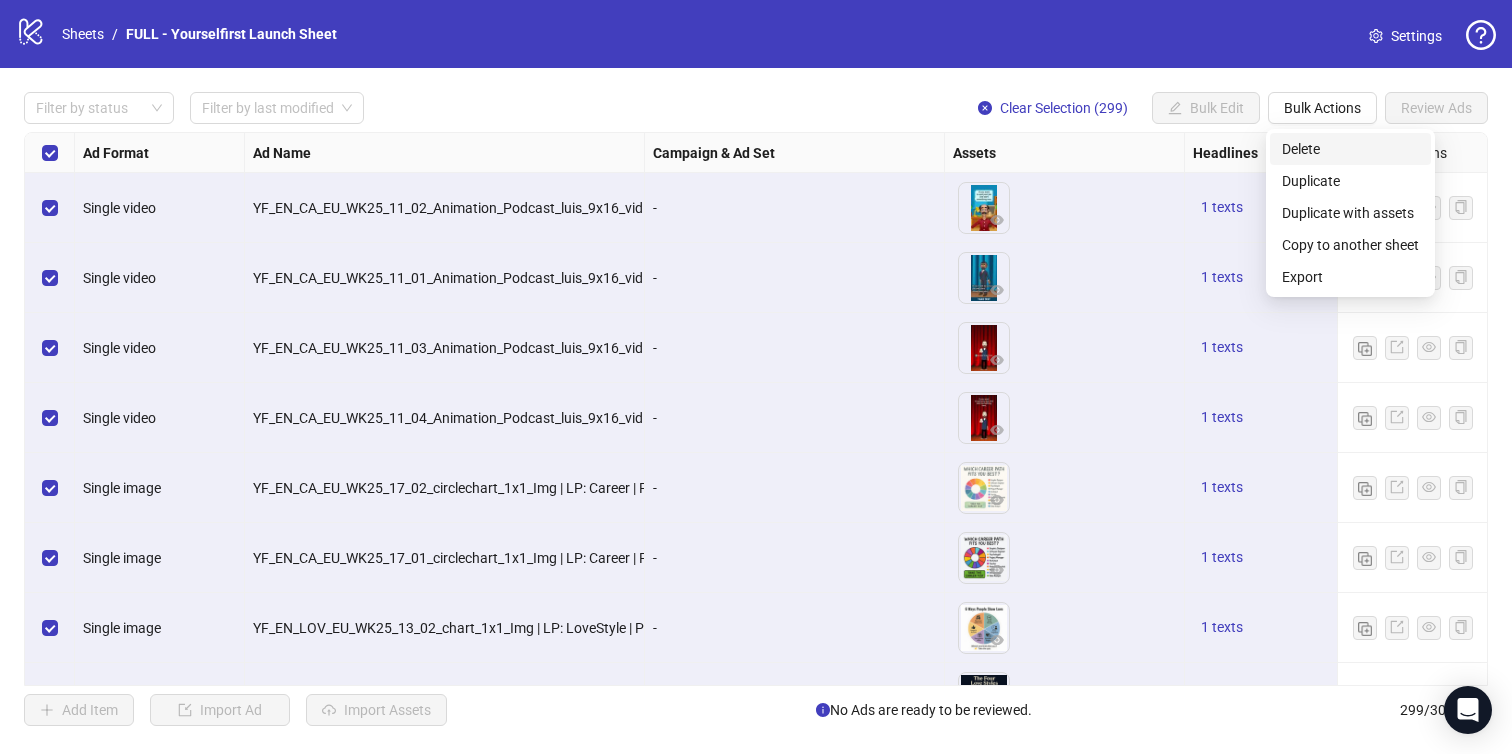 click on "Delete" at bounding box center [1350, 149] 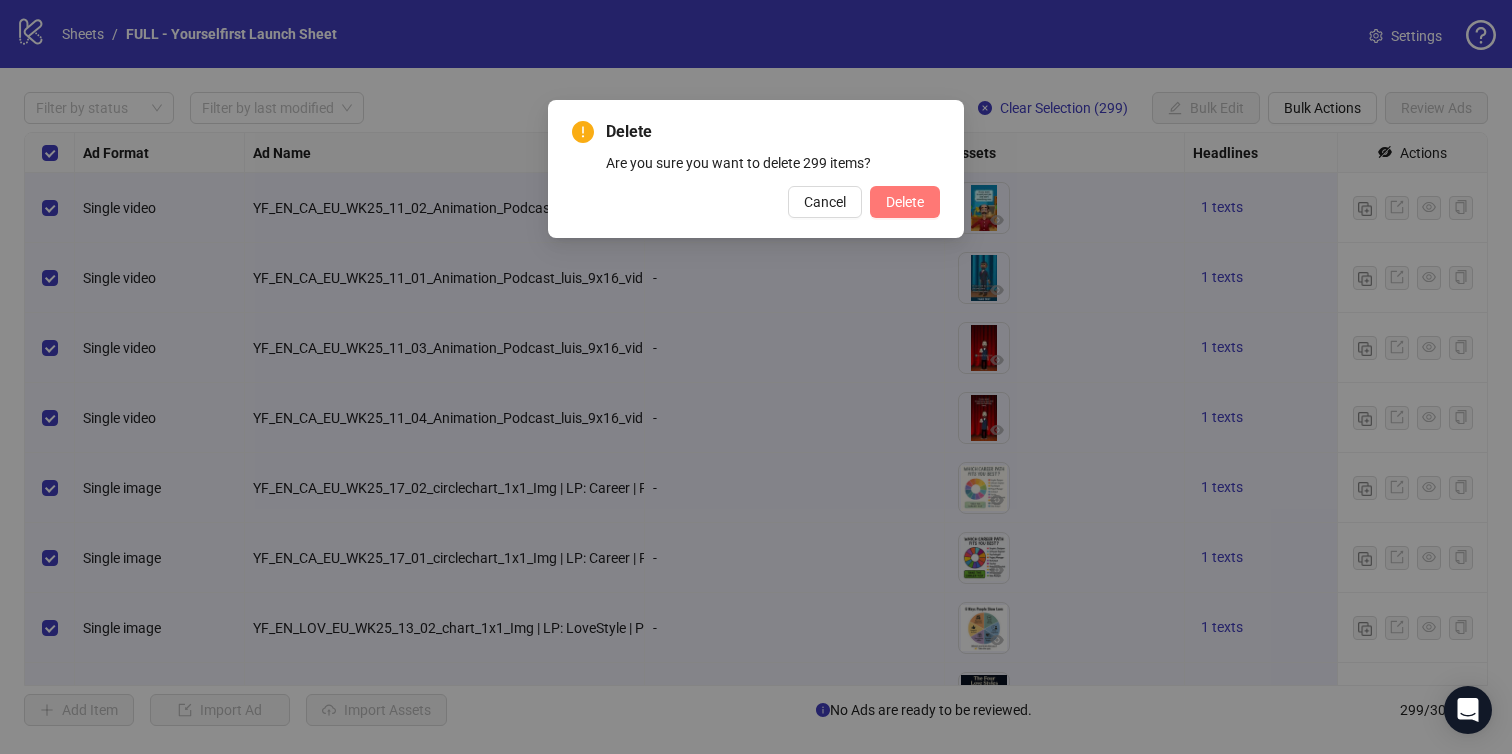 click on "Delete" at bounding box center (905, 202) 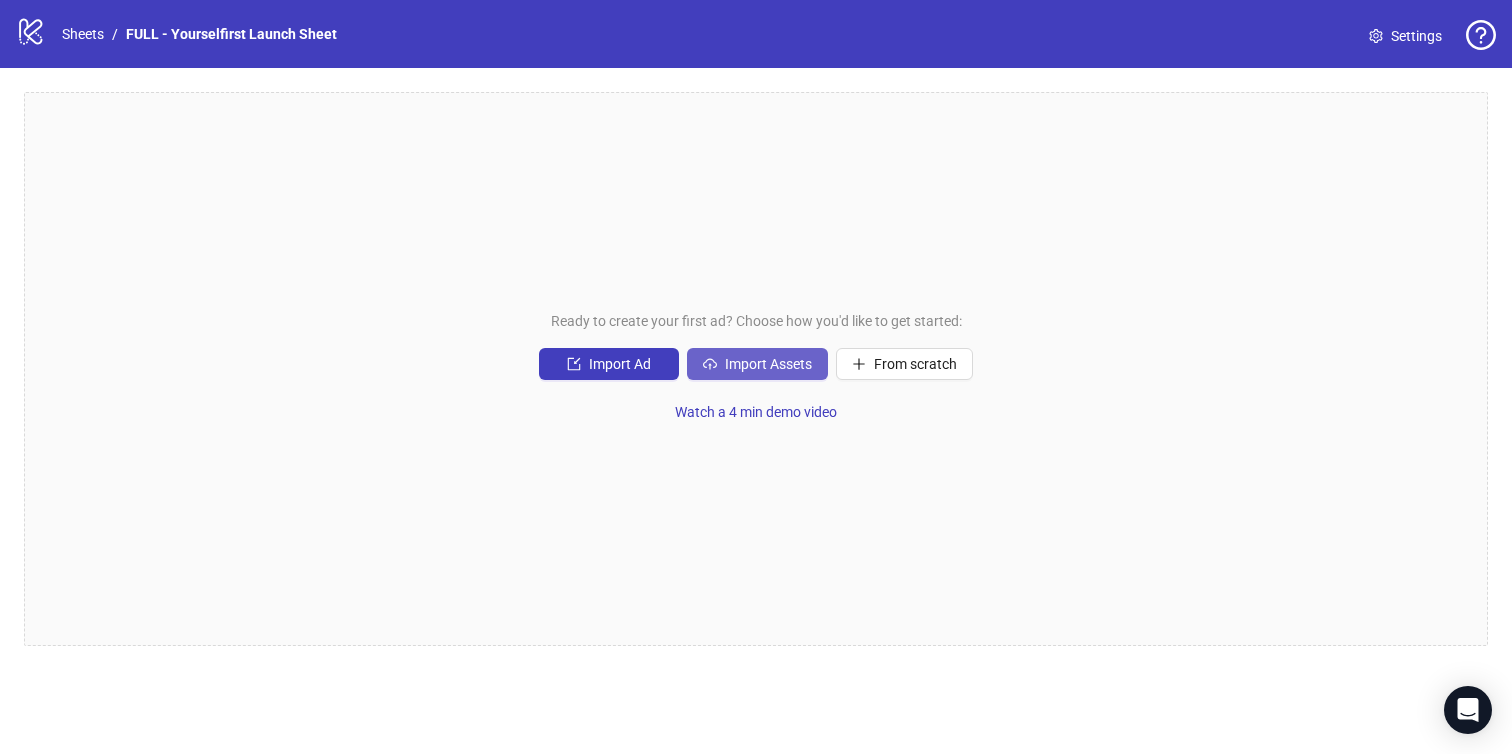click on "Import Assets" at bounding box center [768, 364] 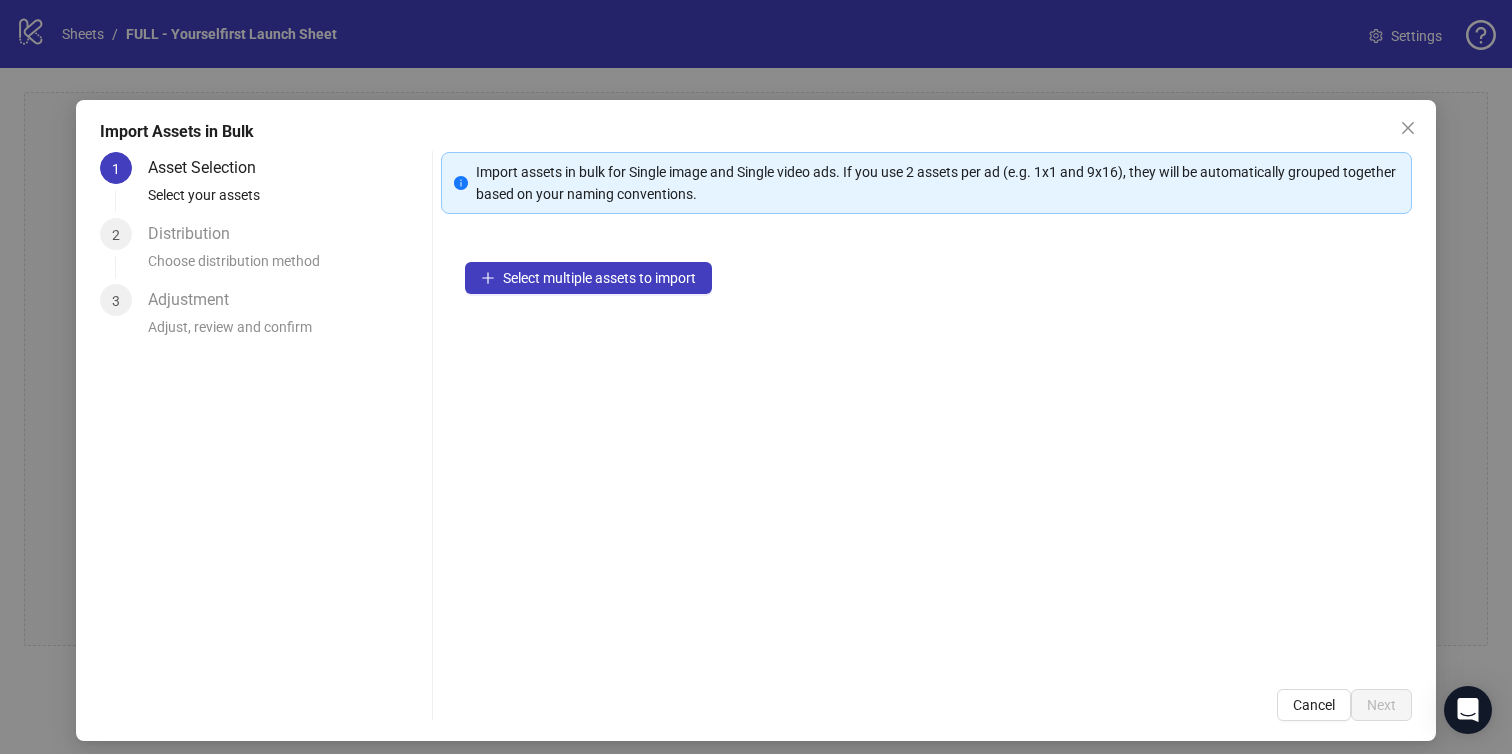 click on "Select multiple assets to import" at bounding box center (927, 451) 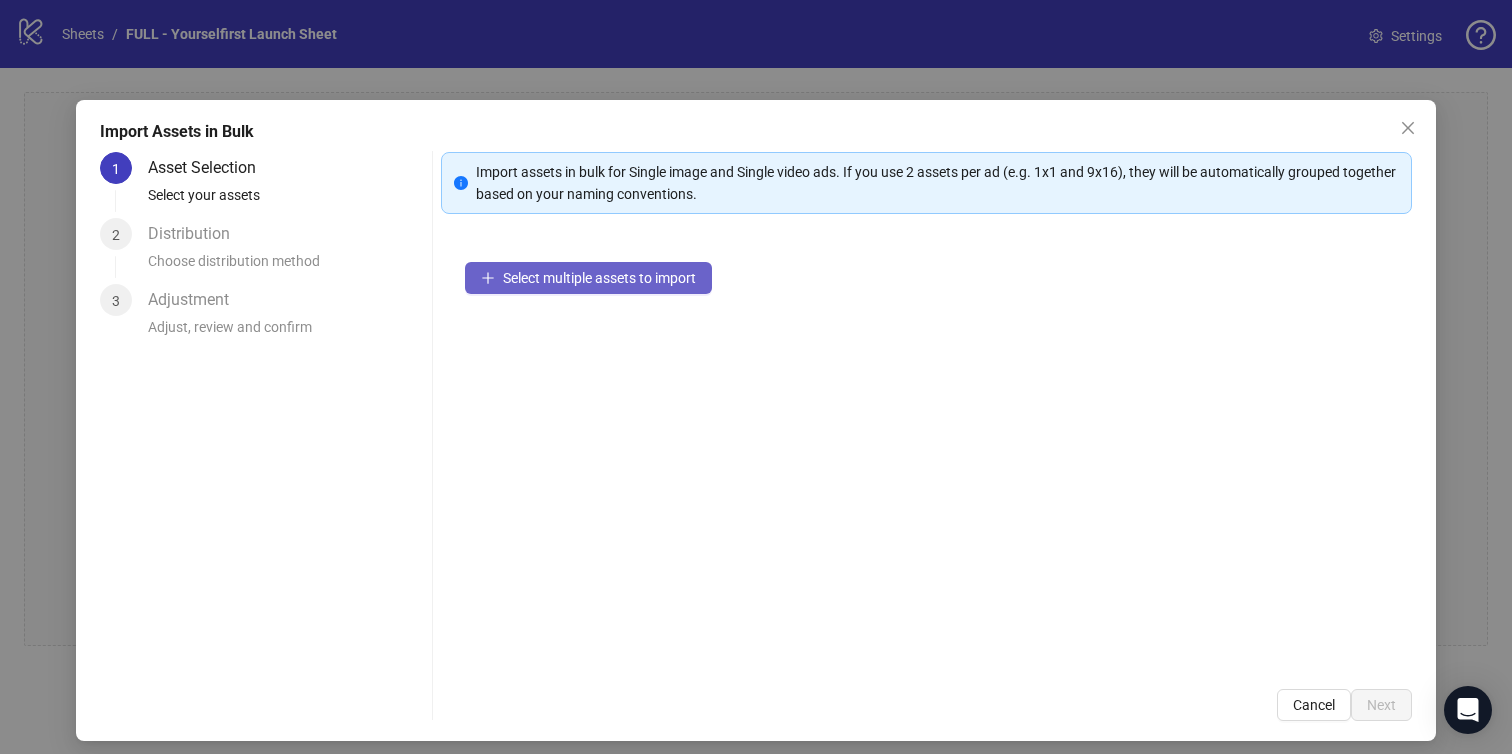 click on "Select multiple assets to import" at bounding box center (588, 278) 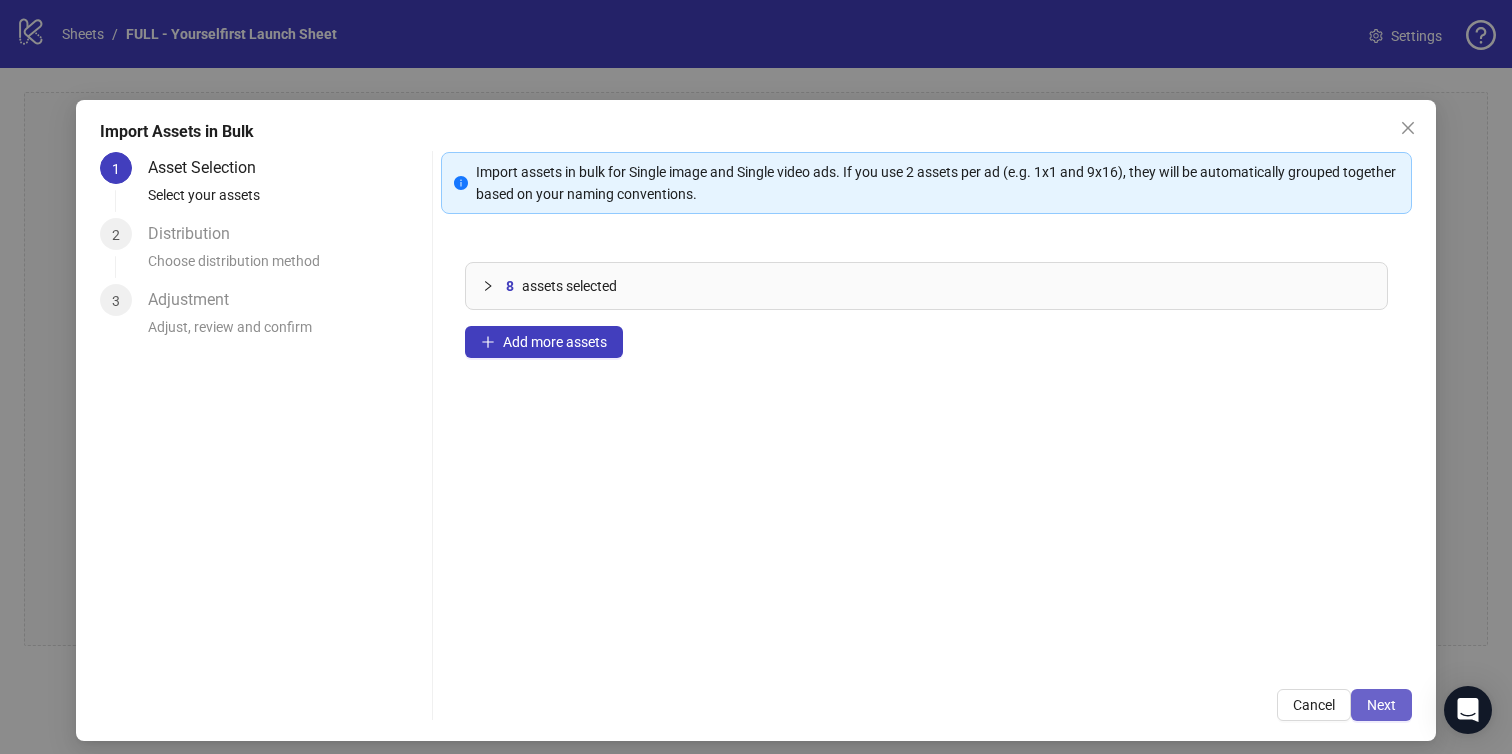 click on "Next" at bounding box center (1381, 705) 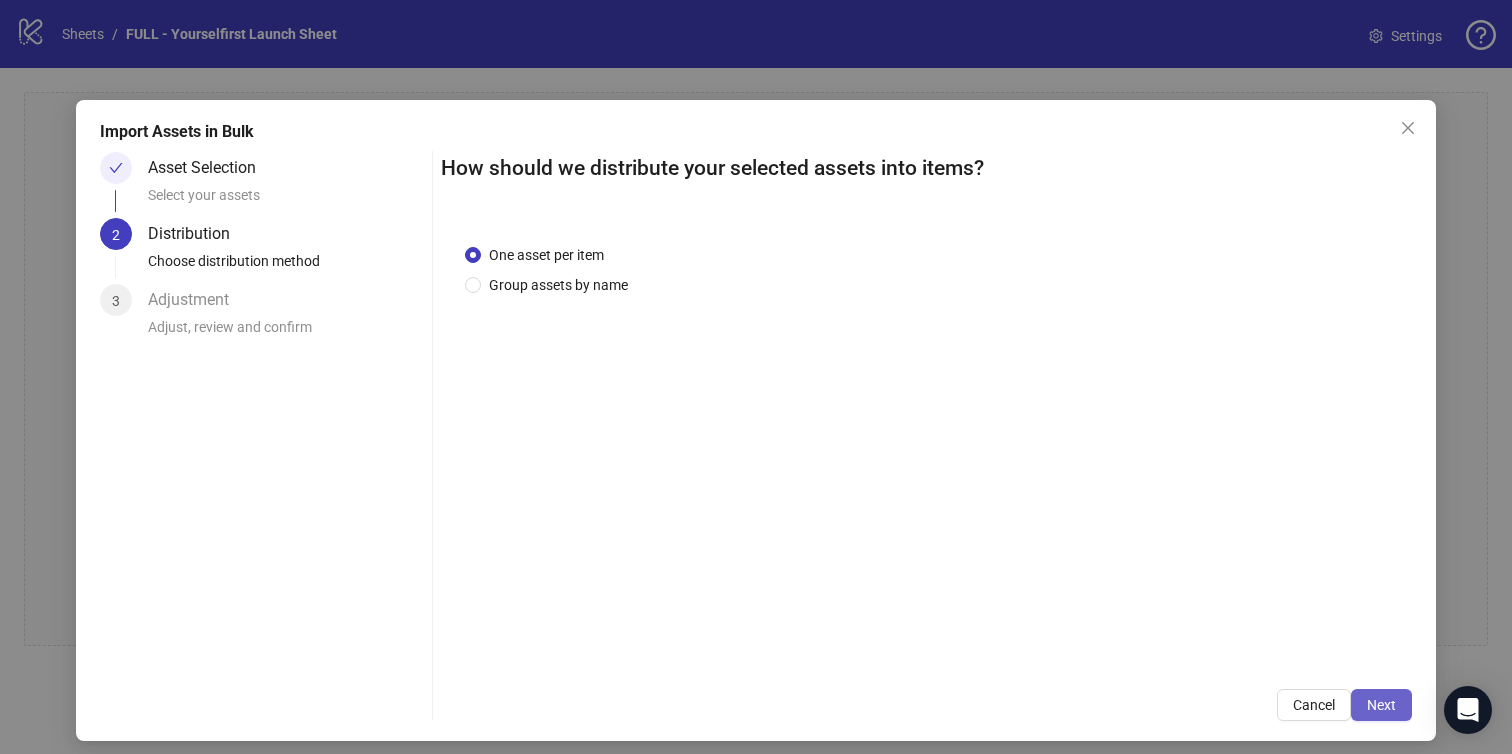 click on "Next" at bounding box center [1381, 705] 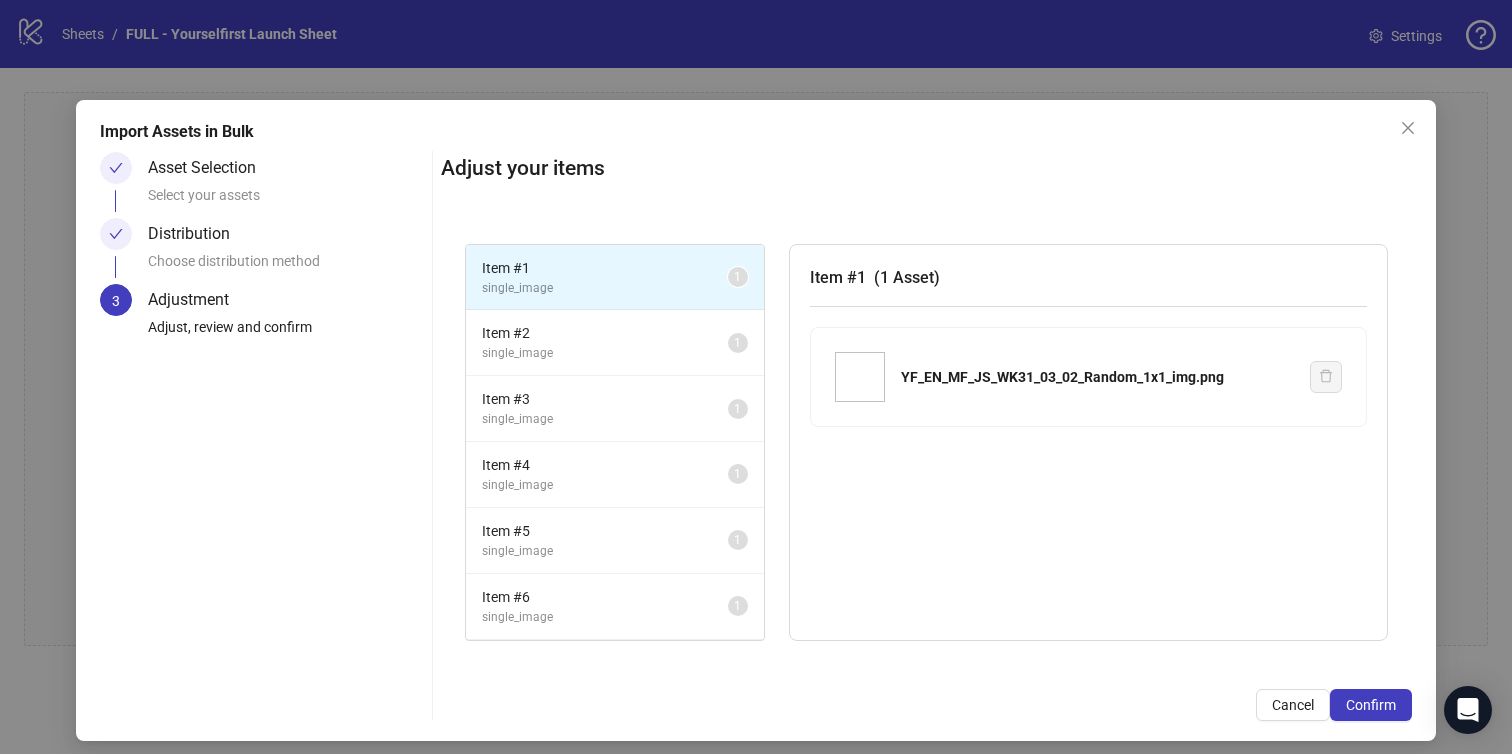 click on "Confirm" at bounding box center [1371, 705] 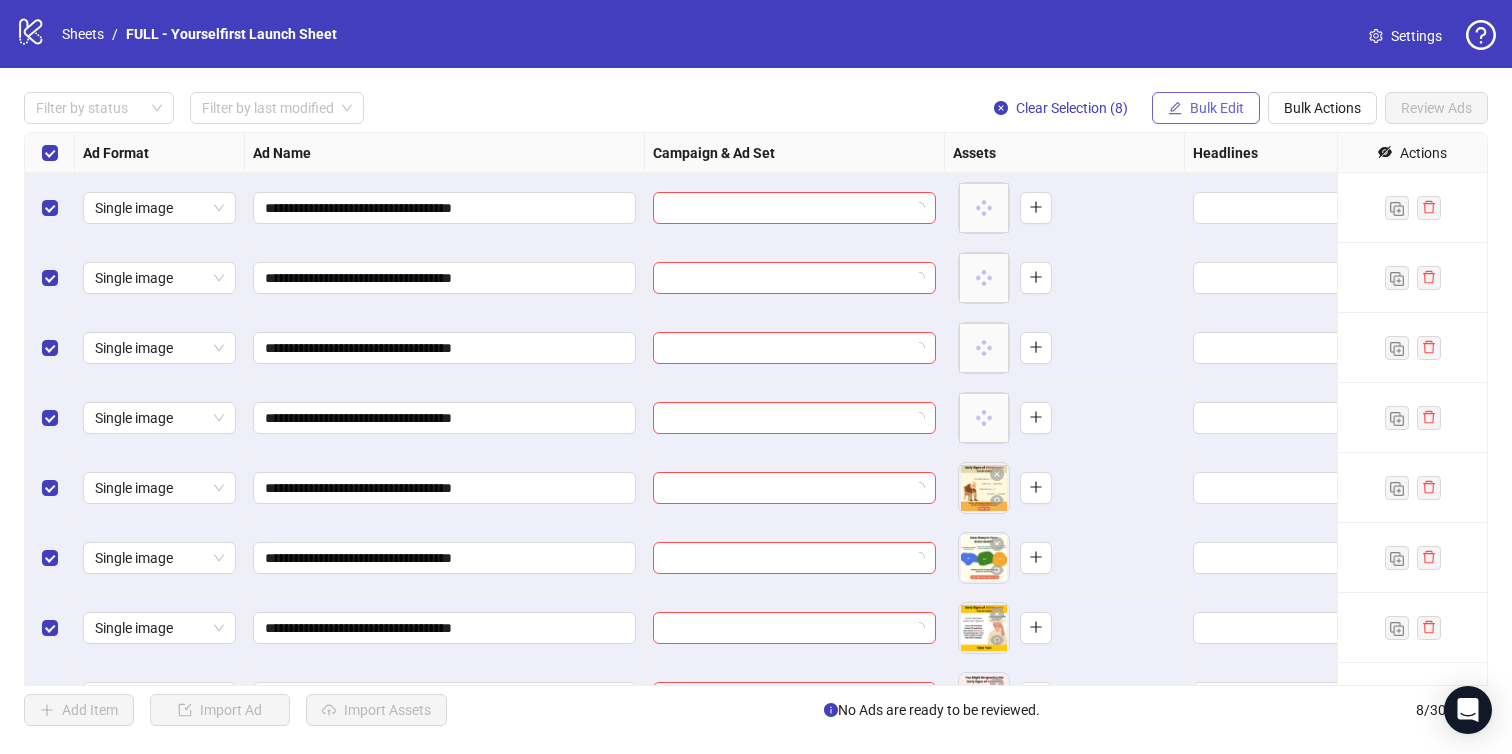 click on "Bulk Edit" at bounding box center (1206, 108) 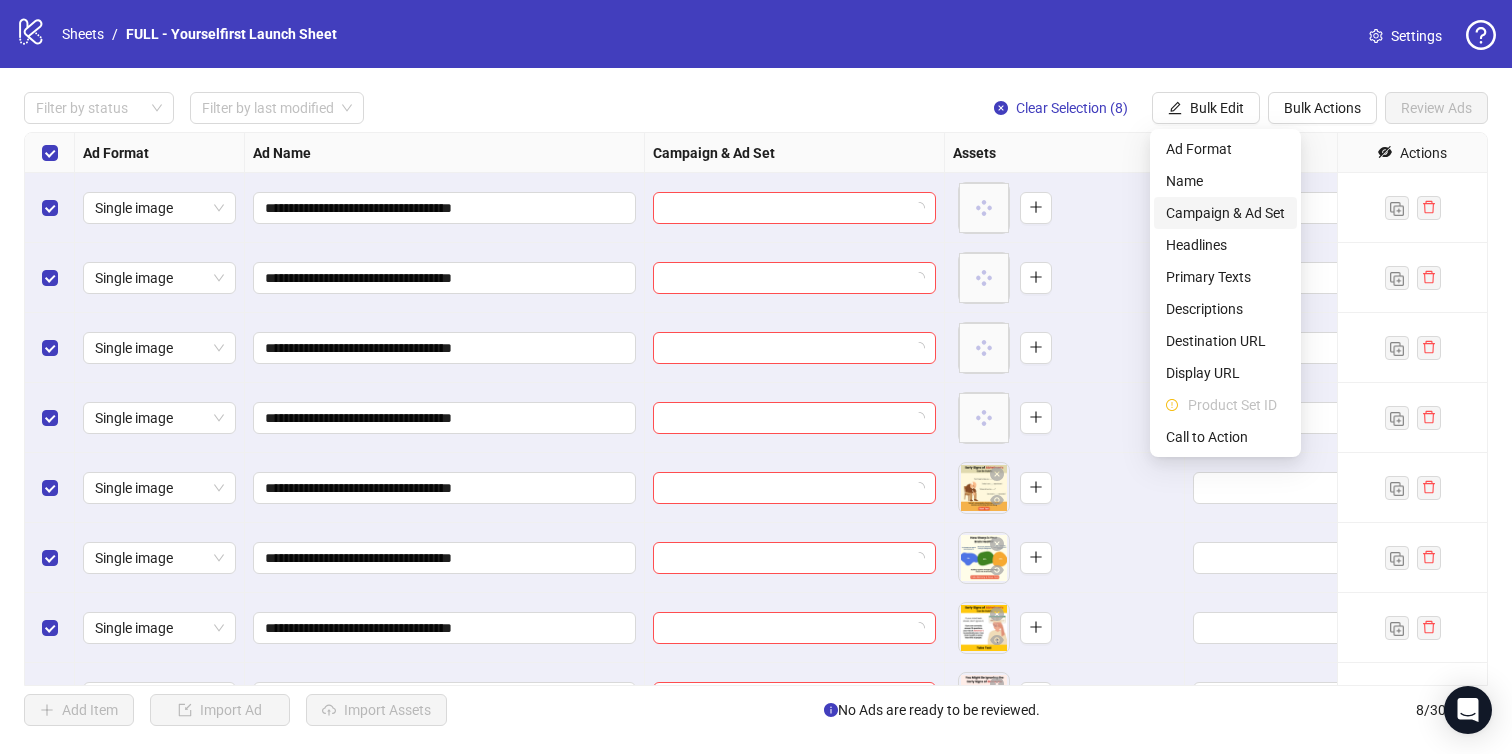 click on "Campaign & Ad Set" at bounding box center [1225, 213] 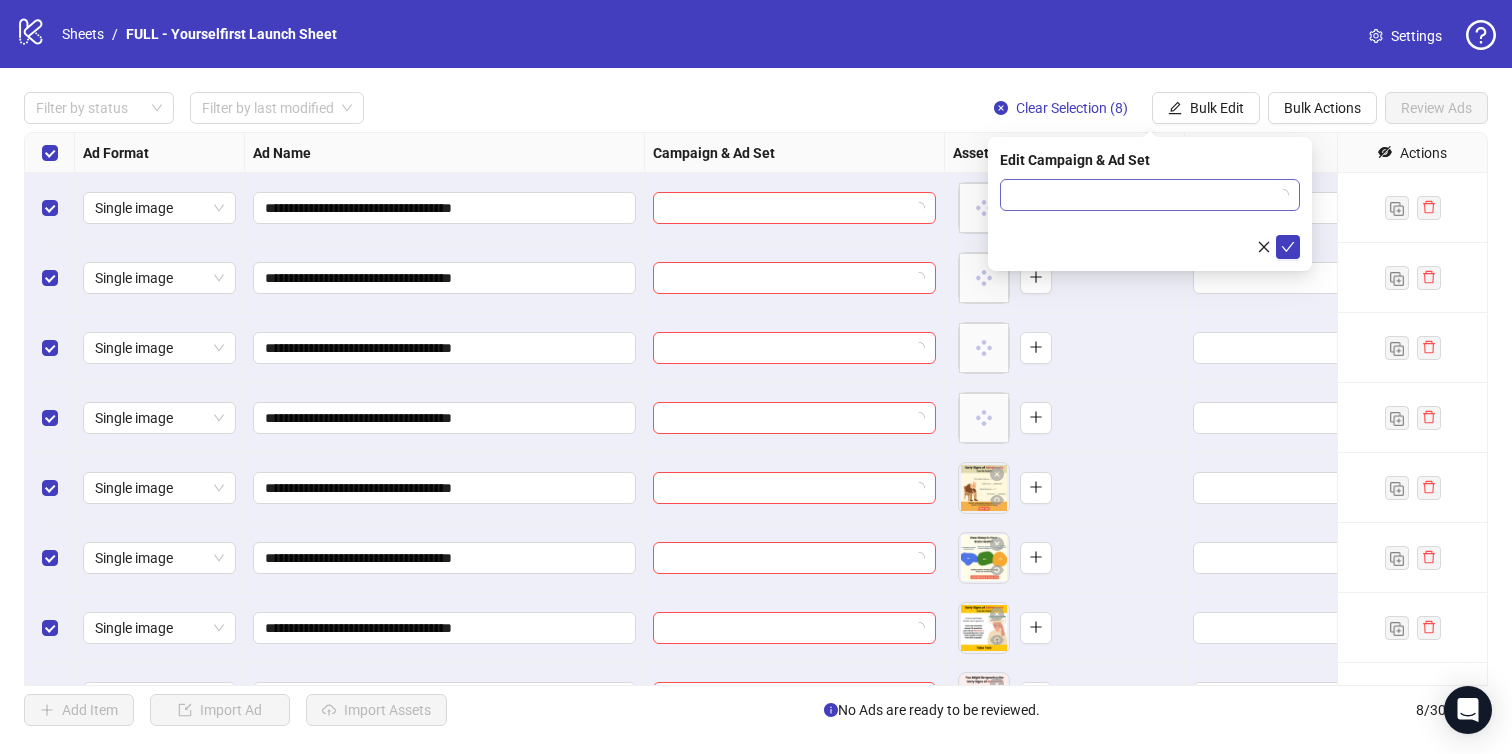 click at bounding box center (1141, 195) 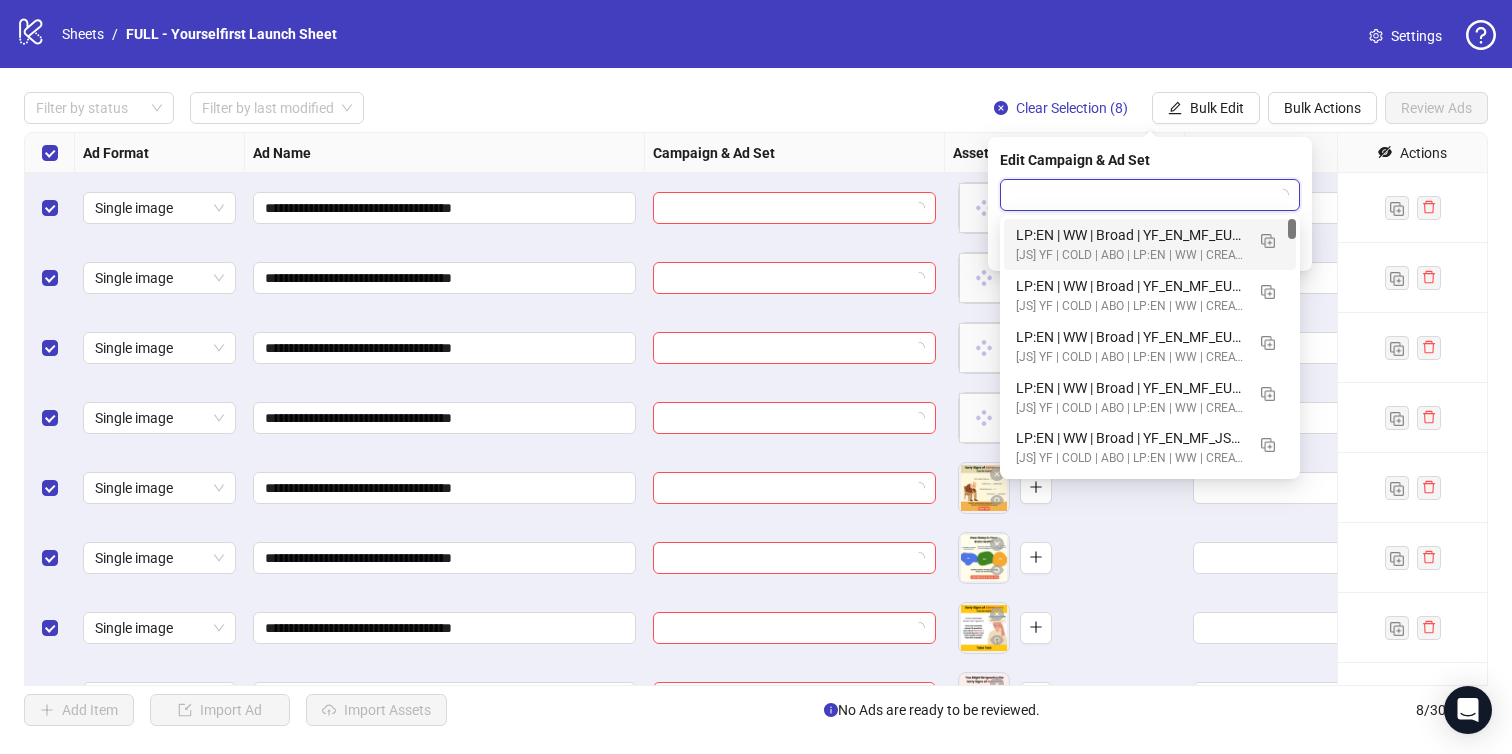 paste on "**********" 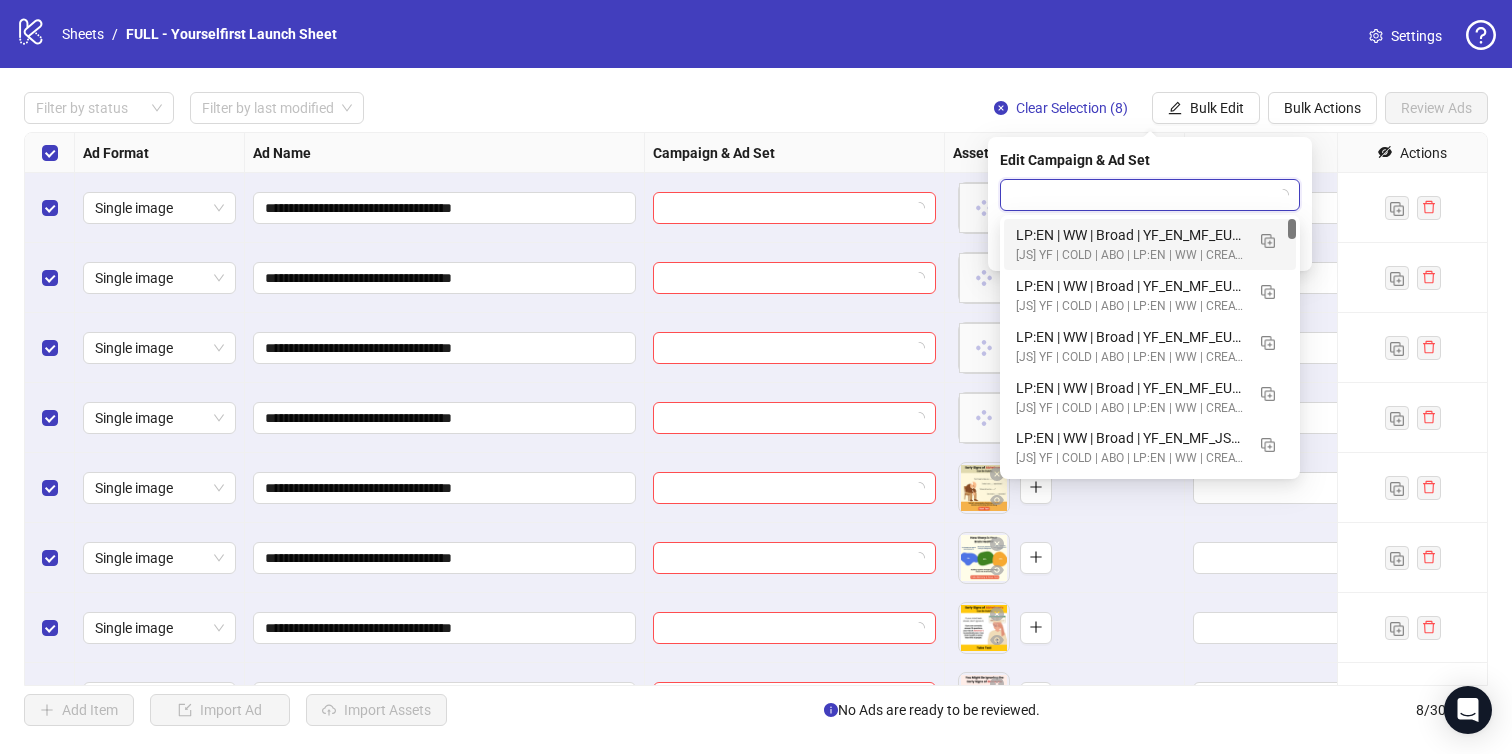 type on "**********" 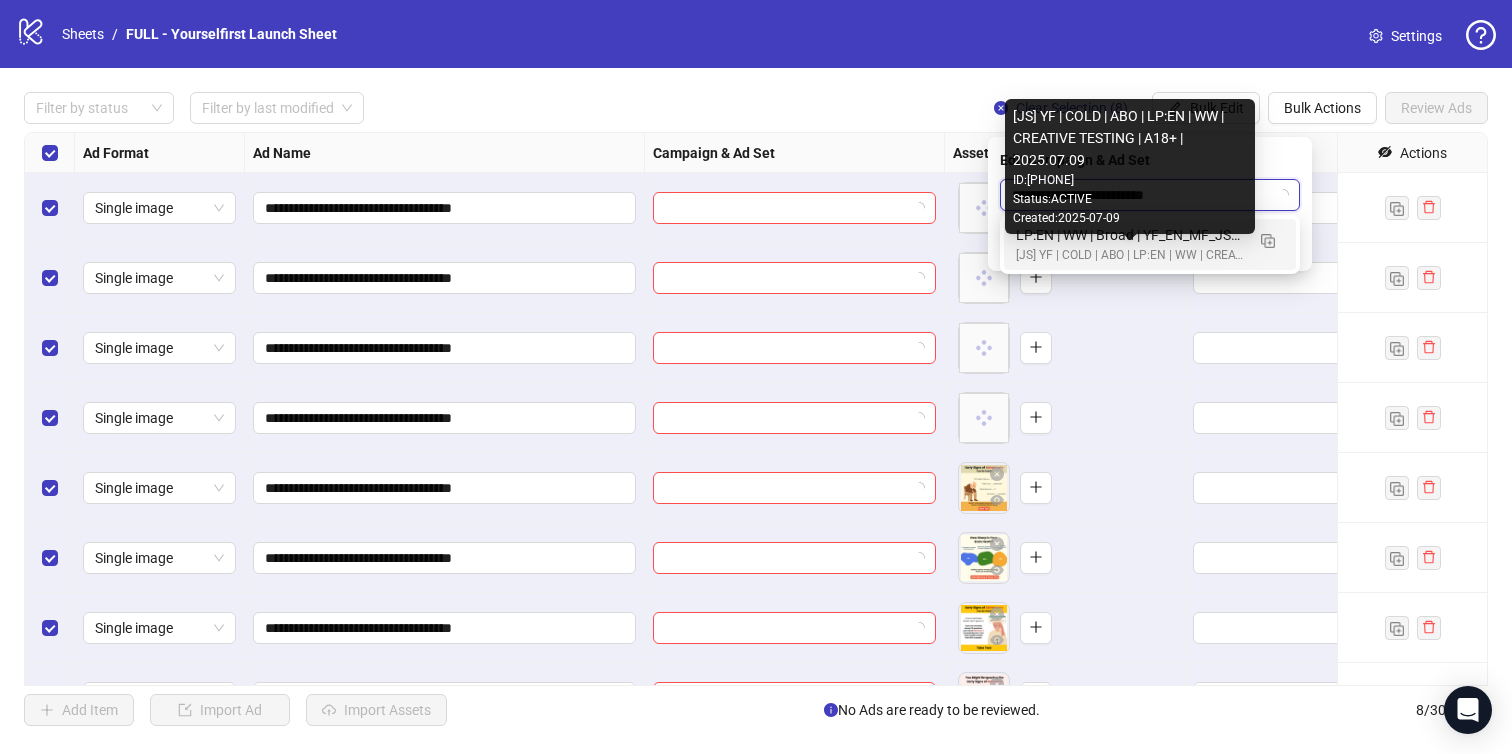 click on "[JS] YF | COLD | ABO | LP:EN | WW | CREATIVE TESTING | A18+ | 2025.07.09" at bounding box center [1130, 255] 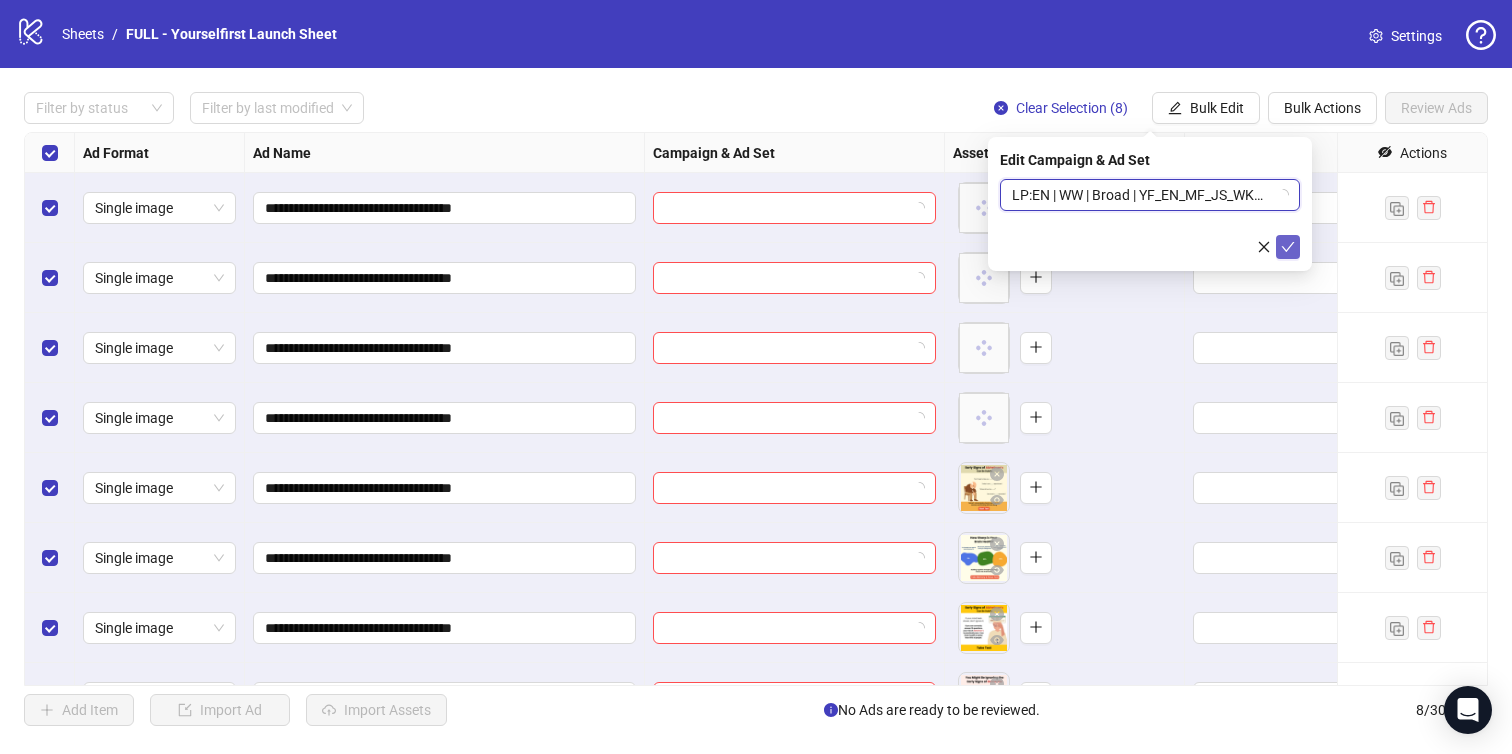 click 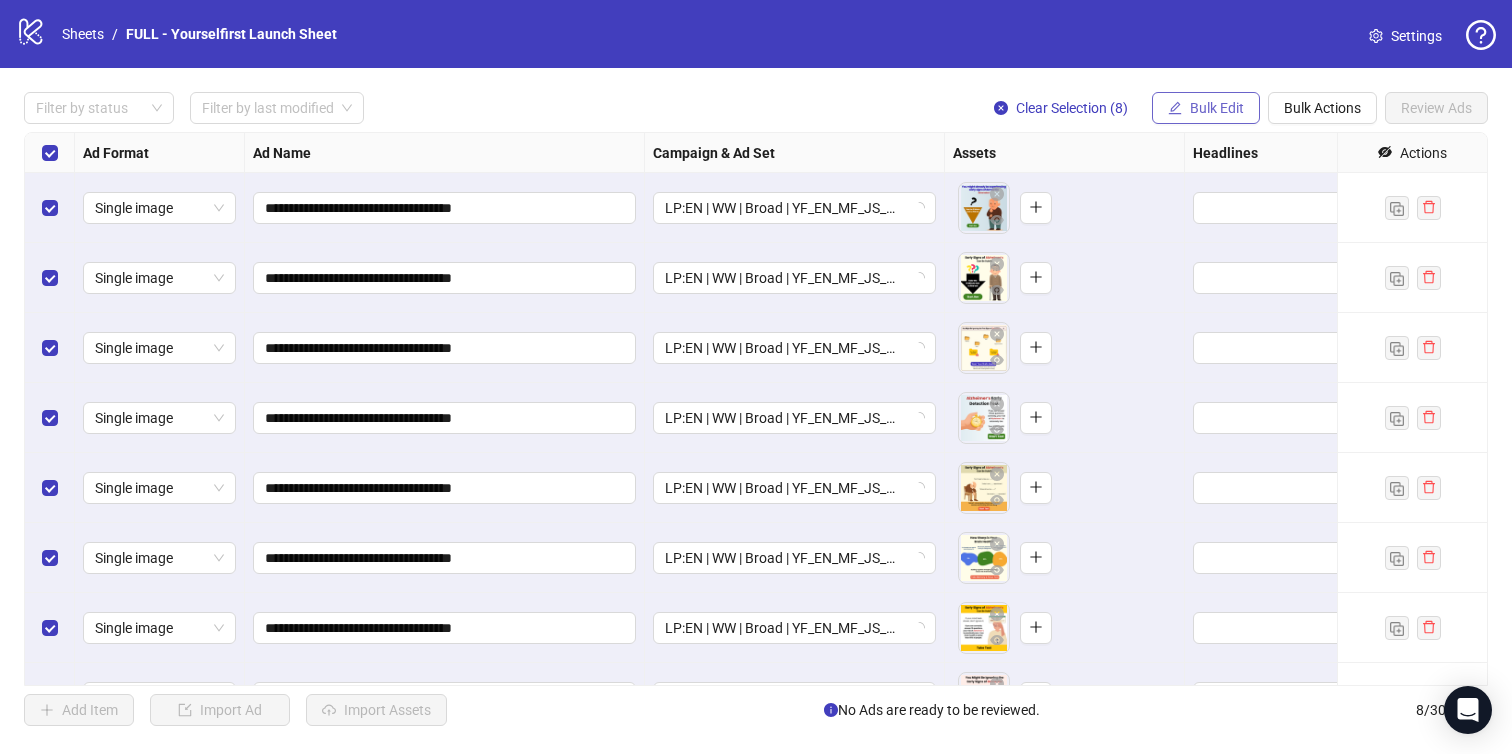 click on "Bulk Edit" at bounding box center [1206, 108] 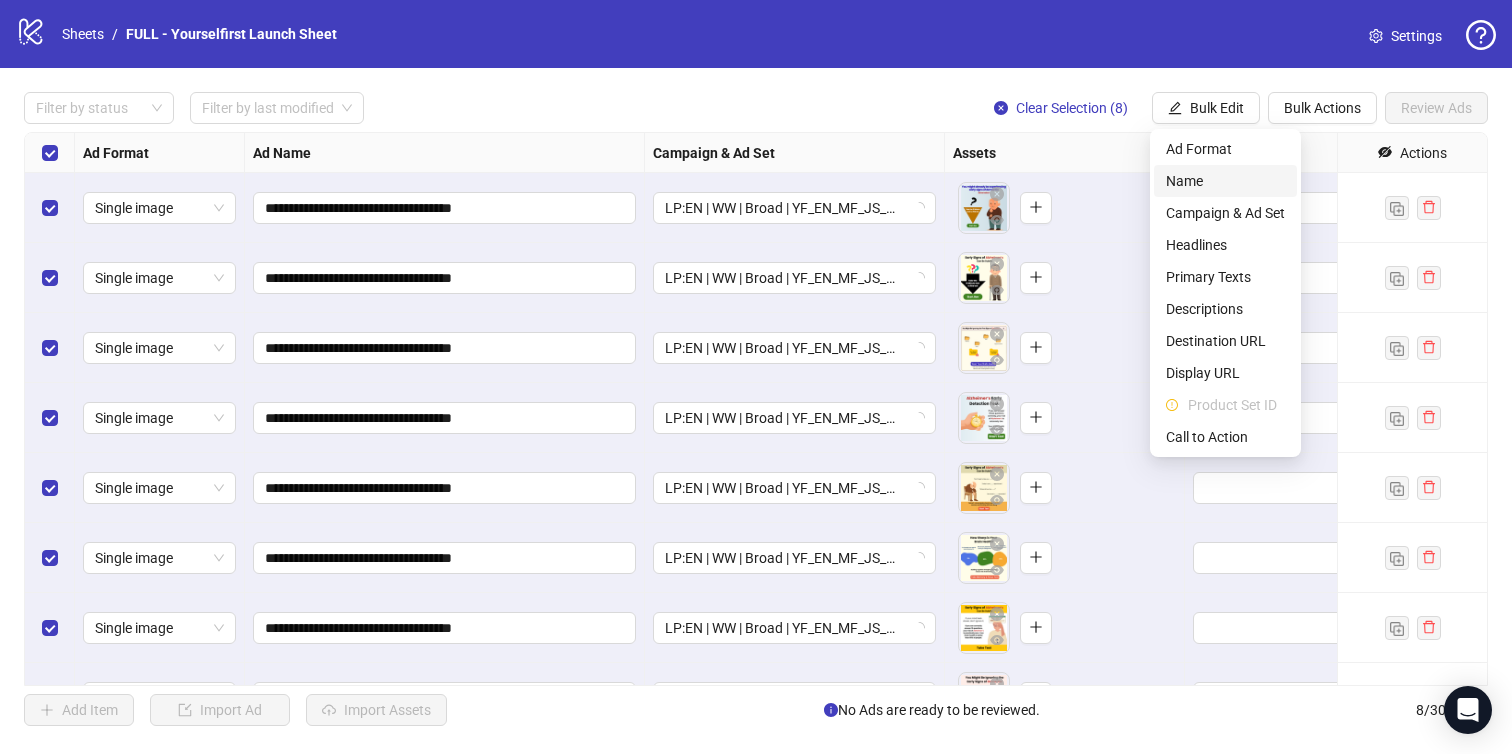 click on "Name" at bounding box center [1225, 181] 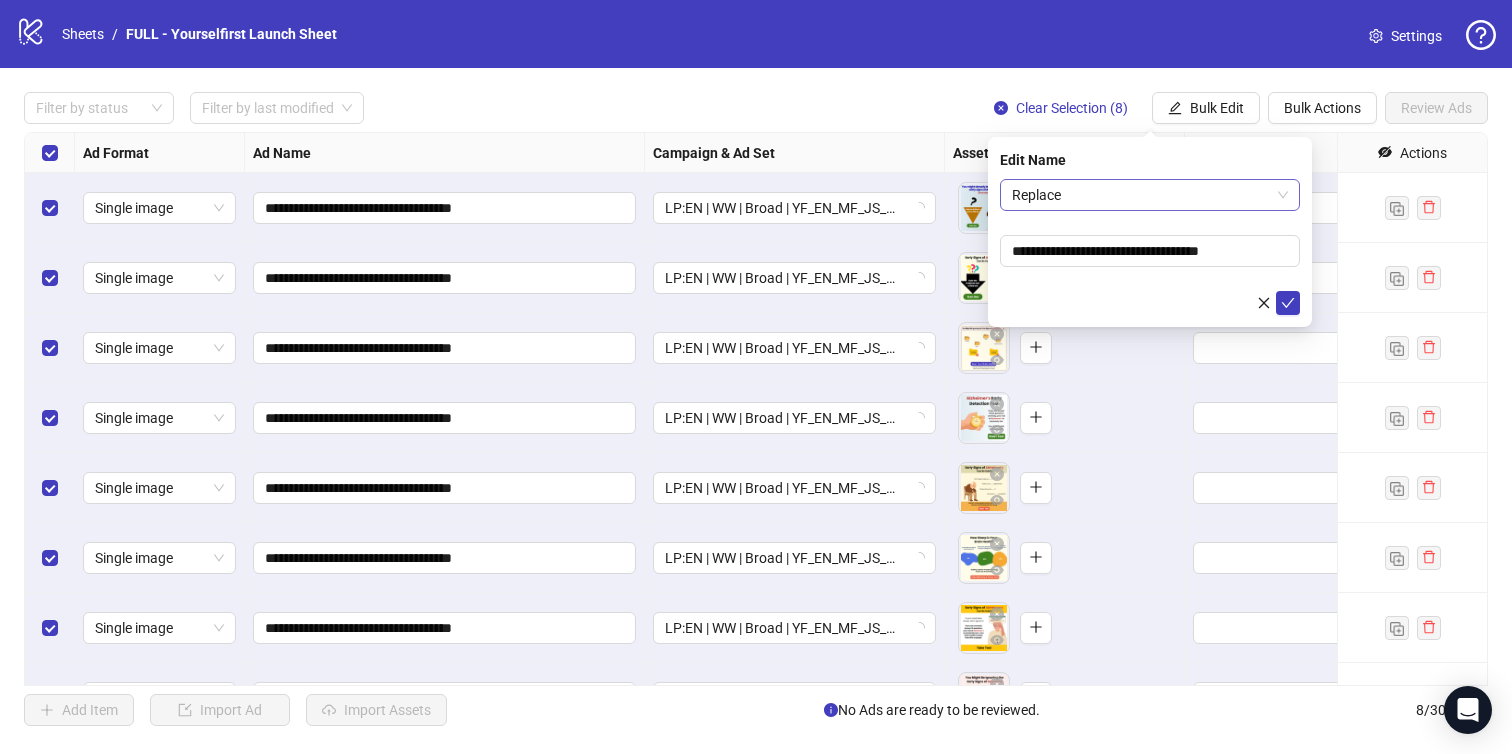 click on "Replace" at bounding box center [1150, 195] 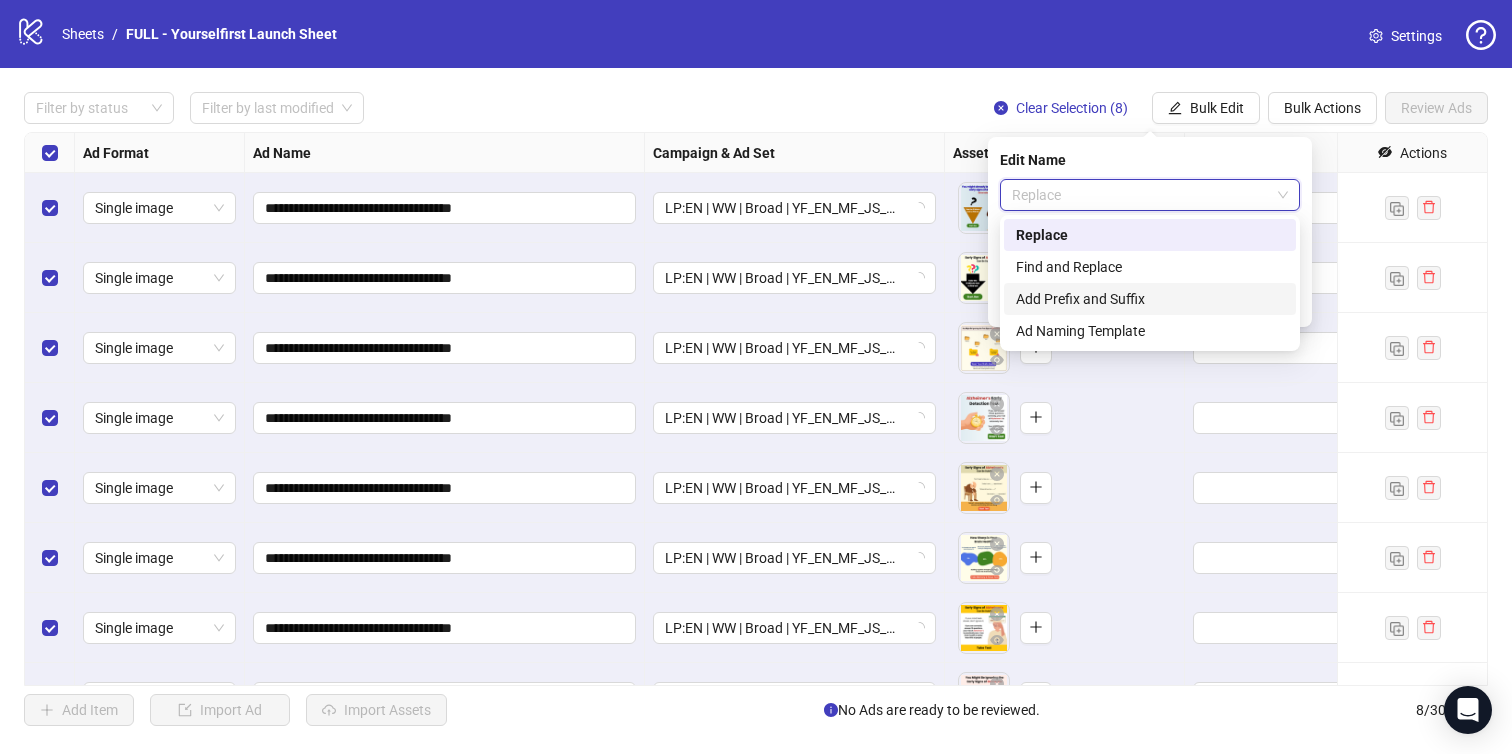 click on "Add Prefix and Suffix" at bounding box center (1150, 299) 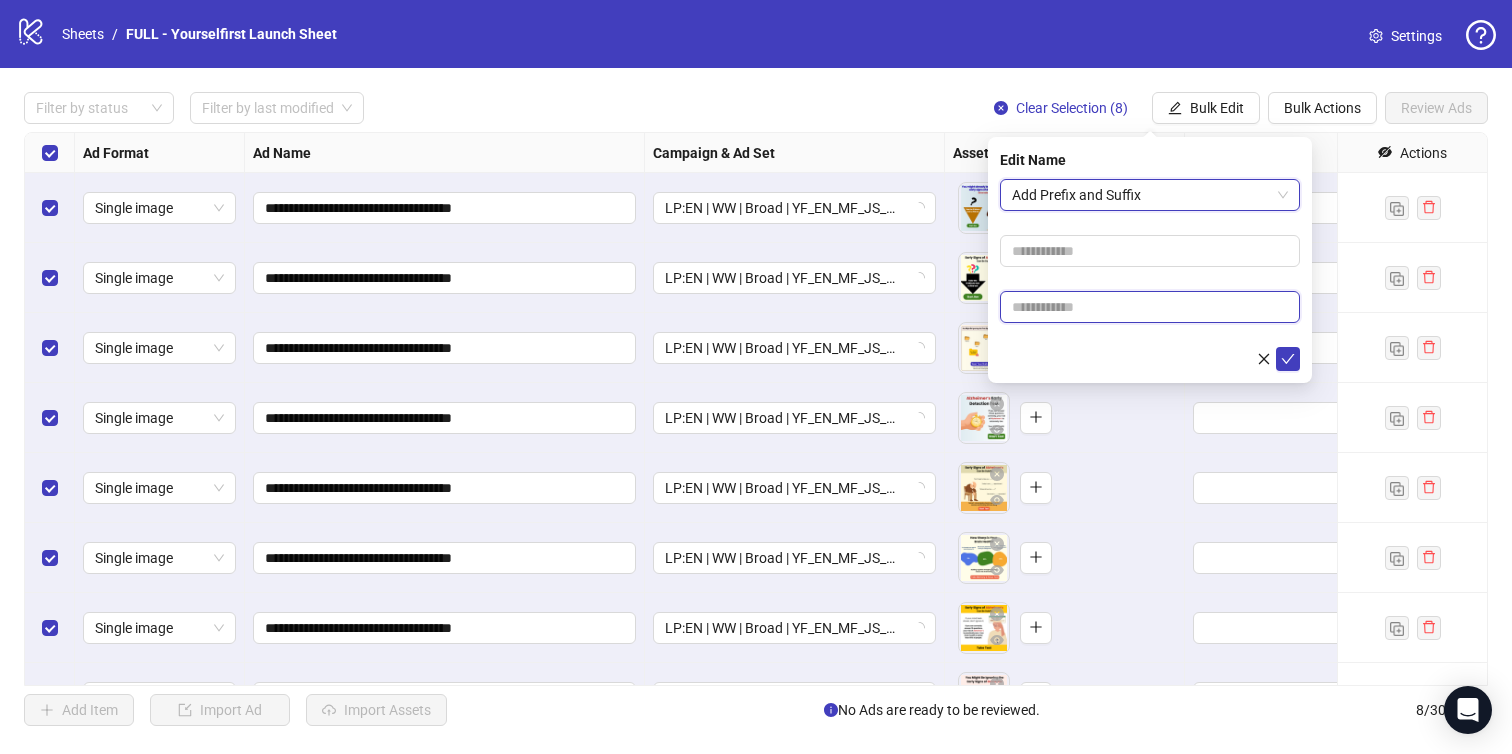 click at bounding box center (1150, 307) 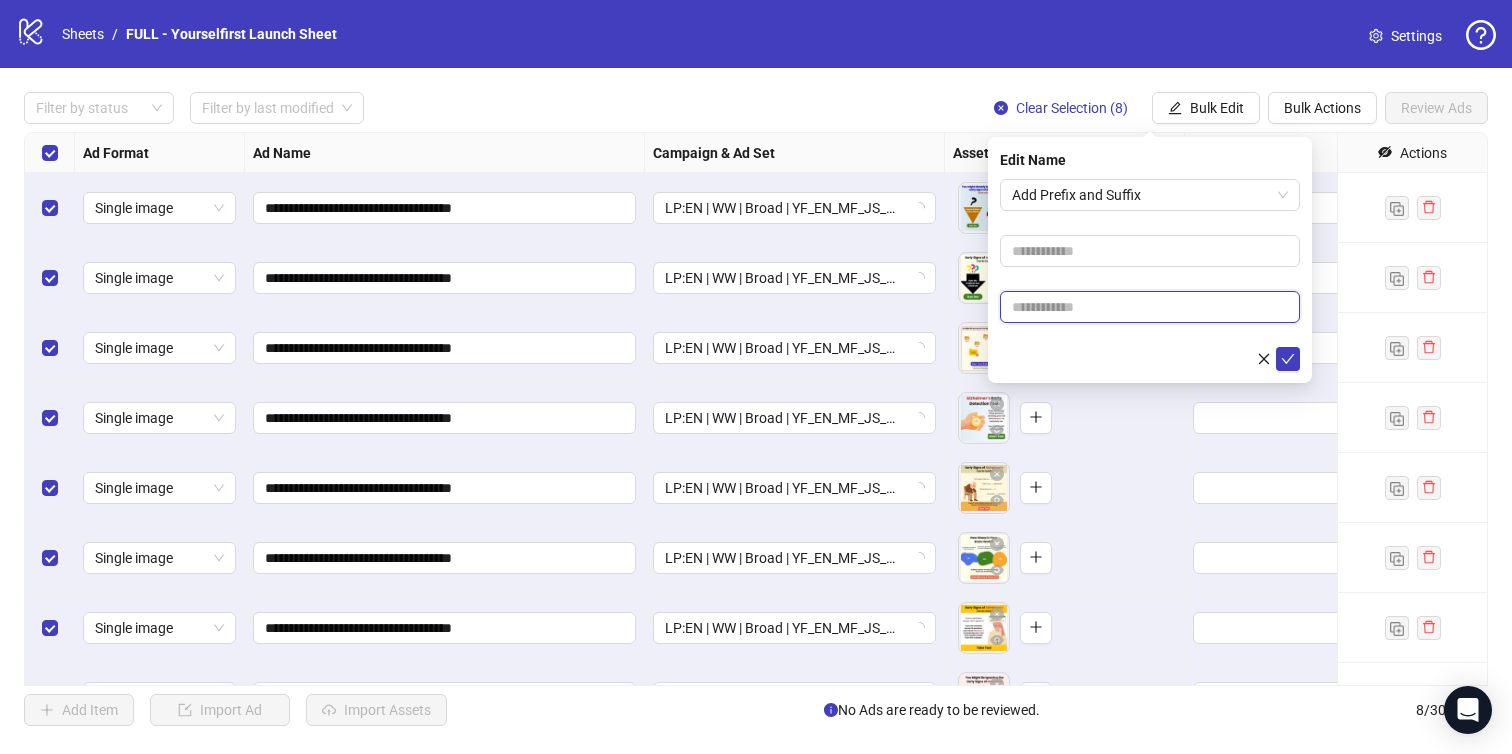 paste on "**********" 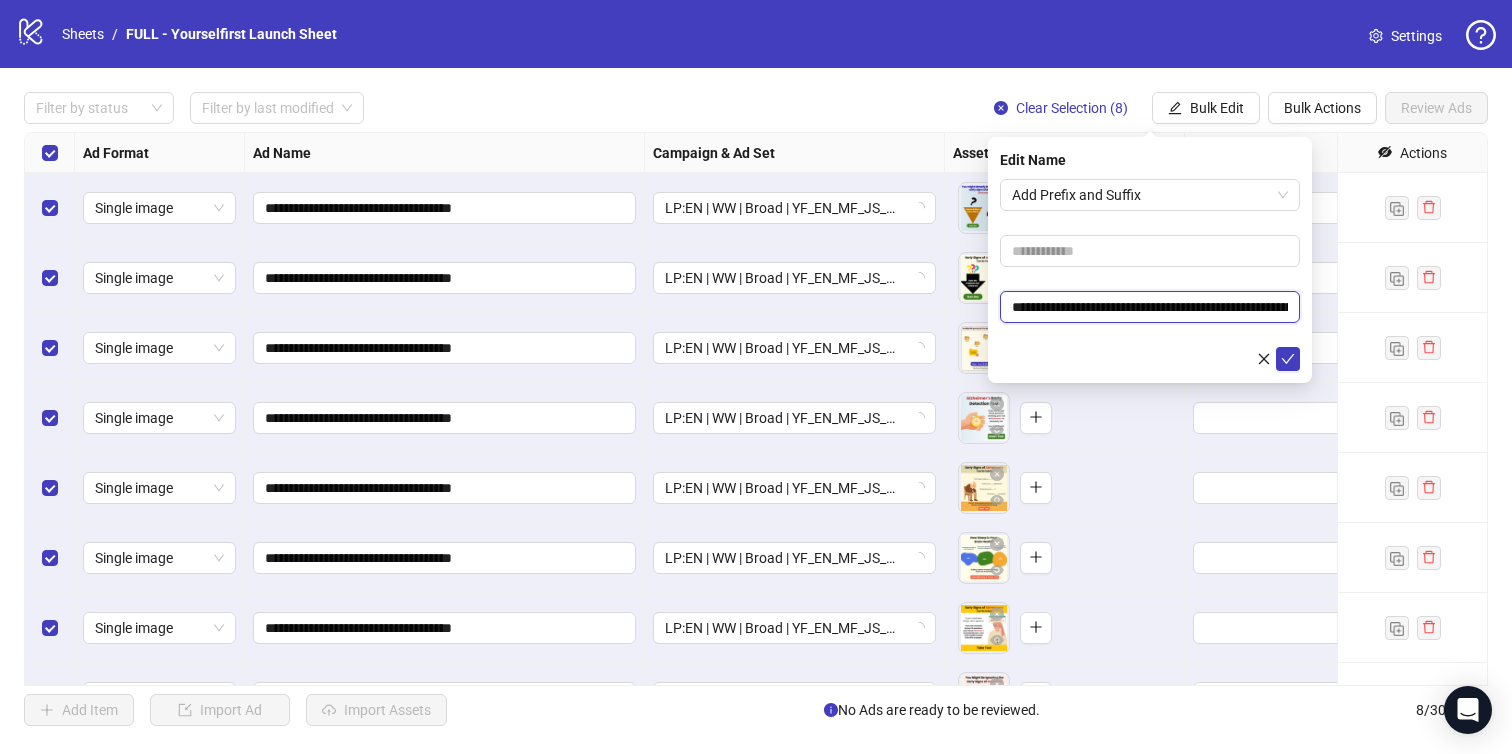 scroll, scrollTop: 0, scrollLeft: 150, axis: horizontal 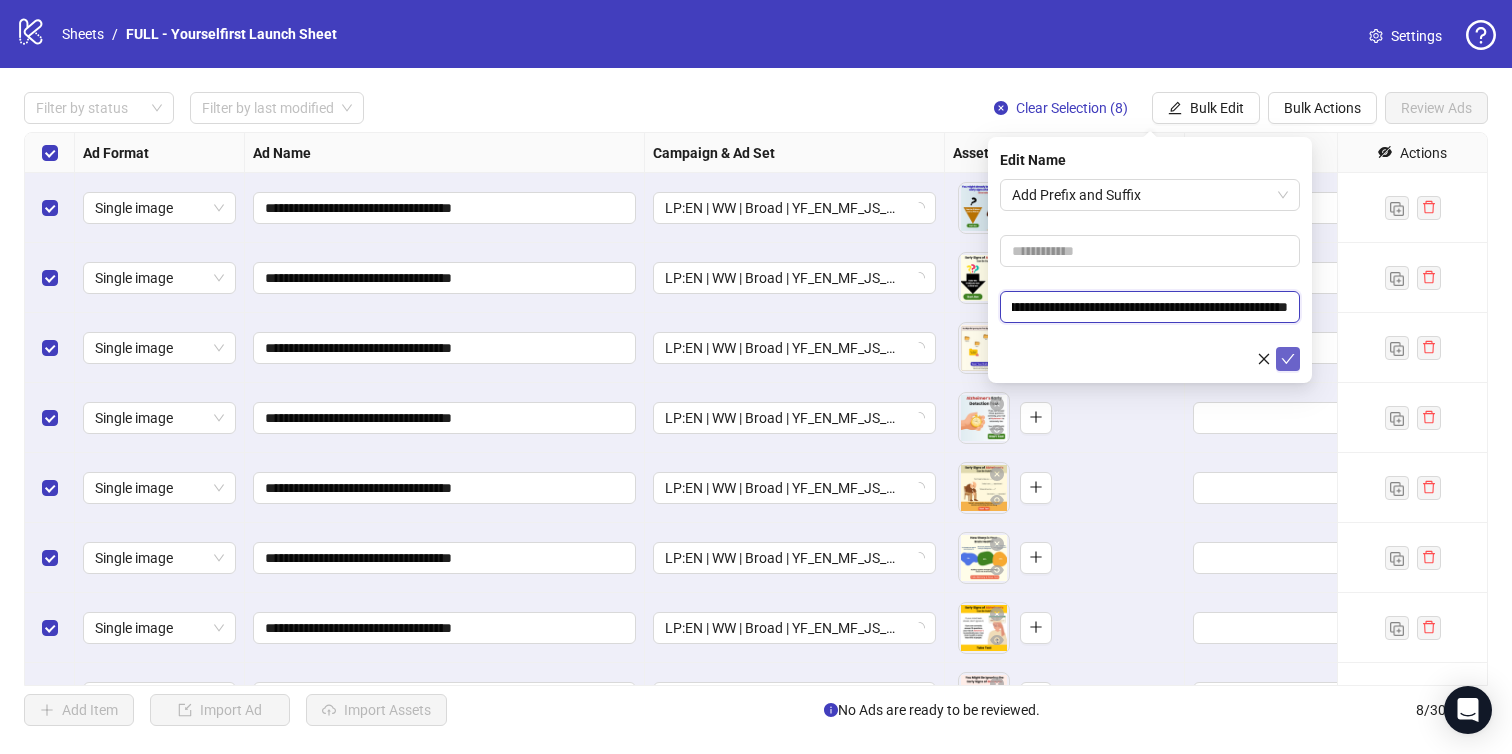 type on "**********" 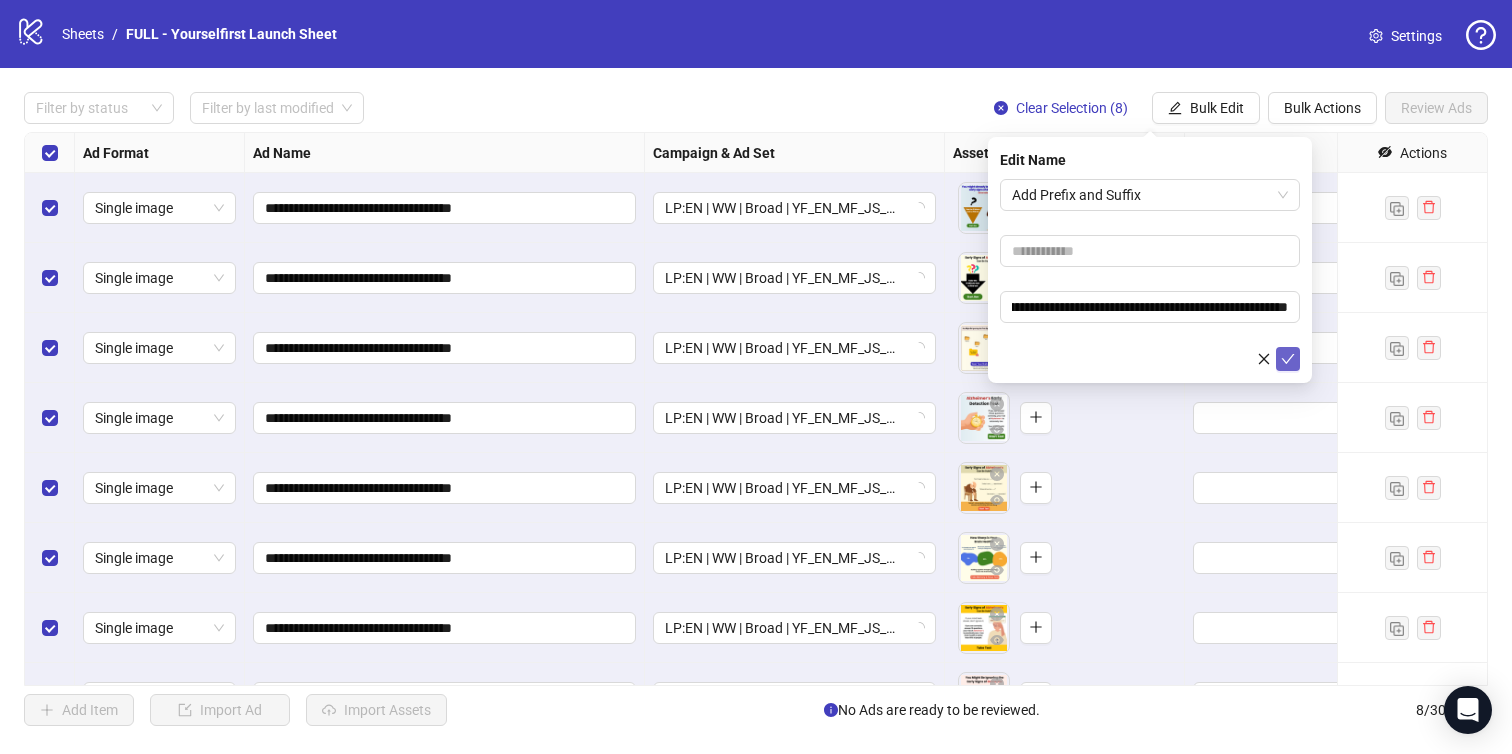 click 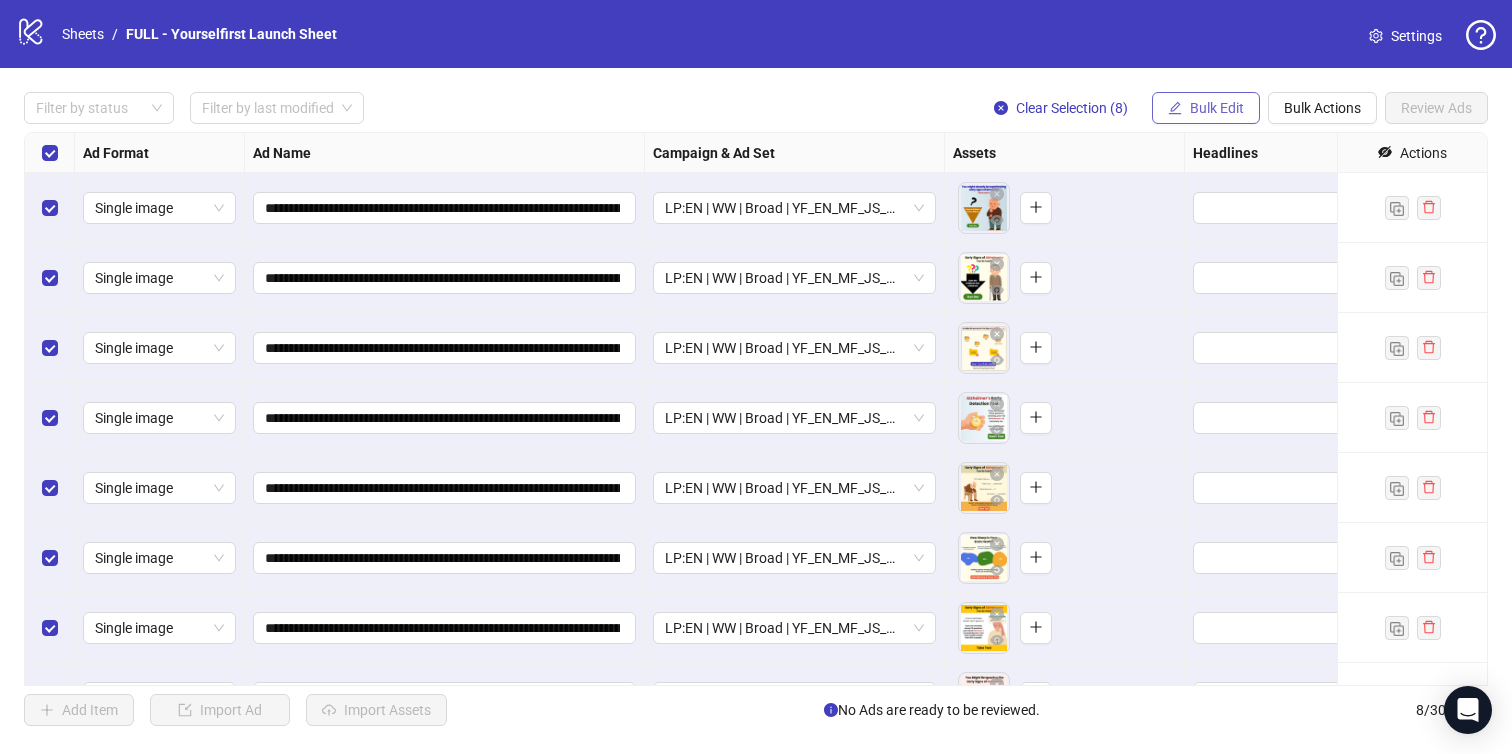 click on "Bulk Edit" at bounding box center [1217, 108] 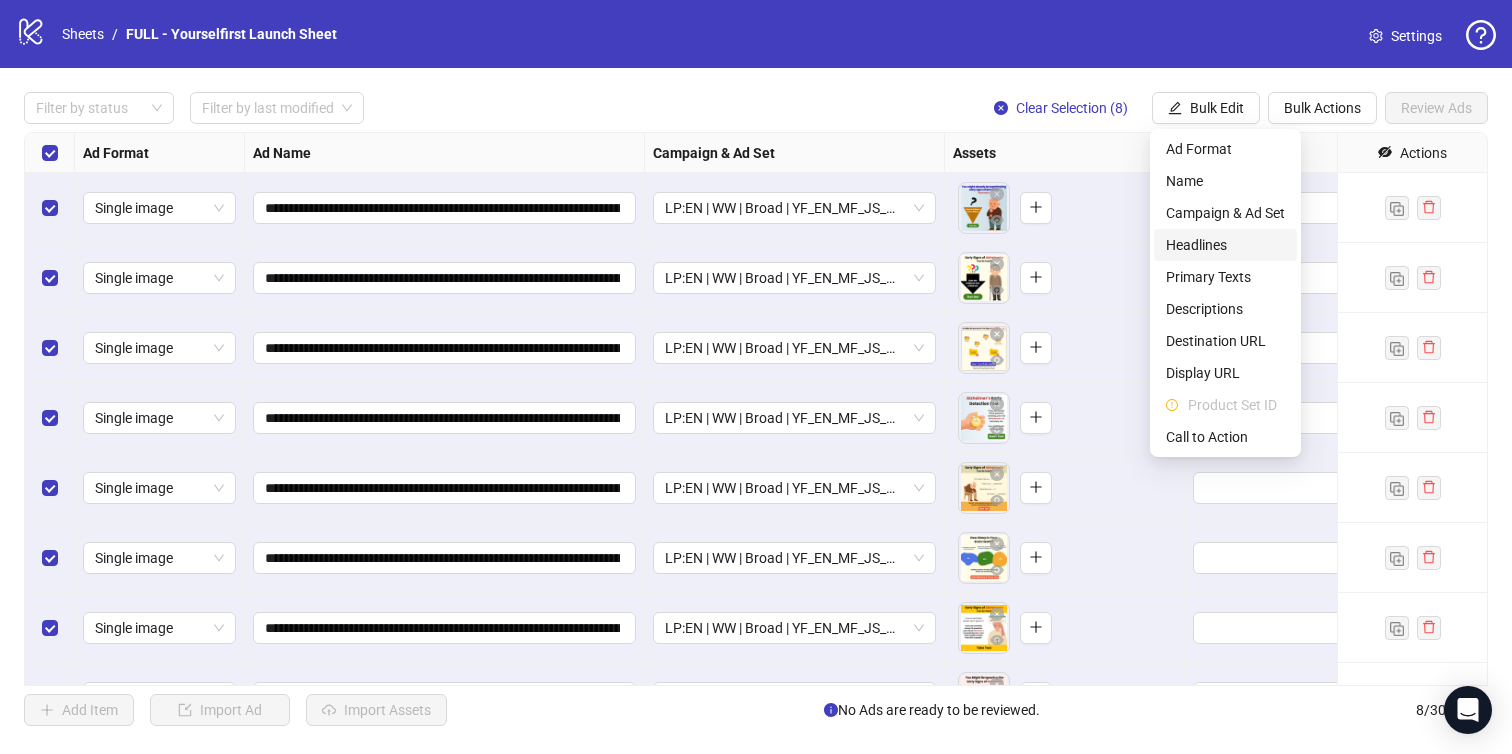 click on "Headlines" at bounding box center (1225, 245) 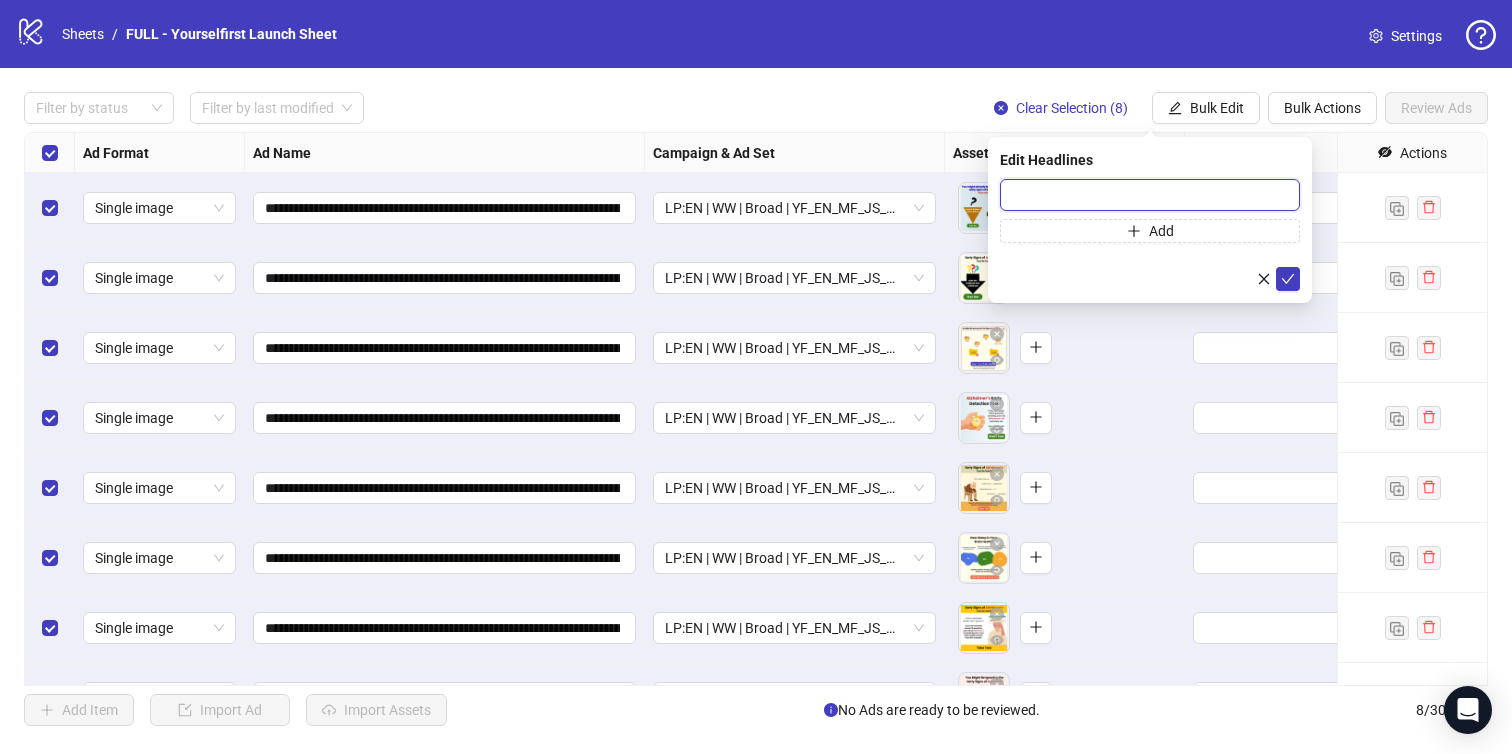 click at bounding box center (1150, 195) 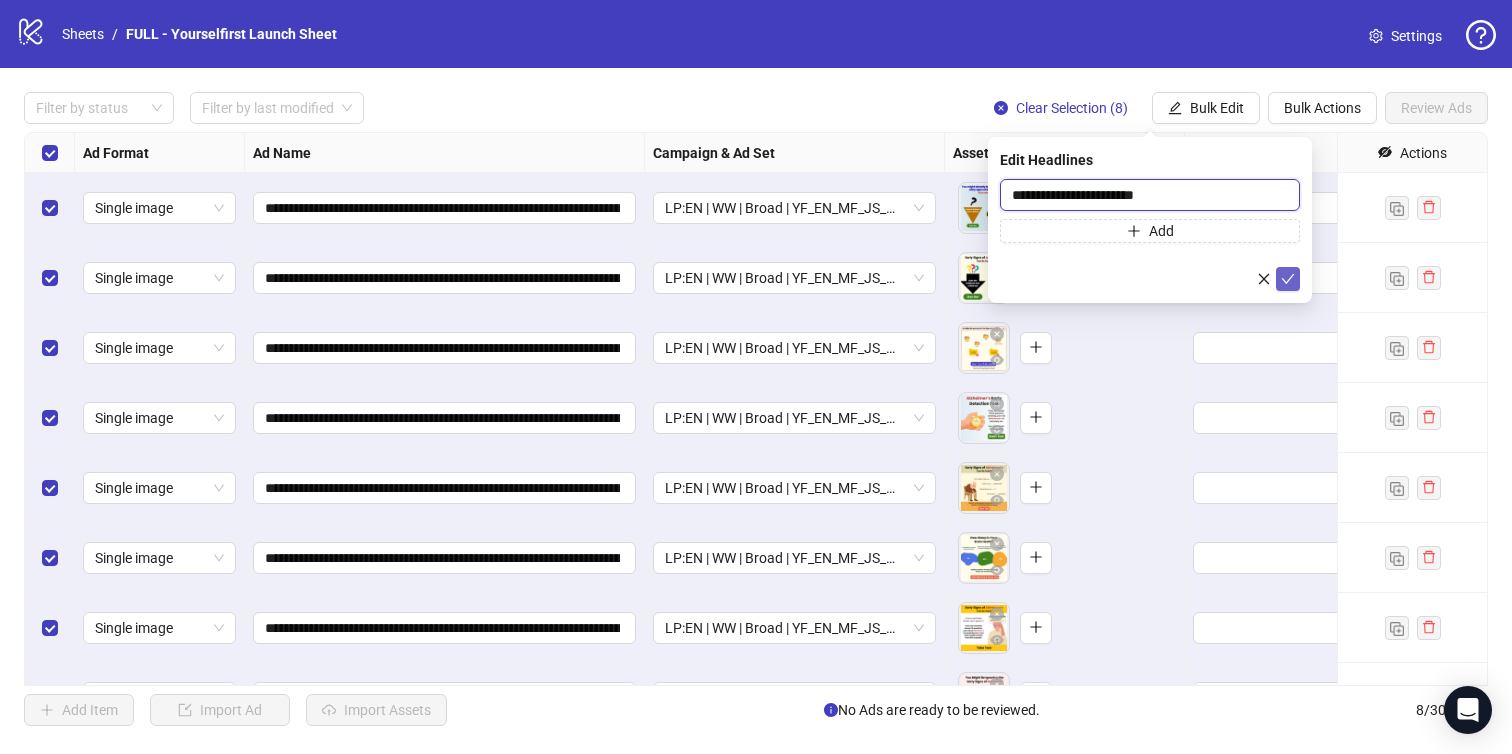 type on "**********" 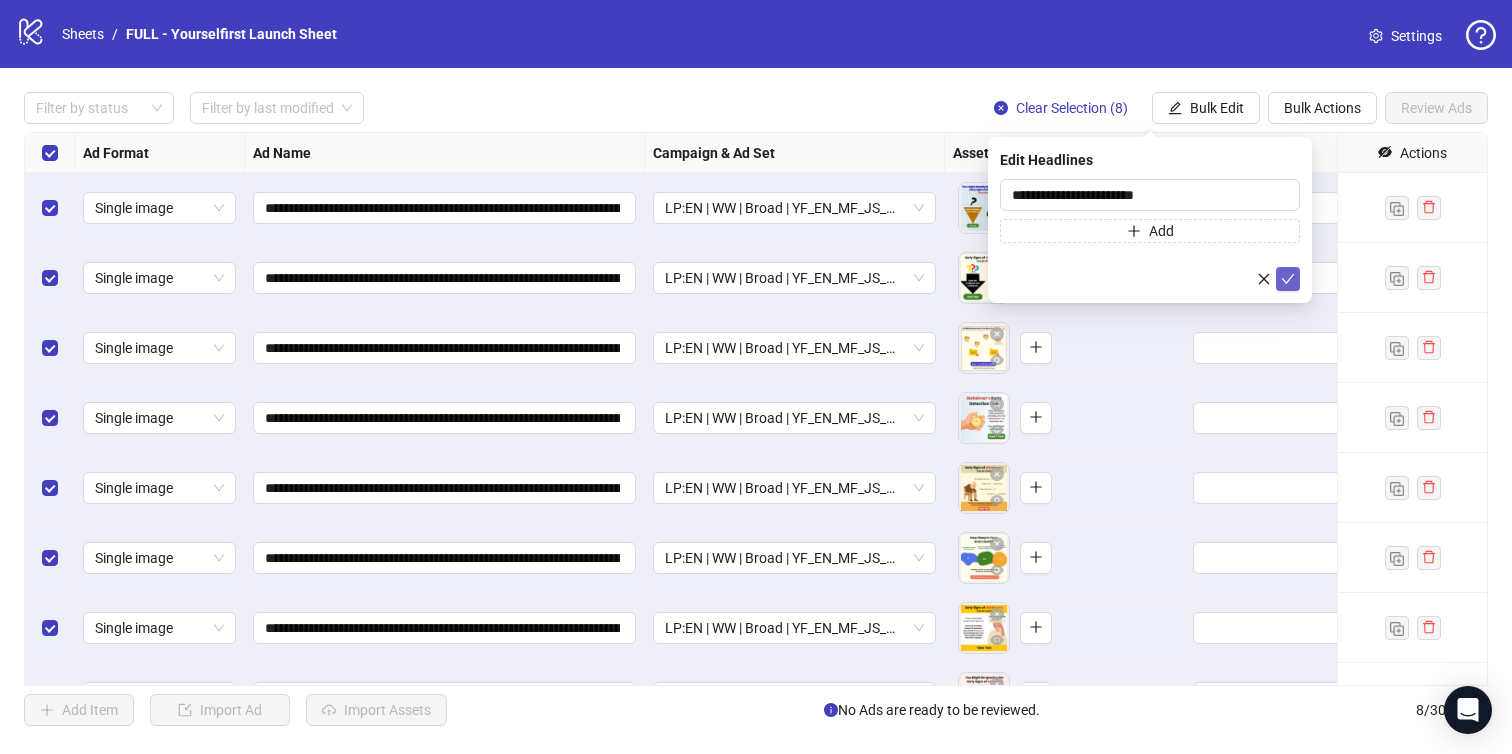click 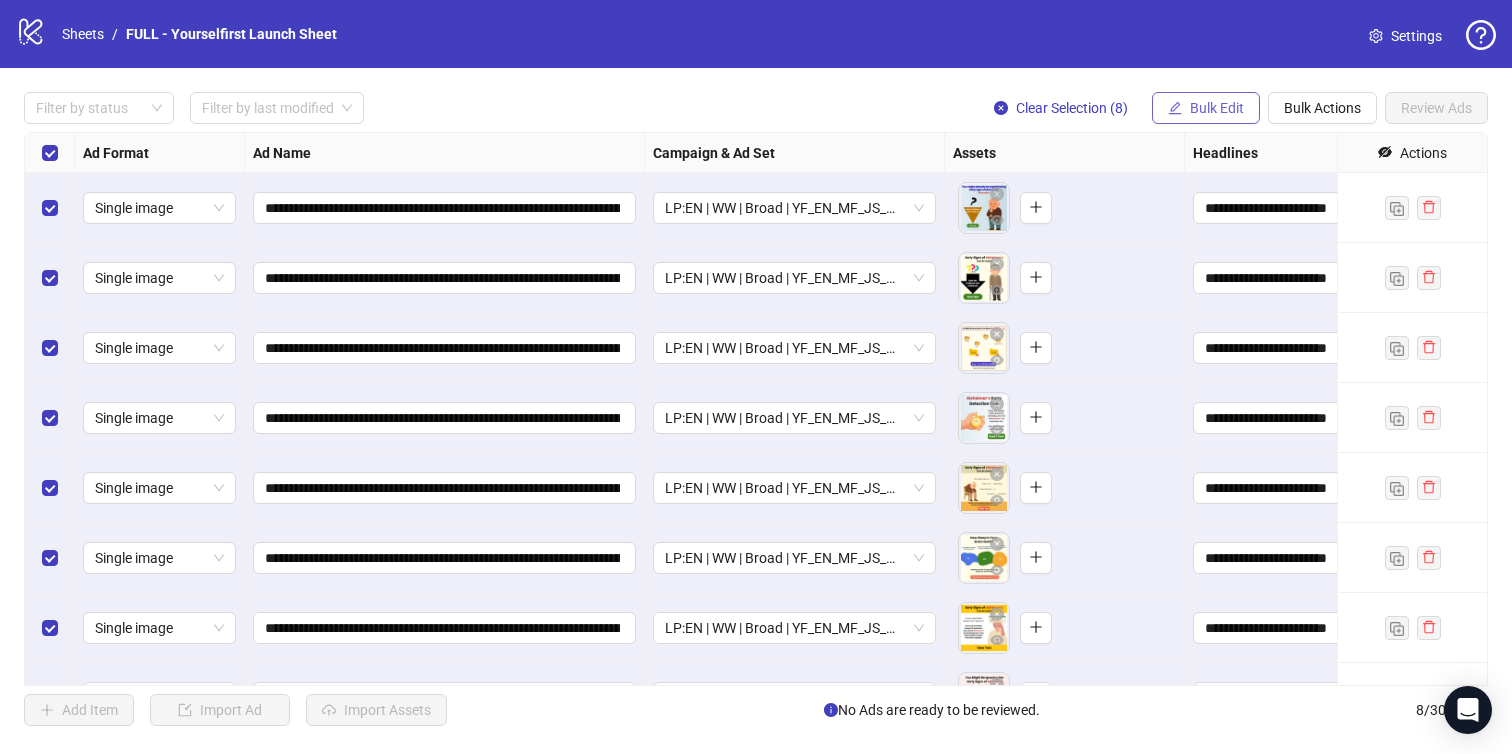 click on "Bulk Edit" at bounding box center (1217, 108) 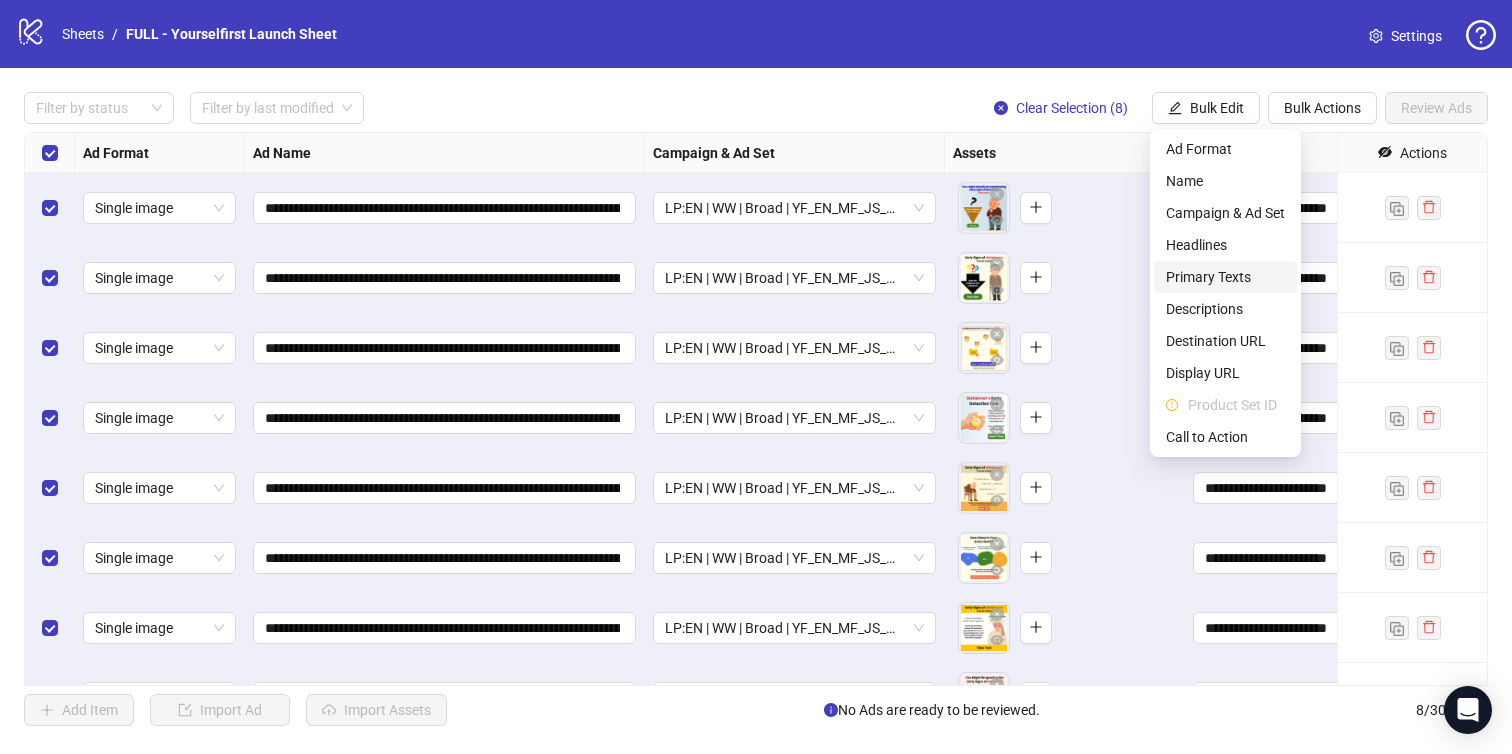 click on "Primary Texts" at bounding box center (1225, 277) 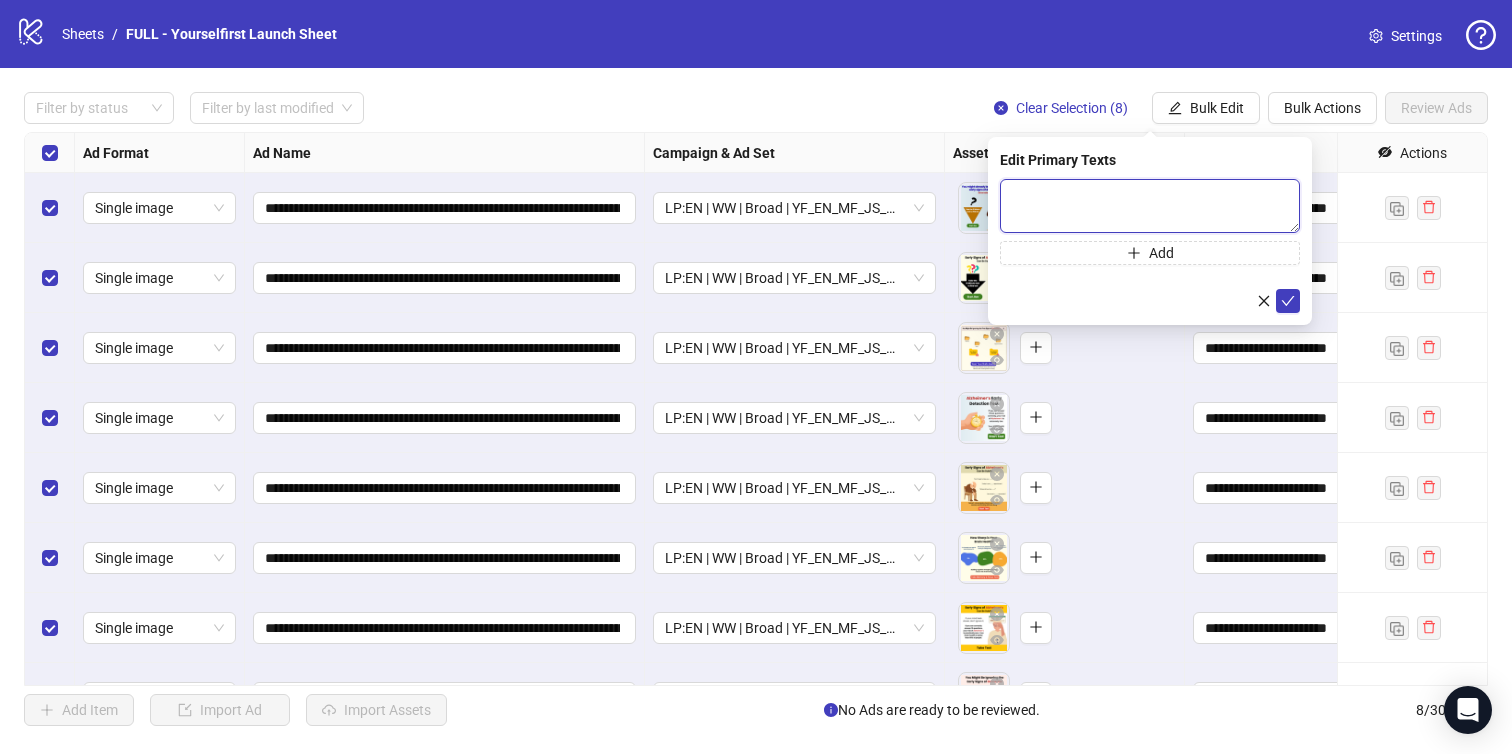 click at bounding box center (1150, 206) 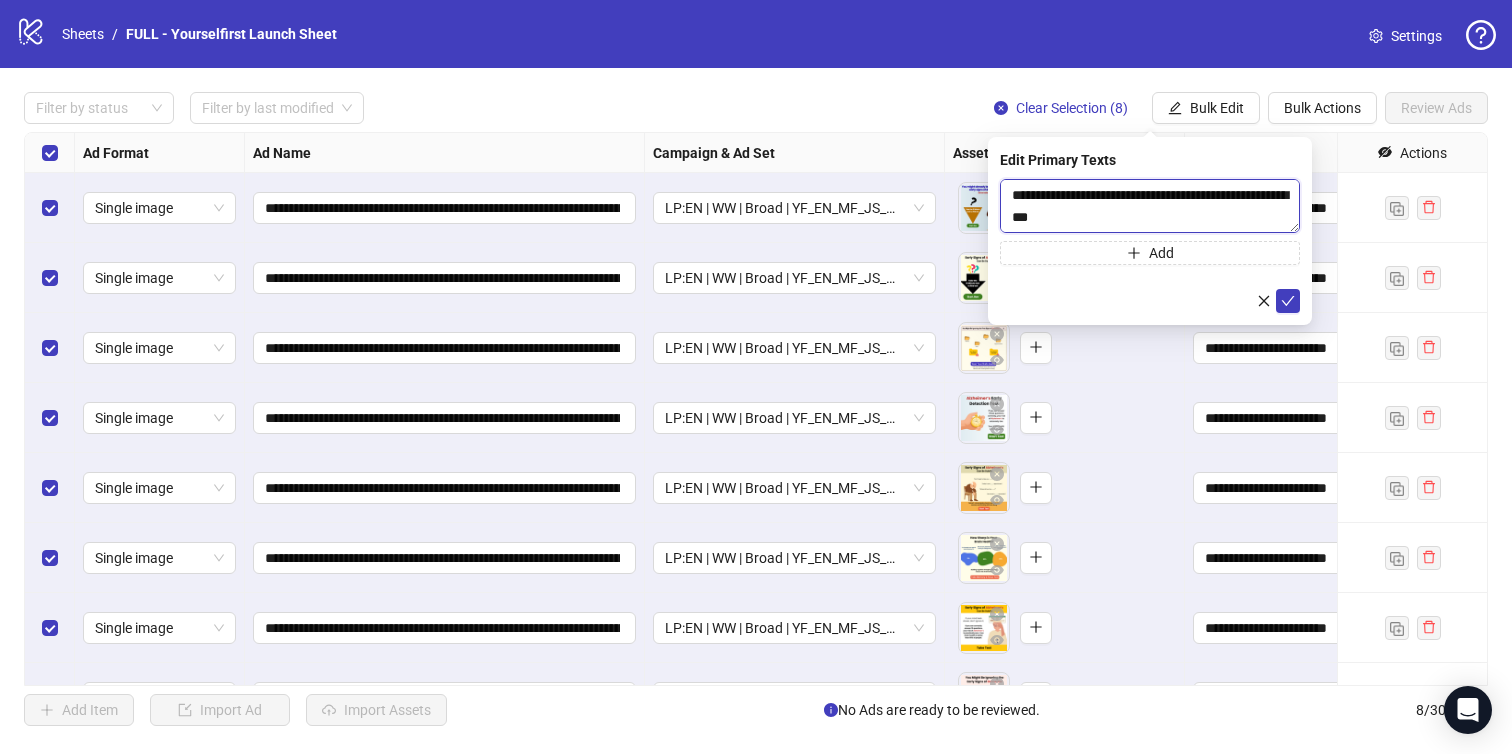 scroll, scrollTop: 125, scrollLeft: 0, axis: vertical 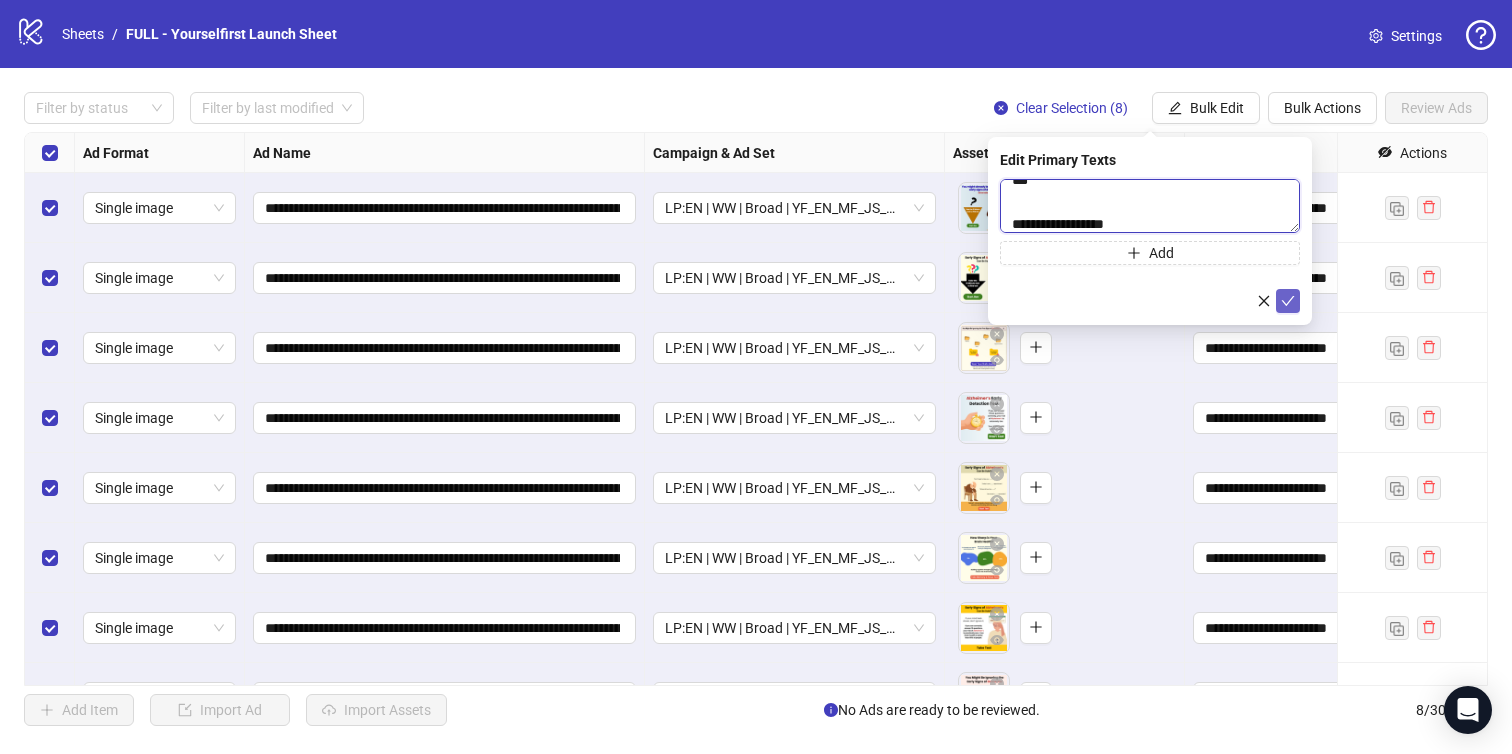 type on "**********" 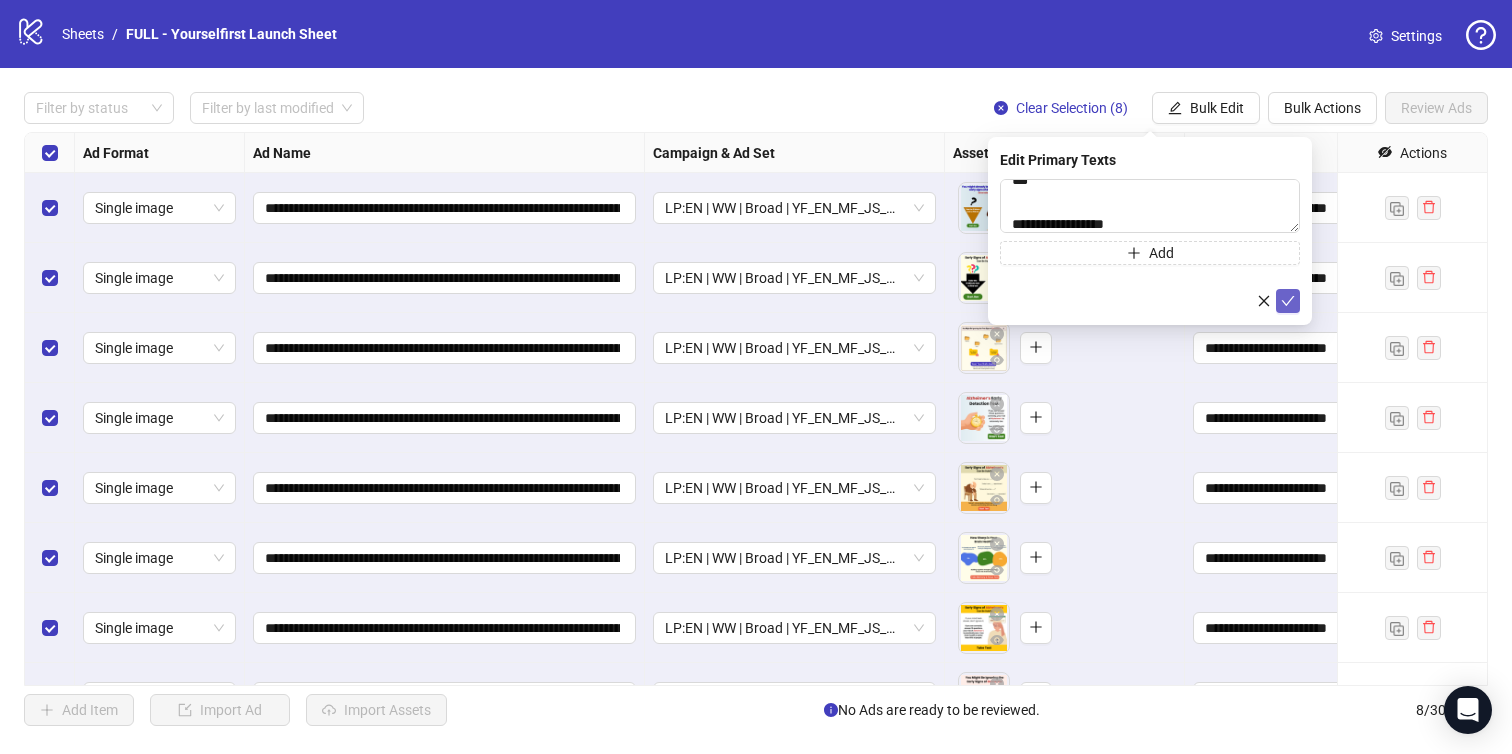 click 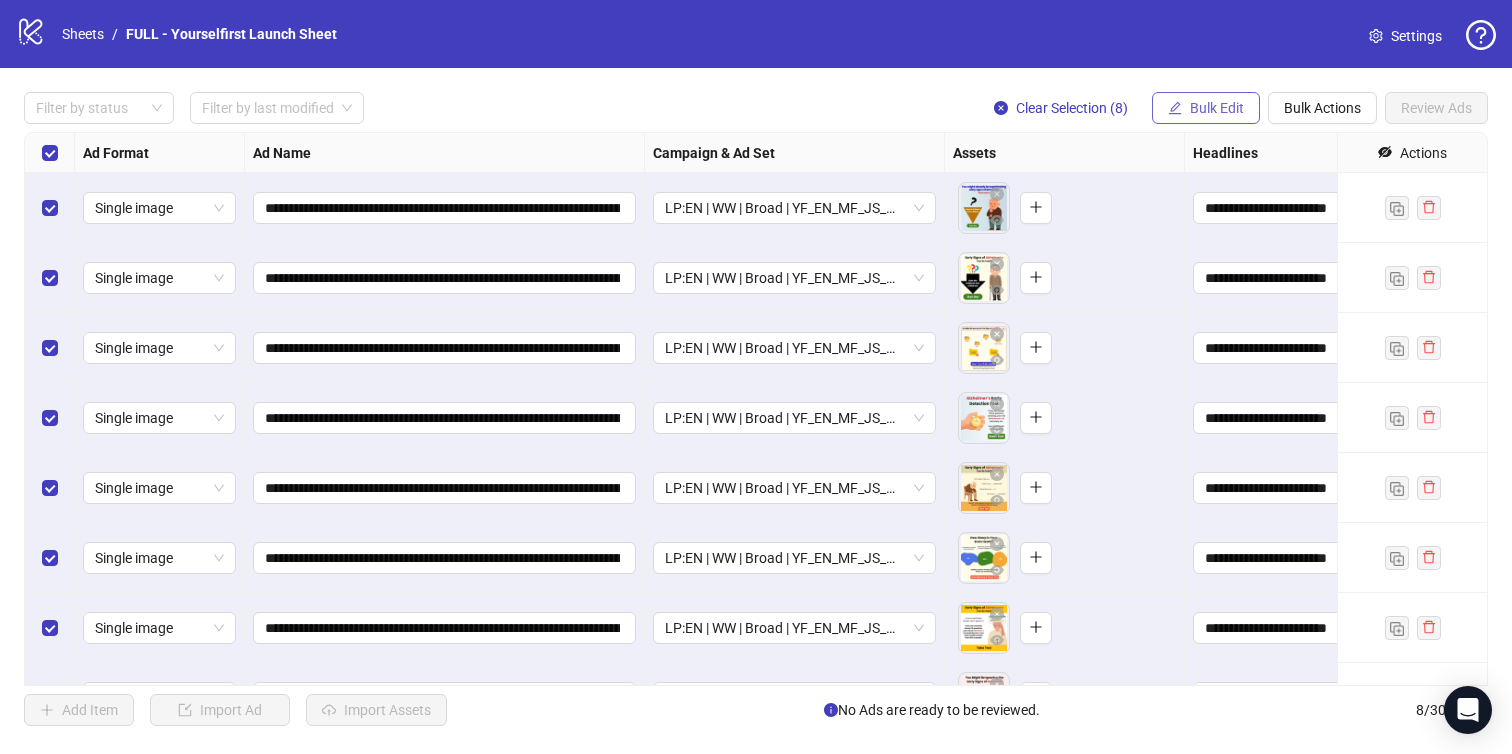 click on "Bulk Edit" at bounding box center [1217, 108] 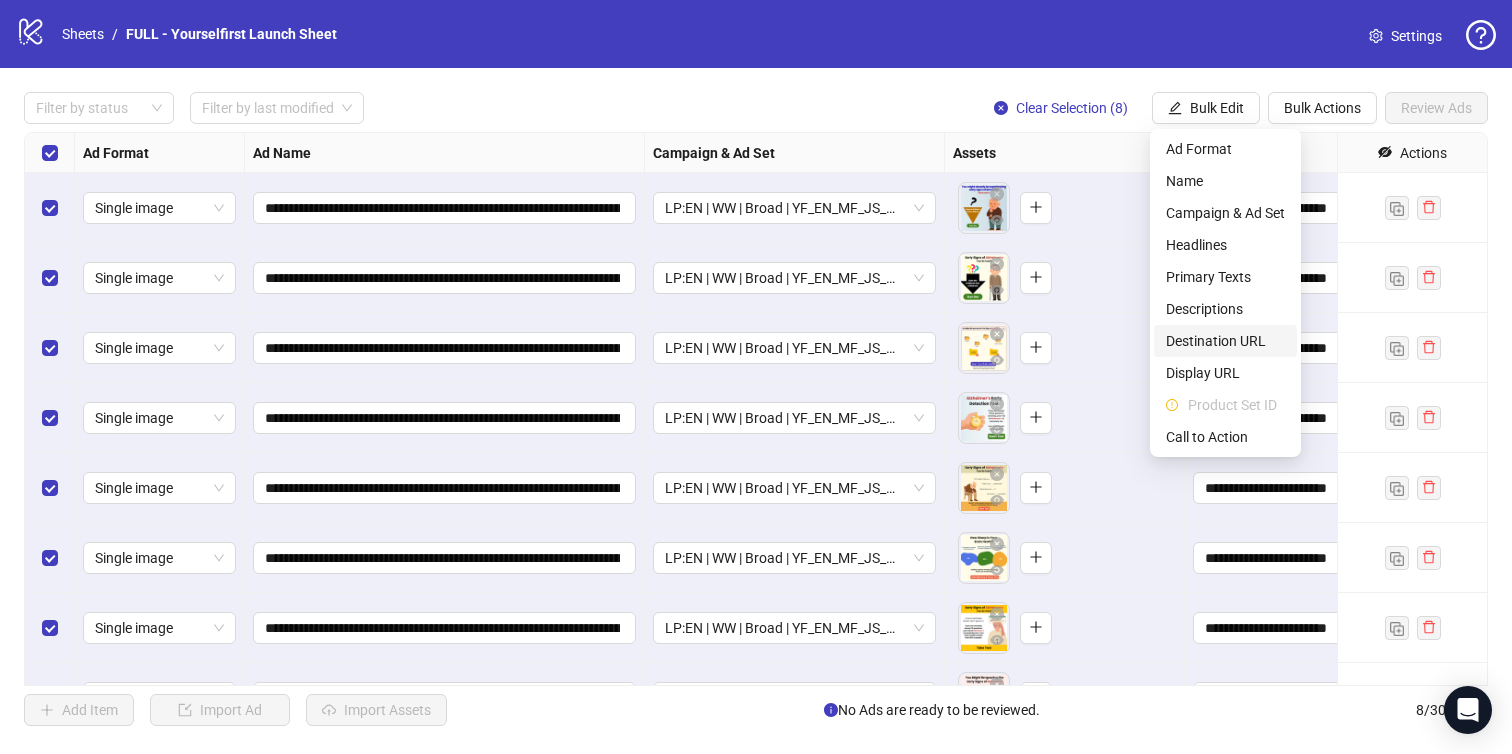 click on "Destination URL" at bounding box center (1225, 341) 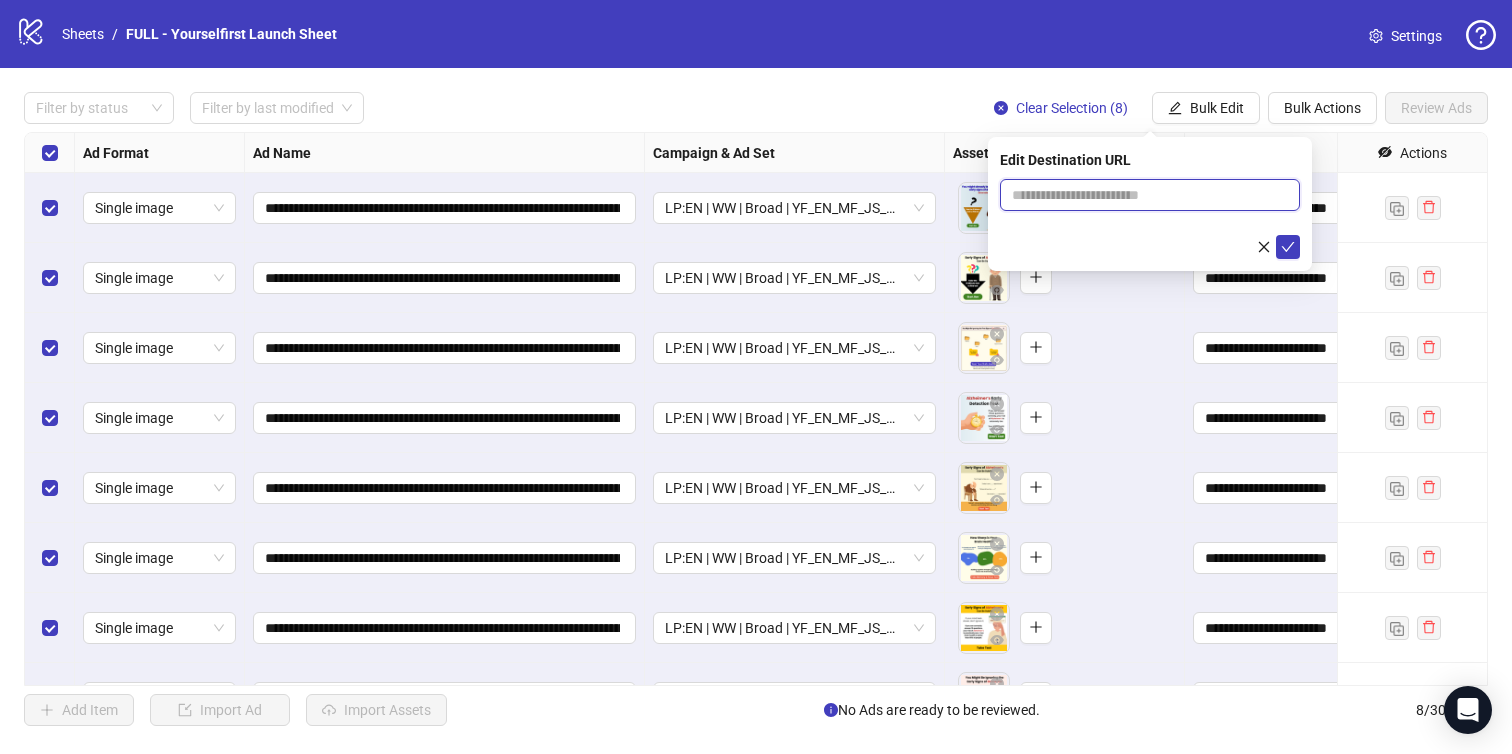 click at bounding box center (1142, 195) 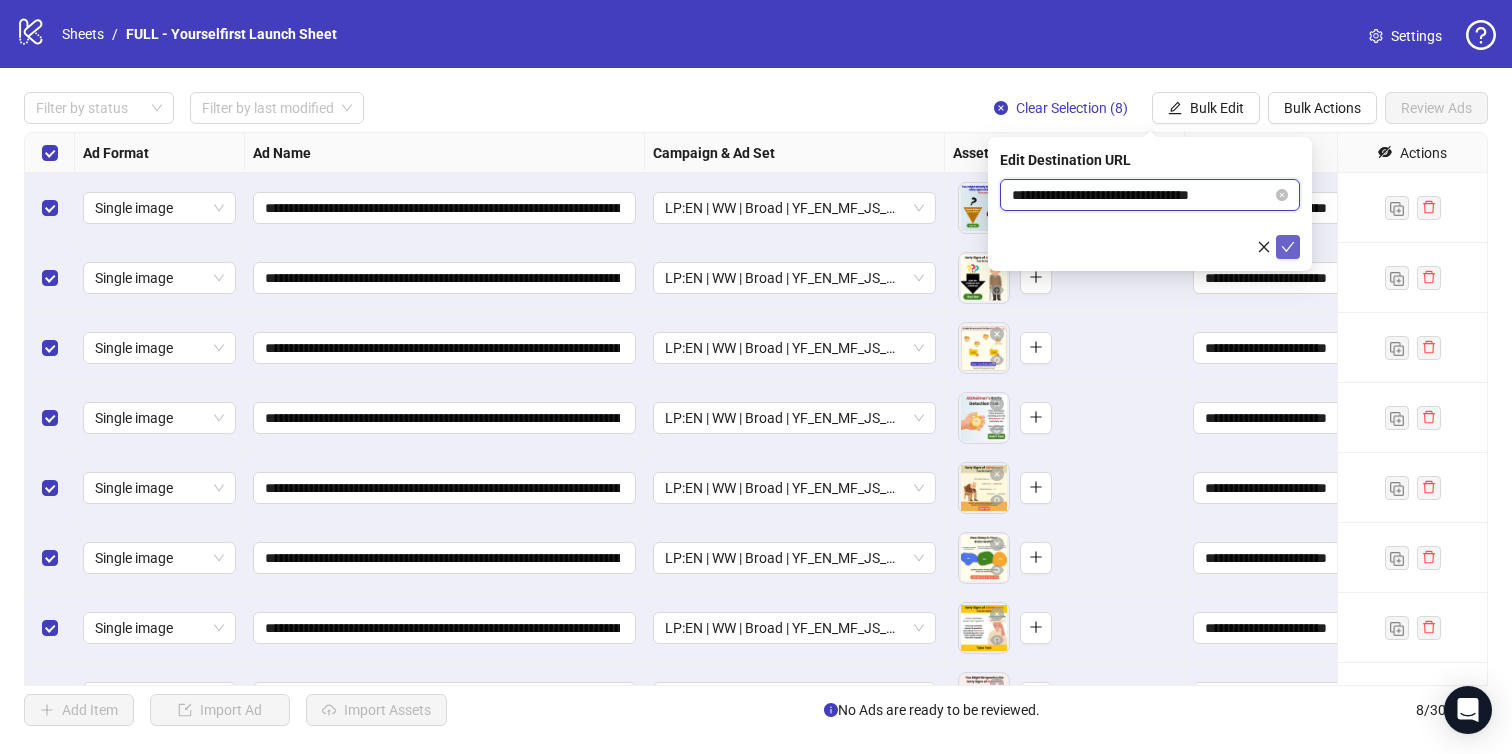 type on "**********" 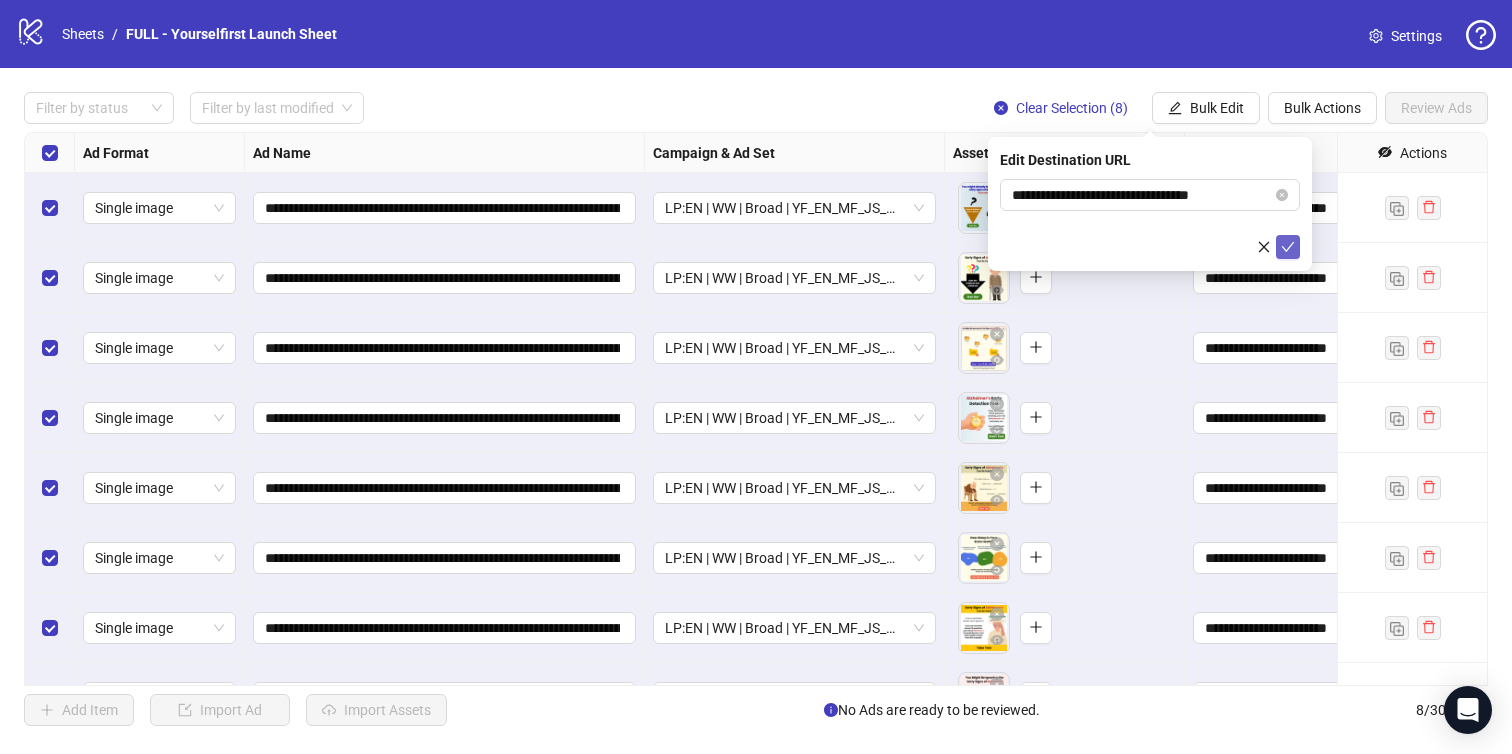 click 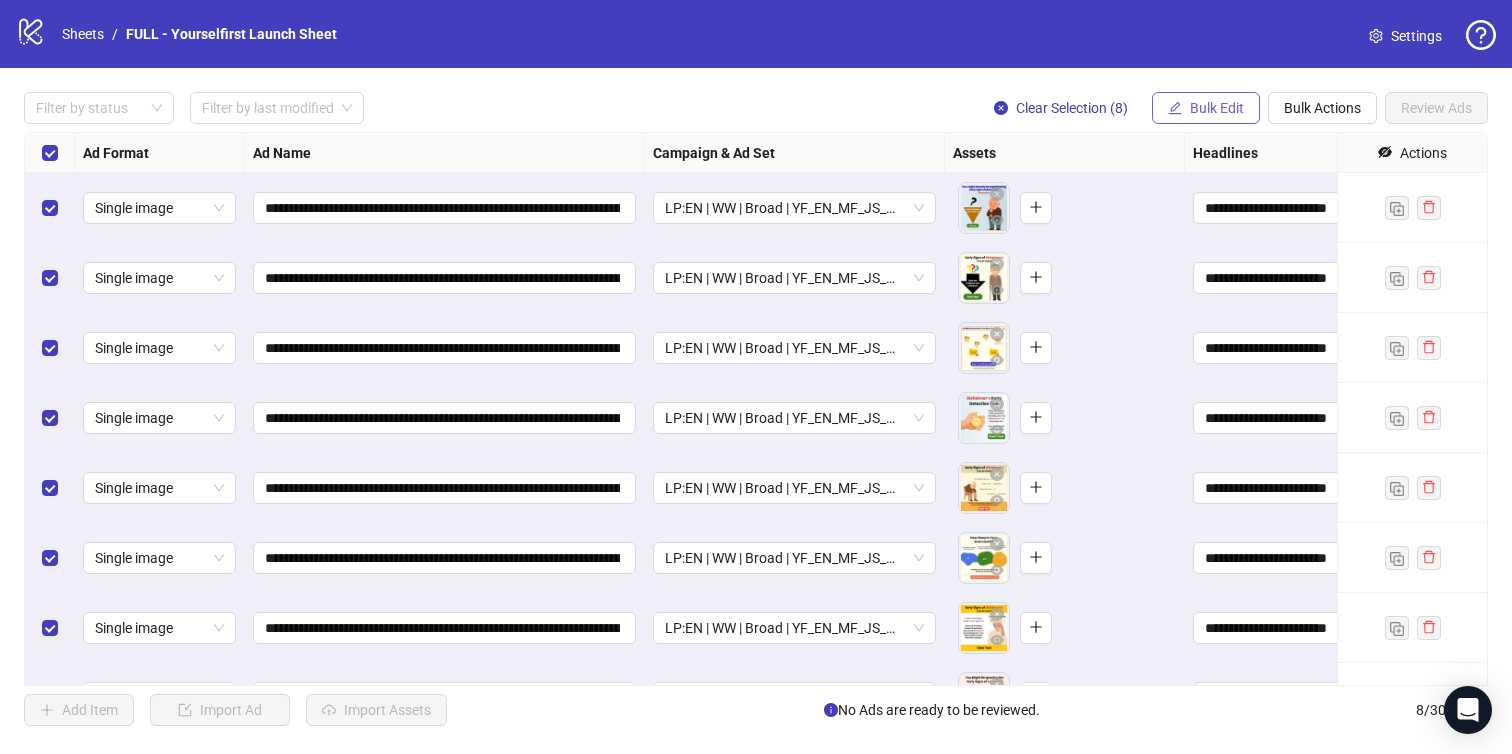click on "Bulk Edit" at bounding box center [1217, 108] 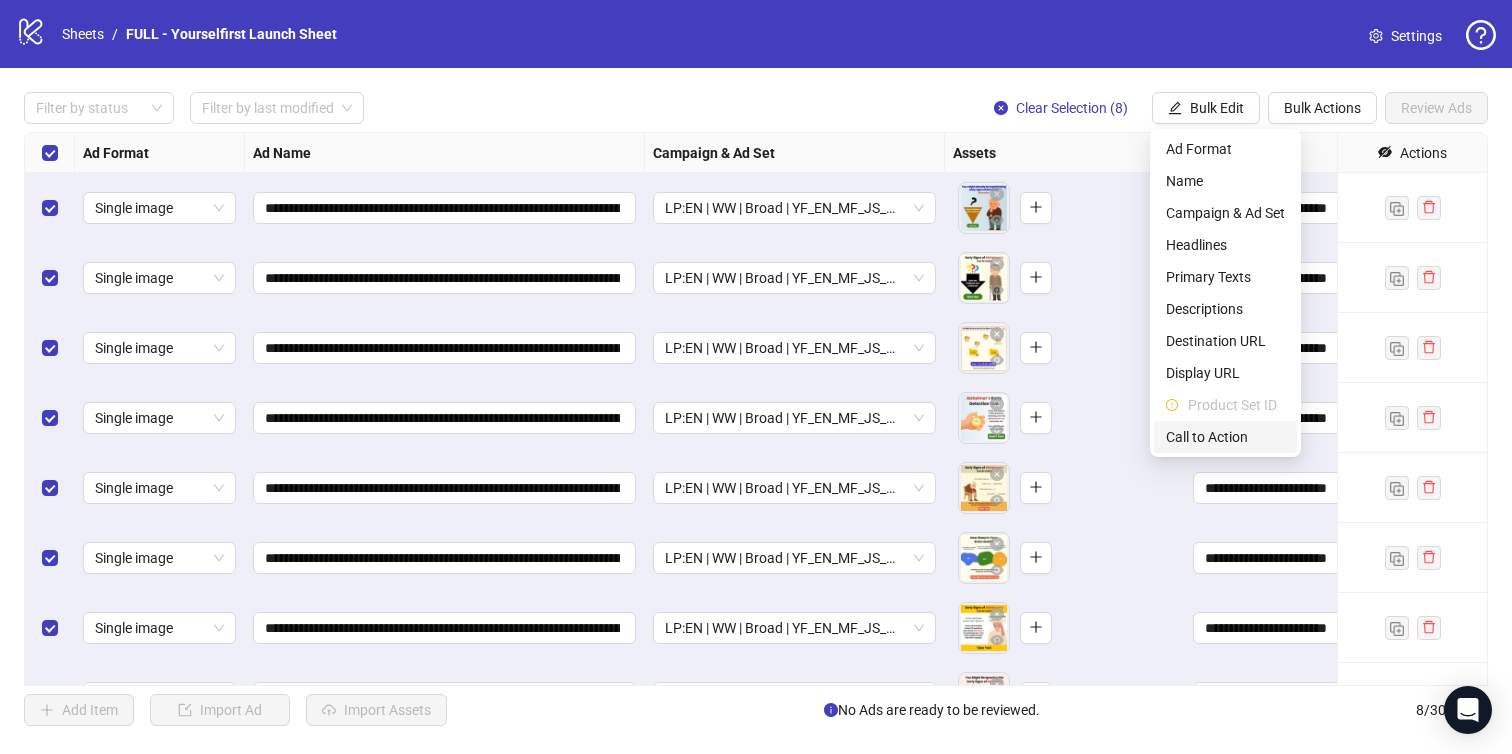 click on "Call to Action" at bounding box center (1225, 437) 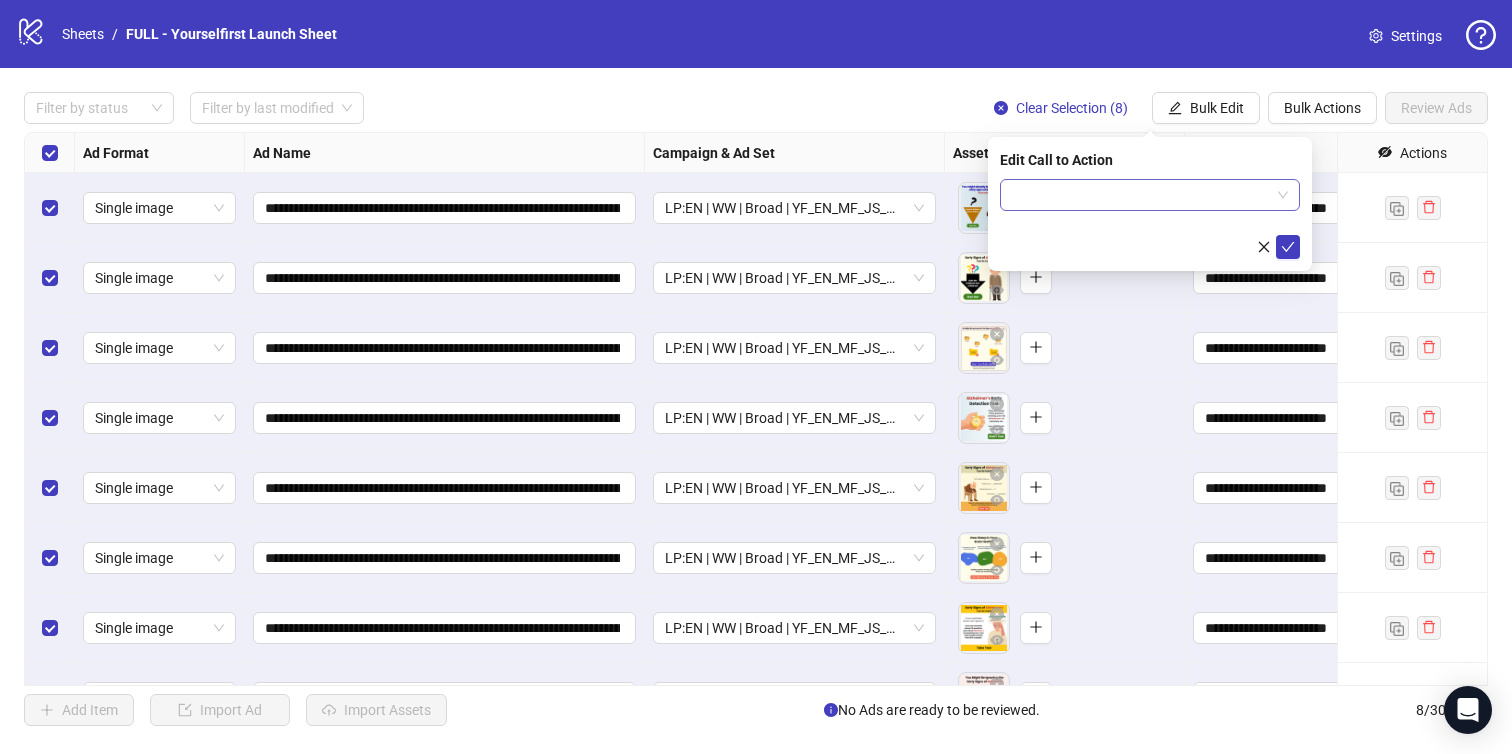 click at bounding box center (1141, 195) 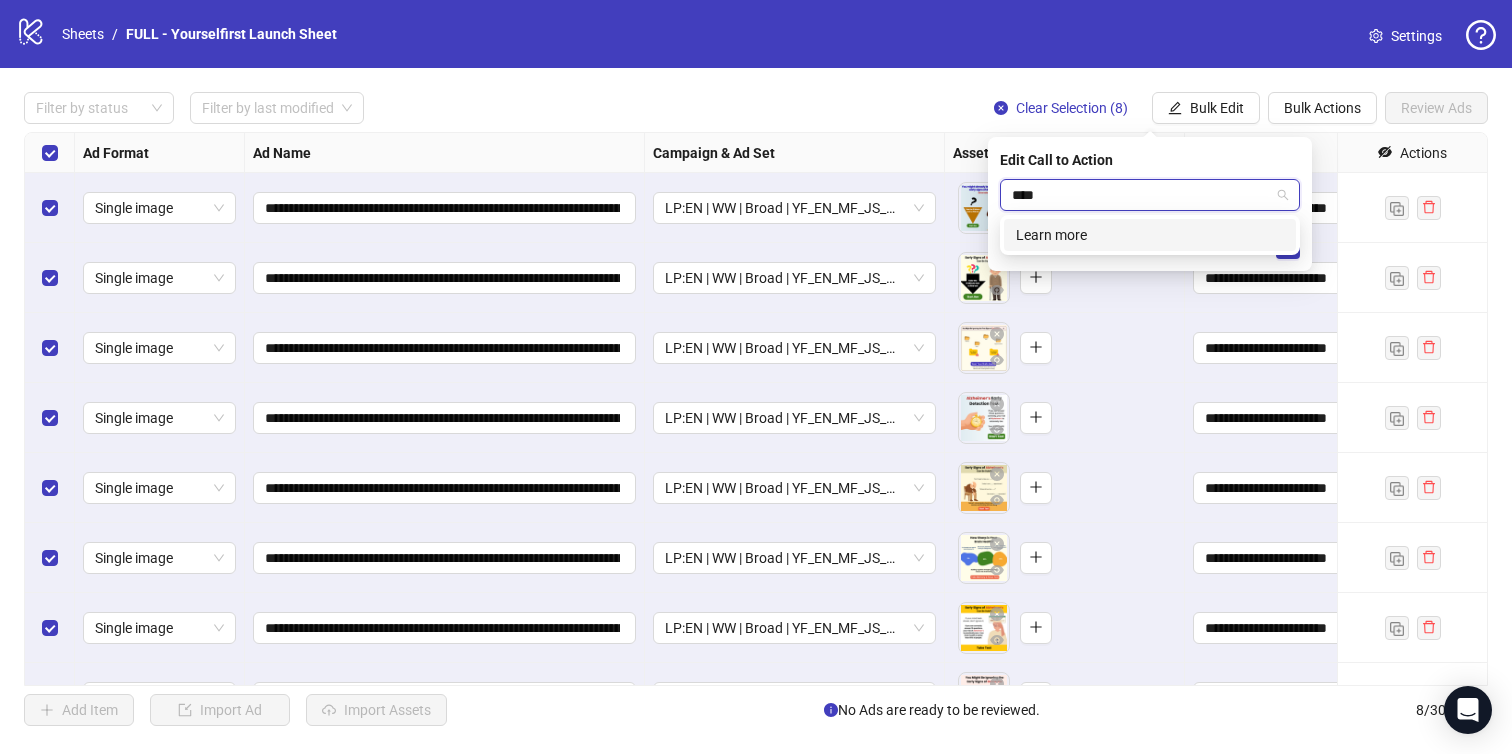 type on "*****" 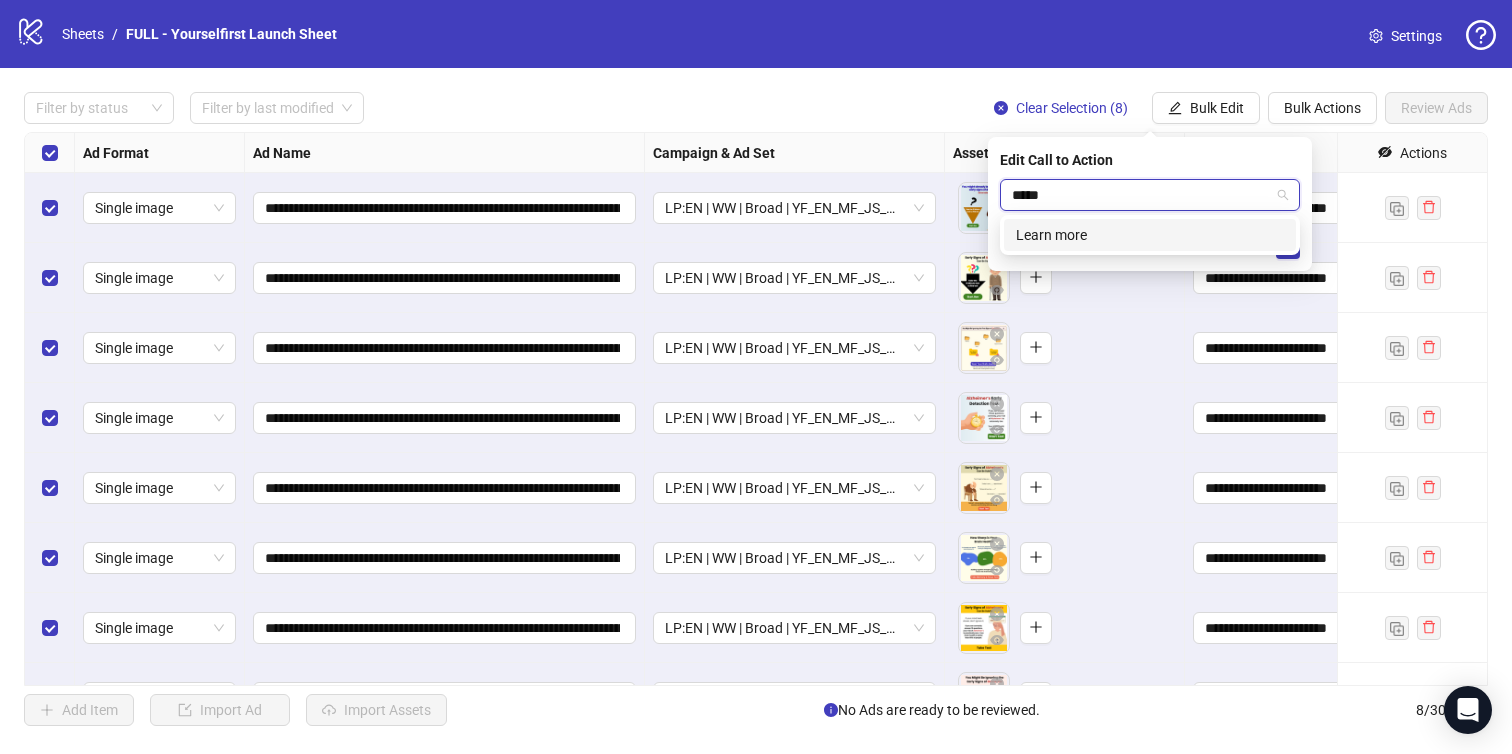 click on "Learn more" at bounding box center (1150, 235) 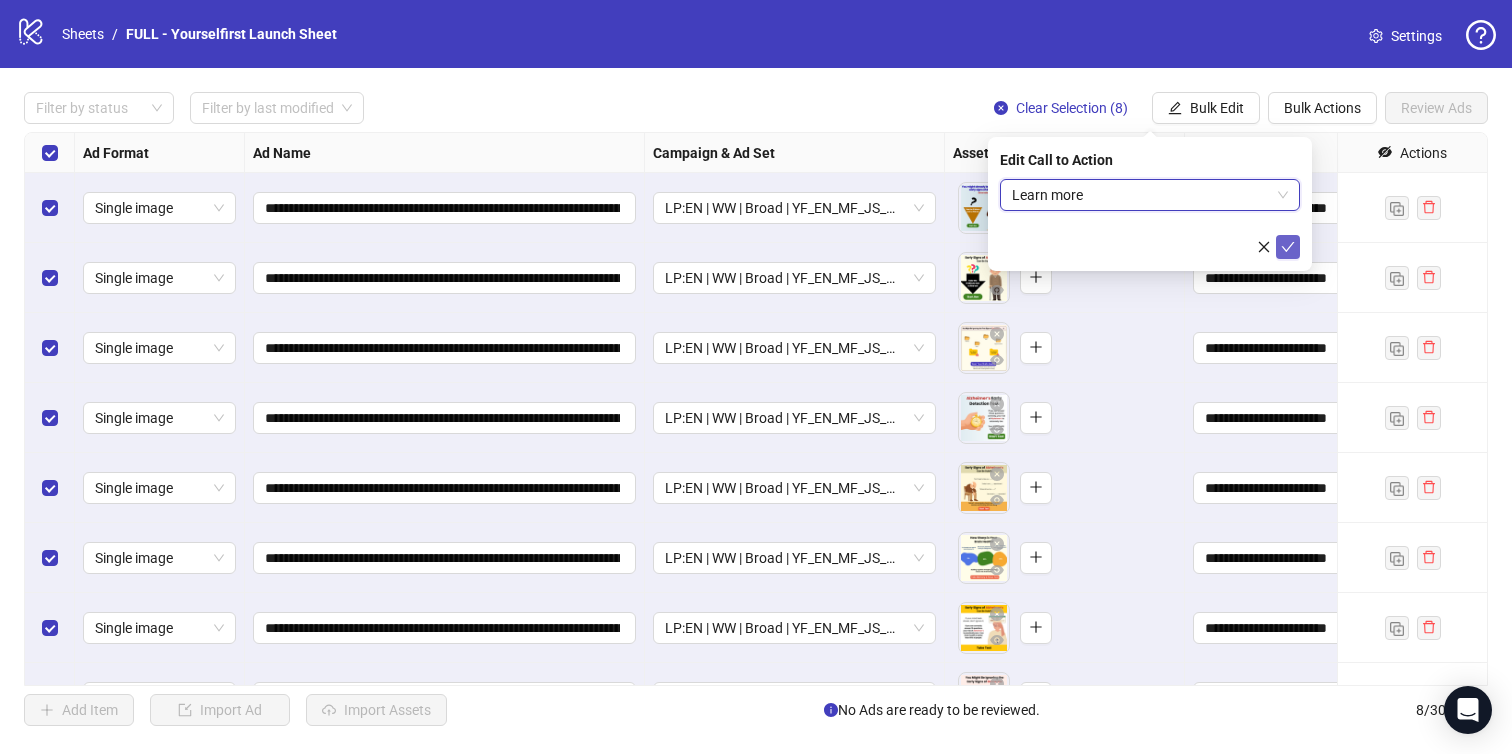click 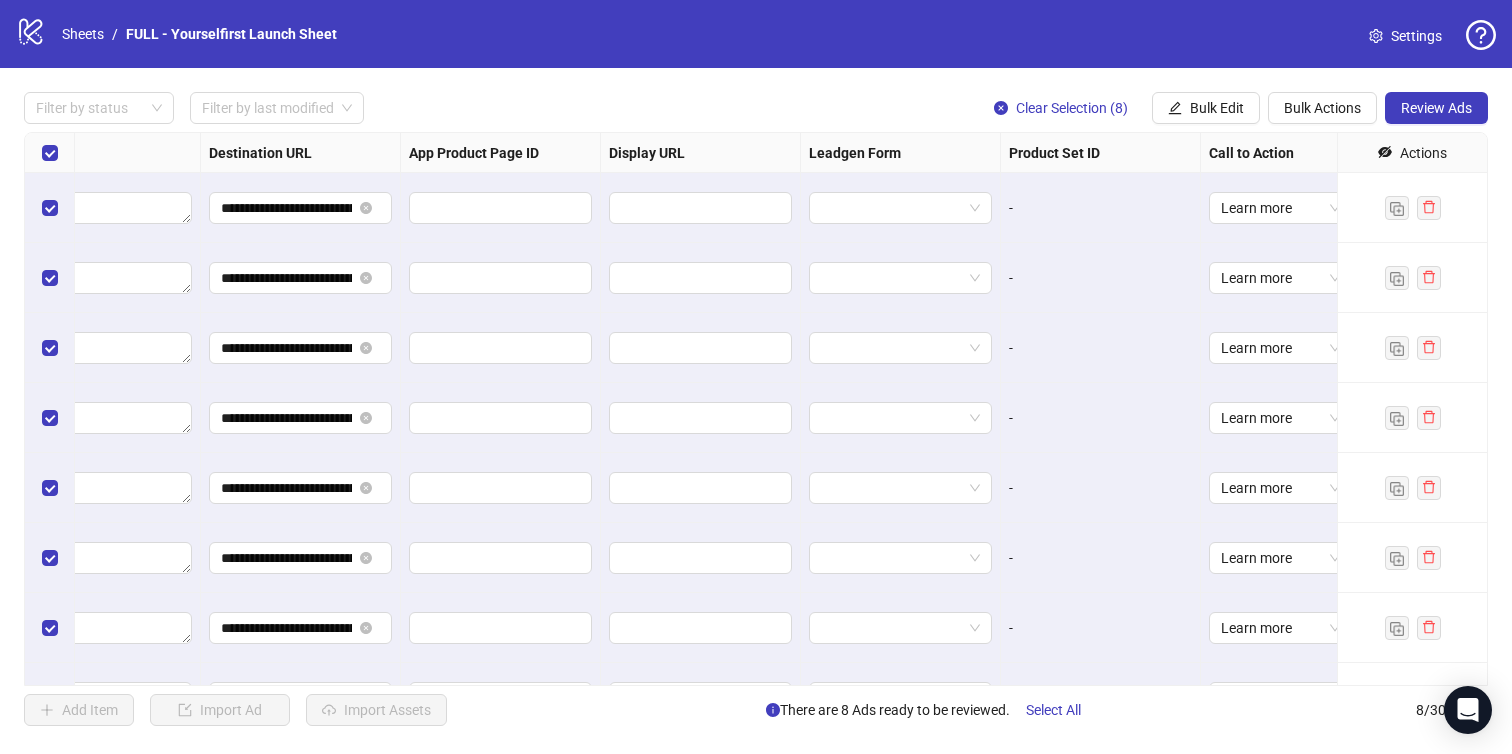 scroll, scrollTop: 0, scrollLeft: 1808, axis: horizontal 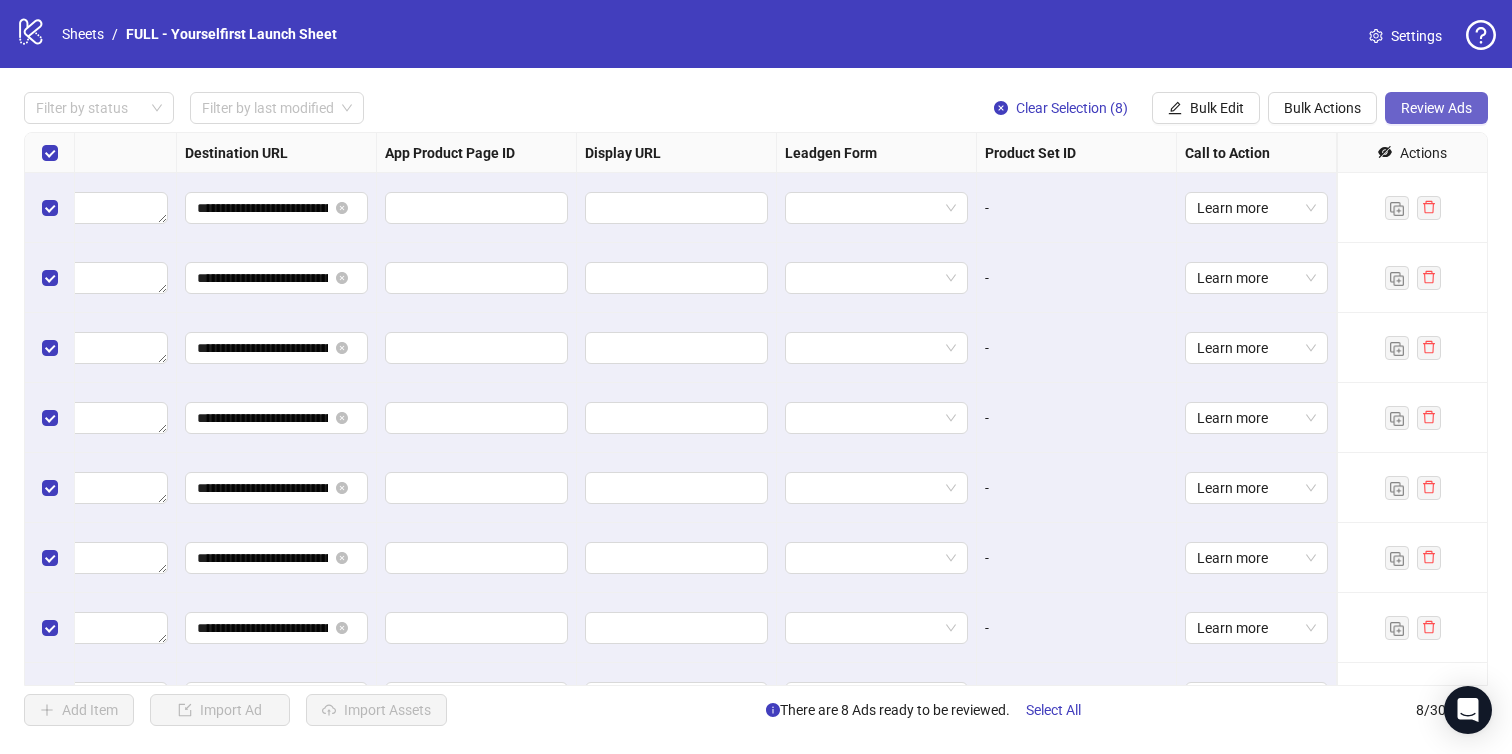 click on "Review Ads" at bounding box center (1436, 108) 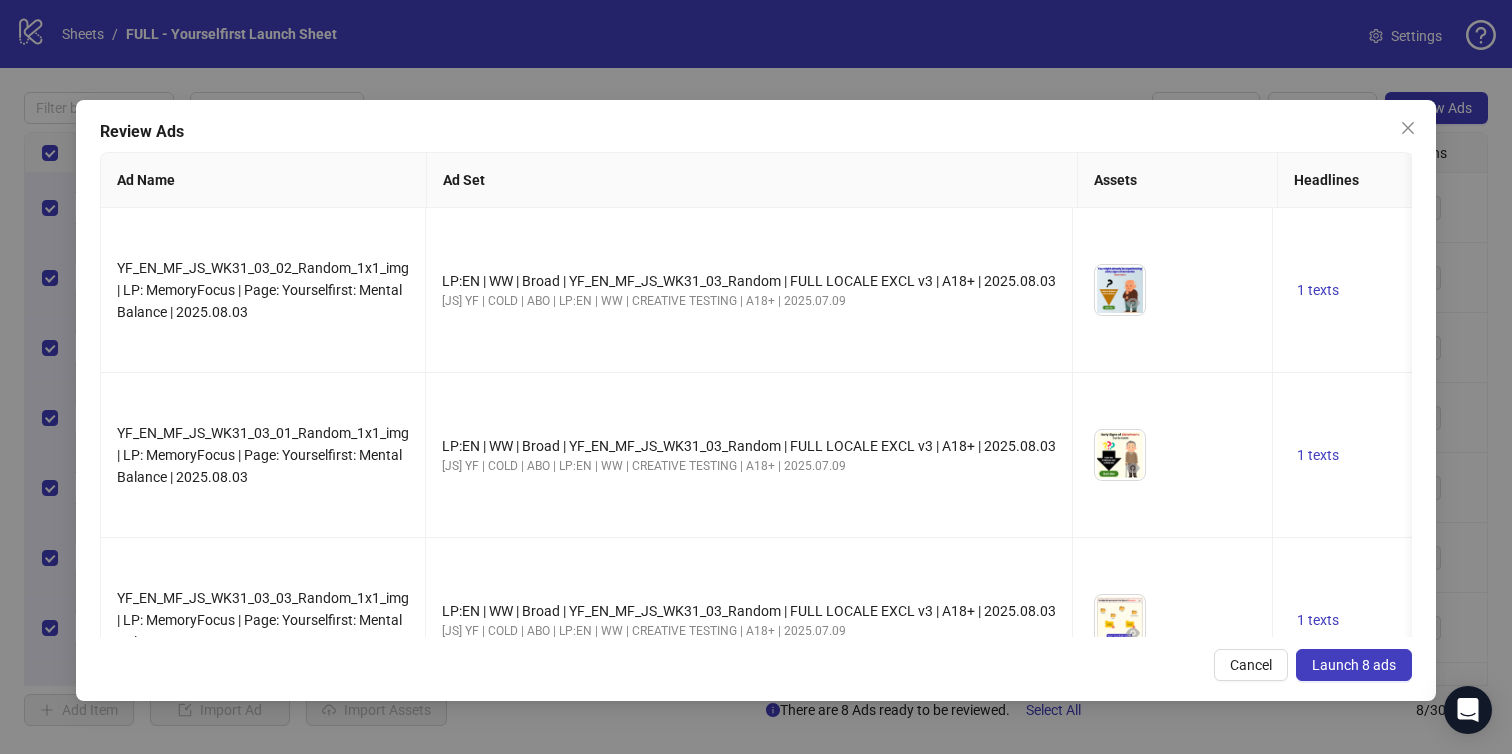 click on "Launch 8 ads" at bounding box center (1354, 665) 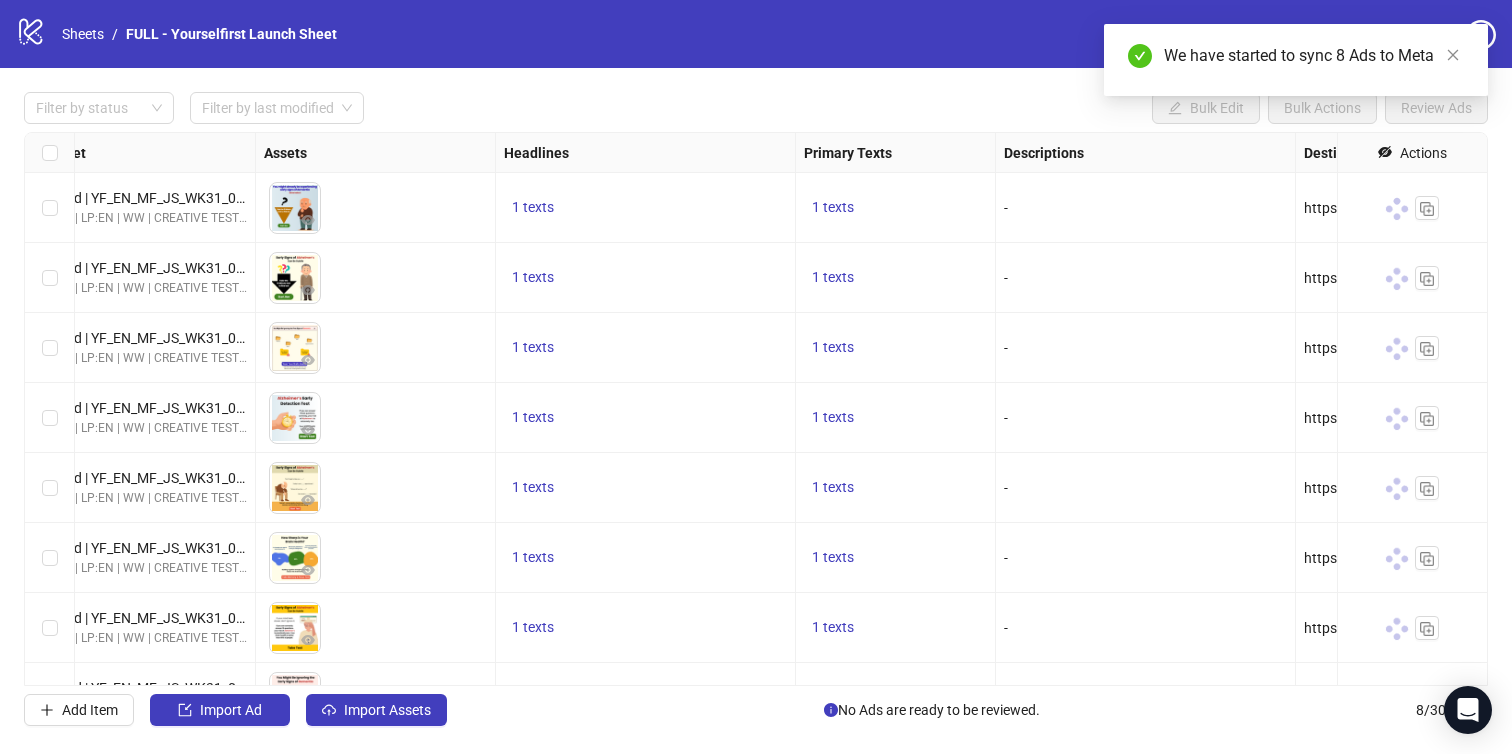 scroll, scrollTop: 0, scrollLeft: 0, axis: both 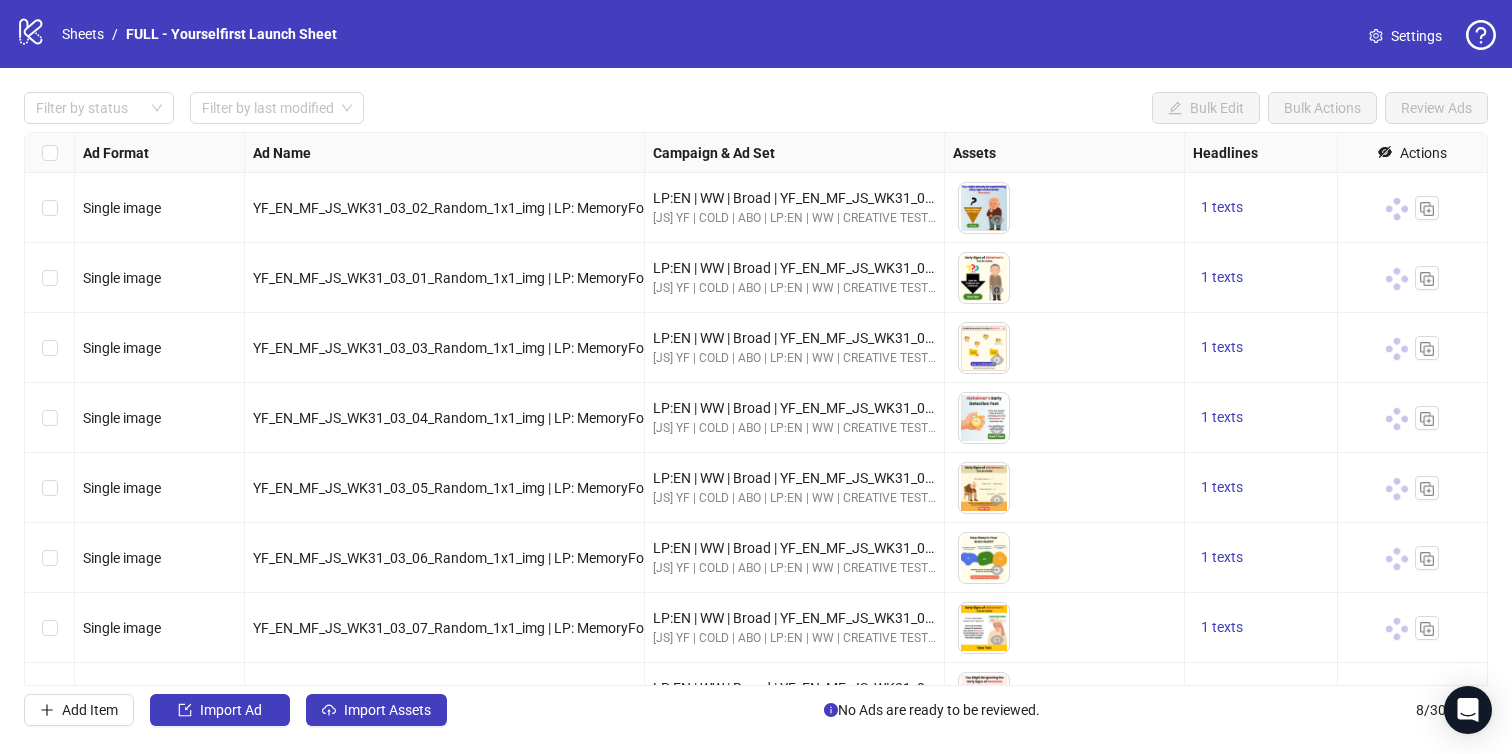 click on "logo/logo-mobile Sheets / FULL - Yourselfirst Launch Sheet Settings" at bounding box center [756, 34] 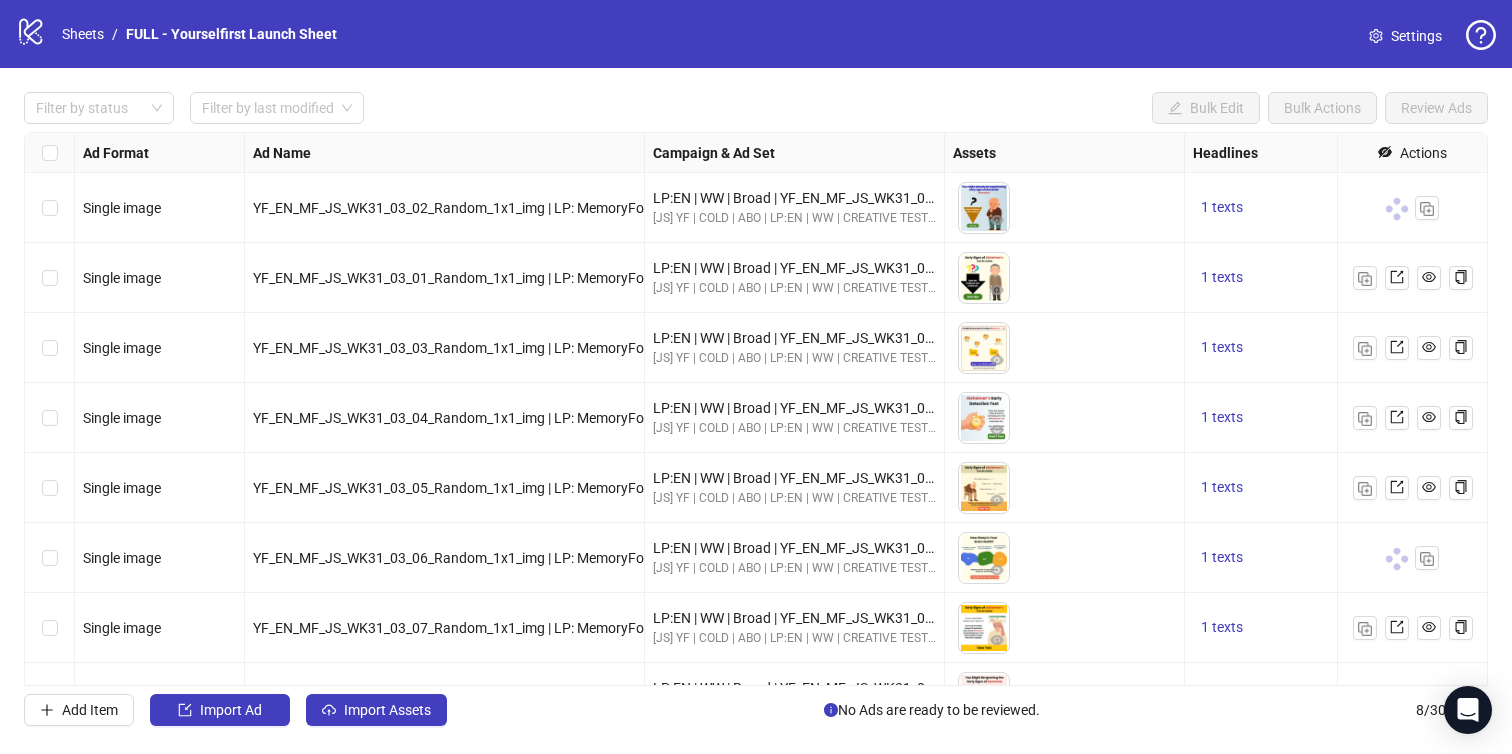 click on "Settings" at bounding box center (1416, 36) 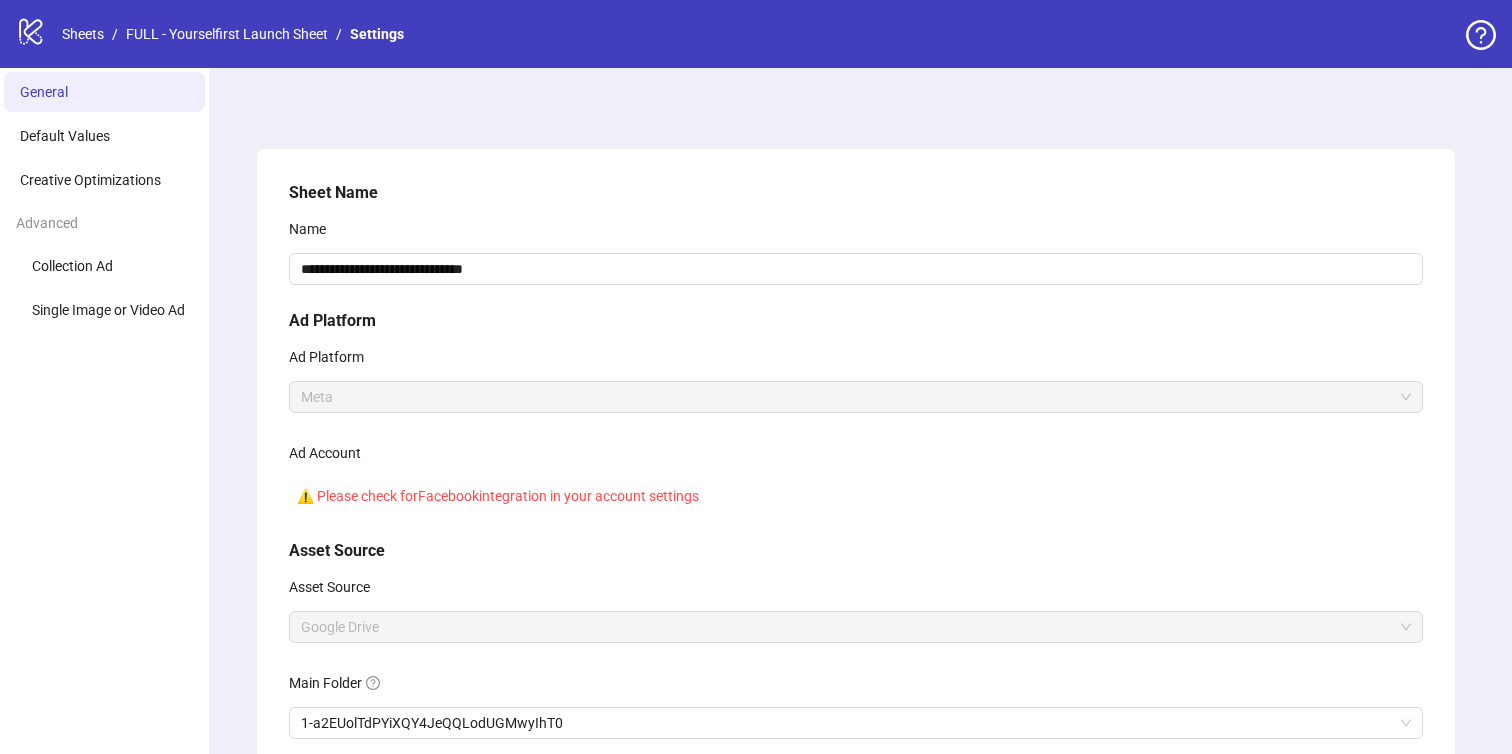 scroll, scrollTop: 0, scrollLeft: 0, axis: both 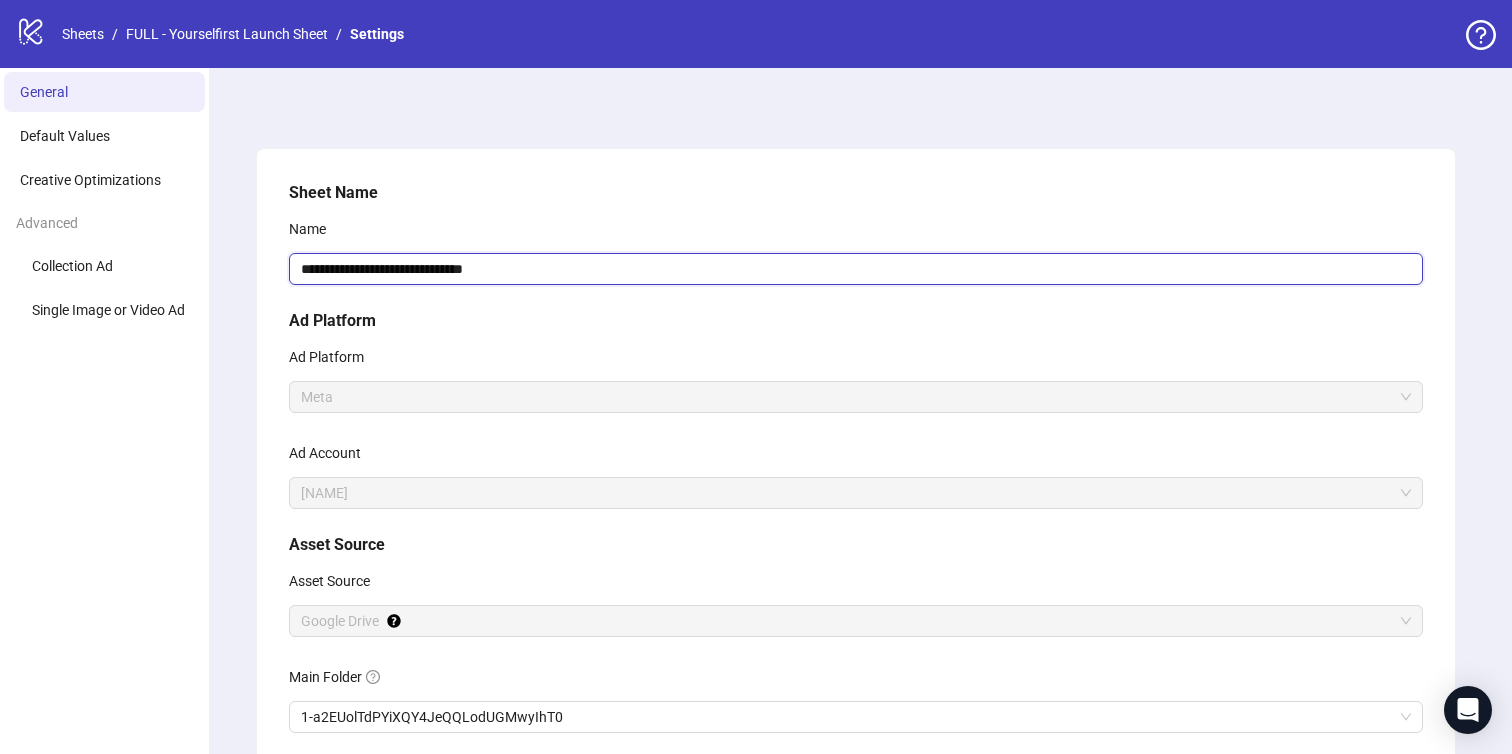 click on "**********" at bounding box center (856, 269) 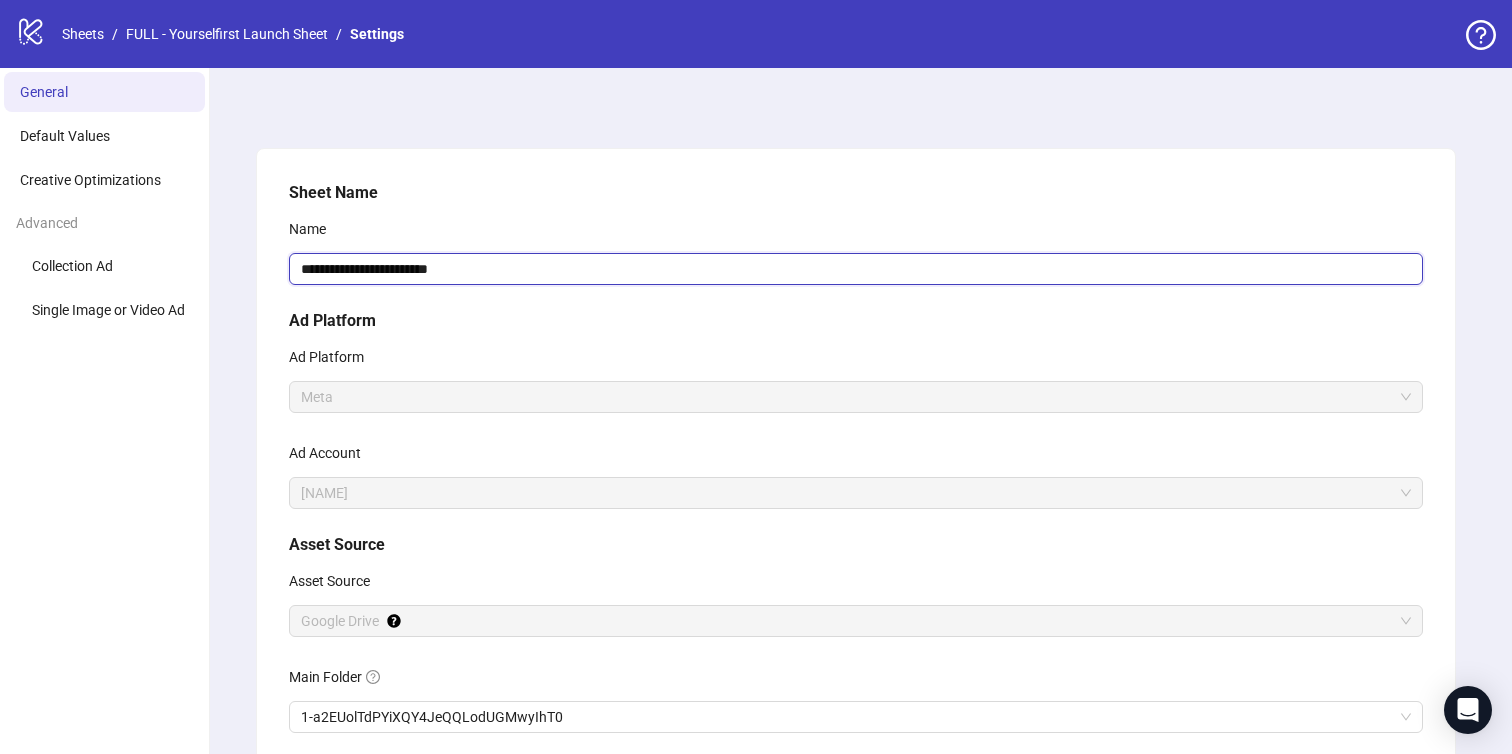 type on "**********" 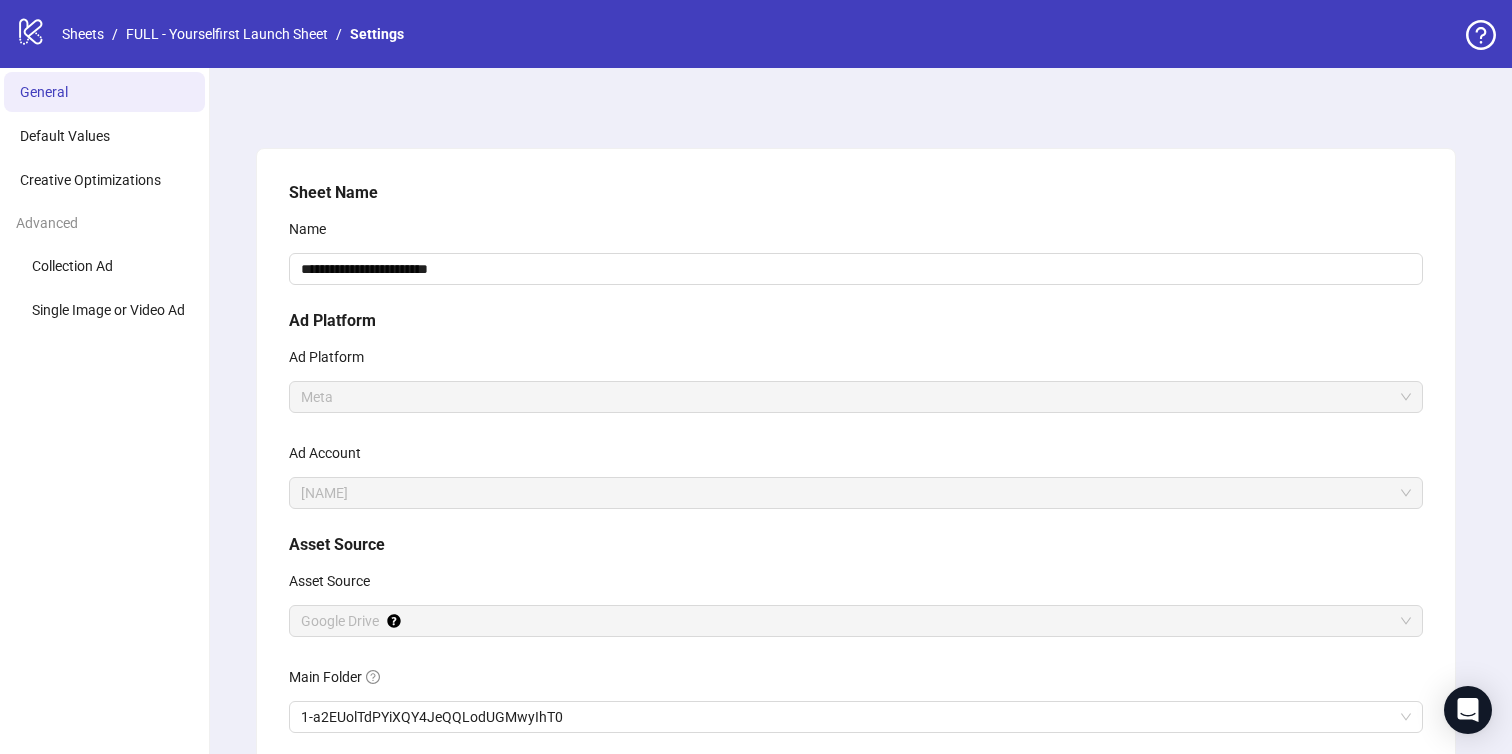 click on "Sheet Name" at bounding box center [856, 193] 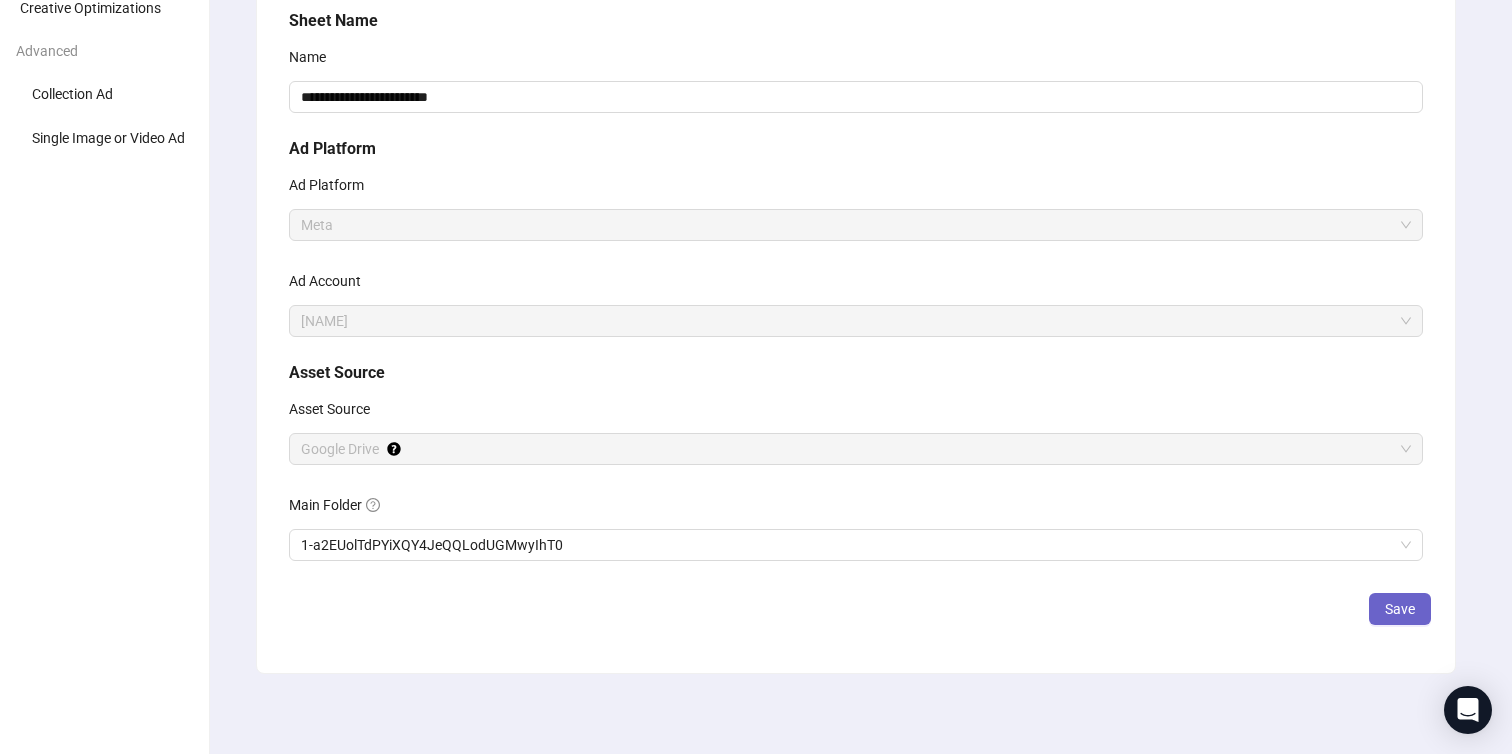 click on "Save" at bounding box center (1400, 609) 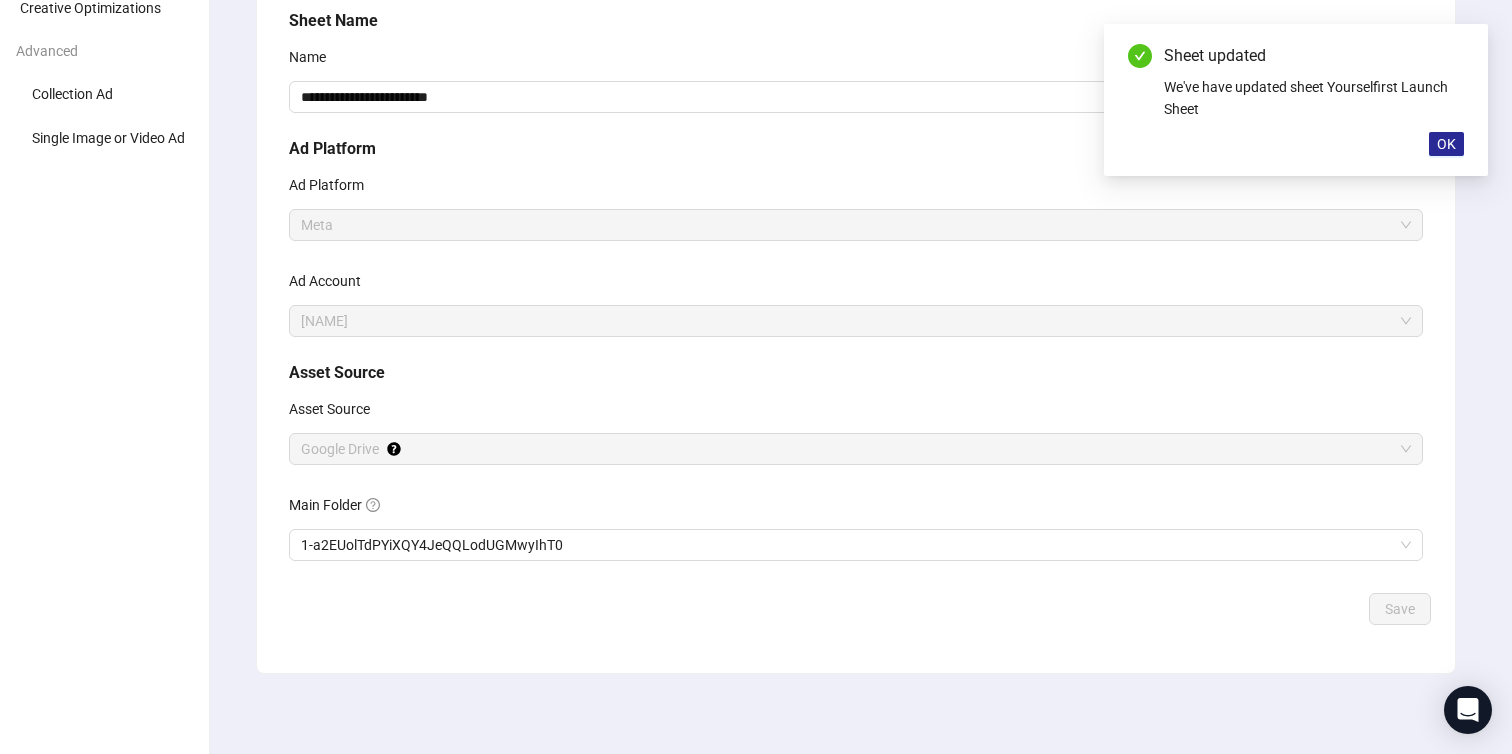 click on "OK" at bounding box center [1446, 144] 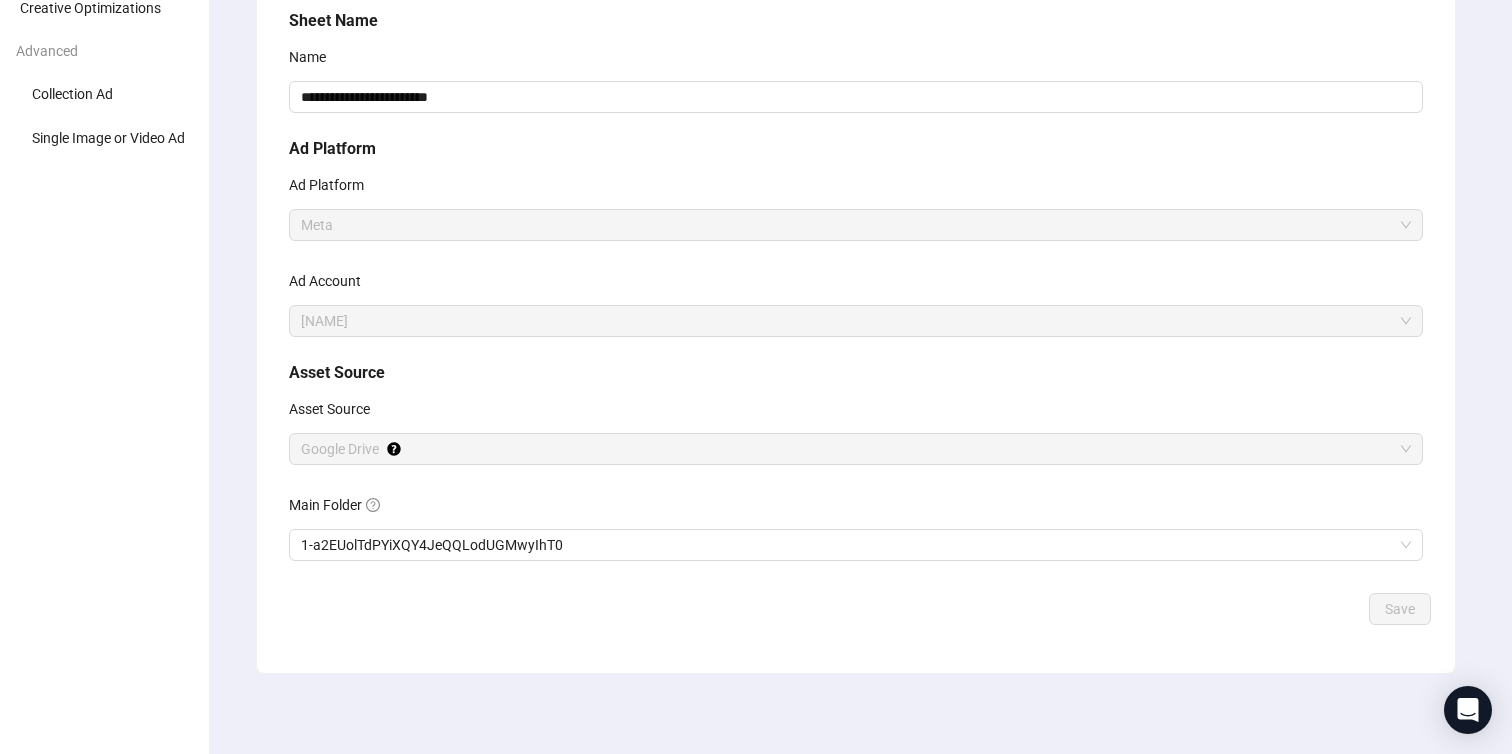 scroll, scrollTop: 0, scrollLeft: 0, axis: both 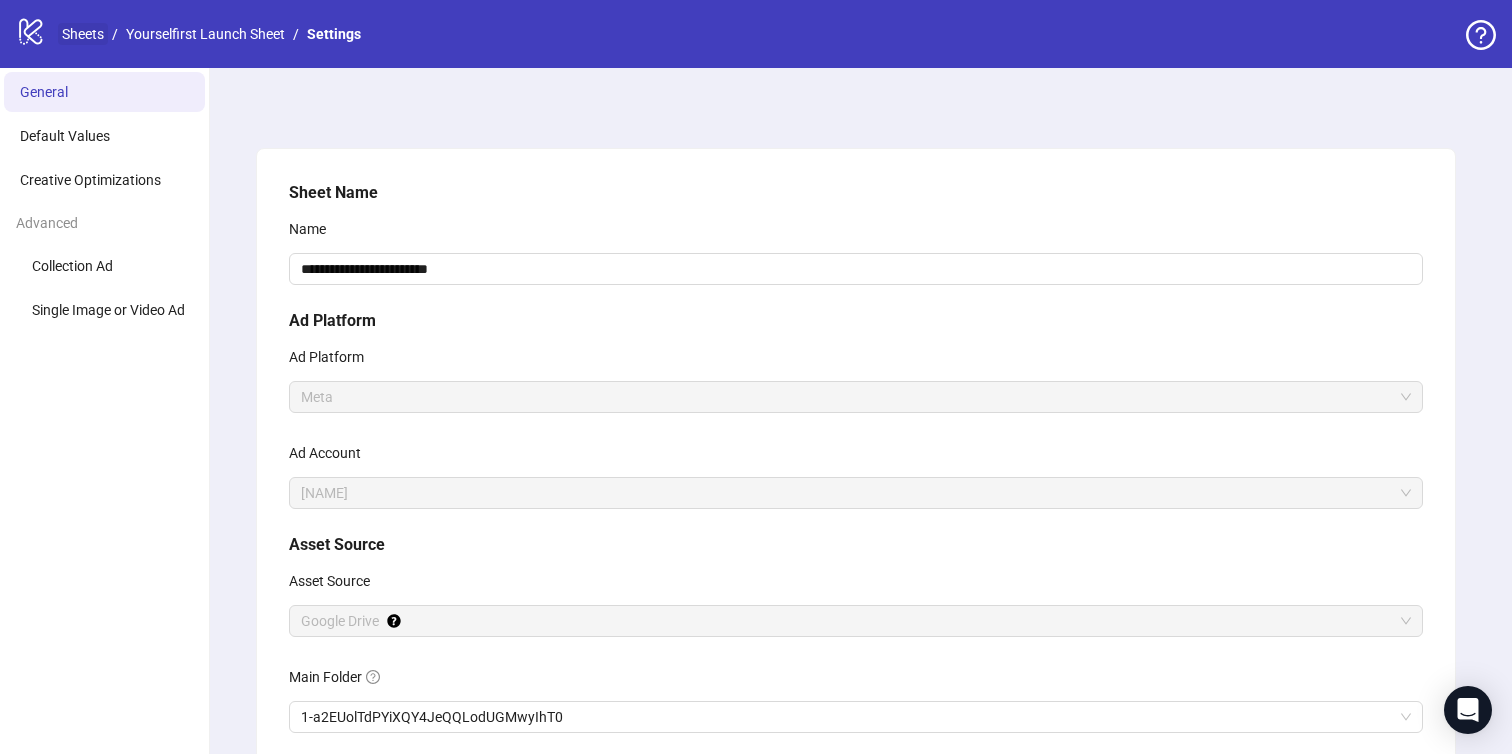 click on "Sheets" at bounding box center [83, 34] 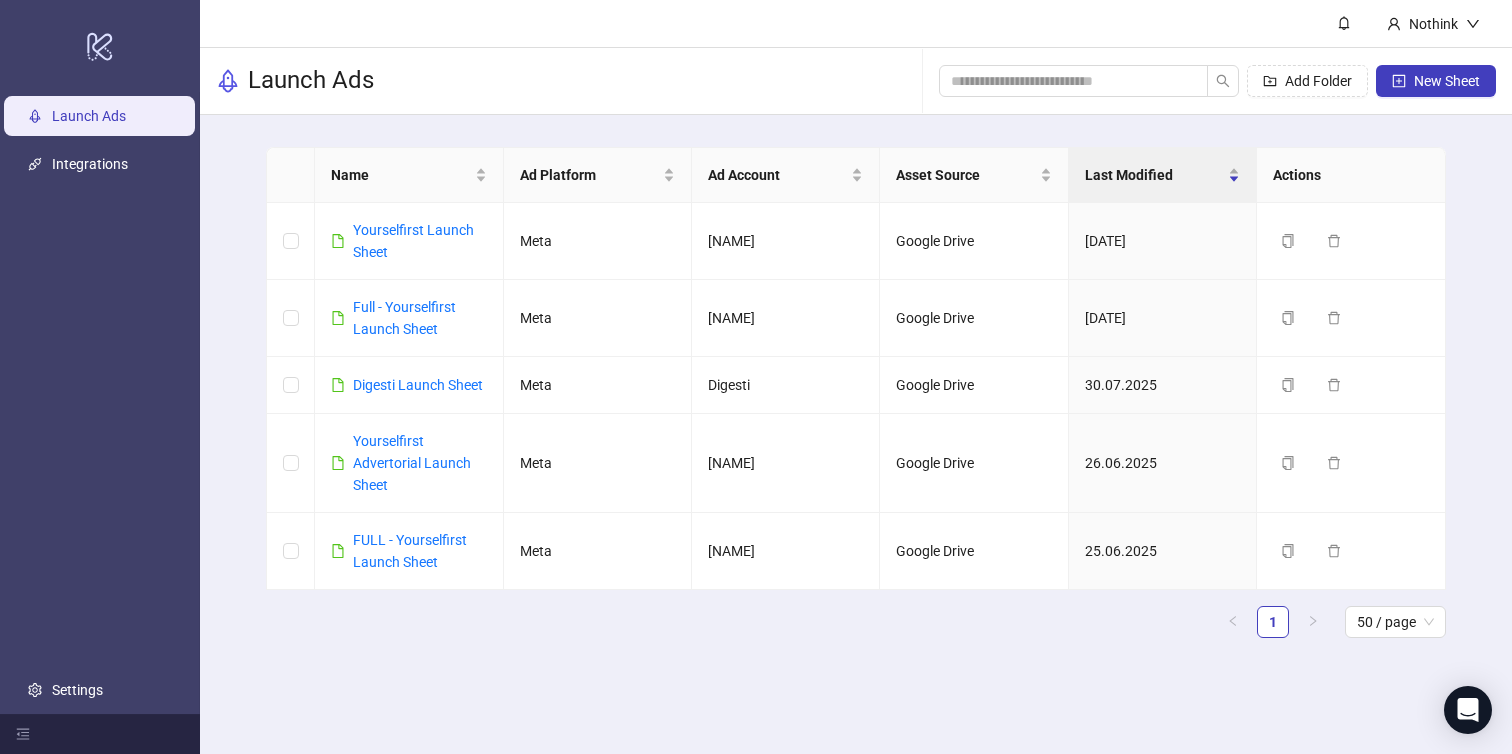 click on "1 50 / page" at bounding box center (855, 622) 